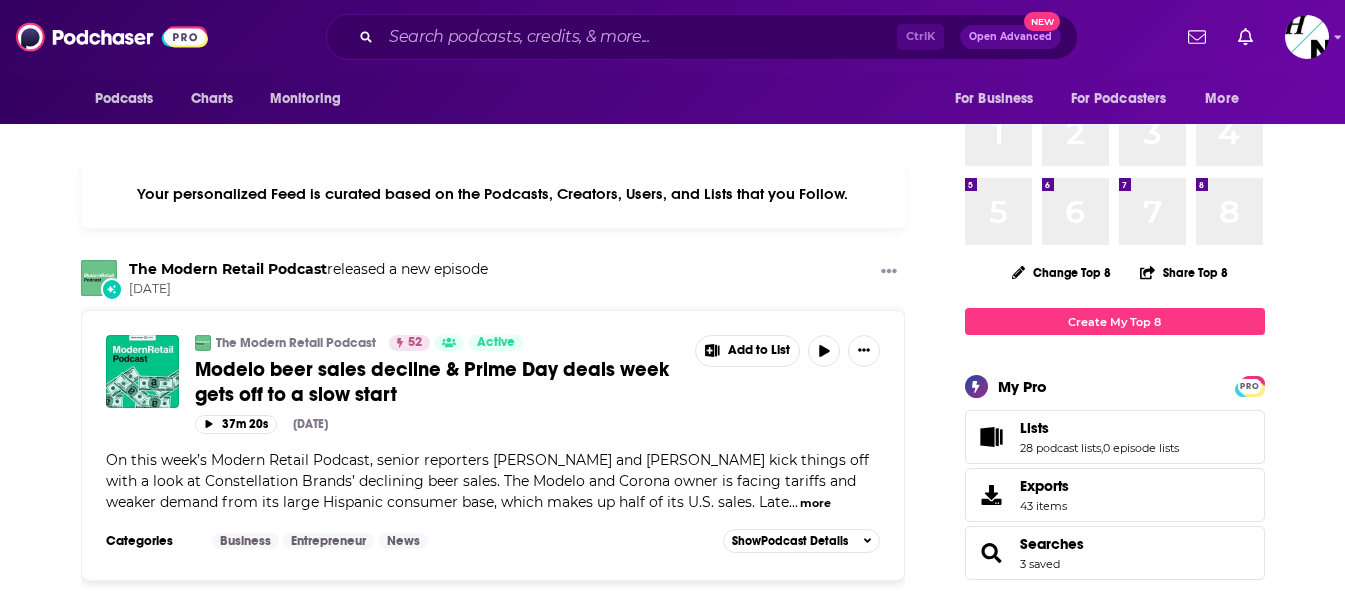 scroll, scrollTop: 0, scrollLeft: 0, axis: both 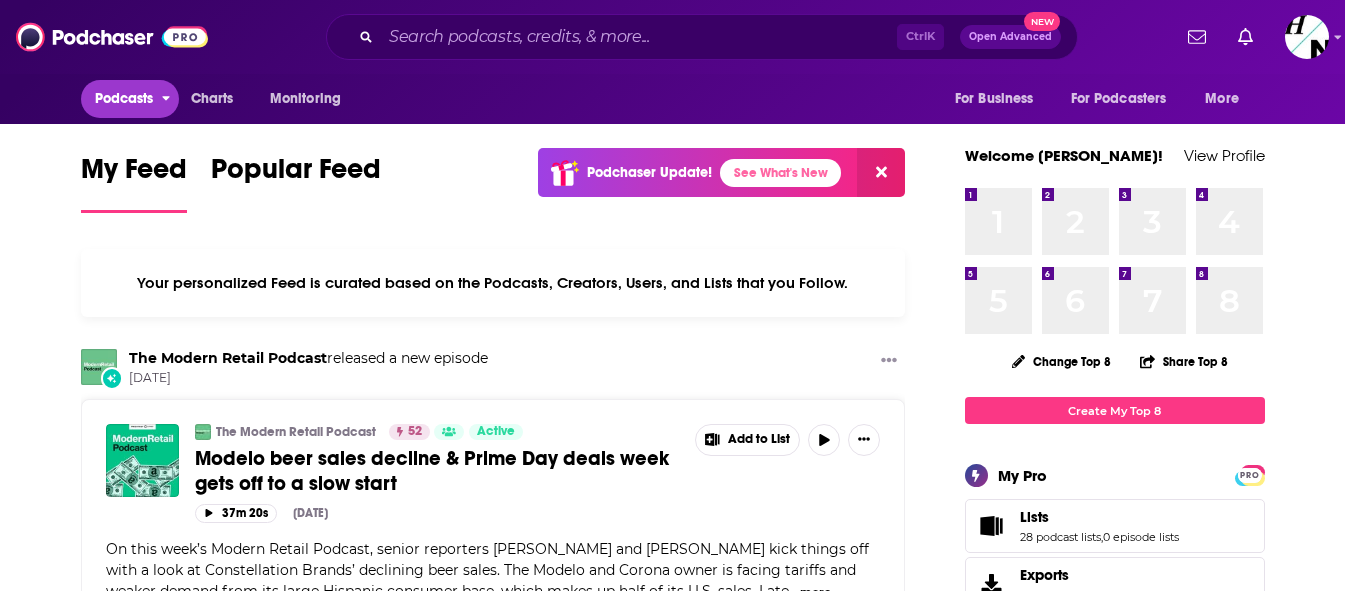 click on "Podcasts" at bounding box center (124, 99) 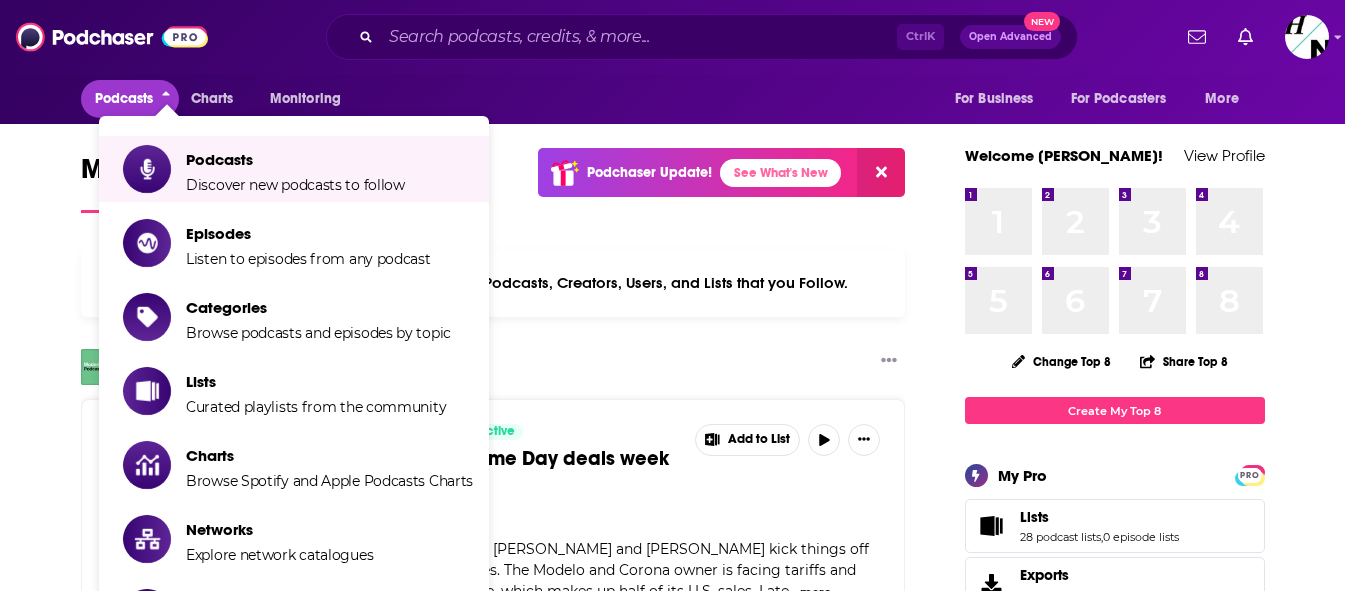 click on "Podcasts" at bounding box center (124, 99) 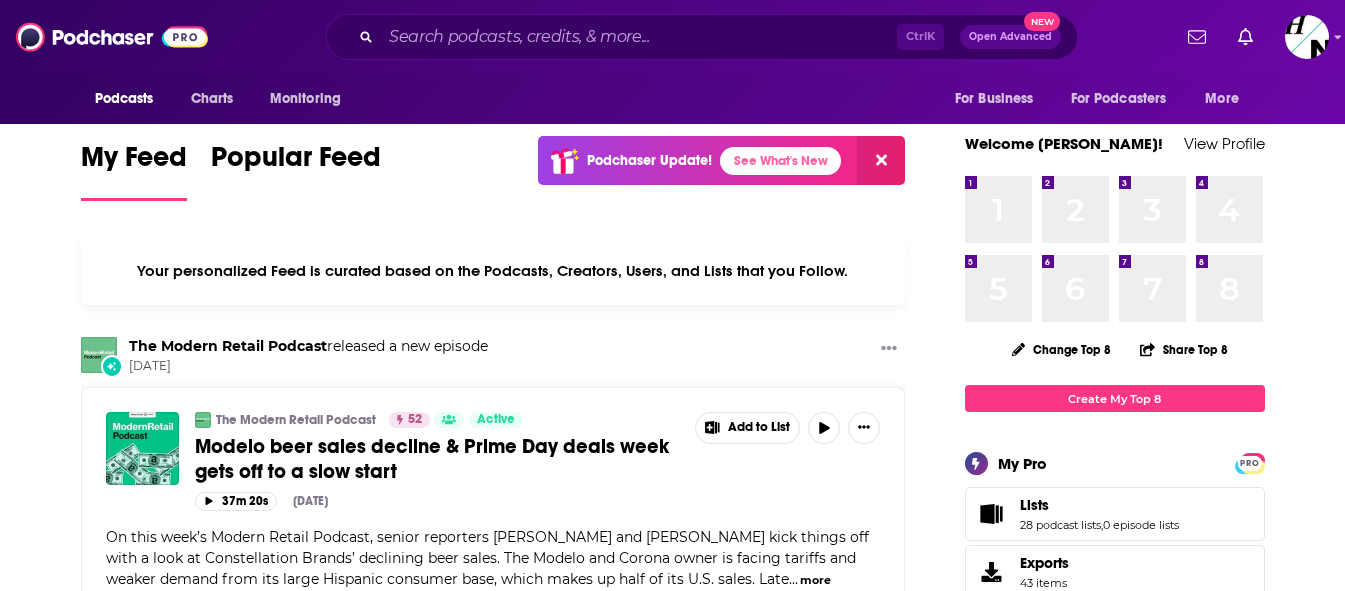 scroll, scrollTop: 0, scrollLeft: 0, axis: both 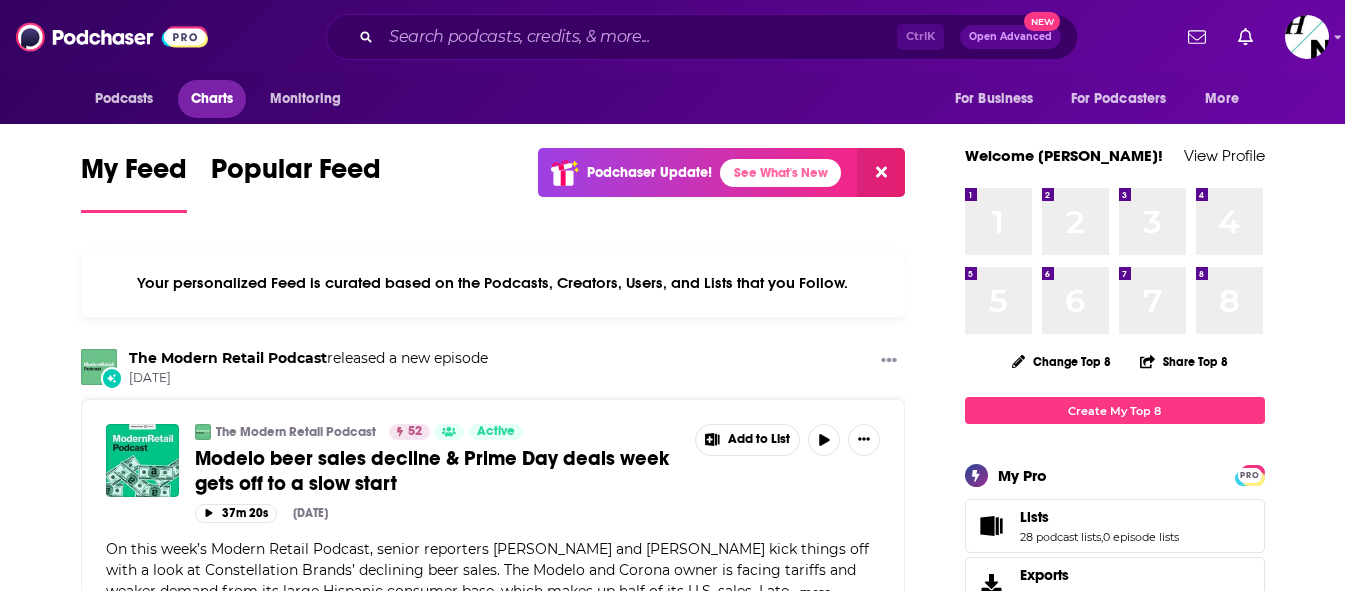 click on "Charts" at bounding box center [212, 99] 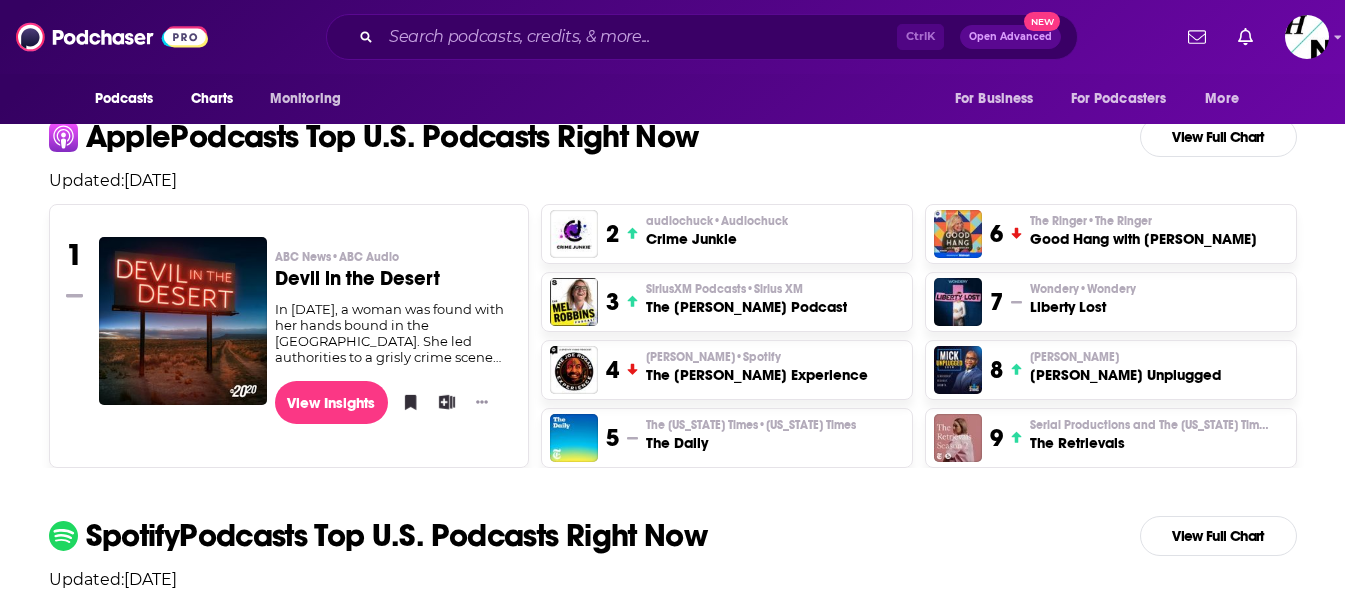 scroll, scrollTop: 486, scrollLeft: 0, axis: vertical 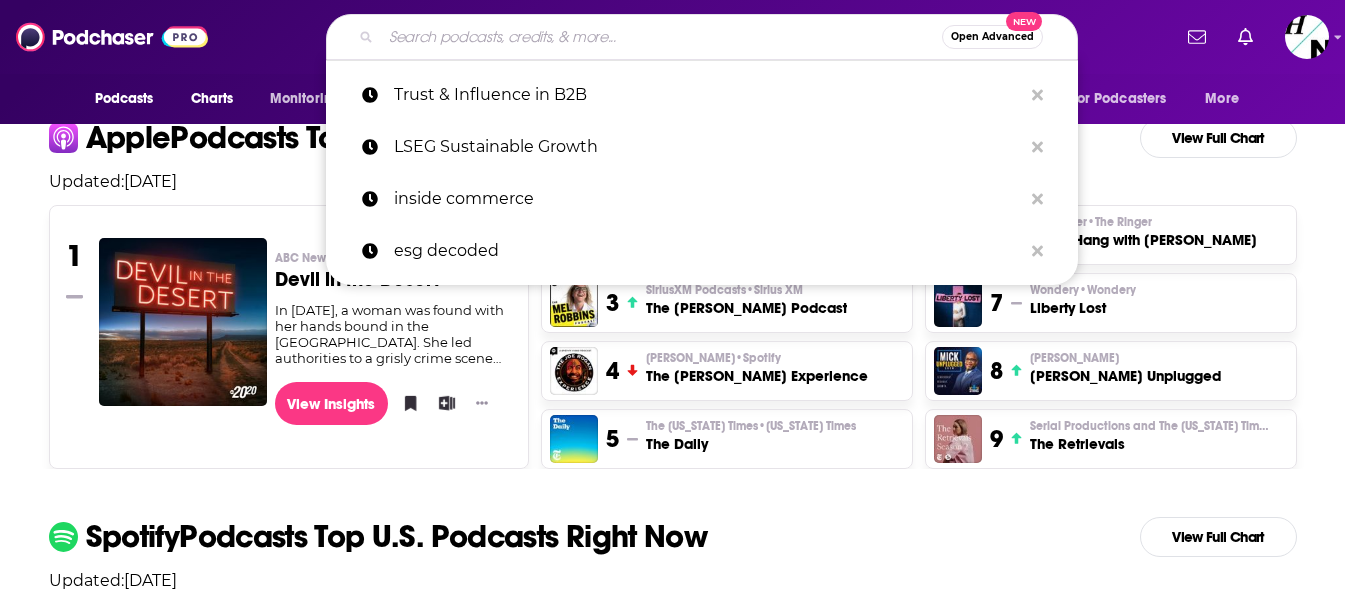click at bounding box center [661, 37] 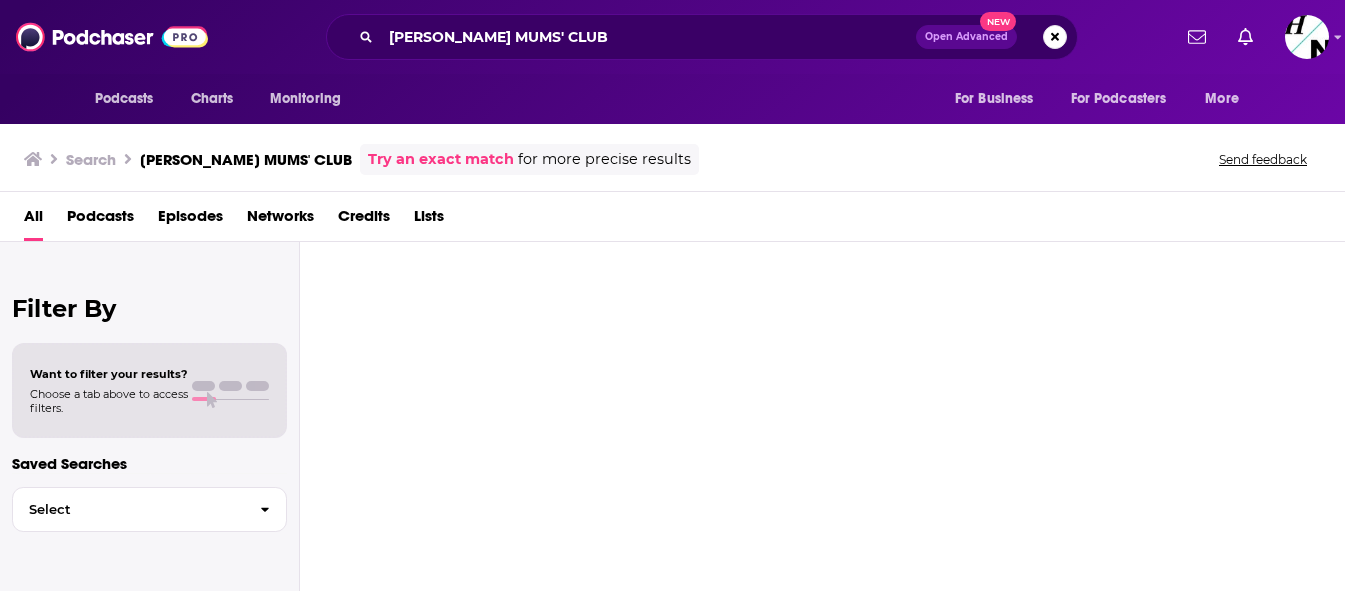 scroll, scrollTop: 0, scrollLeft: 0, axis: both 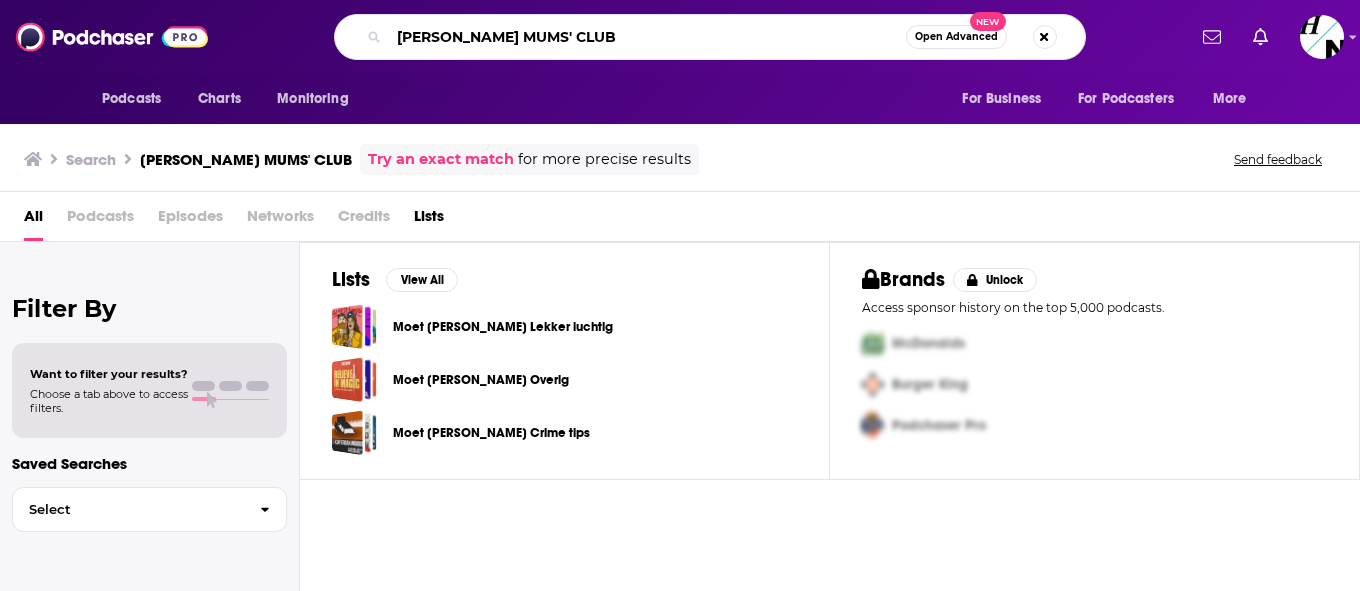 click on "[PERSON_NAME] MUMS' CLUB" at bounding box center [647, 37] 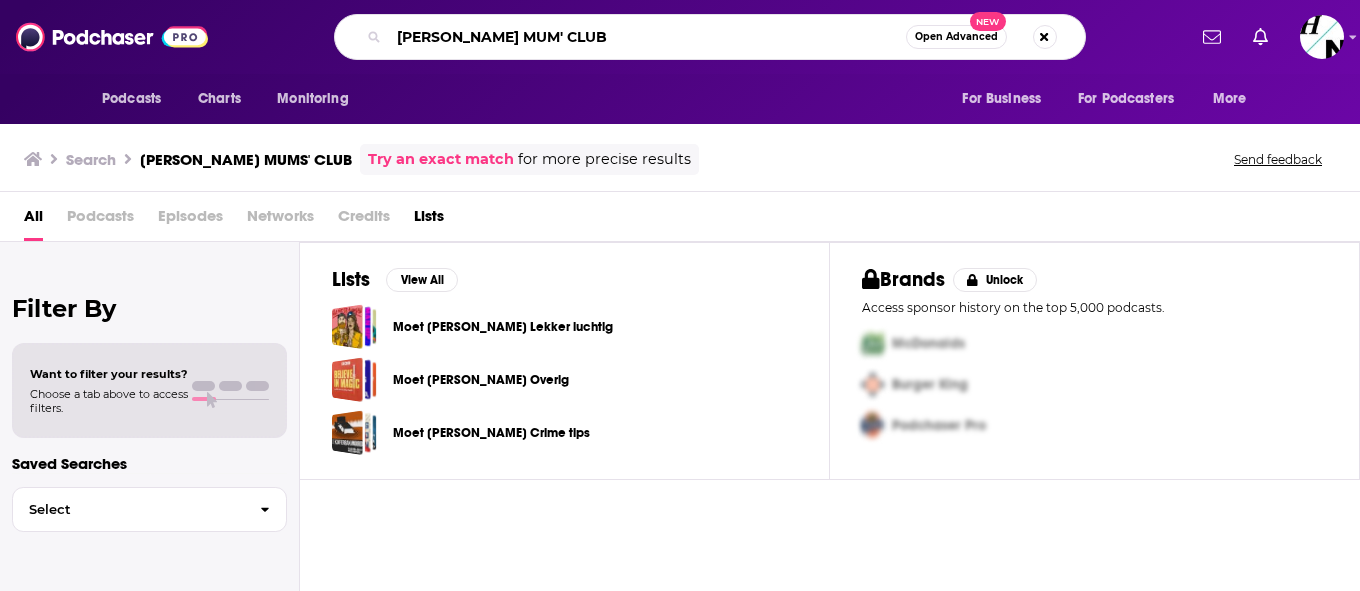 click on "AMY HART'S MUM' CLUB" at bounding box center (647, 37) 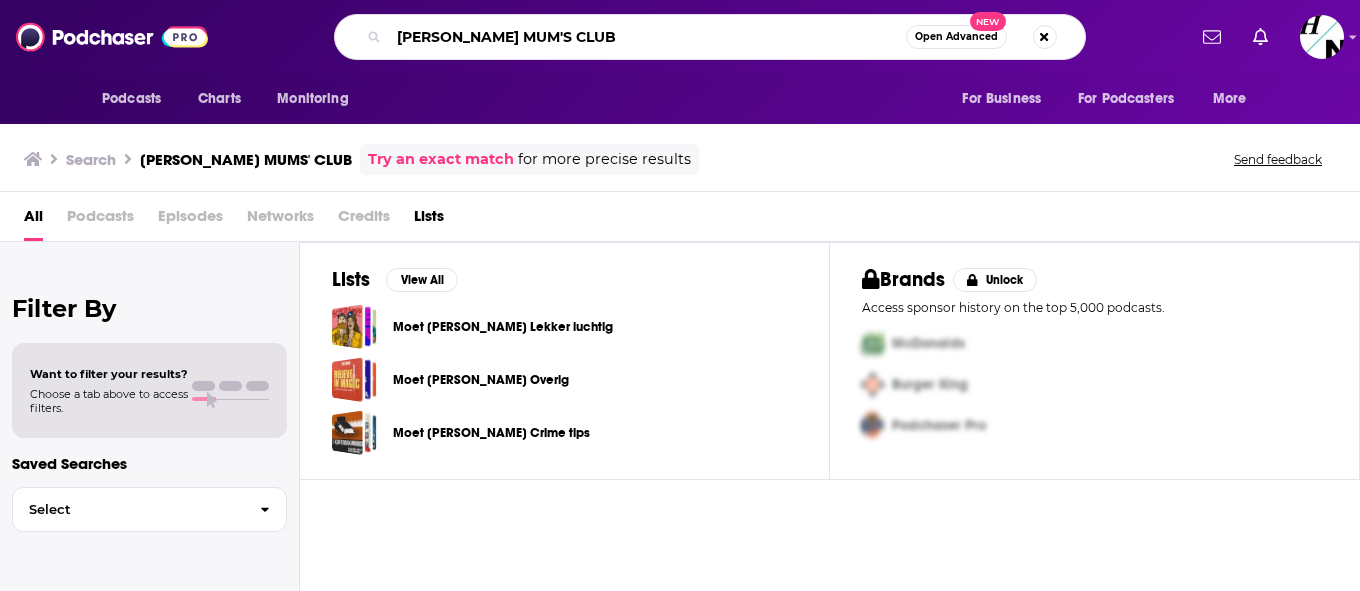 type on "[PERSON_NAME] MUM'S CLUB" 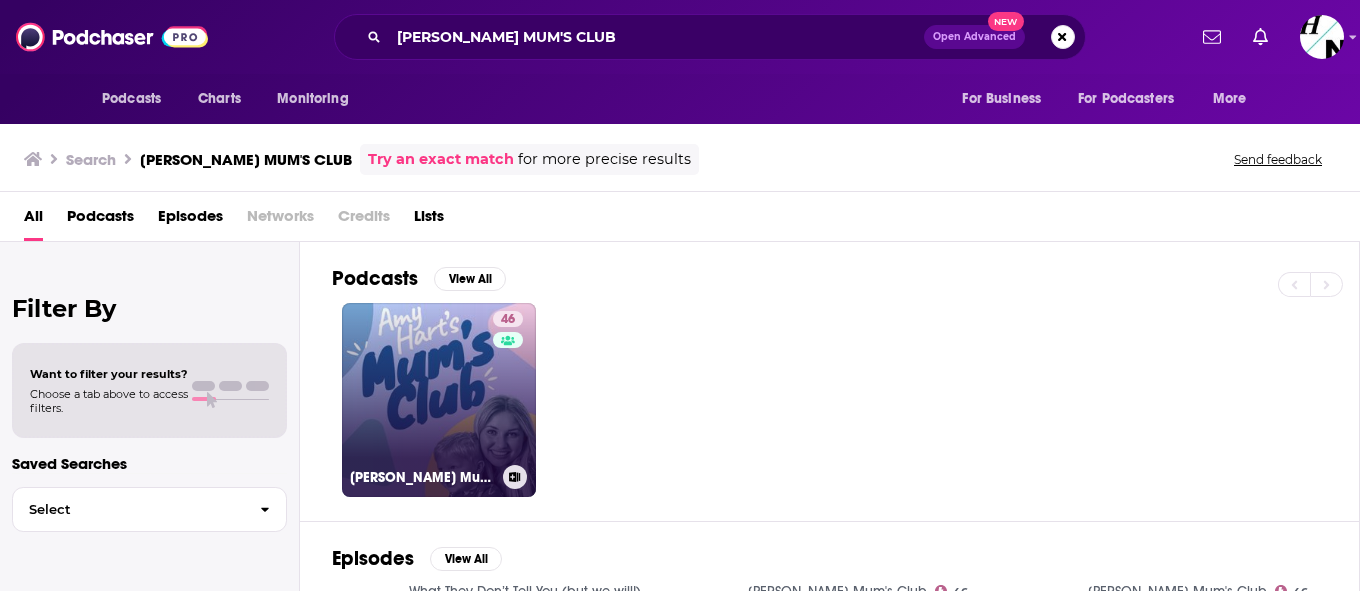 click on "46 Amy Hart's Mum's Club" at bounding box center [439, 400] 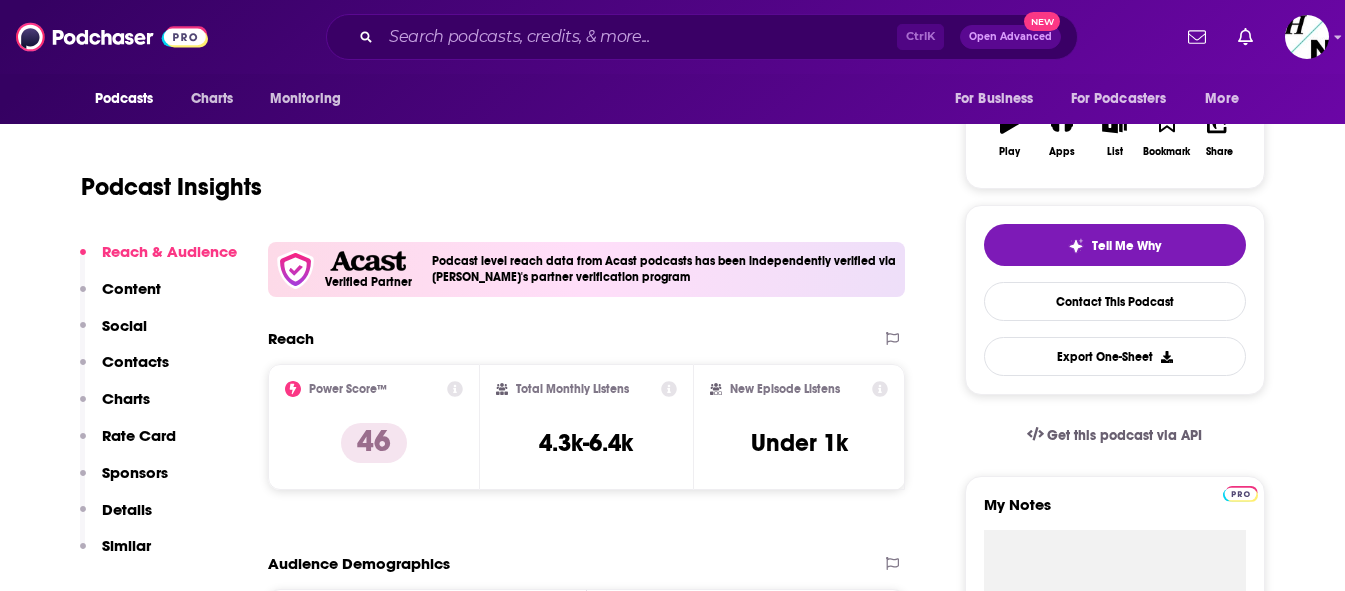 scroll, scrollTop: 334, scrollLeft: 0, axis: vertical 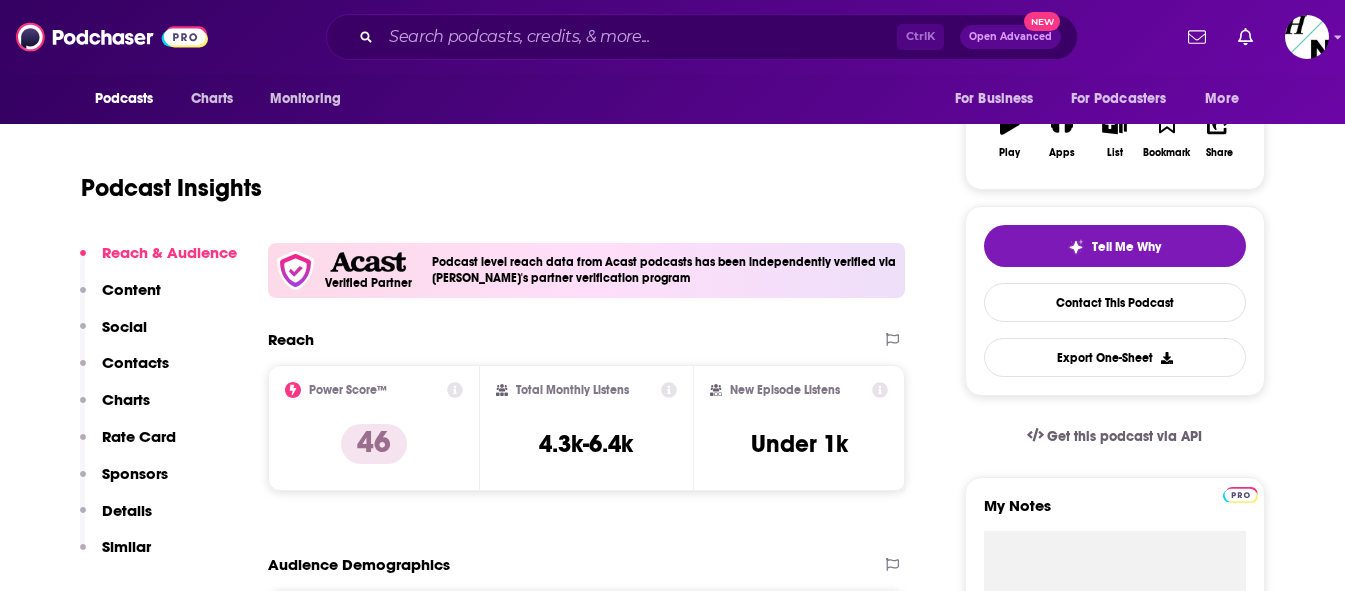 click 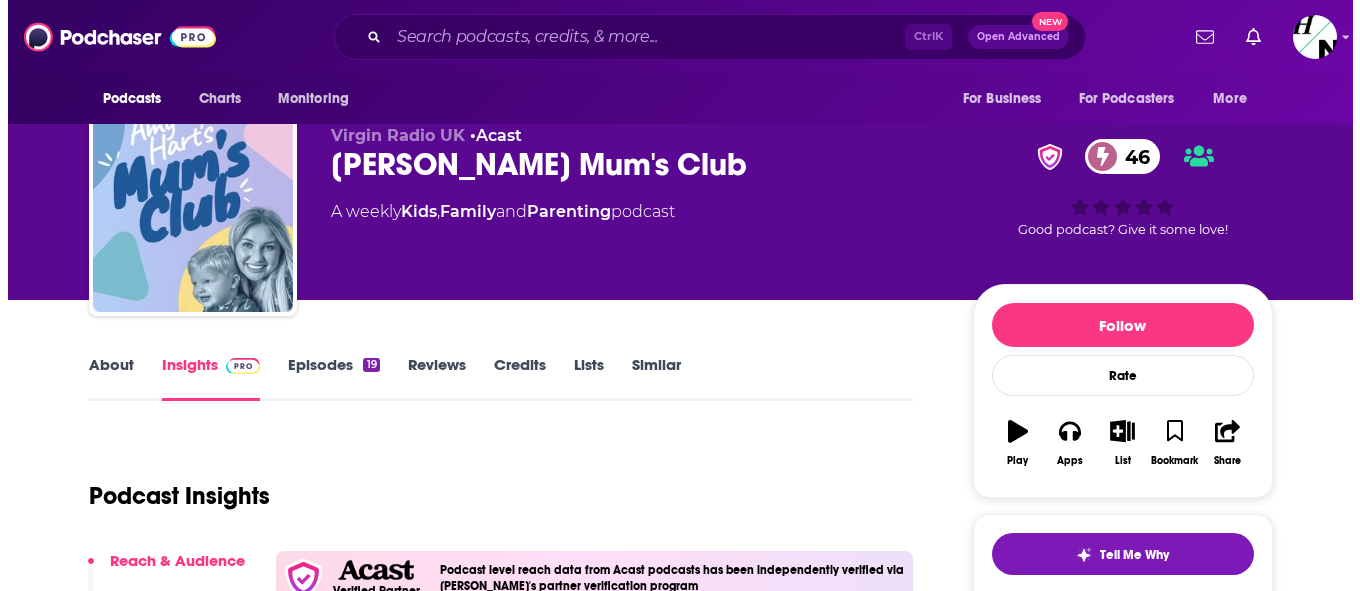 scroll, scrollTop: 0, scrollLeft: 0, axis: both 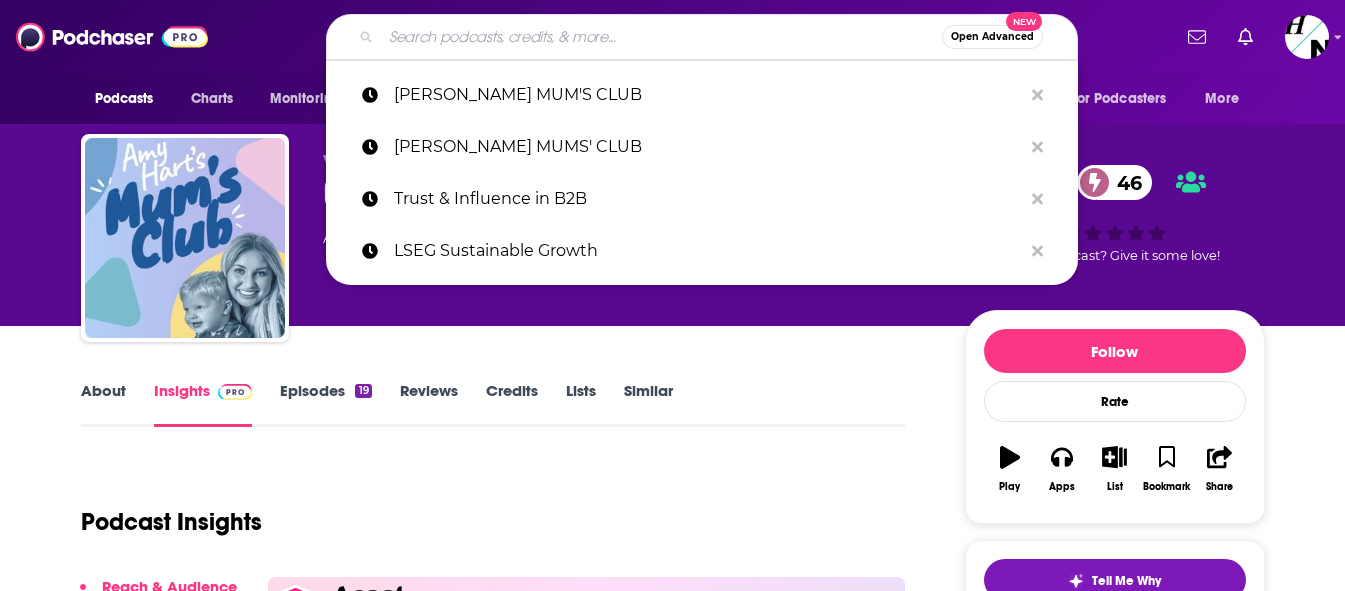 click at bounding box center [661, 37] 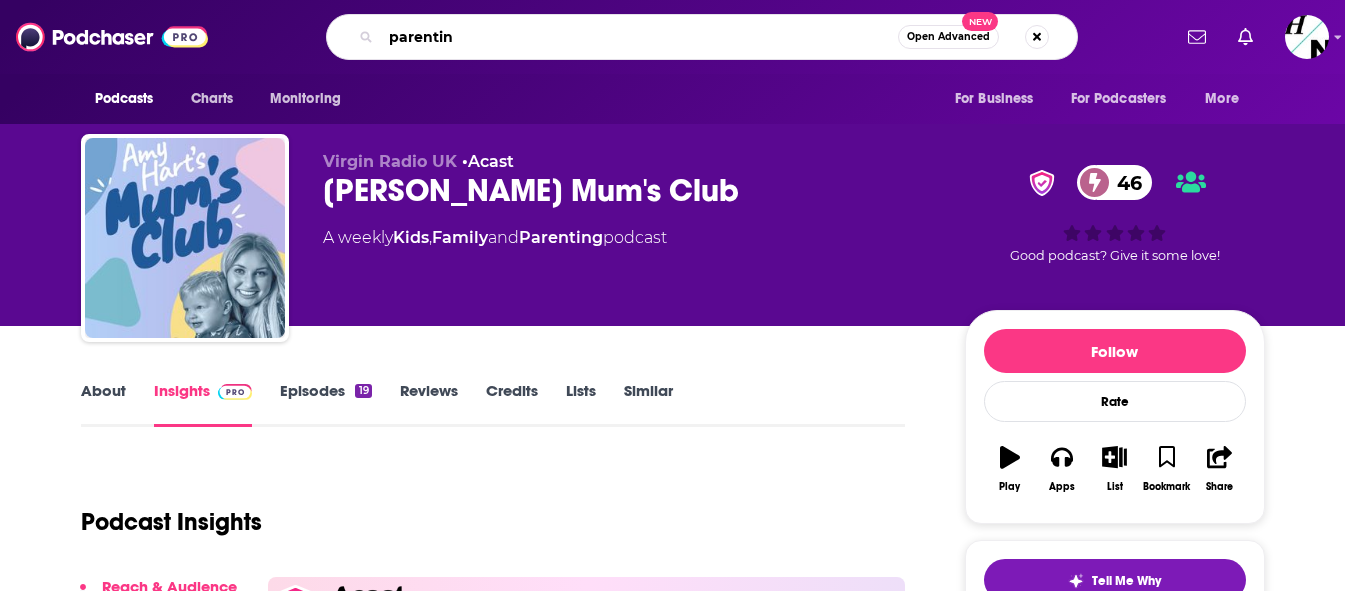 type on "parenting" 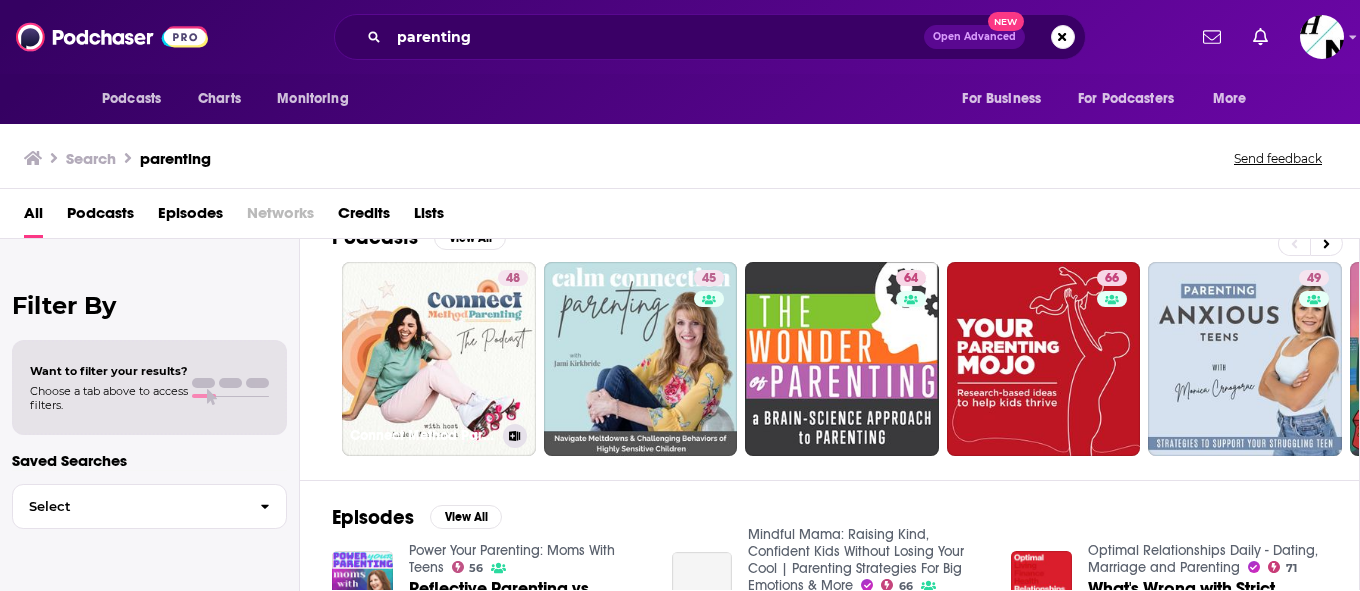 scroll, scrollTop: 160, scrollLeft: 0, axis: vertical 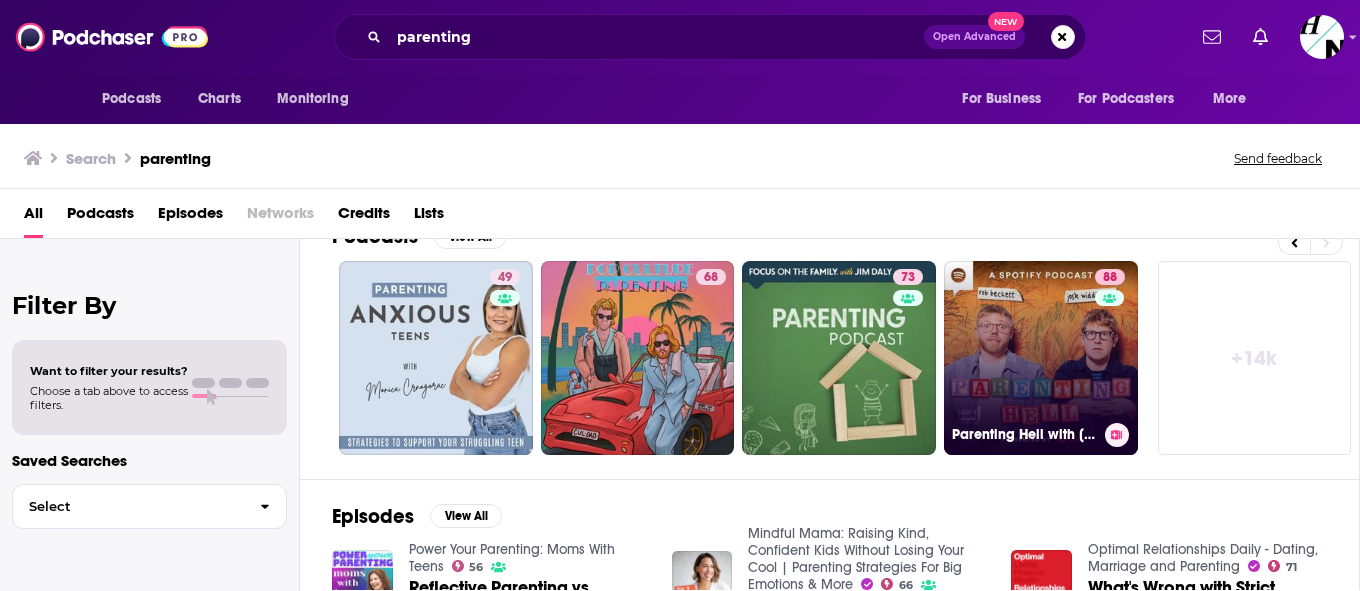 click on "88 Parenting Hell with Rob Beckett and Josh Widdicombe" at bounding box center (1041, 358) 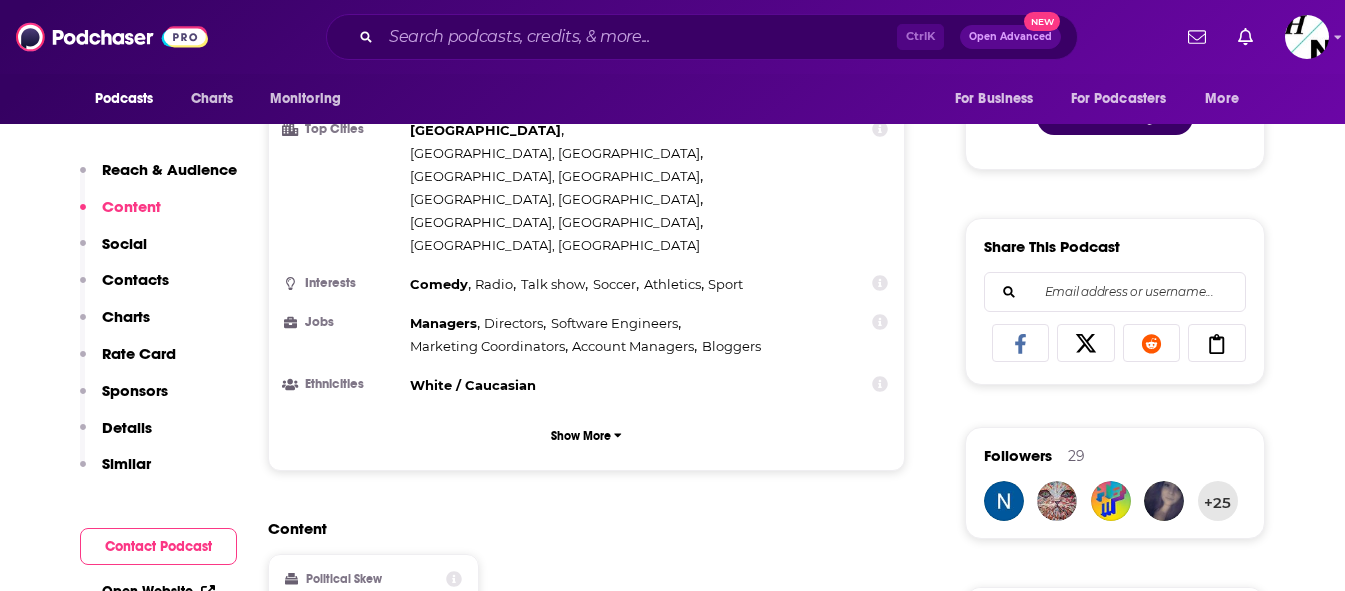 scroll, scrollTop: 1105, scrollLeft: 0, axis: vertical 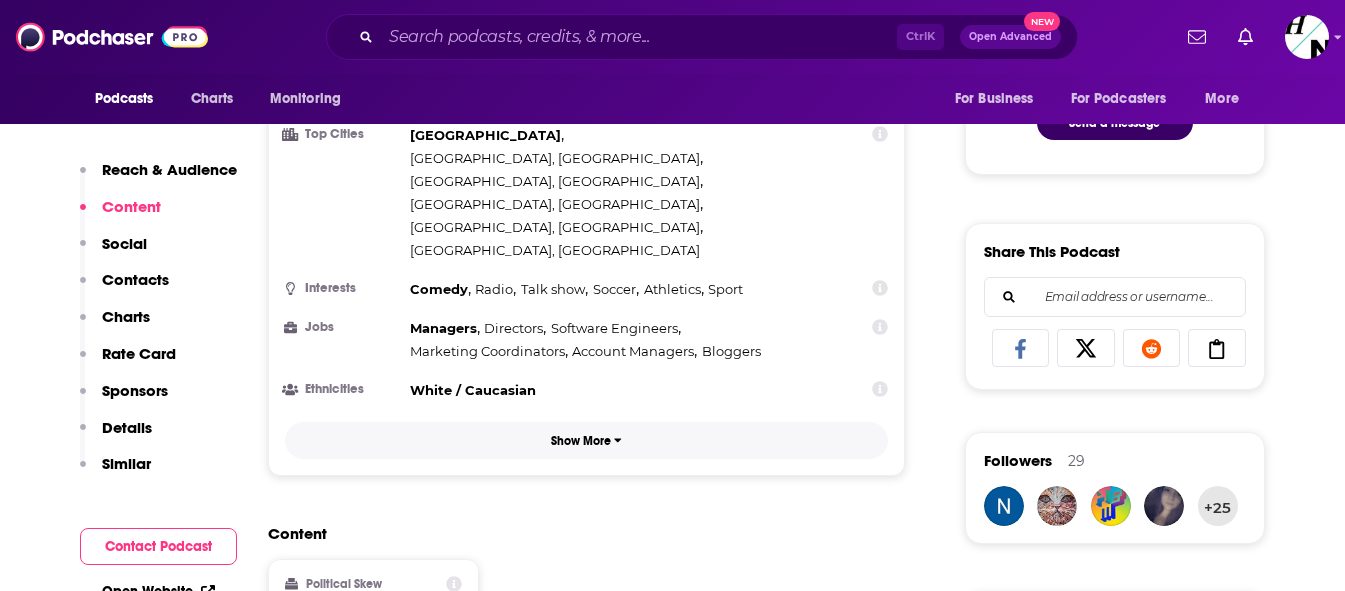 click 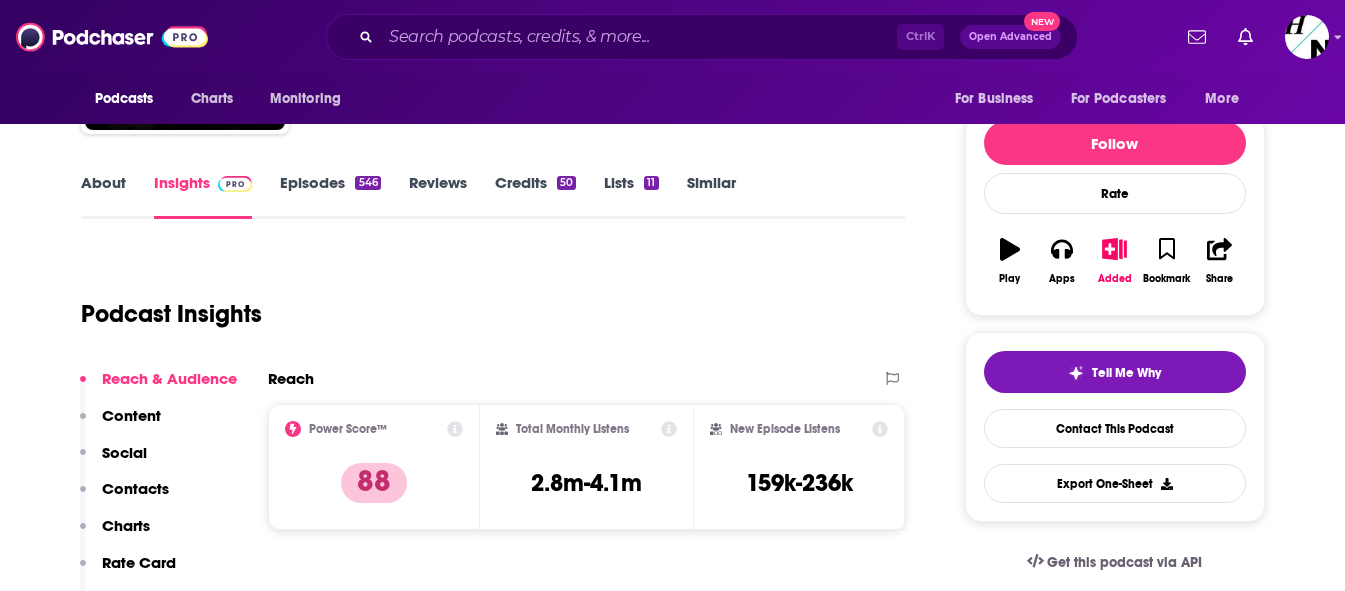 scroll, scrollTop: 209, scrollLeft: 0, axis: vertical 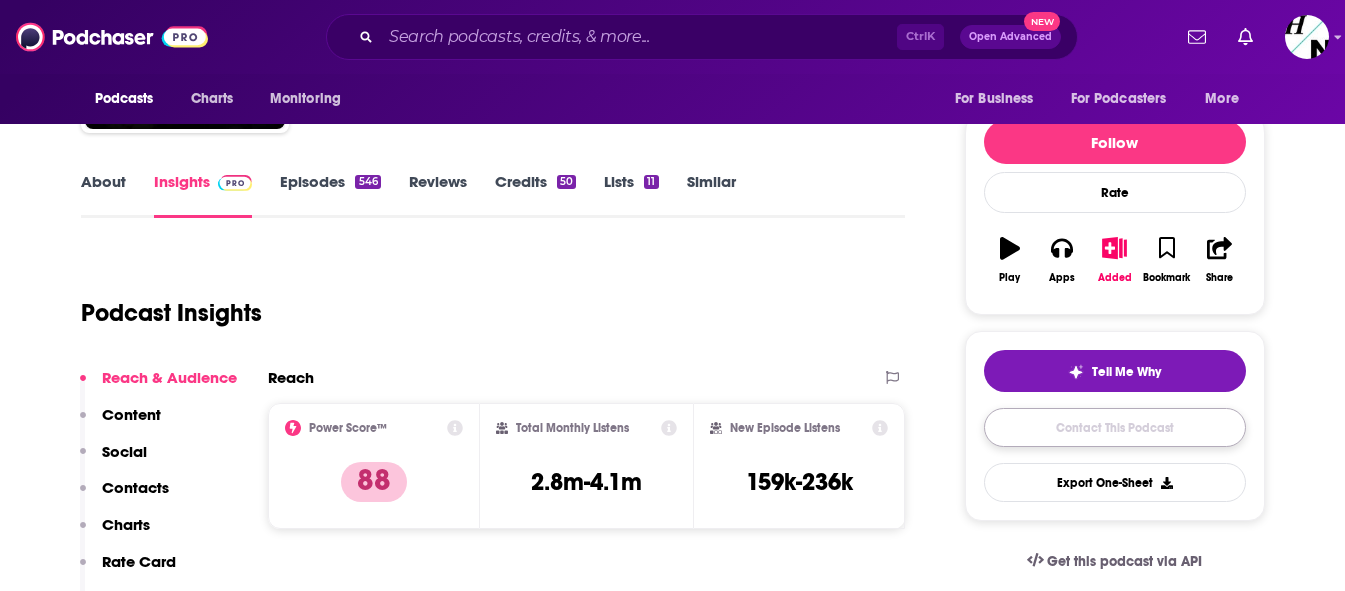 click on "Contact This Podcast" at bounding box center [1115, 427] 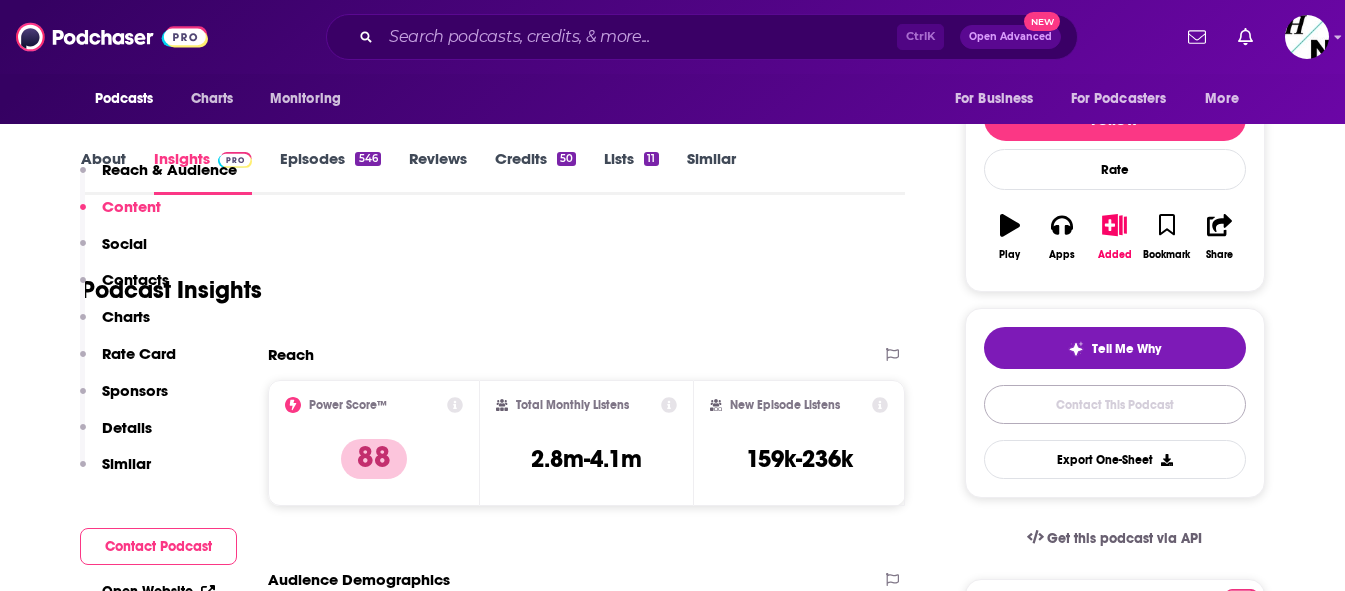 scroll, scrollTop: 0, scrollLeft: 0, axis: both 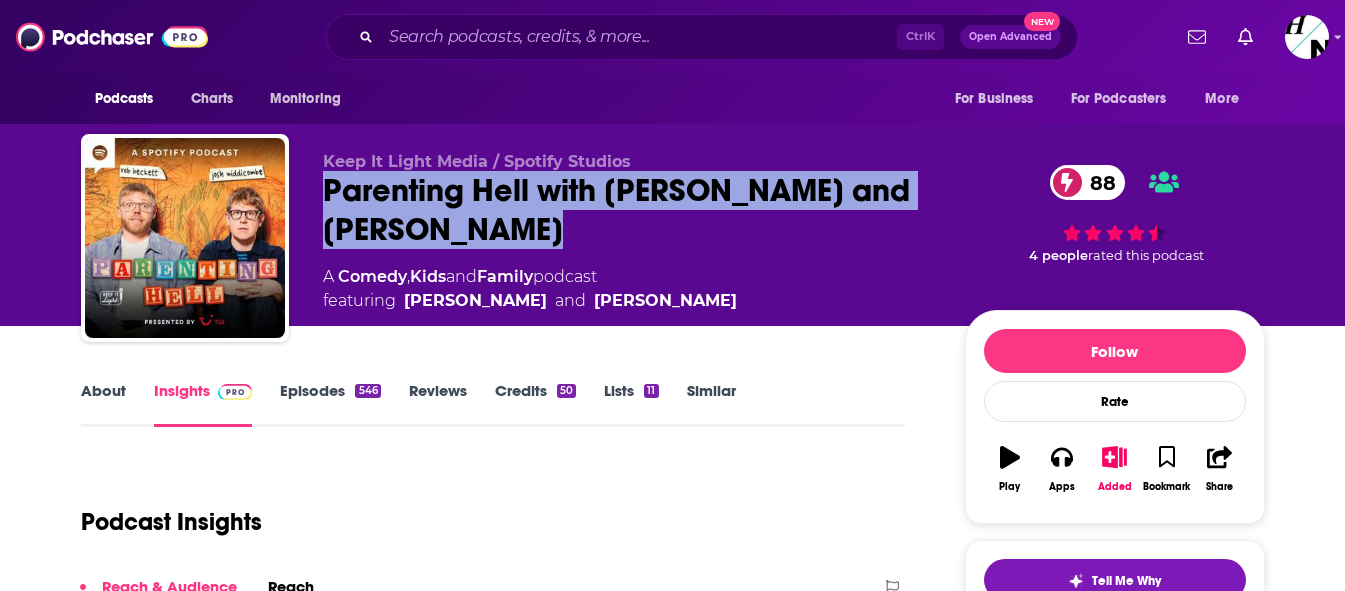 drag, startPoint x: 326, startPoint y: 180, endPoint x: 588, endPoint y: 232, distance: 267.11047 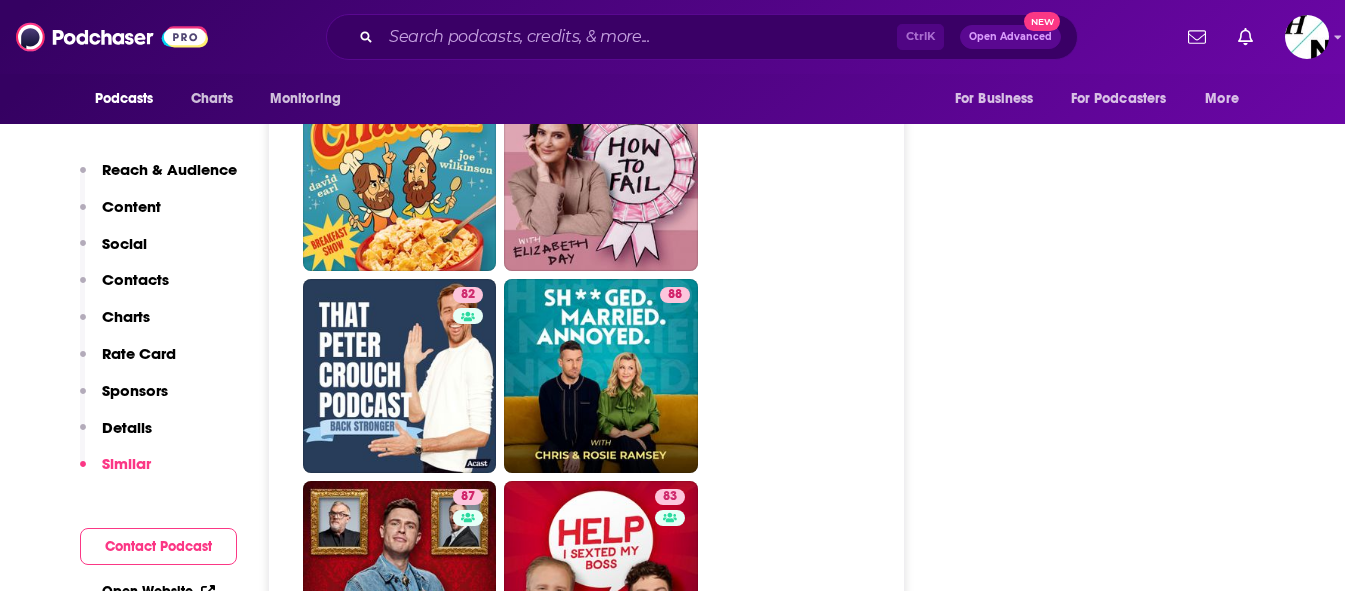 scroll, scrollTop: 5447, scrollLeft: 0, axis: vertical 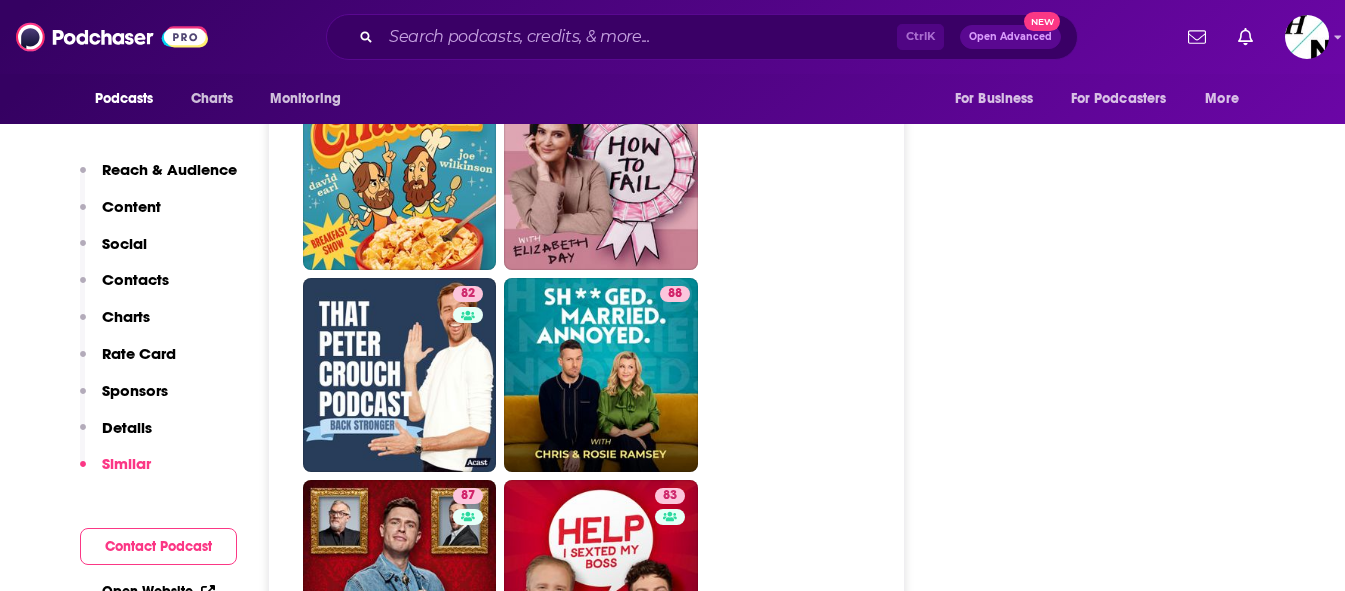 click on "87 Taskmaster The Podcast" at bounding box center (400, 577) 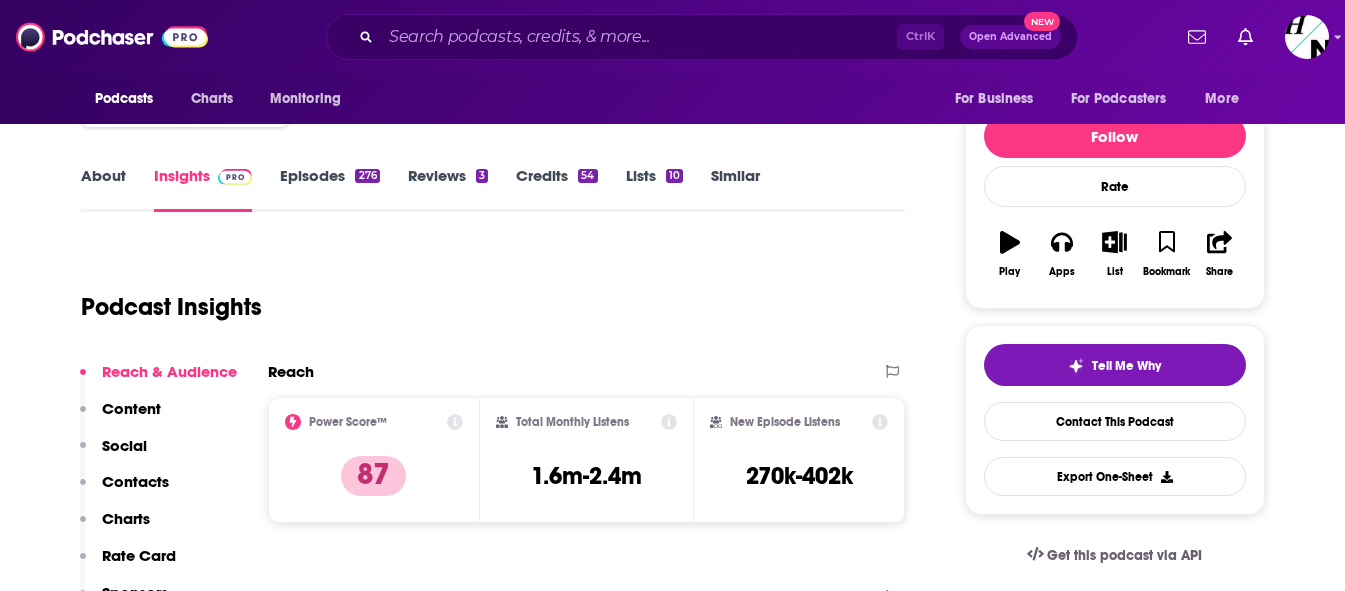 scroll, scrollTop: 216, scrollLeft: 0, axis: vertical 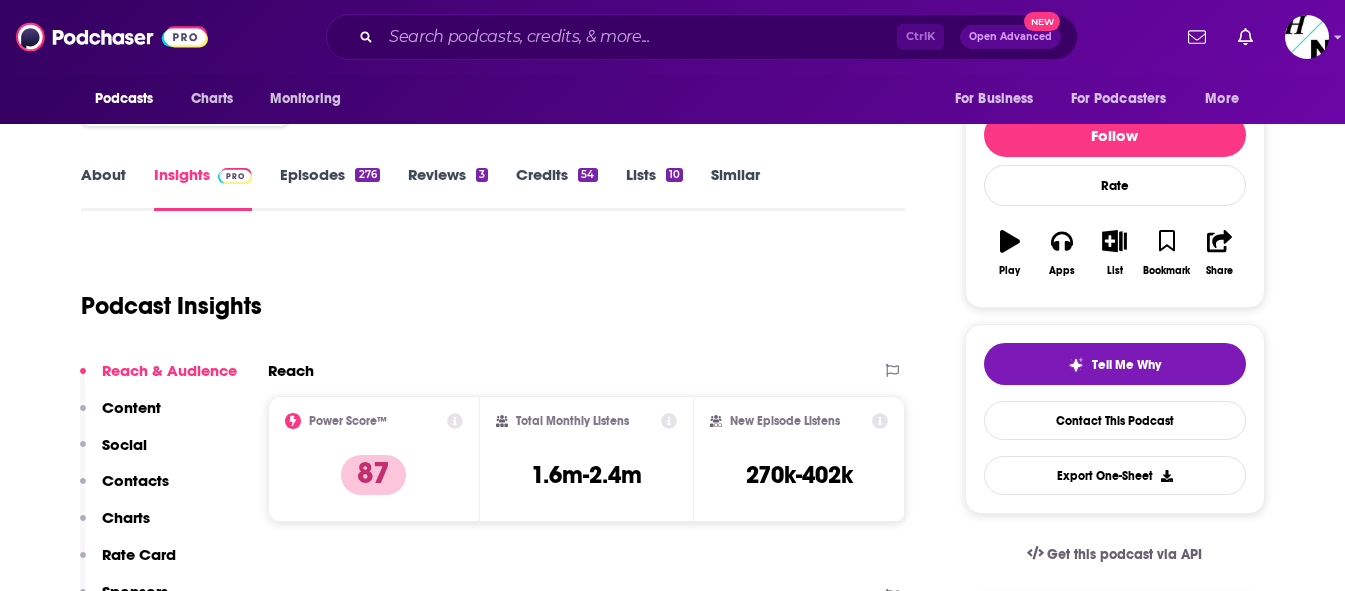 type on "https://www.podchaser.com/podcasts/parenting-hell-with-rob-becket-1166672" 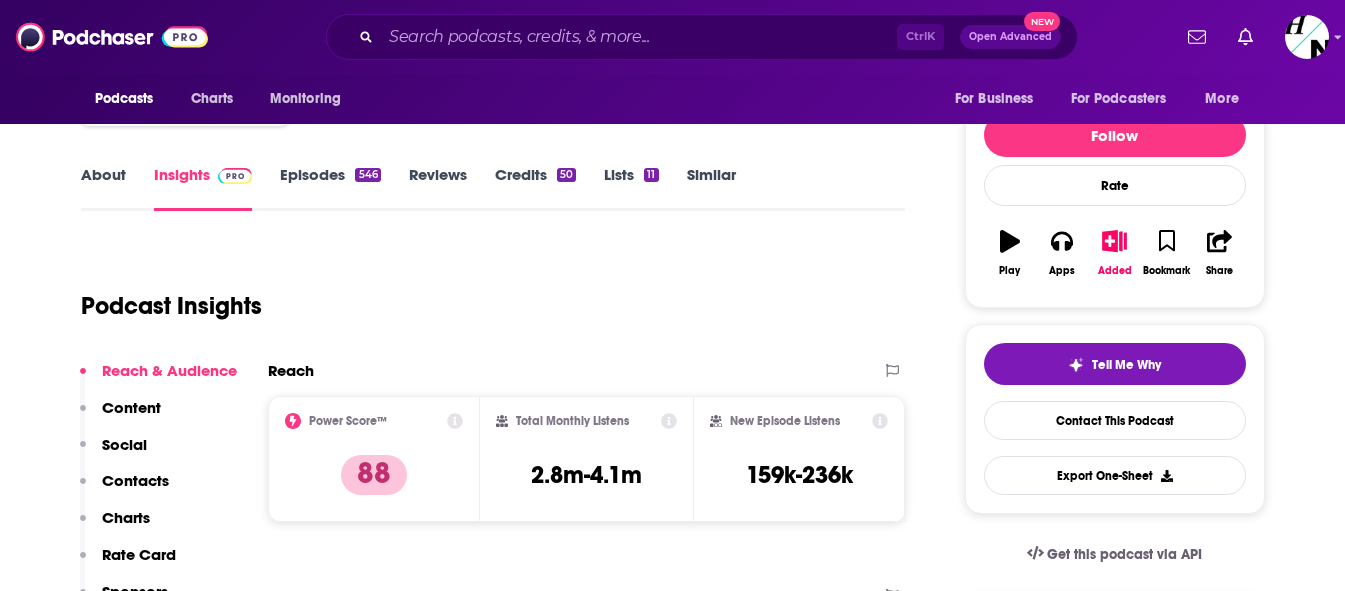 scroll, scrollTop: 0, scrollLeft: 0, axis: both 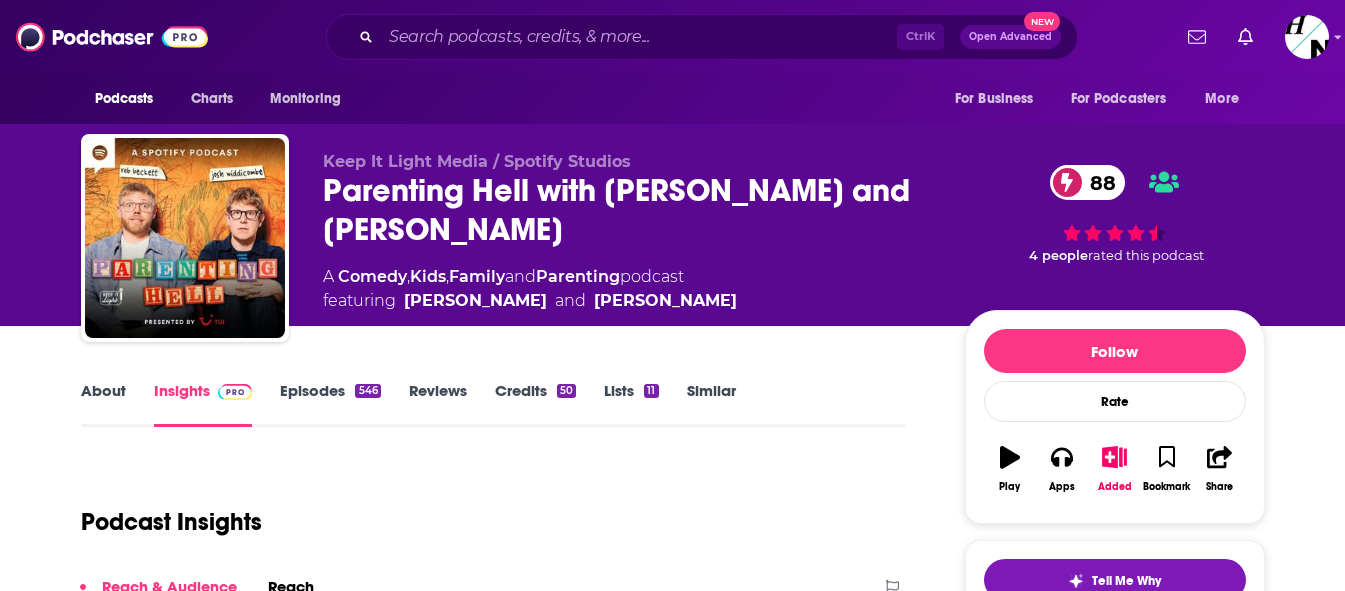click on "Podcast Insights" at bounding box center [485, 510] 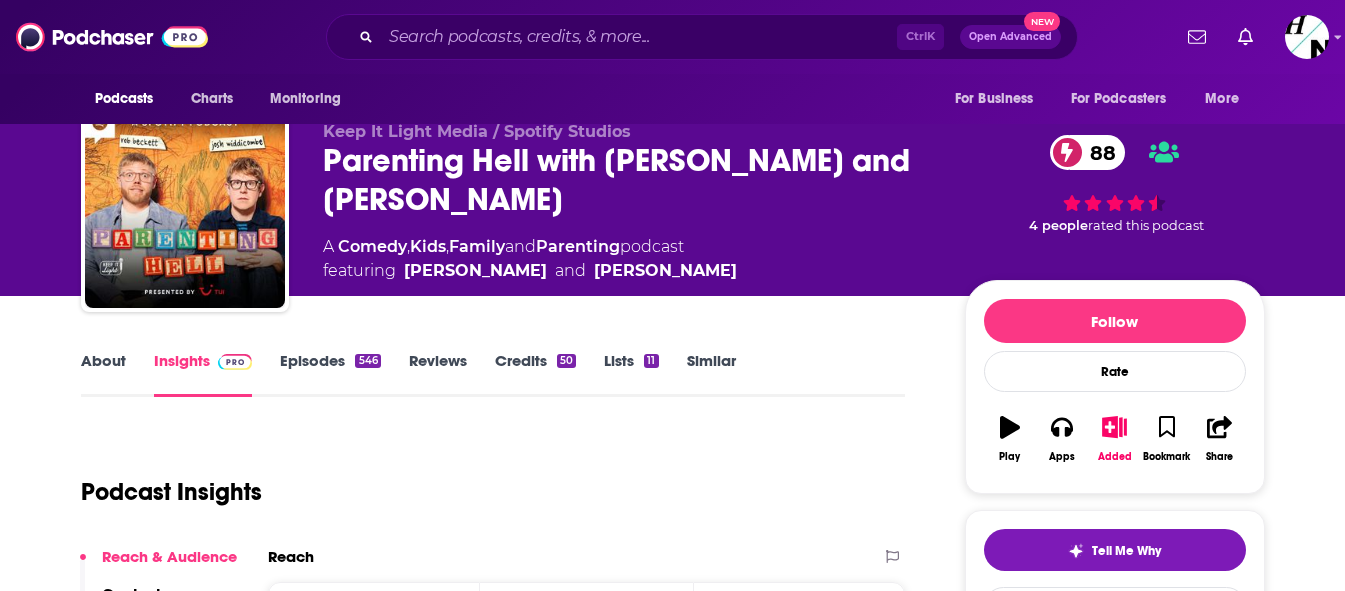 scroll, scrollTop: 30, scrollLeft: 0, axis: vertical 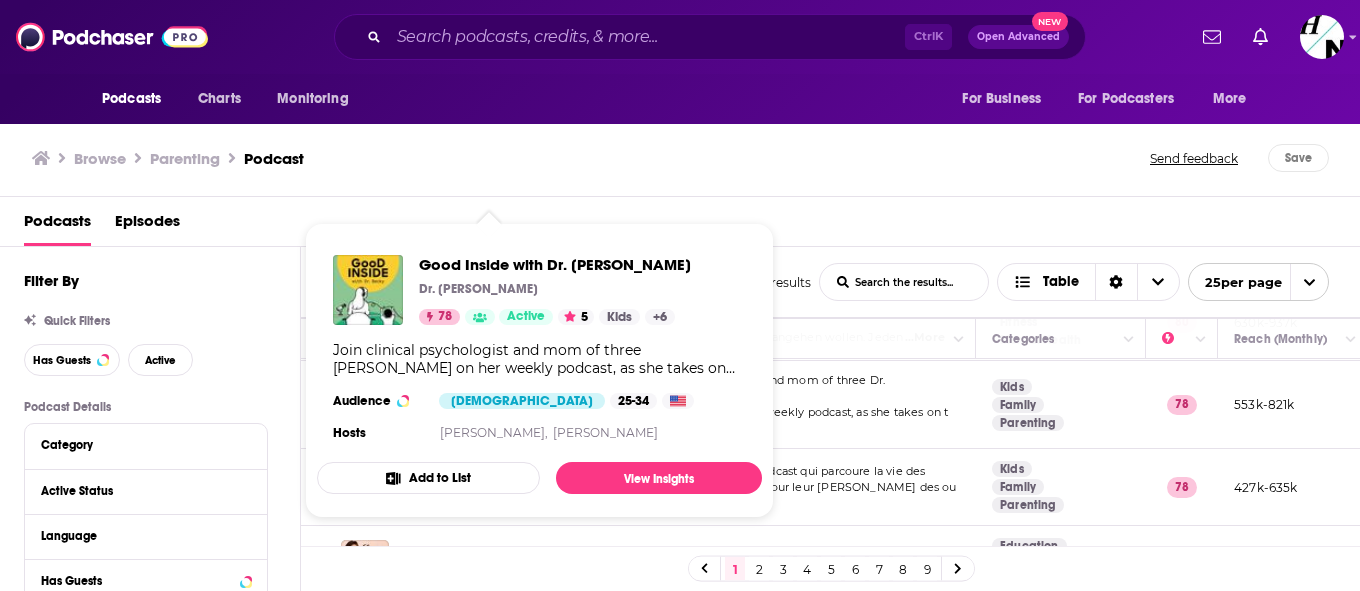 click on "Browse Parenting Podcast Send feedback Save" at bounding box center [680, 158] 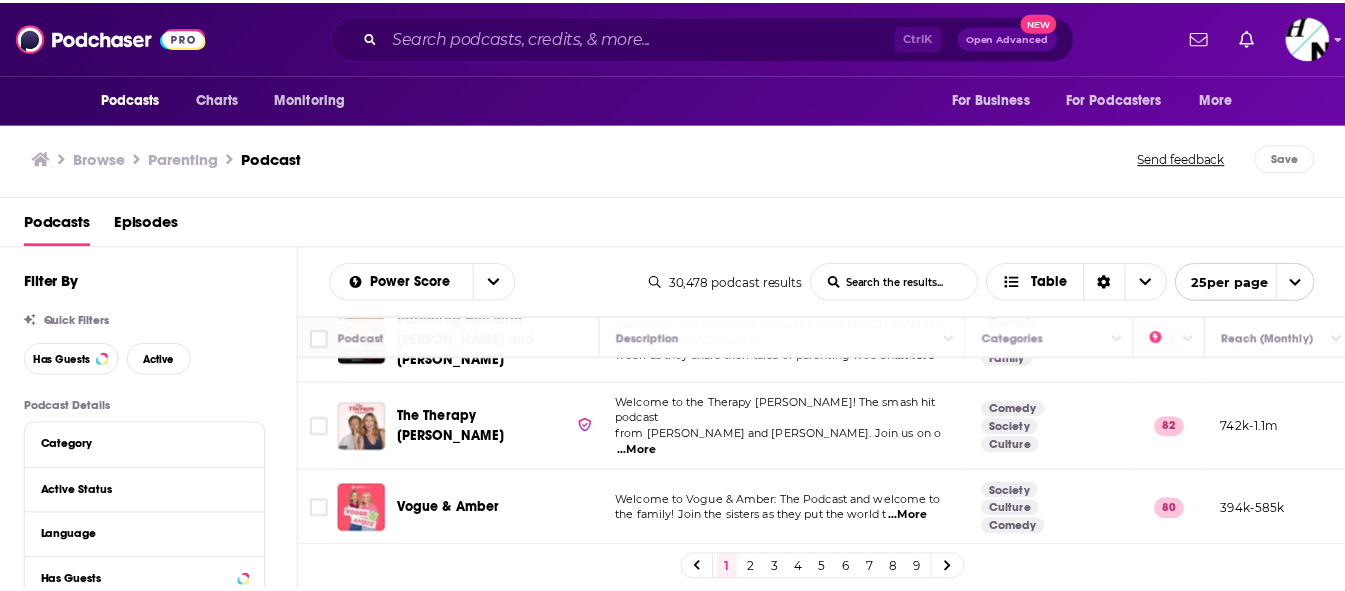 scroll, scrollTop: 61, scrollLeft: 0, axis: vertical 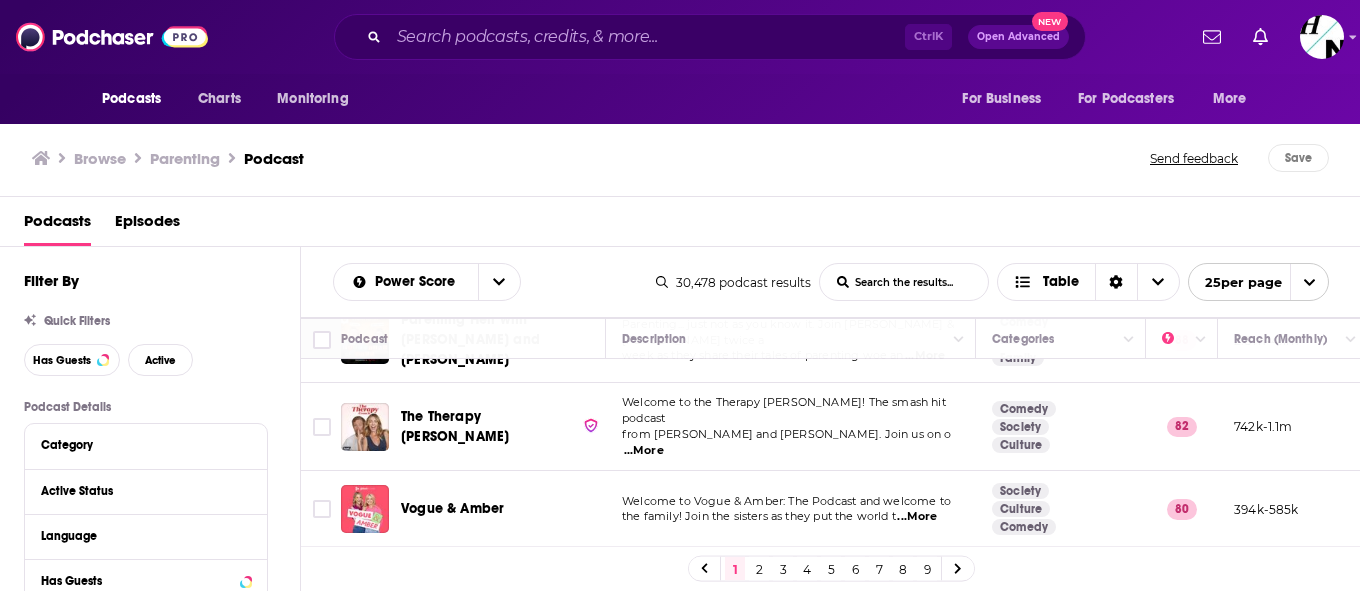 click on "...More" at bounding box center [644, 451] 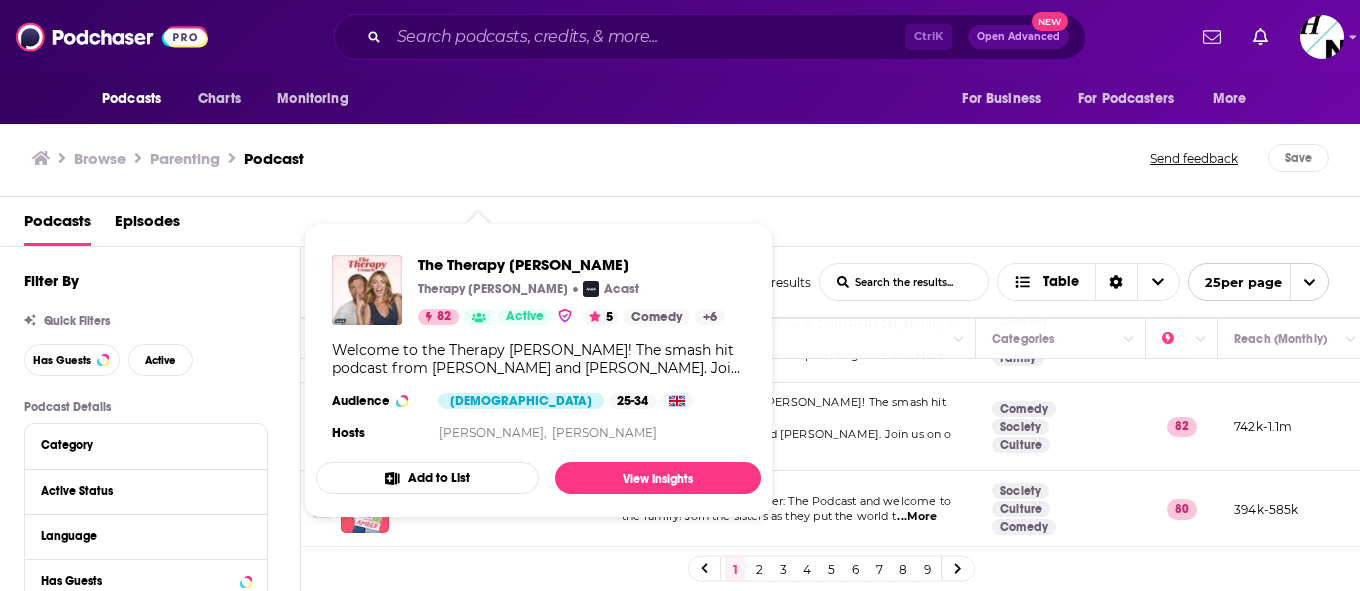 click on "The Therapy Crouch Therapy Crouch Acast 82 Active 5 Comedy + 6 Welcome to the Therapy Crouch! The smash hit podcast from Abbey Clancy and Peter Crouch. Join us on our weekly episodes where we will be exploring the trials and tribulations experienced by us, and you the listener, as we navigate our way through complex relationships. Enter into our safe space where nothing is off limits and expect some tears, tantrums and plenty of laughs along the way. Hosted on Acast. See acast.com/privacy for more information. Audience Female 25-34 Hosts   Peter Crouch, Abbey Clancy" at bounding box center (538, 350) 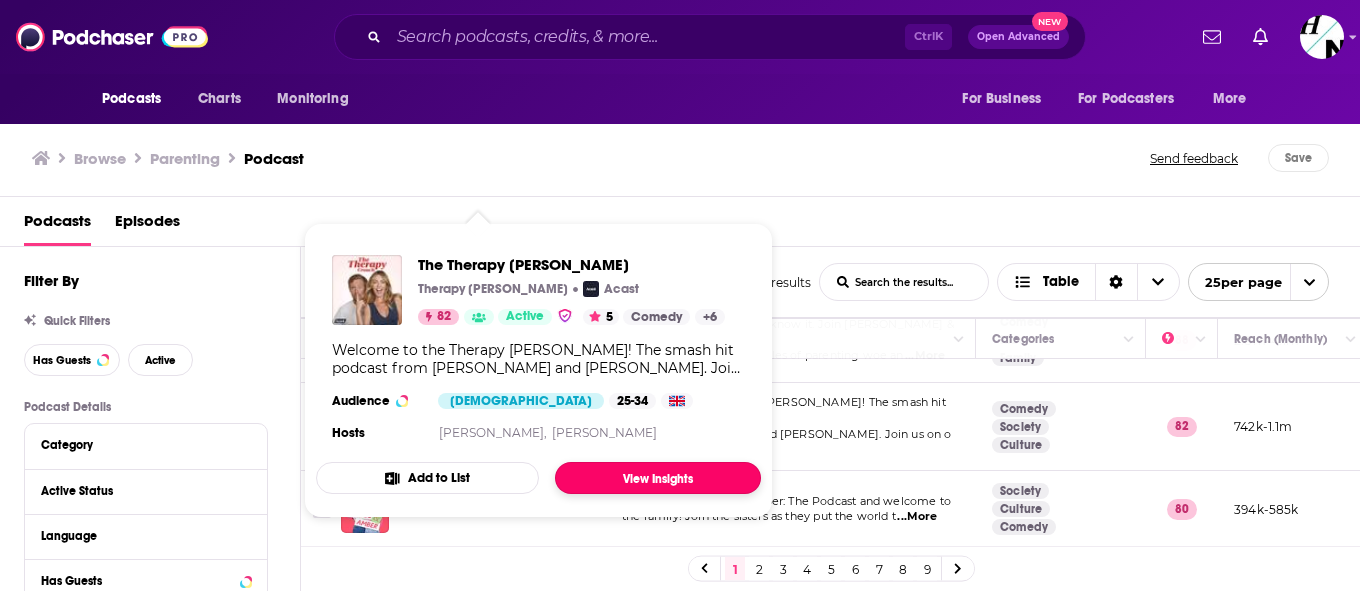 click on "View Insights" at bounding box center [658, 478] 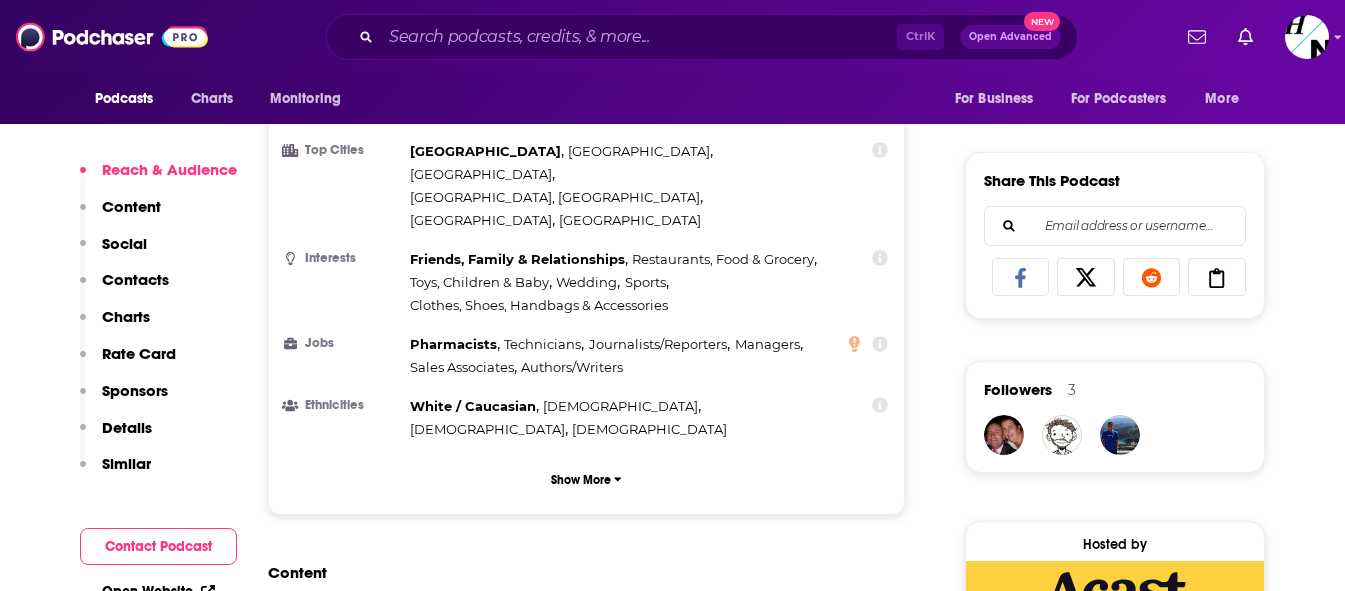 scroll, scrollTop: 1177, scrollLeft: 0, axis: vertical 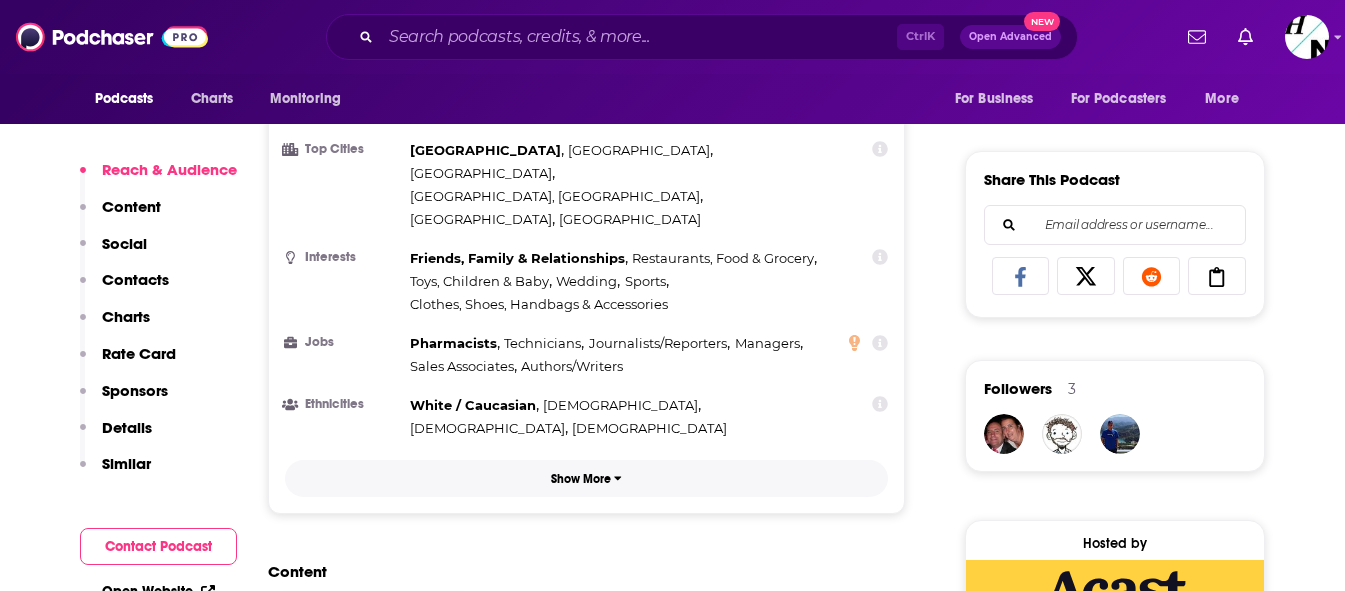 click on "Show More" at bounding box center (587, 478) 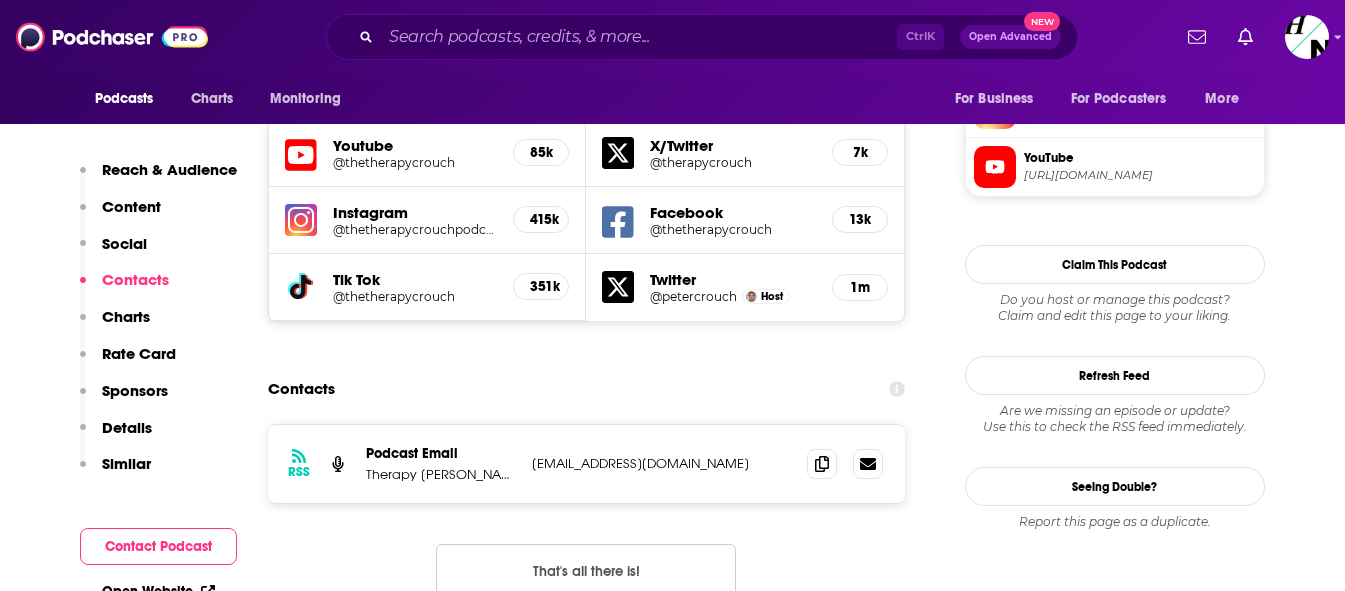scroll, scrollTop: 2096, scrollLeft: 0, axis: vertical 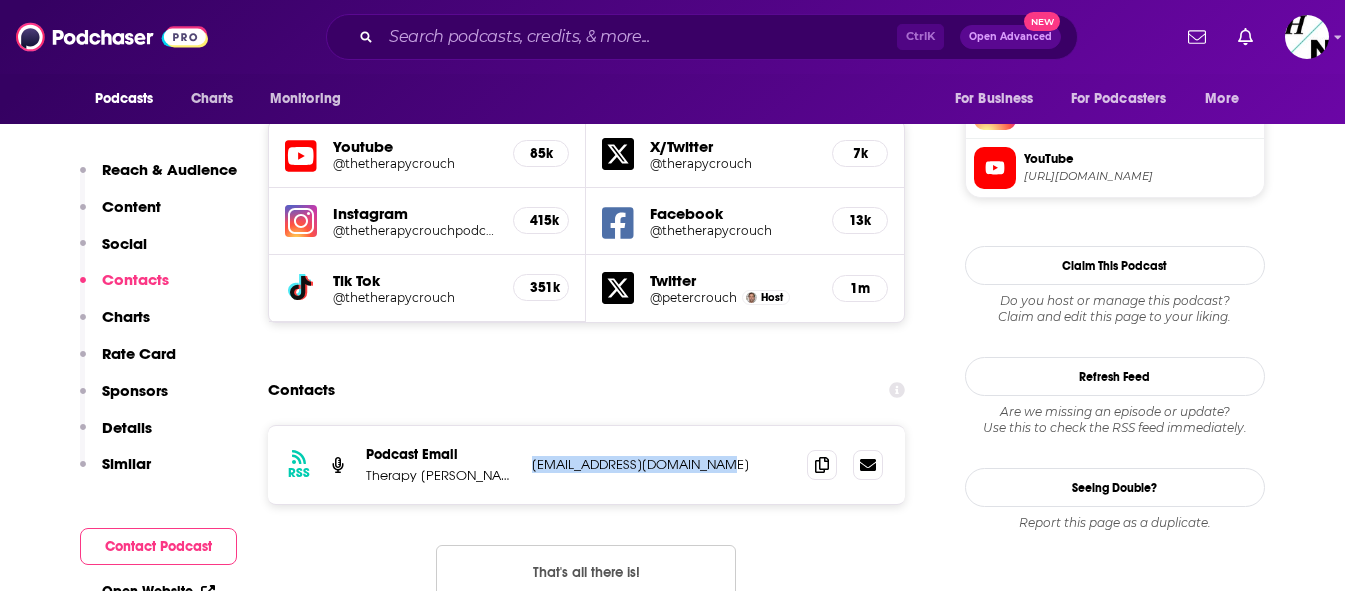 drag, startPoint x: 731, startPoint y: 363, endPoint x: 533, endPoint y: 362, distance: 198.00252 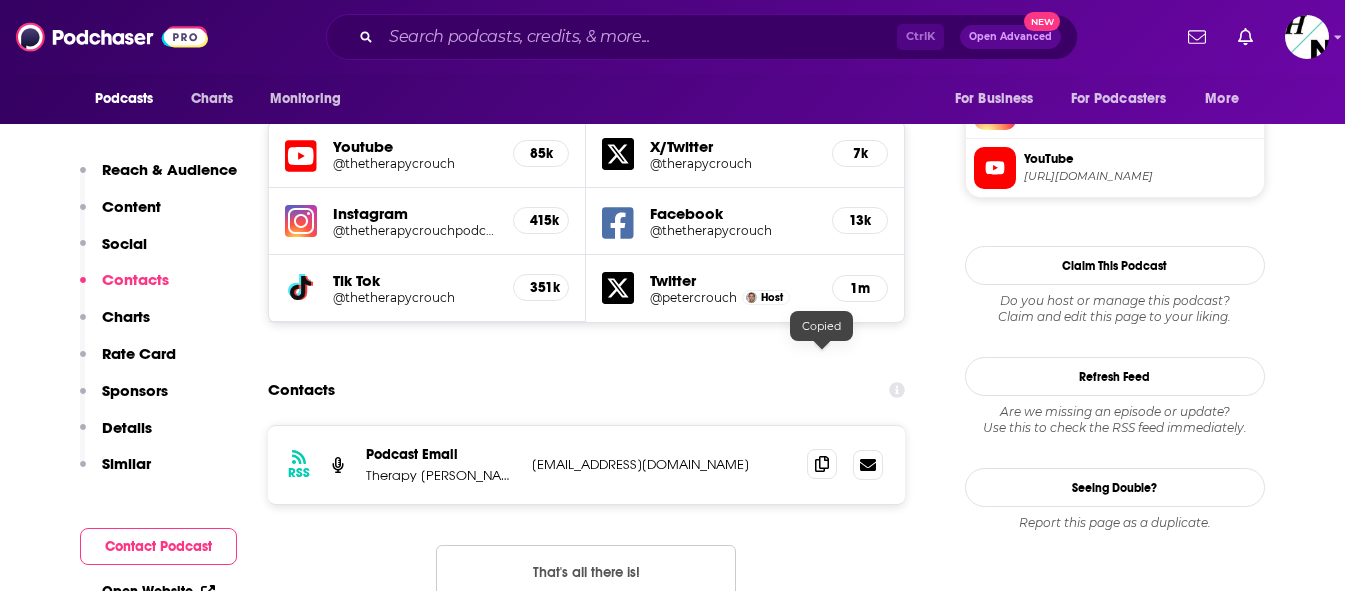 click 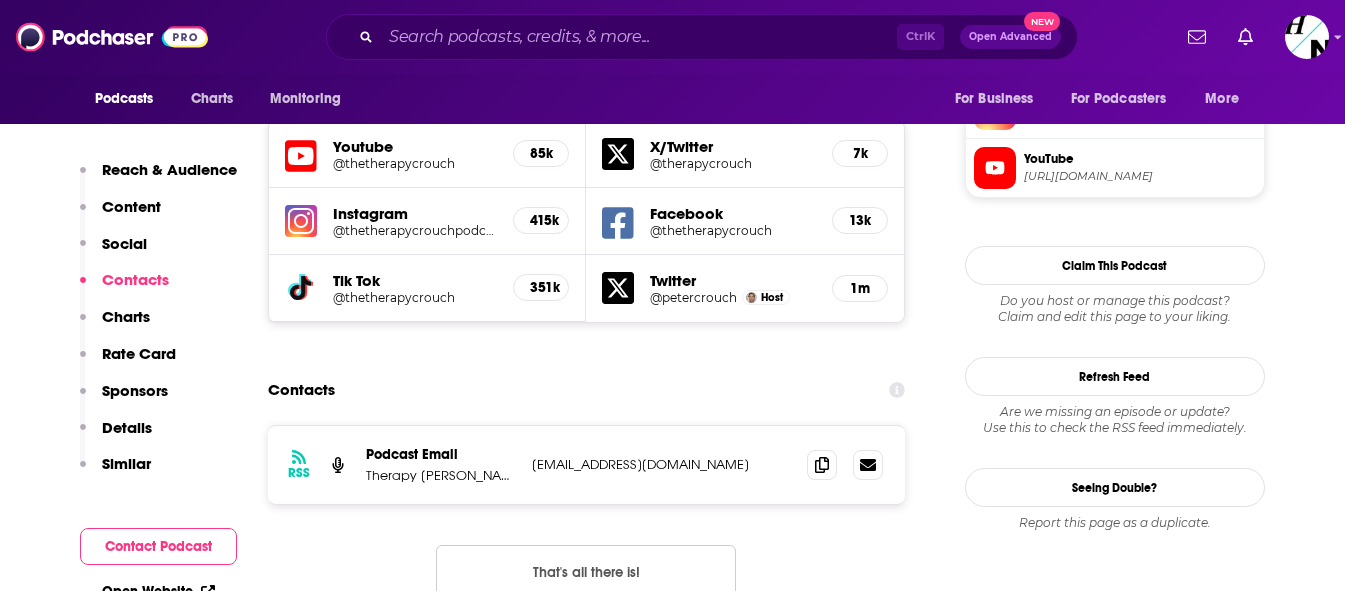click on "About Insights Episodes 202 Reviews Credits 10 Lists 1 Similar Podcast Insights Reach & Audience Content Social Contacts Charts Rate Card Sponsors Details Similar Contact Podcast Open Website  Verified Partner
Podcast level reach data from Acast podcasts has been independently verified via Podchaser's partner verification program
Reach Power Score™ 82 Total Monthly Listens 742k-1.1m New Episode Listens 74k-91k Export One-Sheet Audience Demographics Gender Female Age 32 yo Income $ $ $ $ $ Parental Status Parents Countries 1 United Kingdom 2 Ireland 3 United States 4 Australia 5 Spain Top Cities London , Liverpool , Manchester , Glasgow, DE , Dubai , Dublin Interests Friends, Family & Relationships , Restaurants, Food & Grocery , Toys, Children & Baby , Wedding , Sports , Clothes, Shoes, Handbags & Accessories Jobs Pharmacists , Technicians , Journalists/Reporters , Managers , Sales Associates , Authors/Writers Ethnicities White / Caucasian , Asian , African American , Hispanic Employers" at bounding box center (672, 4057) 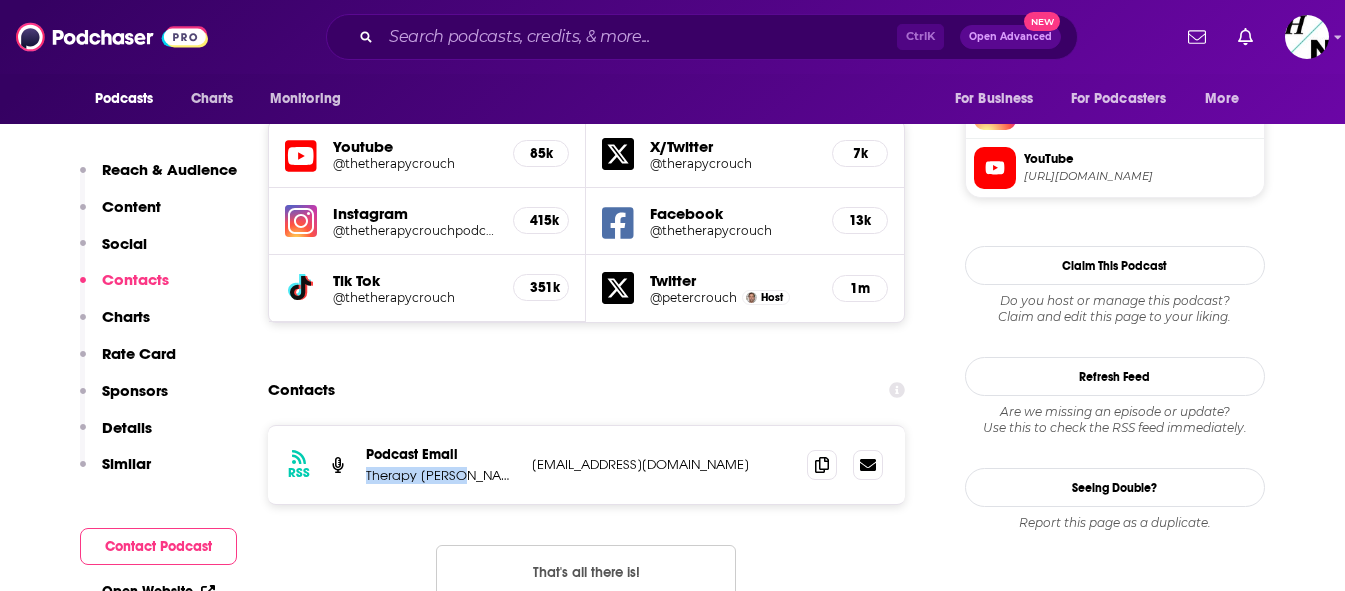 drag, startPoint x: 485, startPoint y: 373, endPoint x: 368, endPoint y: 370, distance: 117.03845 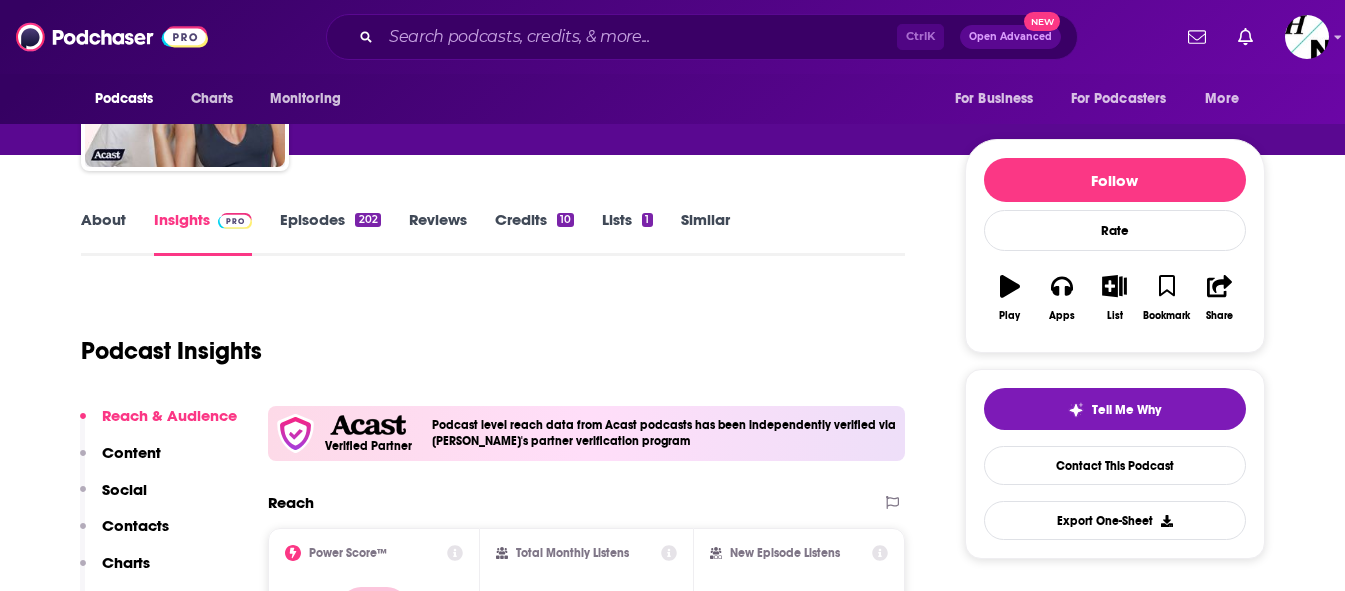 scroll, scrollTop: 0, scrollLeft: 0, axis: both 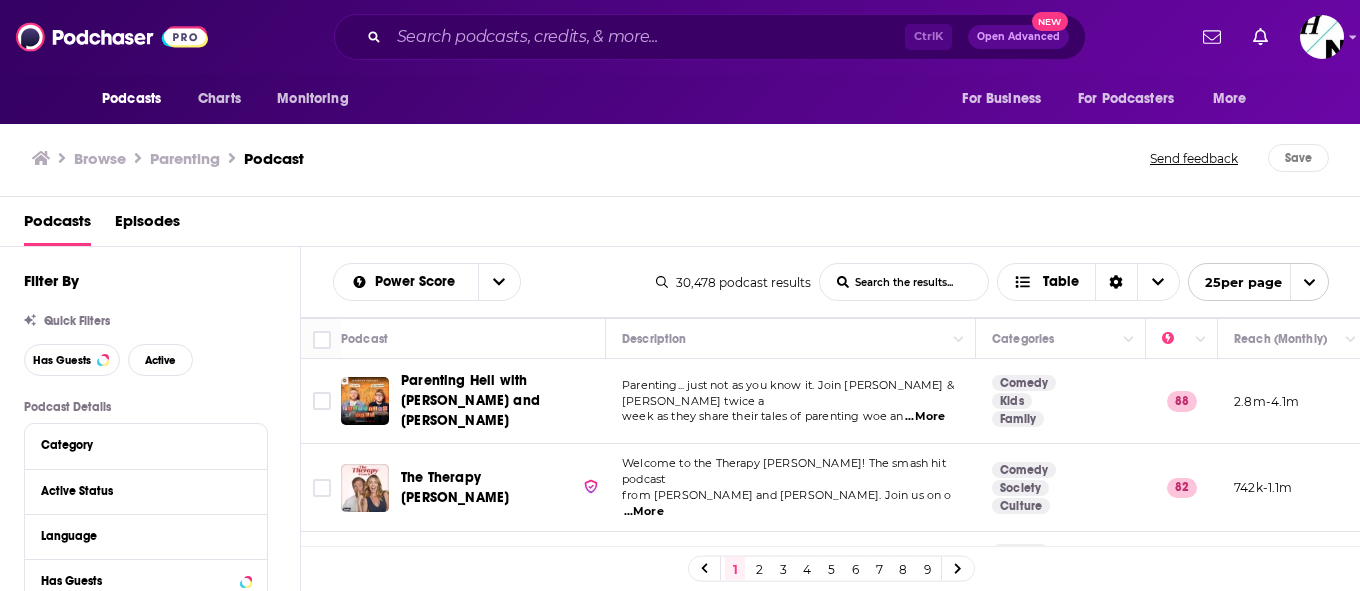 click on "Parenting Hell with [PERSON_NAME] and [PERSON_NAME]" at bounding box center (470, 400) 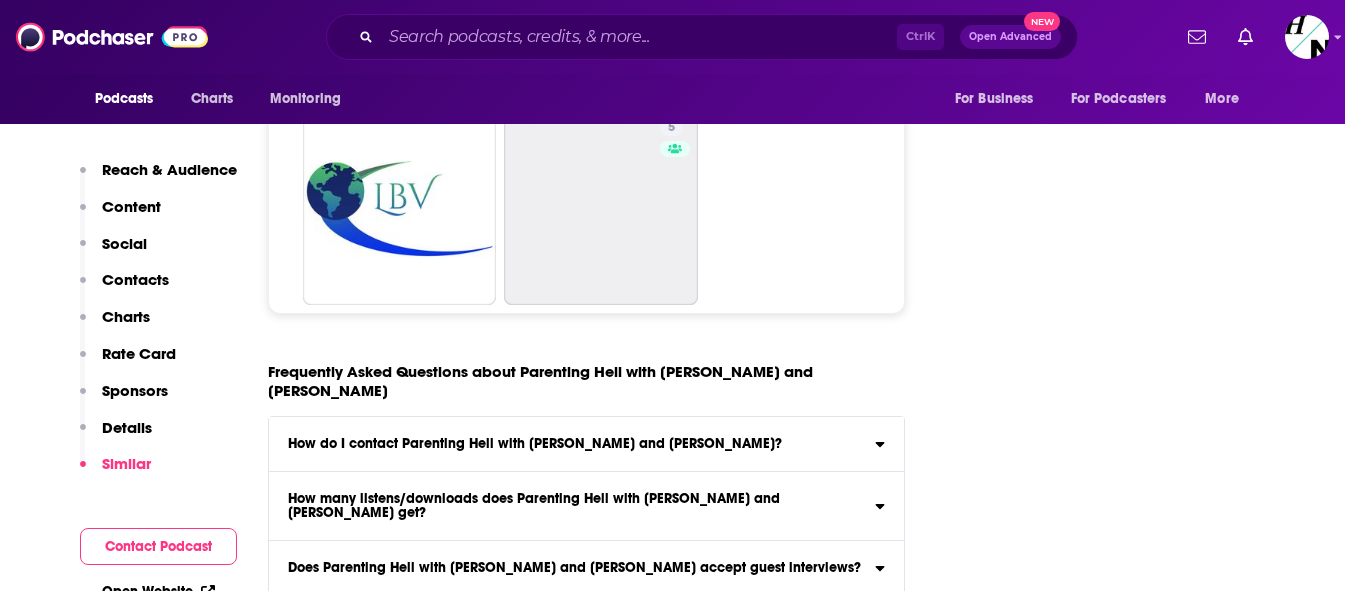 scroll, scrollTop: 10354, scrollLeft: 0, axis: vertical 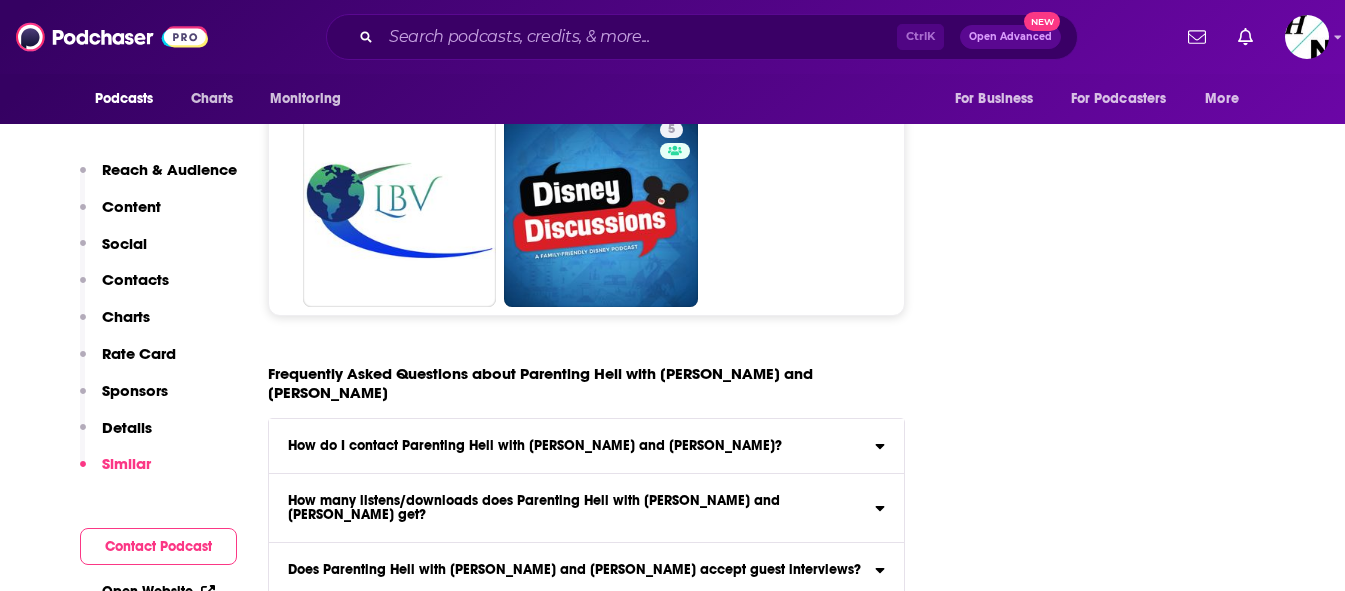 click on "How do I contact Parenting Hell with Rob Beckett and Josh Widdicombe?" at bounding box center [587, 446] 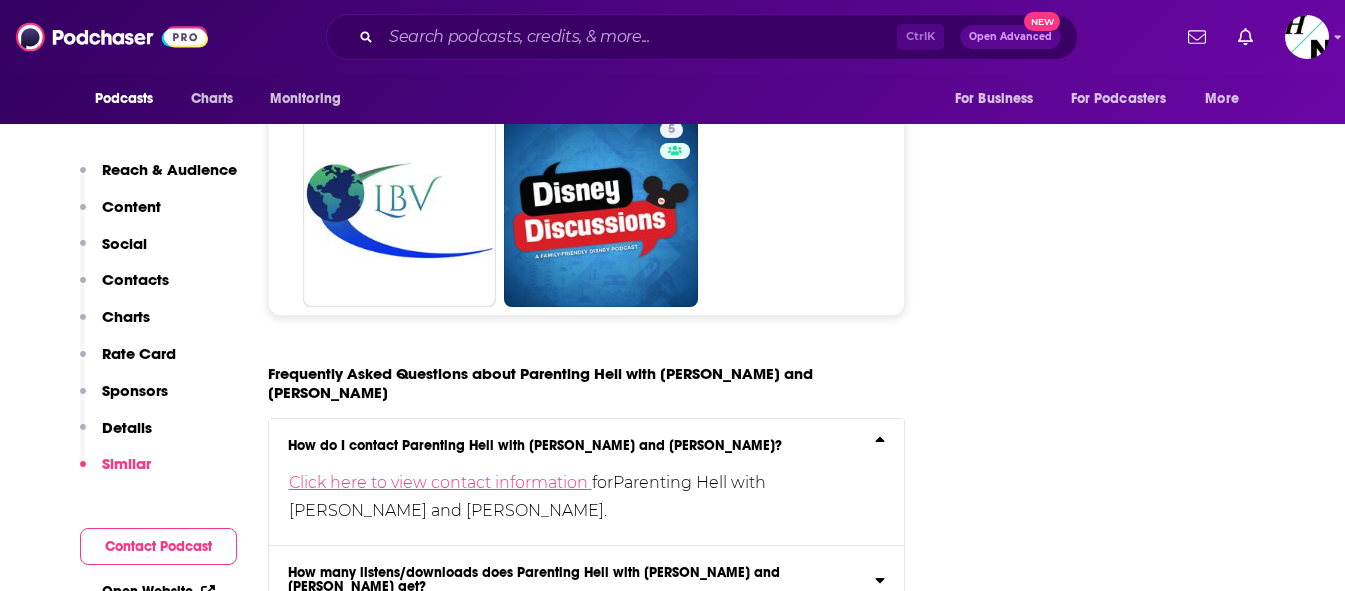click on "Click here to view contact information" at bounding box center [440, 482] 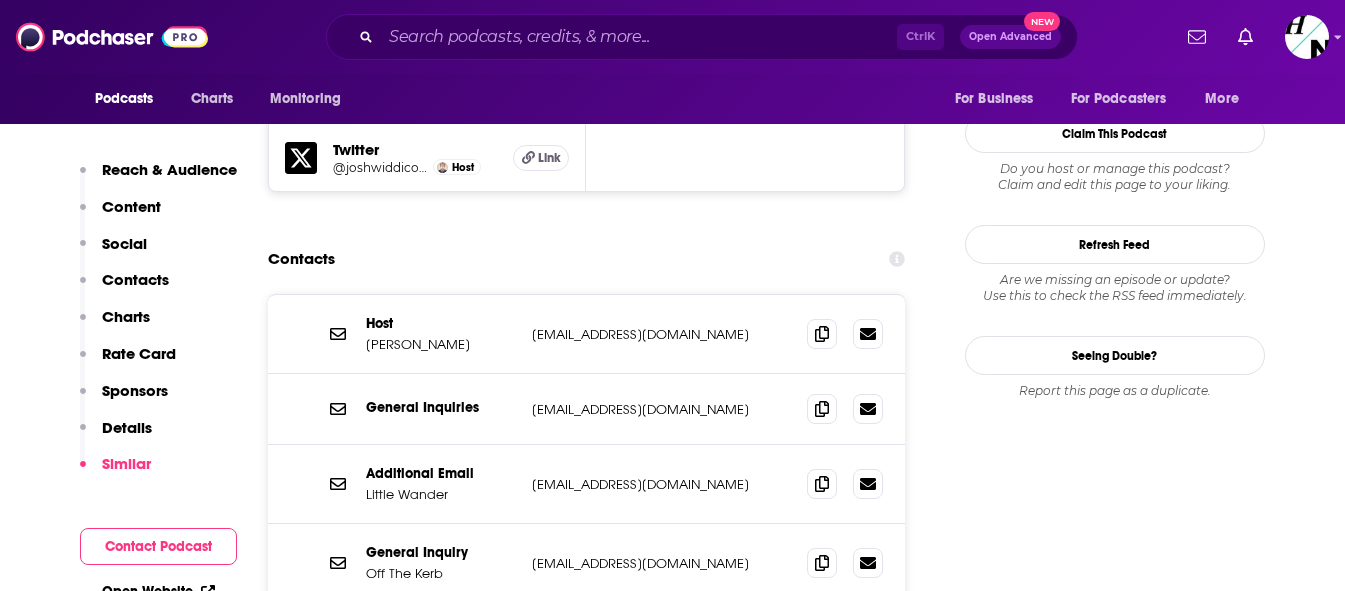 scroll, scrollTop: 1808, scrollLeft: 0, axis: vertical 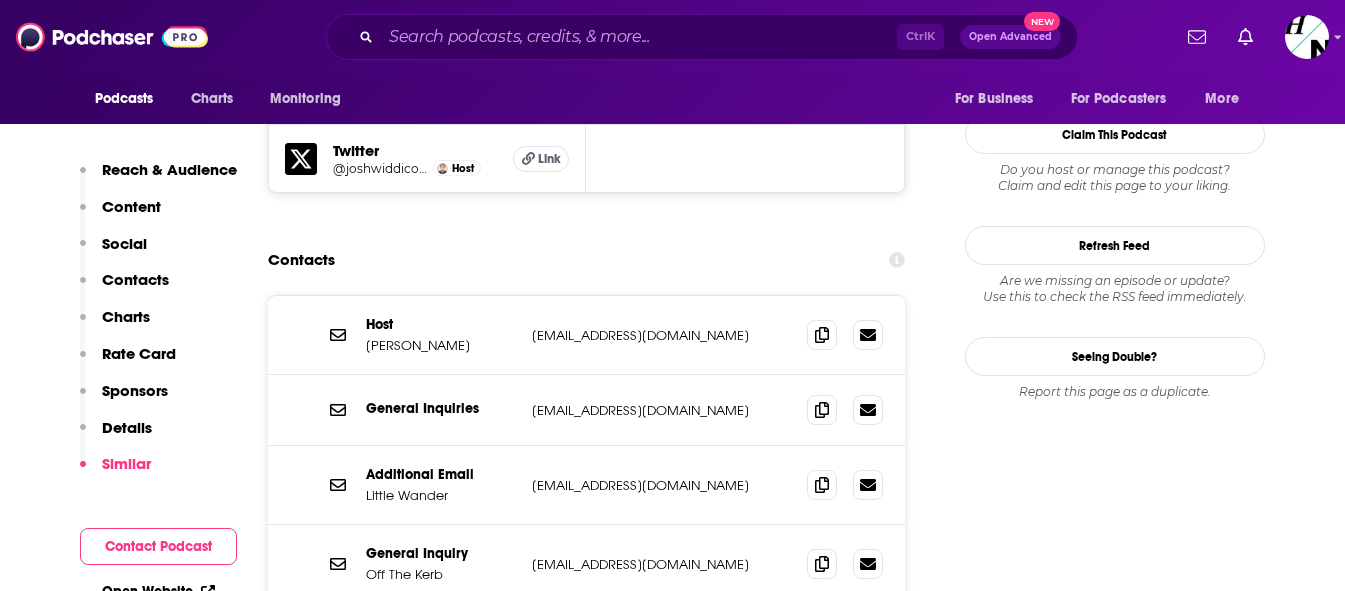 drag, startPoint x: 733, startPoint y: 306, endPoint x: 530, endPoint y: 310, distance: 203.0394 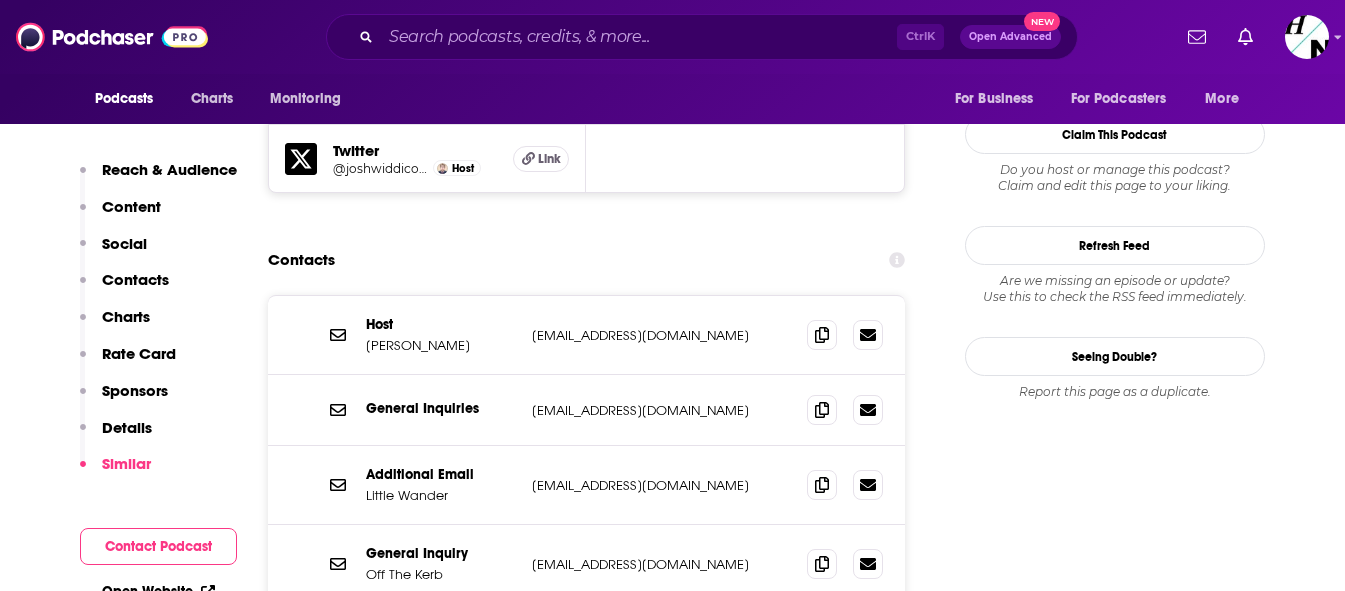 click on "About Insights Episodes 546 Reviews Credits 50 Lists 11 Similar Podcast Insights Reach & Audience Content Social Contacts Charts Rate Card Sponsors Details Similar Contact Podcast Open Website  Reach Power Score™ 88 Total Monthly Listens 2.8m-4.1m New Episode Listens 159k-236k Export One-Sheet Audience Demographics Gender Female Age 31 yo Income $ $ $ $ $ Parental Status Parents Countries 1 United Kingdom 2 United States 3 Ireland 4 Australia 5 Canada Top Cities London , Manchester, UK , Cardiff, UK , Leeds, UK , Newcastle Upon Tyne, UK , Bristol, UK Interests Comedy , Radio , Talk show , Soccer , Athletics , Sport Jobs Managers , Directors , Software Engineers , Marketing Coordinators , Account Managers , Bloggers Ethnicities White / Caucasian Show More Content Political Skew Neutral/Mixed Socials X/Twitter @parenting_hell 10k Twitter @robbeckettcomic Host 562k Twitter @joshwiddicombe Host Link Contacts     Host Rob Beckett mailinglist@robbeckettcomedy.com mailinglist@robbeckettcomedy.com             Cost" at bounding box center (672, 4212) 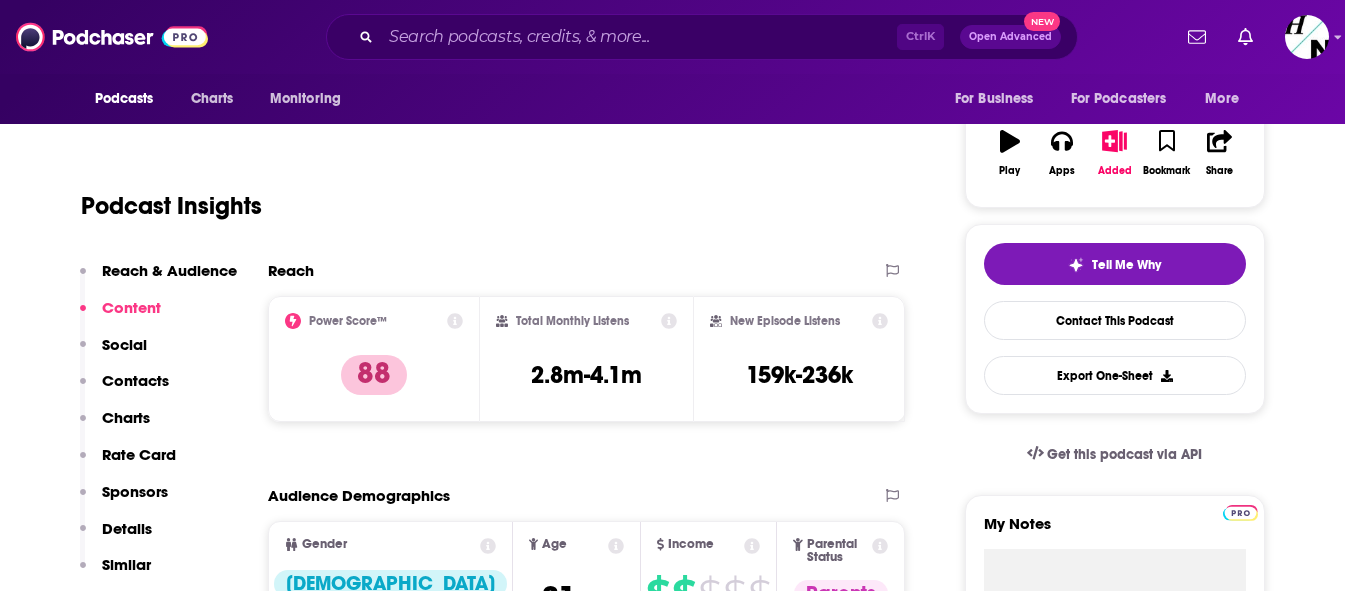 scroll, scrollTop: 0, scrollLeft: 0, axis: both 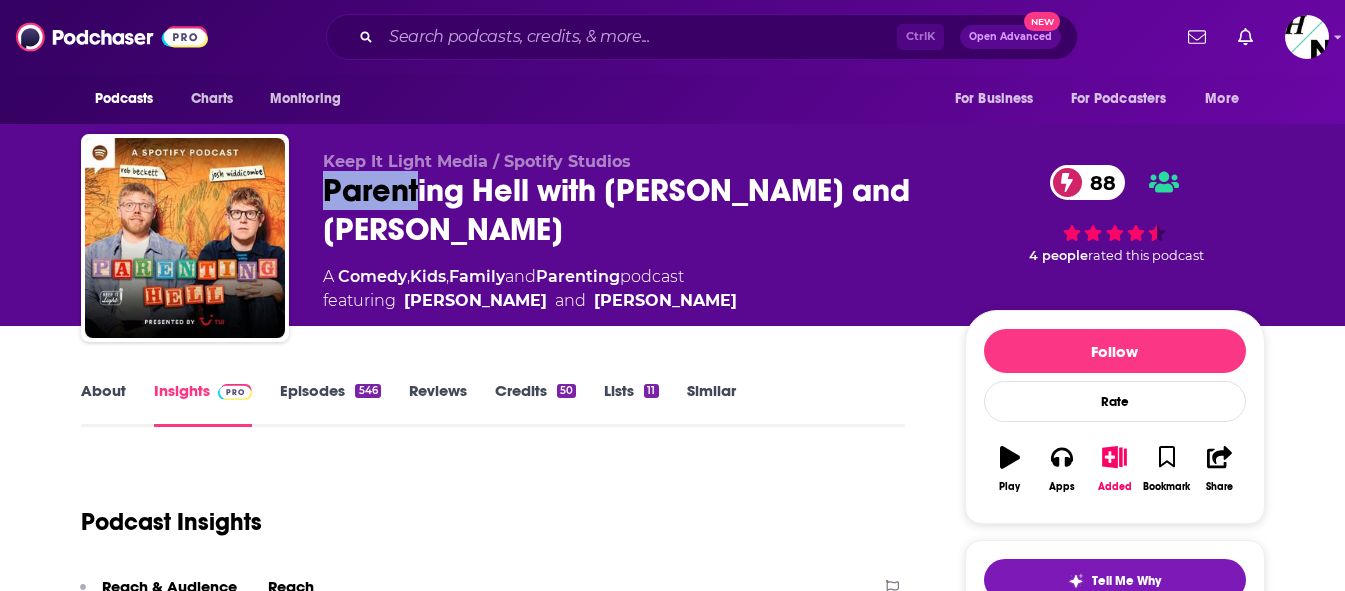 drag, startPoint x: 319, startPoint y: 184, endPoint x: 424, endPoint y: 195, distance: 105.574615 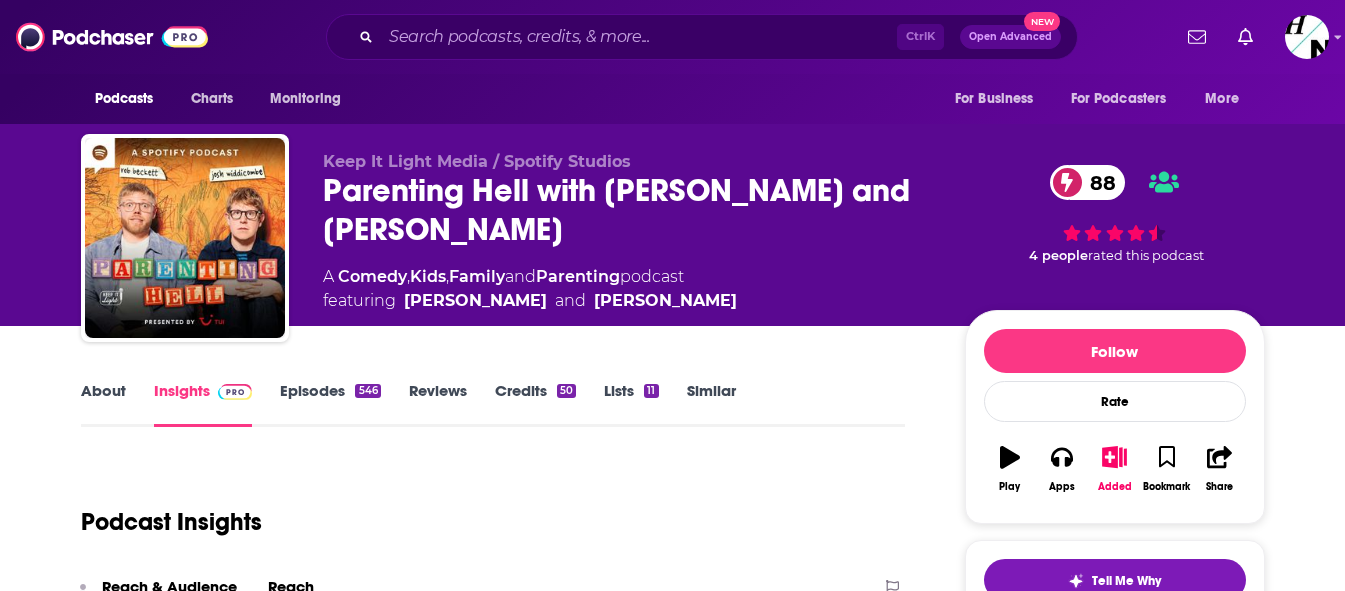 click on "Parenting Hell with Rob Beckett and Josh Widdicombe 88" at bounding box center [628, 210] 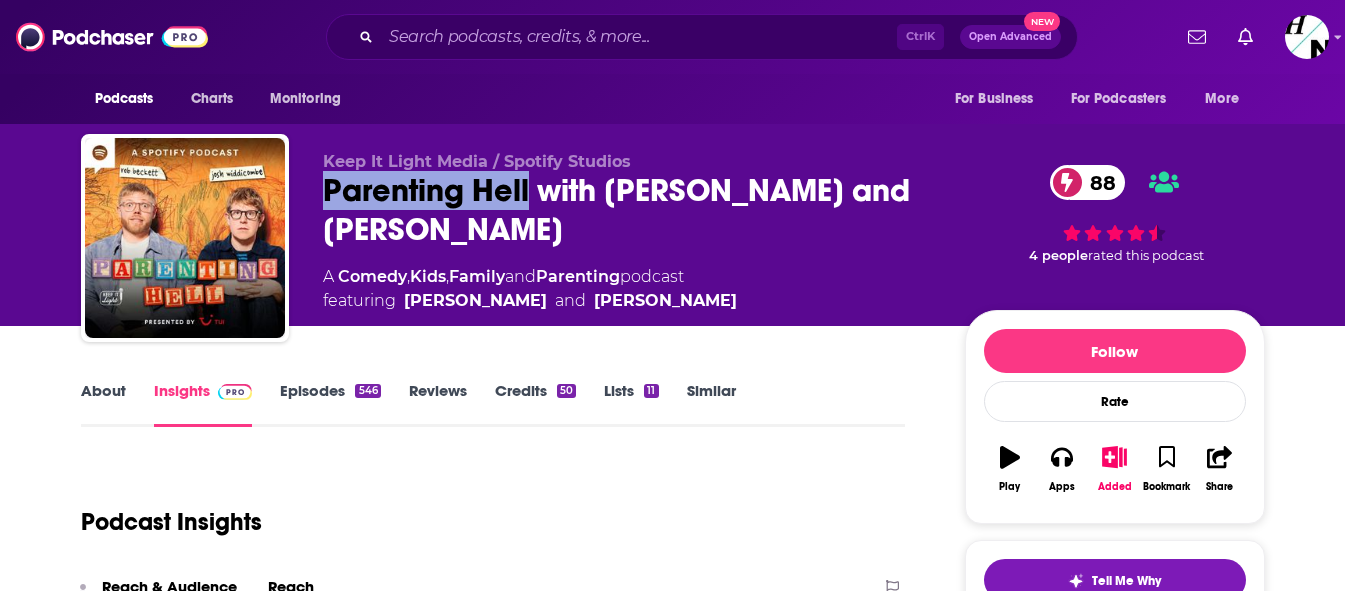 drag, startPoint x: 322, startPoint y: 183, endPoint x: 531, endPoint y: 185, distance: 209.00957 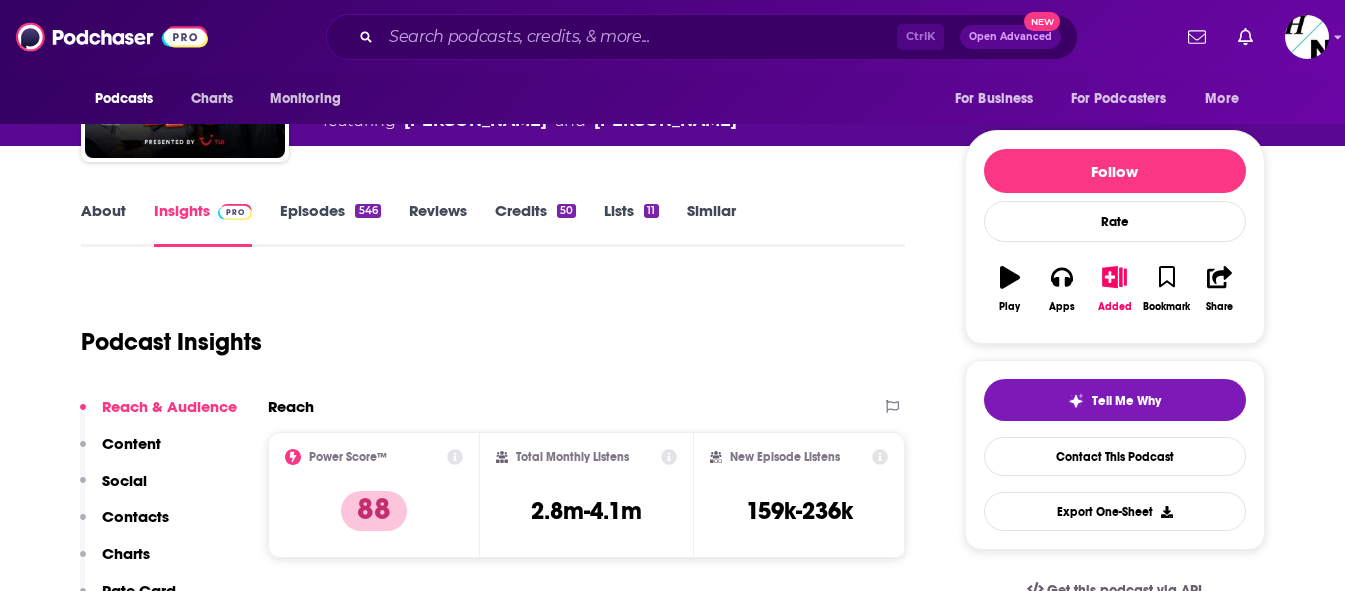 scroll, scrollTop: 181, scrollLeft: 0, axis: vertical 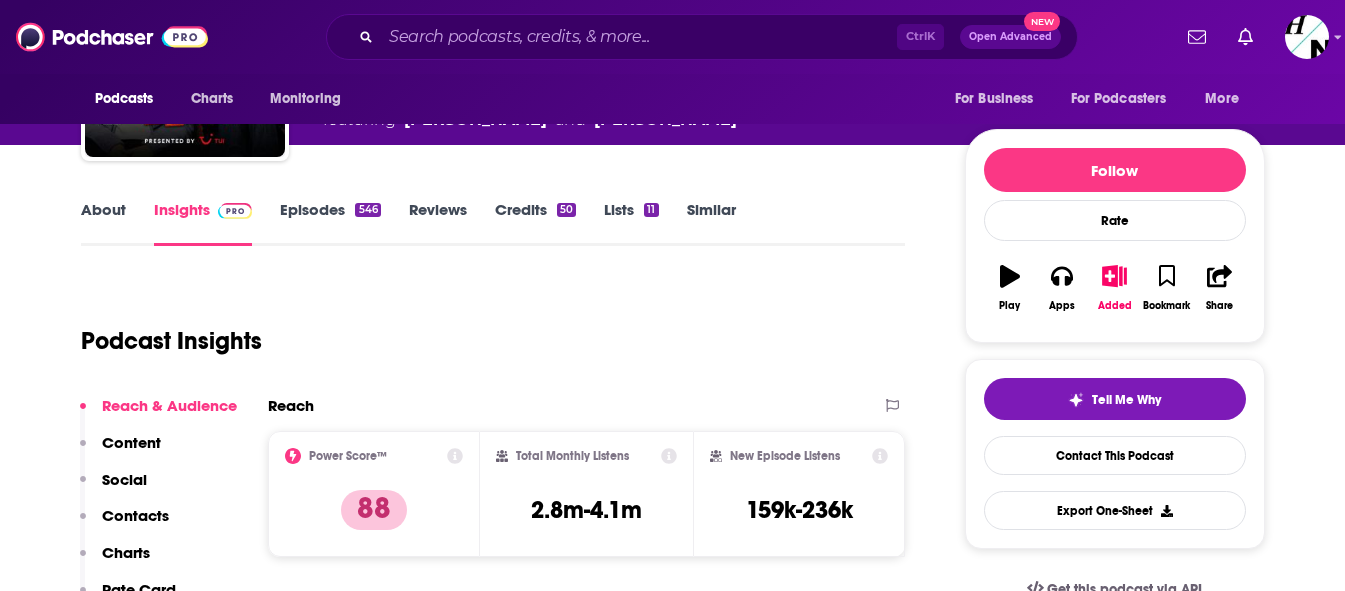 click on "About" at bounding box center [103, 223] 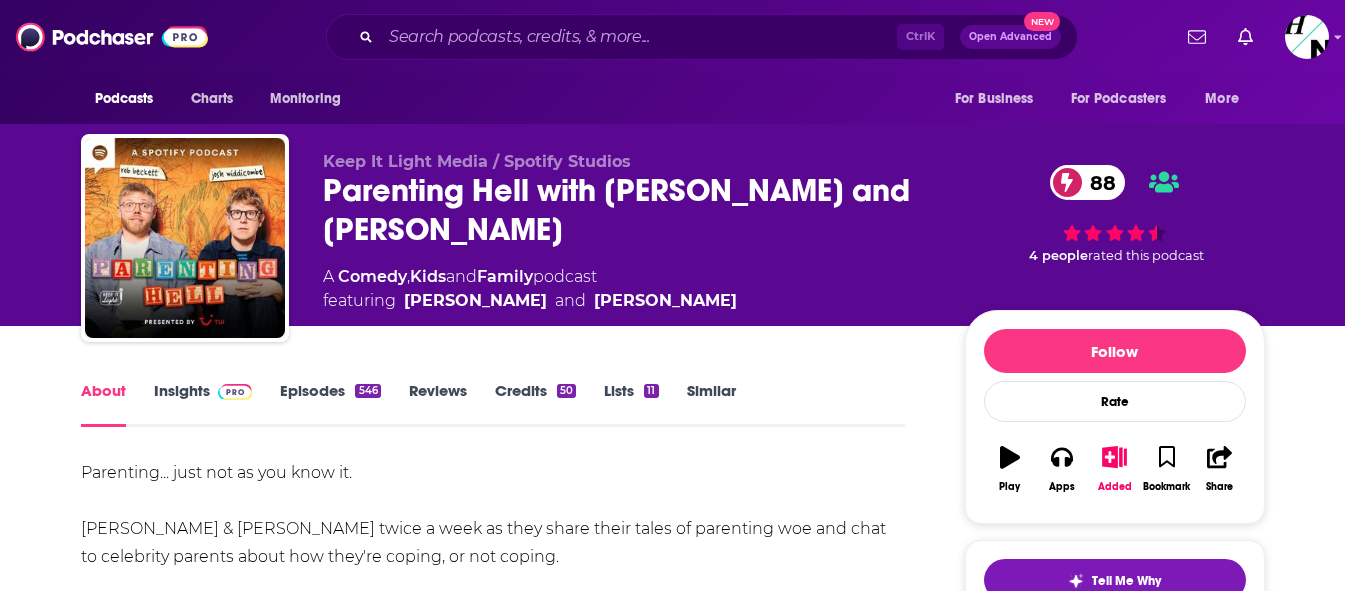 scroll, scrollTop: 311, scrollLeft: 0, axis: vertical 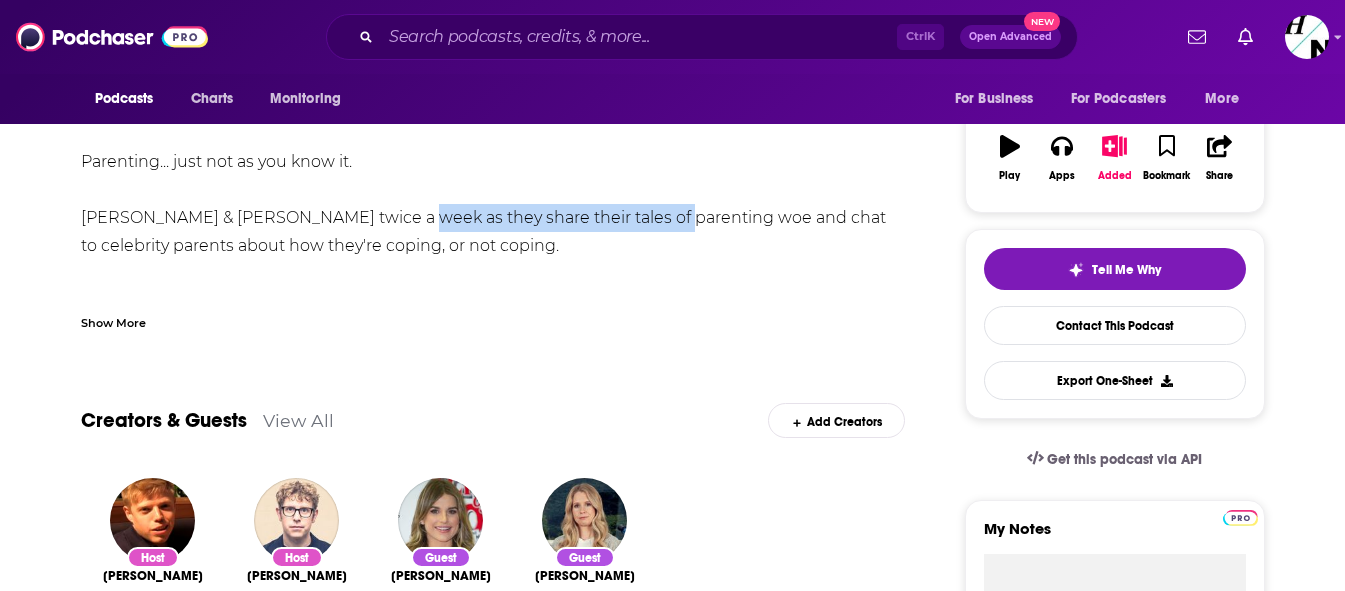 drag, startPoint x: 377, startPoint y: 213, endPoint x: 638, endPoint y: 225, distance: 261.27573 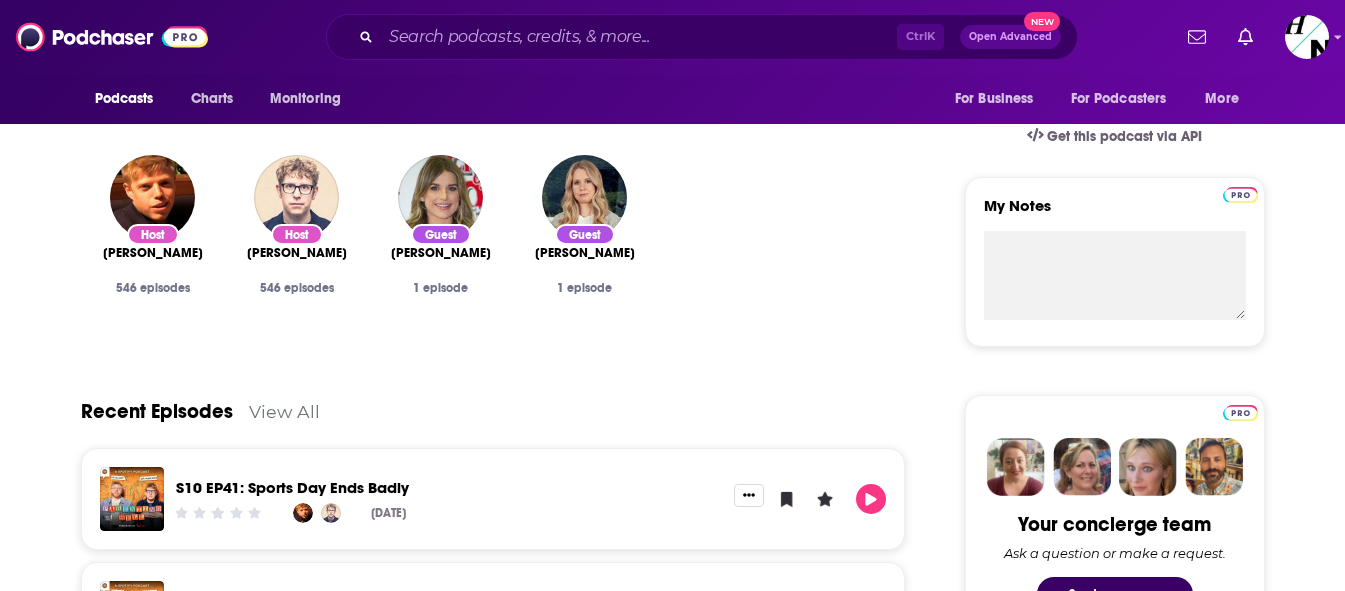 scroll, scrollTop: 0, scrollLeft: 0, axis: both 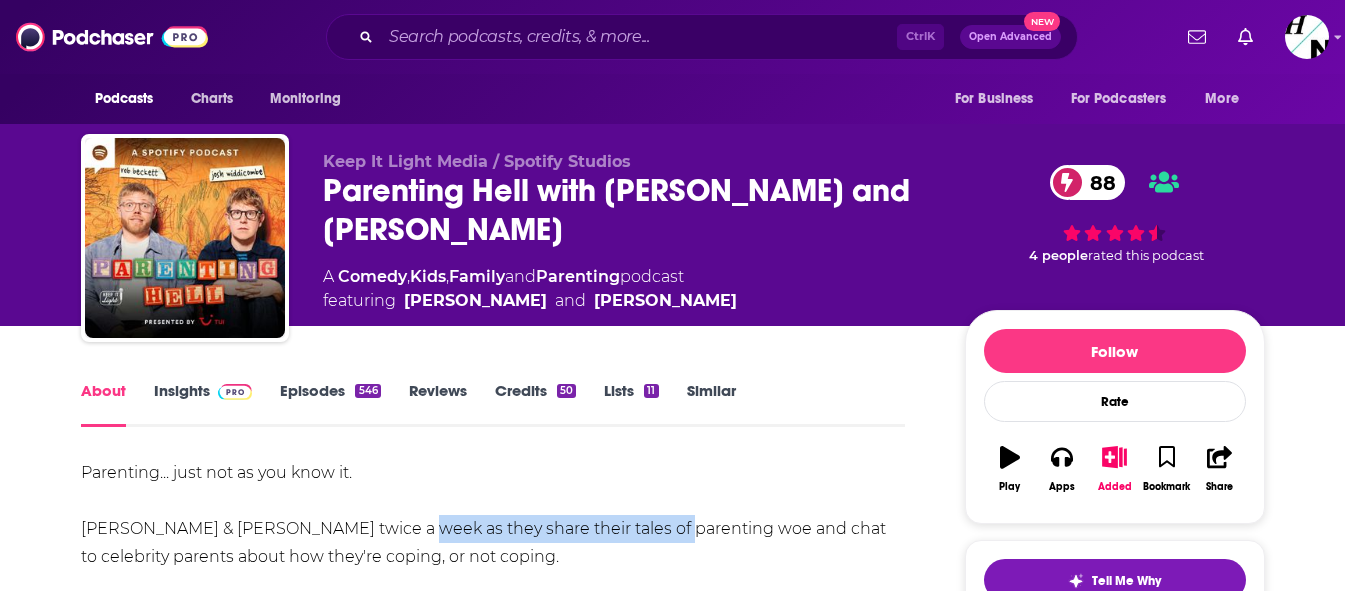 click on "Insights" at bounding box center (203, 404) 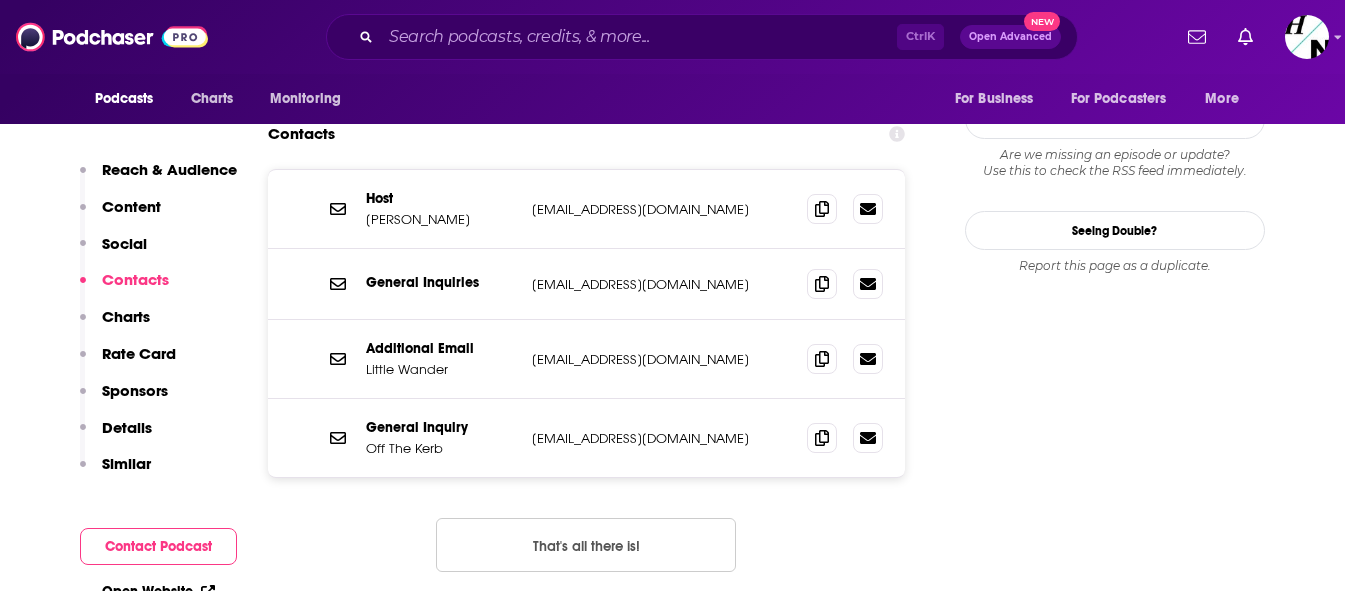 scroll, scrollTop: 1831, scrollLeft: 0, axis: vertical 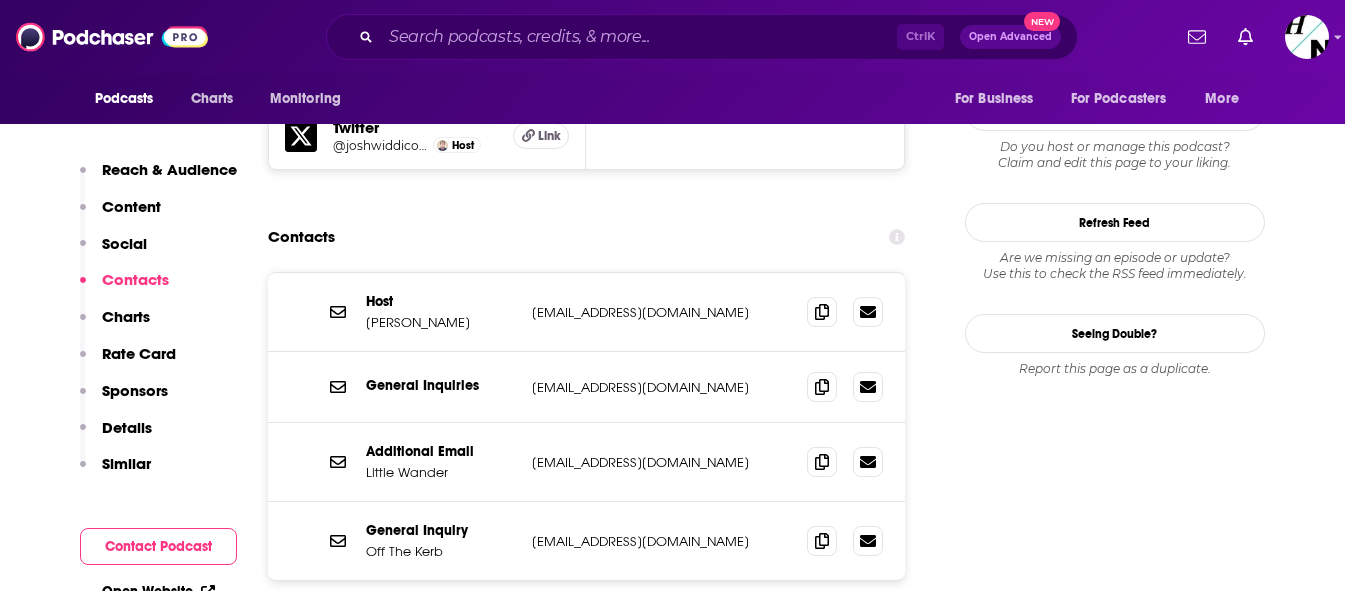 drag, startPoint x: 731, startPoint y: 285, endPoint x: 533, endPoint y: 293, distance: 198.16154 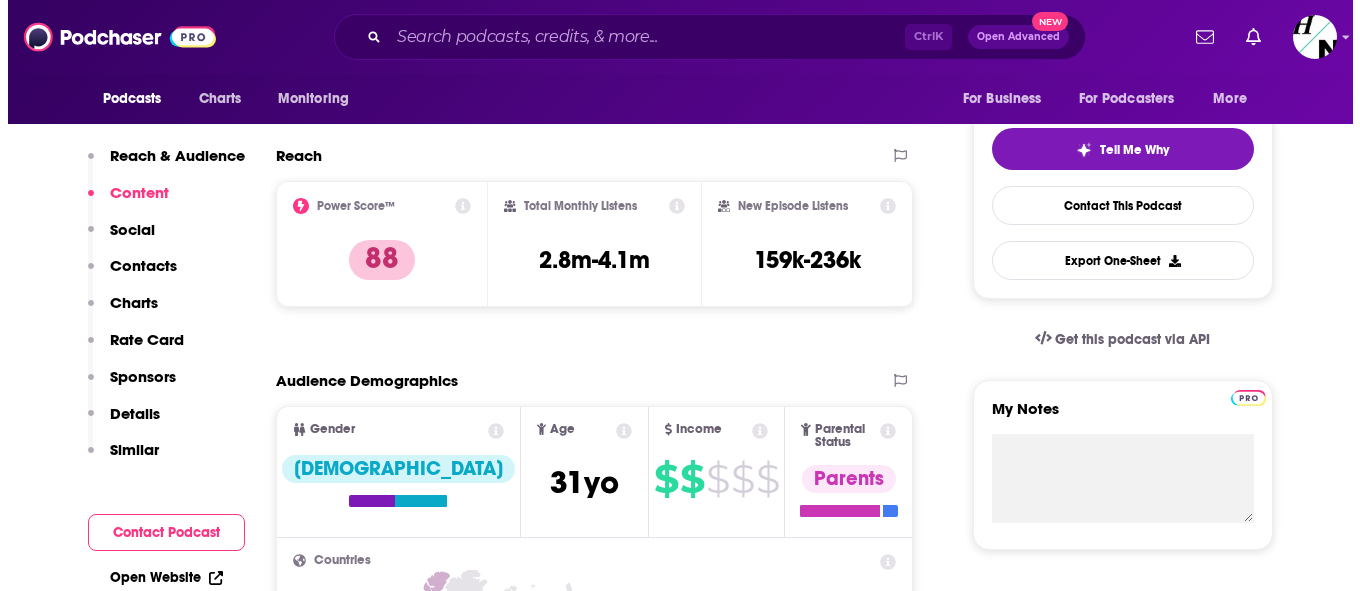 scroll, scrollTop: 0, scrollLeft: 0, axis: both 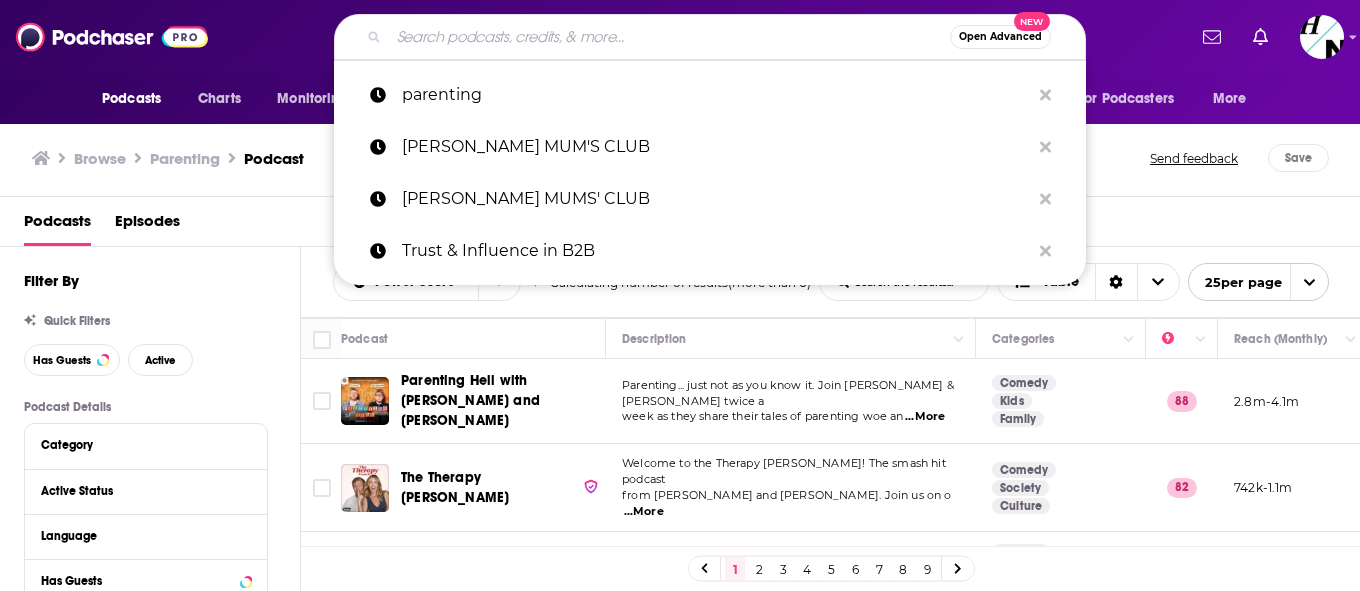 click at bounding box center [669, 37] 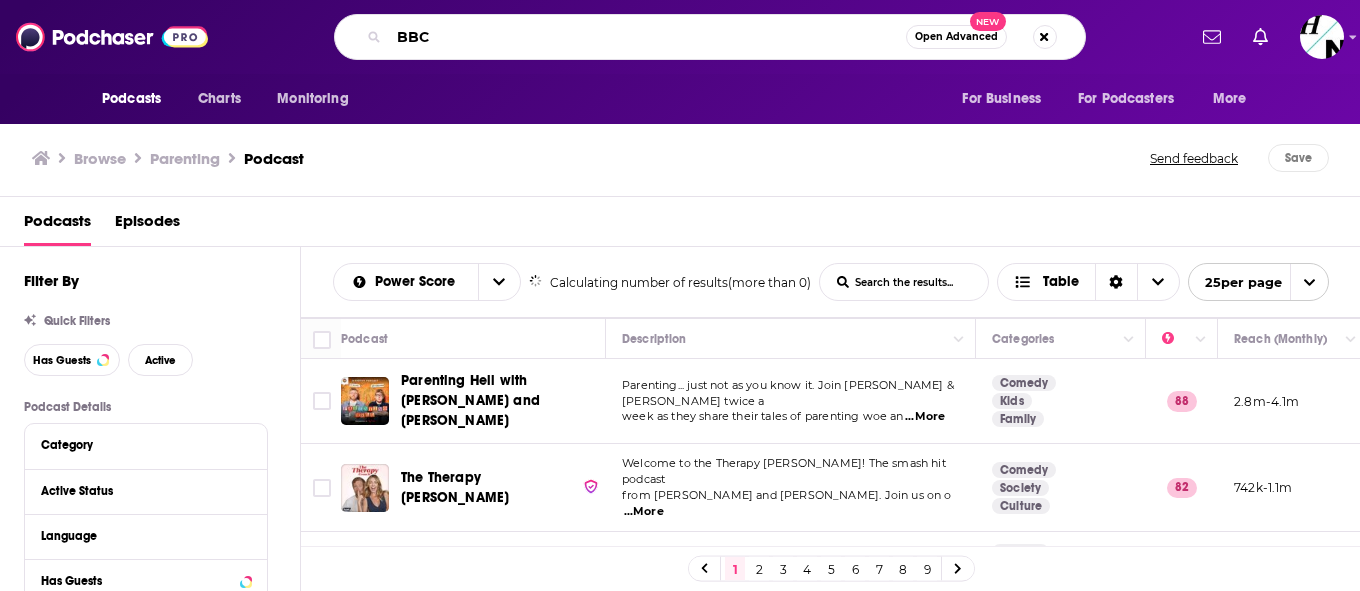type on "BBC" 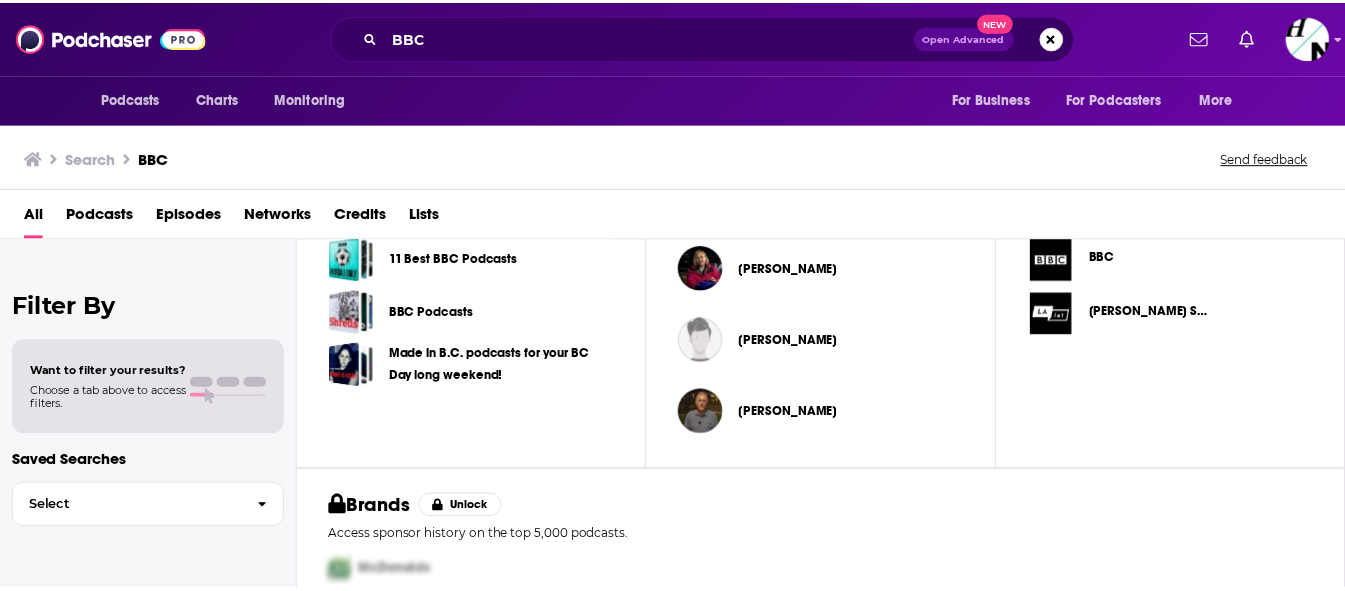 scroll, scrollTop: 710, scrollLeft: 0, axis: vertical 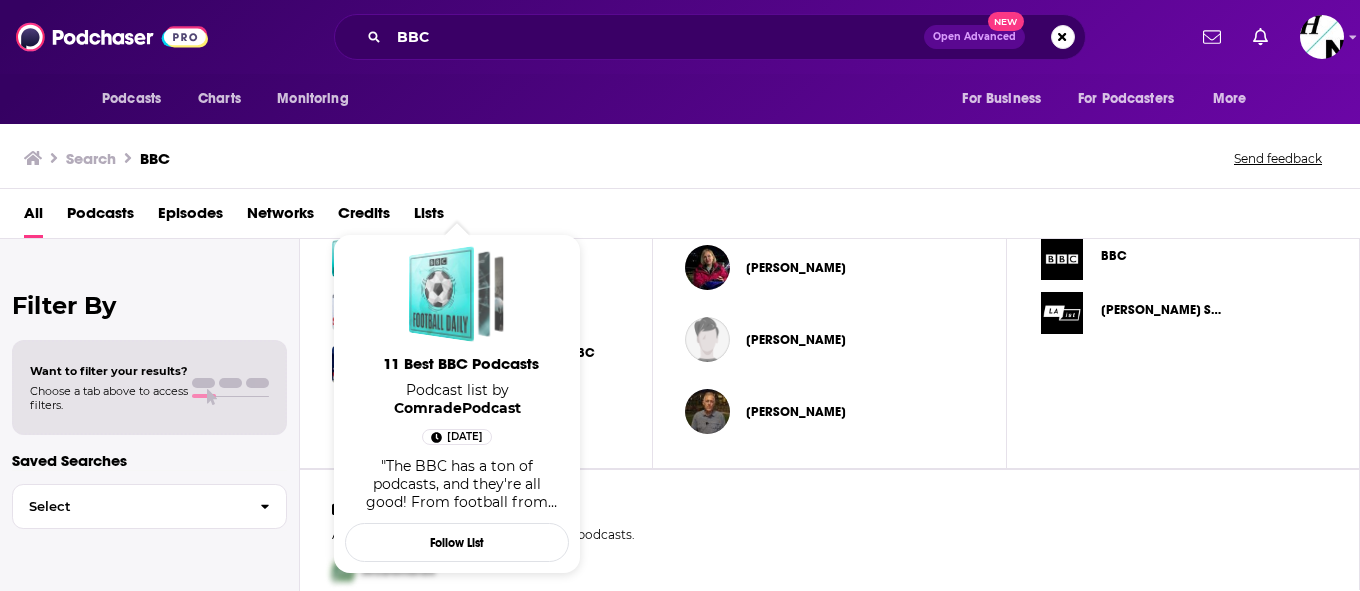 click at bounding box center (457, 294) 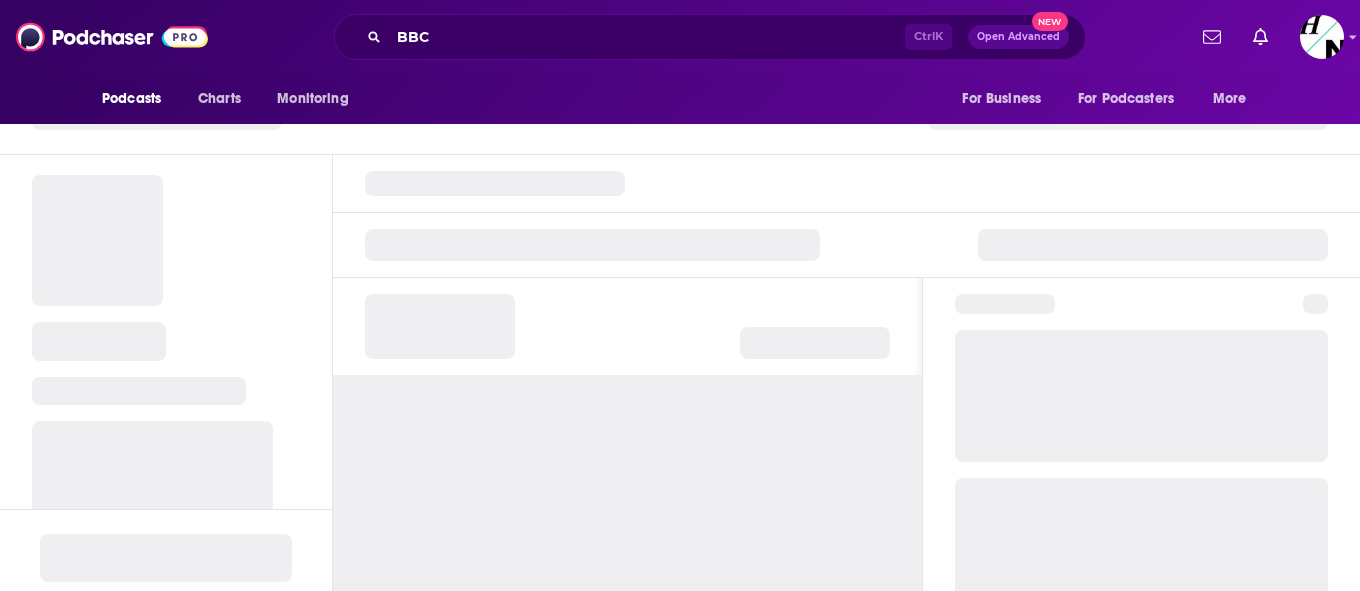 type 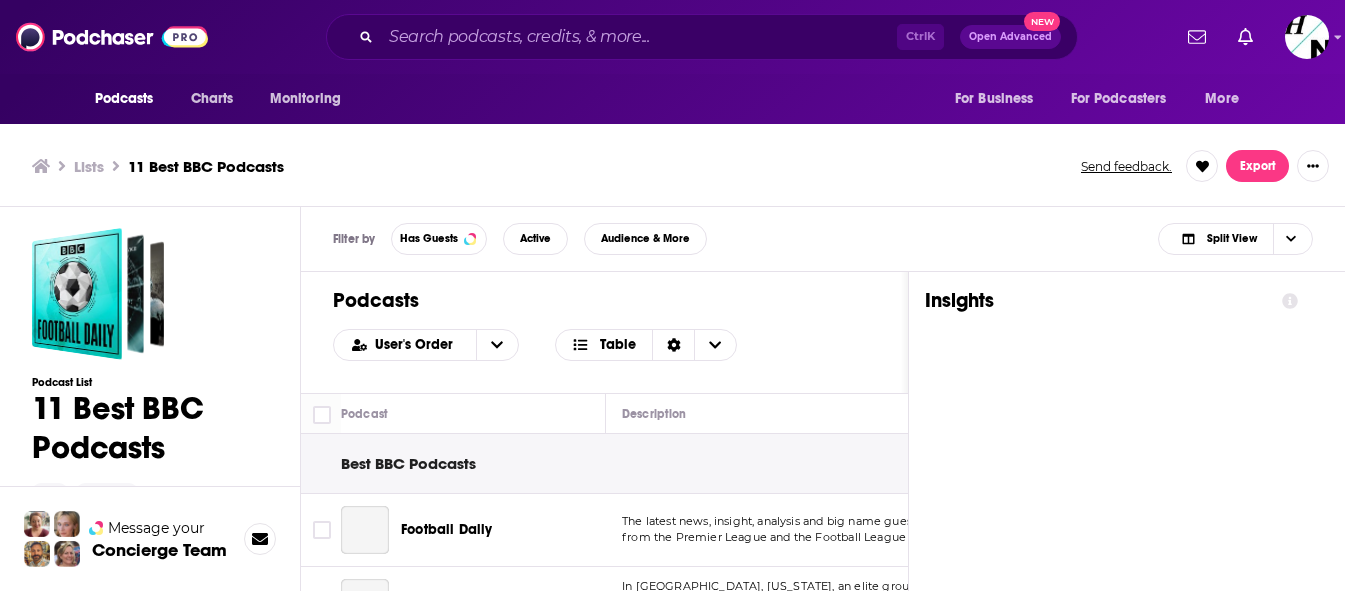 scroll, scrollTop: 6, scrollLeft: 0, axis: vertical 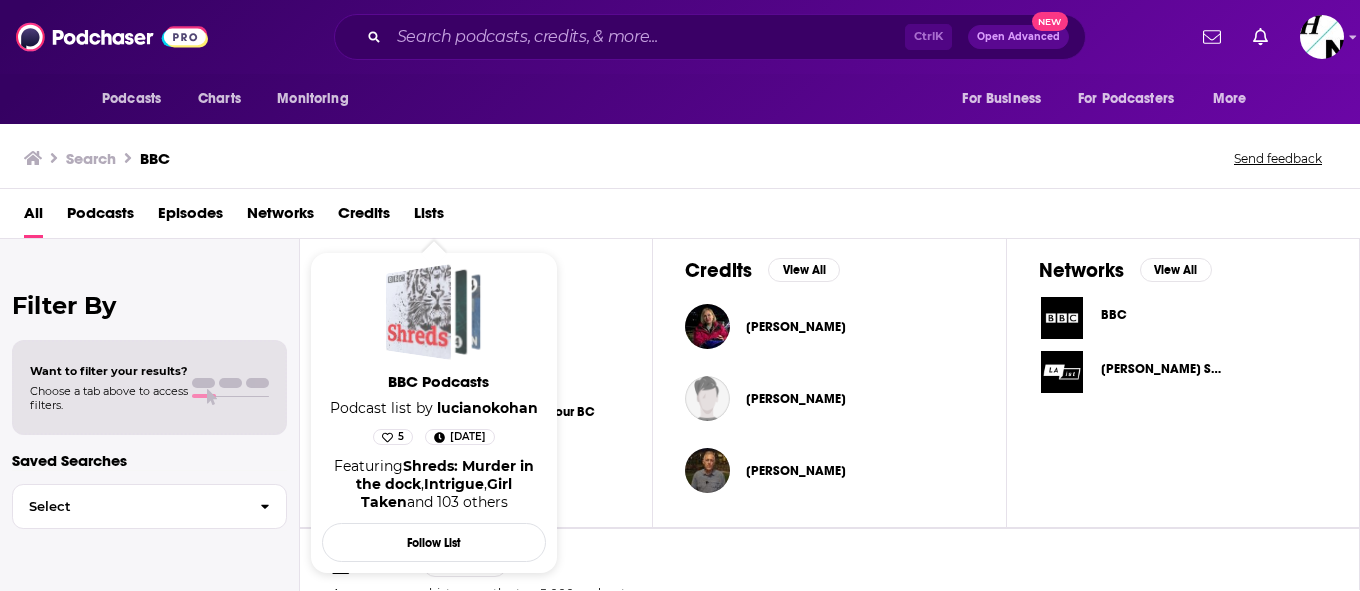 click at bounding box center [418, 312] 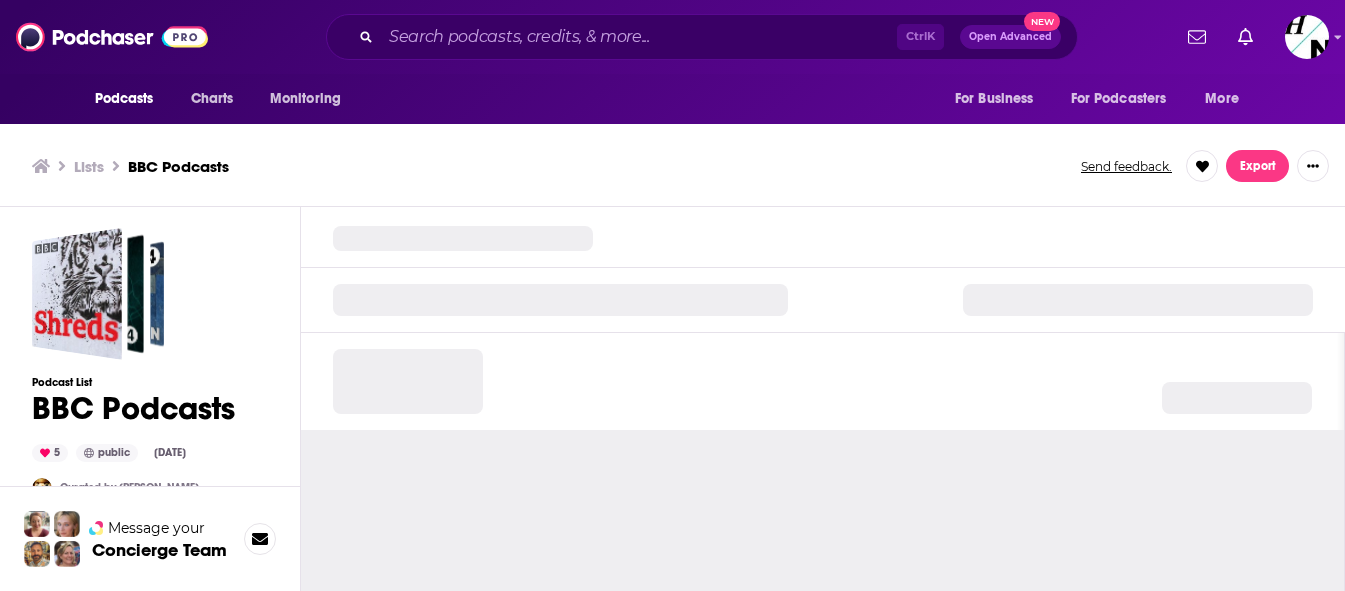 scroll, scrollTop: 6, scrollLeft: 0, axis: vertical 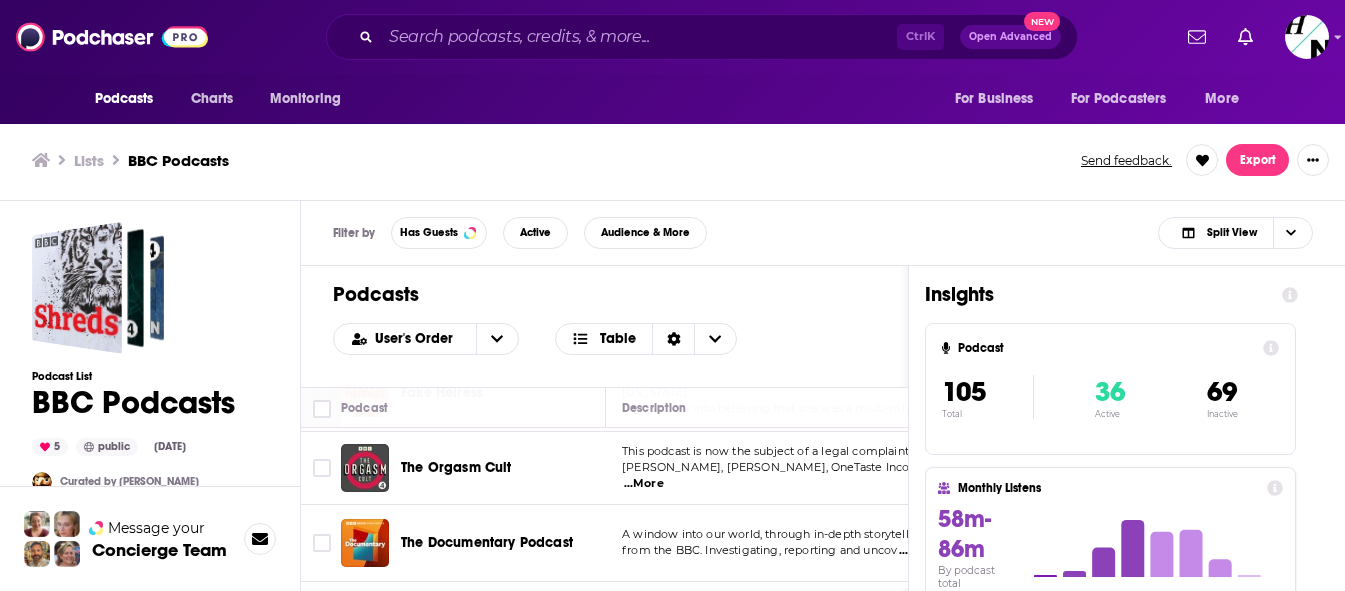 click on "Podcasts Charts Monitoring Ctrl  K Open Advanced New For Business For Podcasters More Podcasts Charts Monitoring For Business For Podcasters More Lists BBC Podcasts Send feedback. Export Podcast List BBC Podcasts 5 public Mar 15th, 2025 Curated by Luciano K Message your Concierge Team Filter by Has Guests Active Audience & More Split View Podcasts User's Order Table Podcast Description Categories Reach (Monthly) Reach (Episode) Contacts Curator's Notes True crime Shreds: Murder in the dock A young woman is murdered in a frenzied knife attack. Outside, a man is crying and covered in blood. Wh  ...More -- 47 5.2k-7.8k __ 7   Contacts Intrigue This feed has moved. Listen to find the new one, plus the series you might have missed and what's coming   ...More True Crime Society Culture 59 25k-38k 31k-46k 17   Contacts Girl Taken Across the world people were presented with what appeared to be a heart-breaking but straightforwa  ...More True Crime 45 4.3k-6.5k __ 7   Contacts The Hurricane Tapes  ...More Sports 55 7" at bounding box center [672, 292] 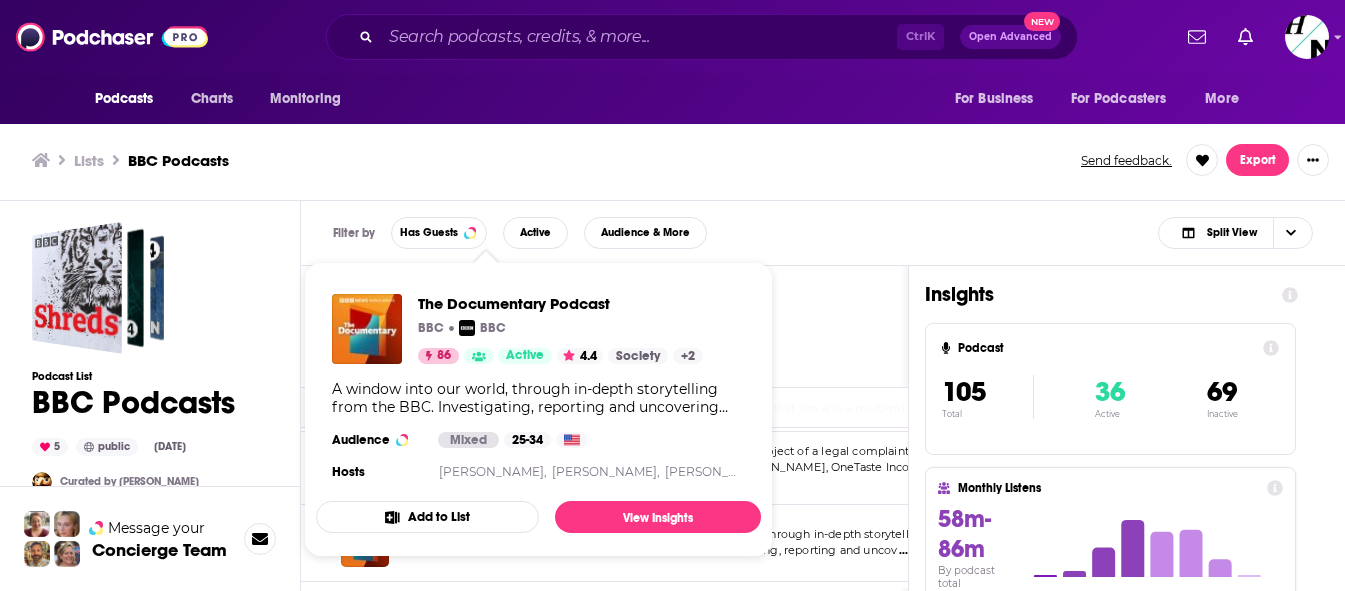 click on "The Documentary Podcast BBC BBC 86 Active 4.4 Society + 2 A window into our world, through in-depth storytelling from the BBC. Investigating, reporting and uncovering true stories from everywhere. Award-winning journalism, unheard voices, amazing culture and global issues. From Trump’s new world order, to protests in Turkey, to the headphone revolution, The Documentary investigates major global stories.We delve into social media, take you into the minds of the world’s most creative people and explore personal approaches to spirituality. Every week, we also bring together people from around the globe to discuss how news stories are affecting their lives. A new episode most days, all year round. From our BBC World Service teams at: Assignment, Heart and Soul, In the Studio, OS Conversations, The Fifth Floor and Trending. Audience Mixed 25-34 Hosts   Paul Kenyon, Ros Atkins, Vivienne Nunis" at bounding box center [538, 389] 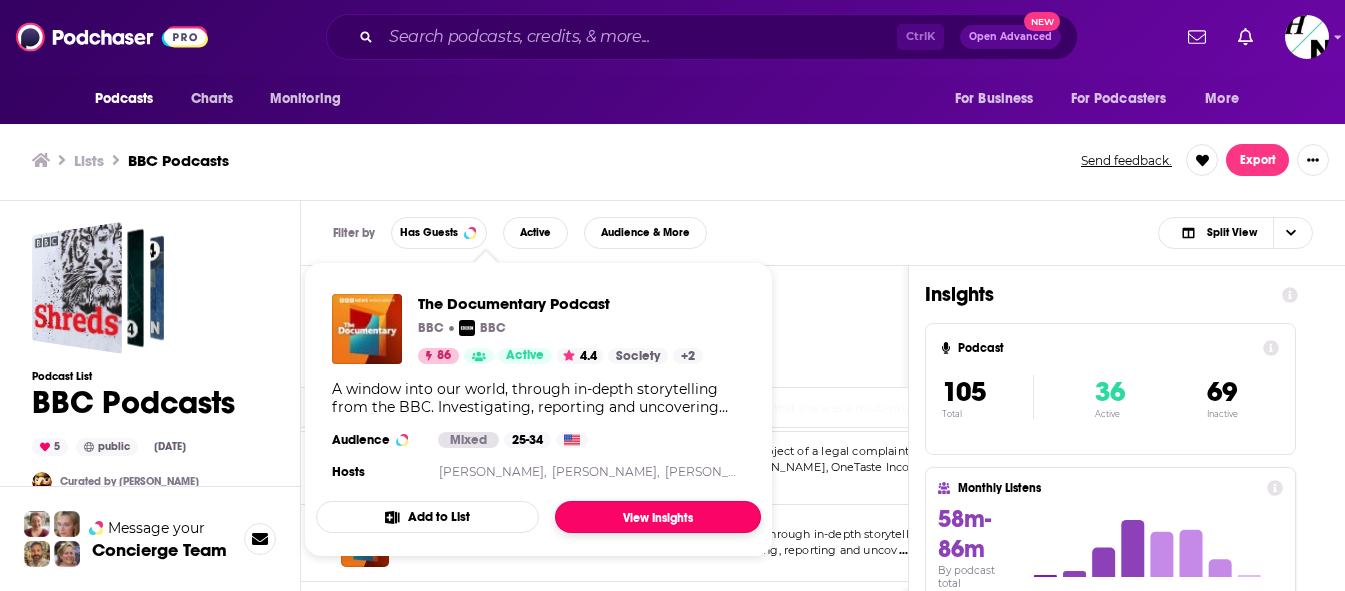 click on "View Insights" at bounding box center [658, 517] 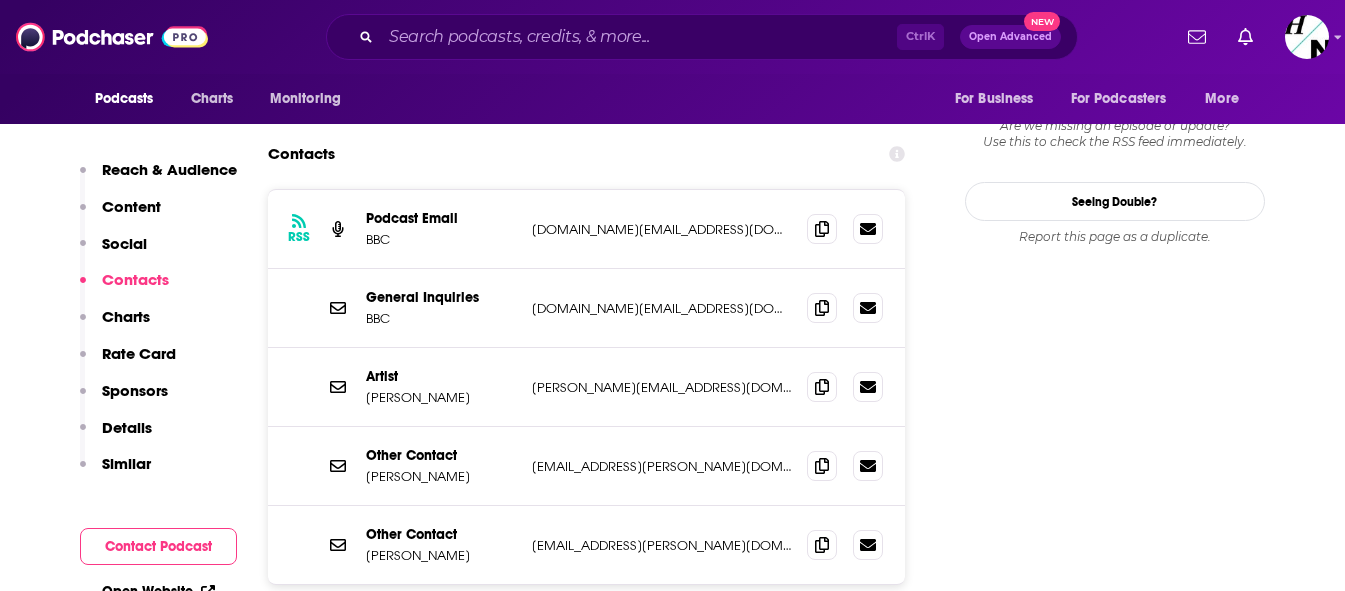 scroll, scrollTop: 1903, scrollLeft: 0, axis: vertical 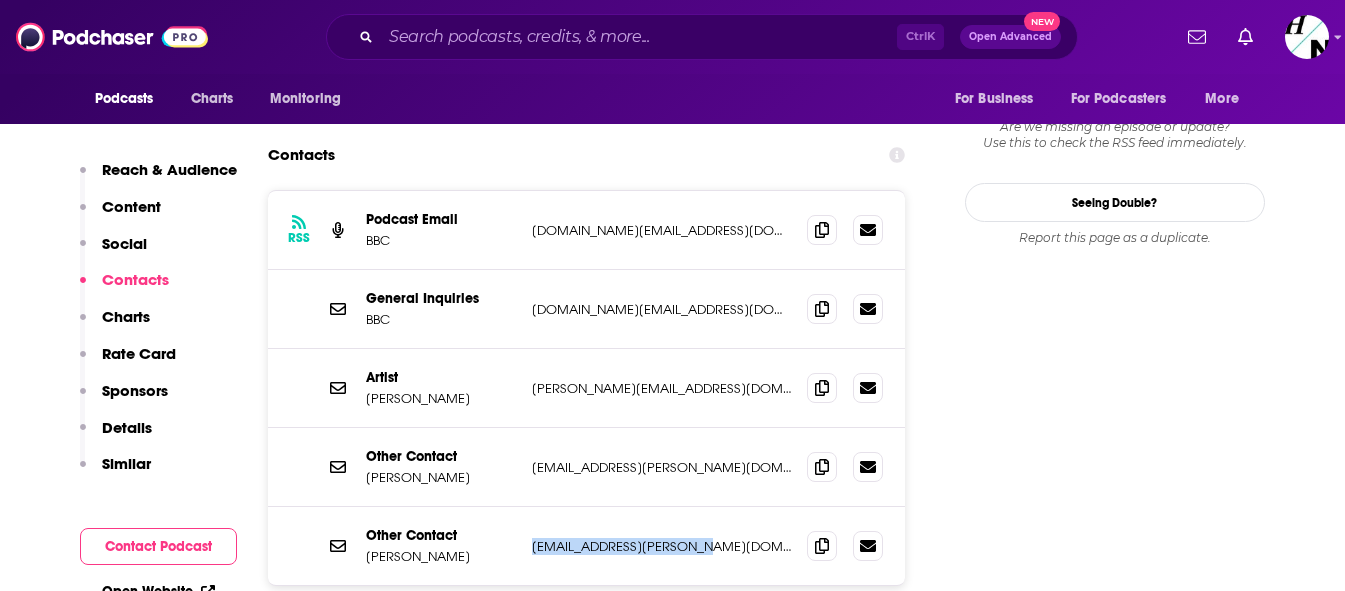 drag, startPoint x: 699, startPoint y: 479, endPoint x: 528, endPoint y: 480, distance: 171.00293 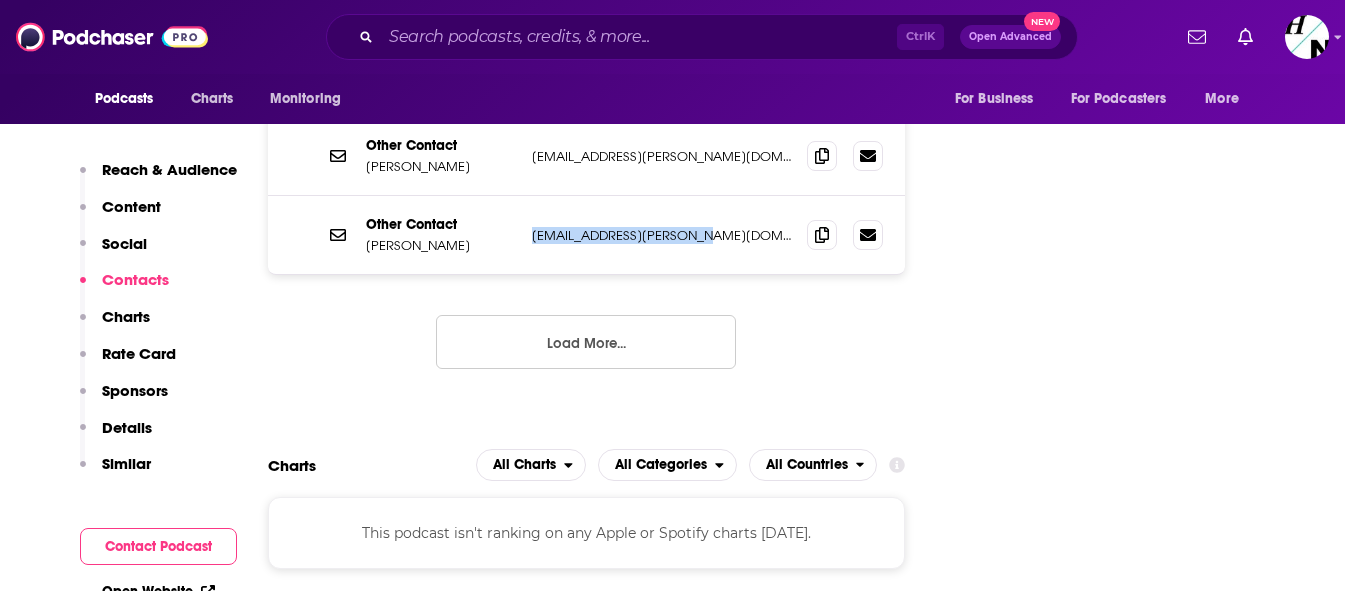 scroll, scrollTop: 2215, scrollLeft: 0, axis: vertical 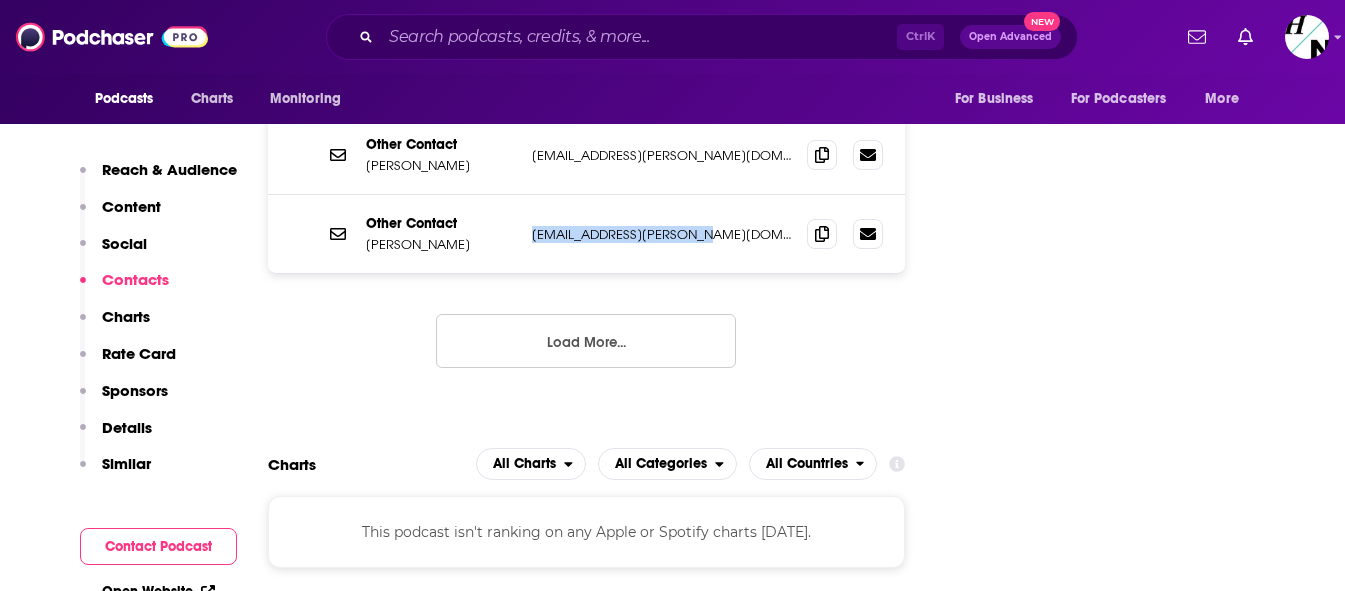 click on "Load More..." at bounding box center (586, 341) 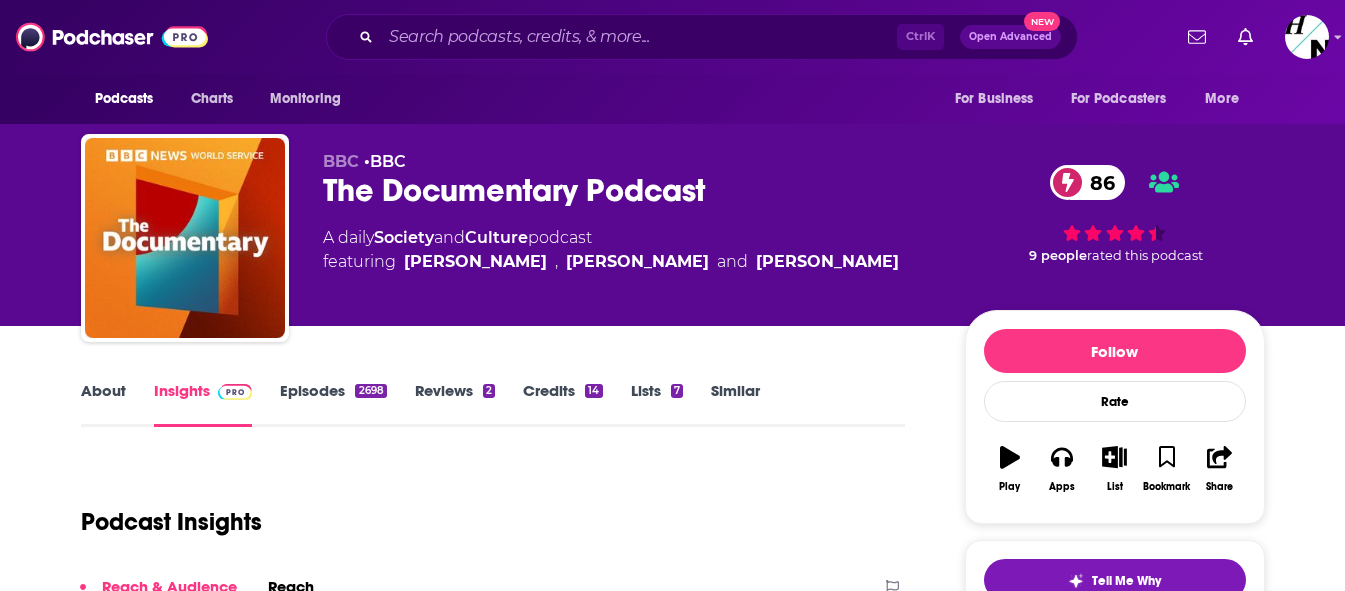 scroll, scrollTop: 18, scrollLeft: 0, axis: vertical 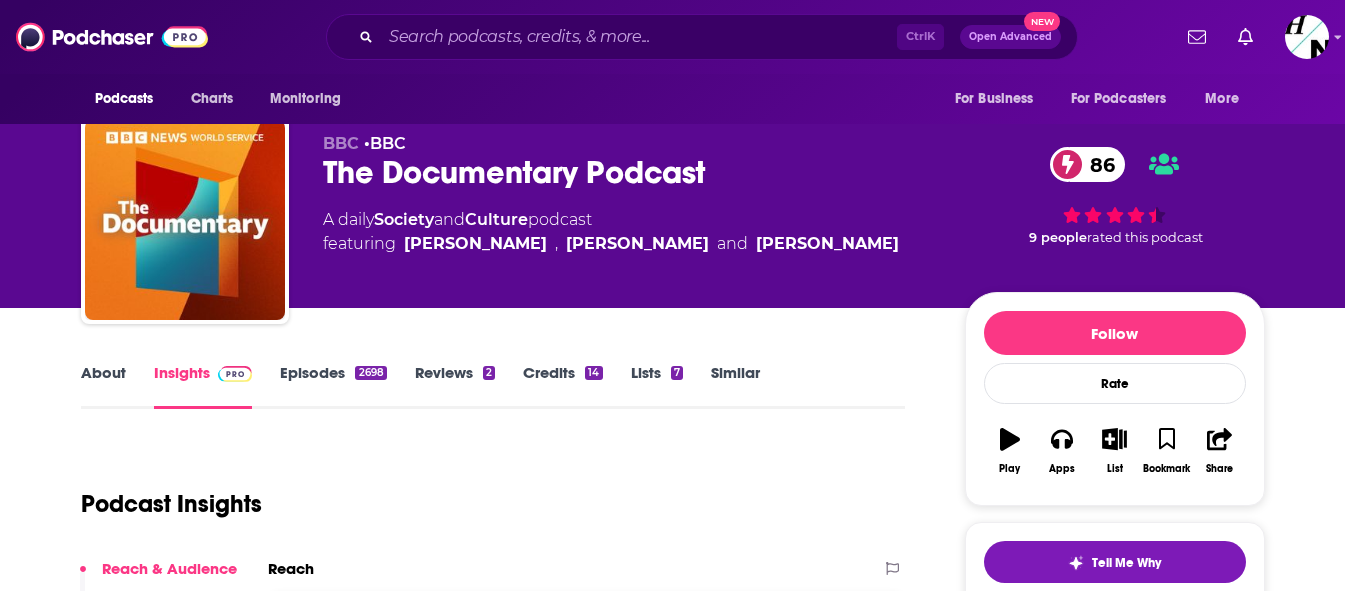 click on "About" at bounding box center (103, 386) 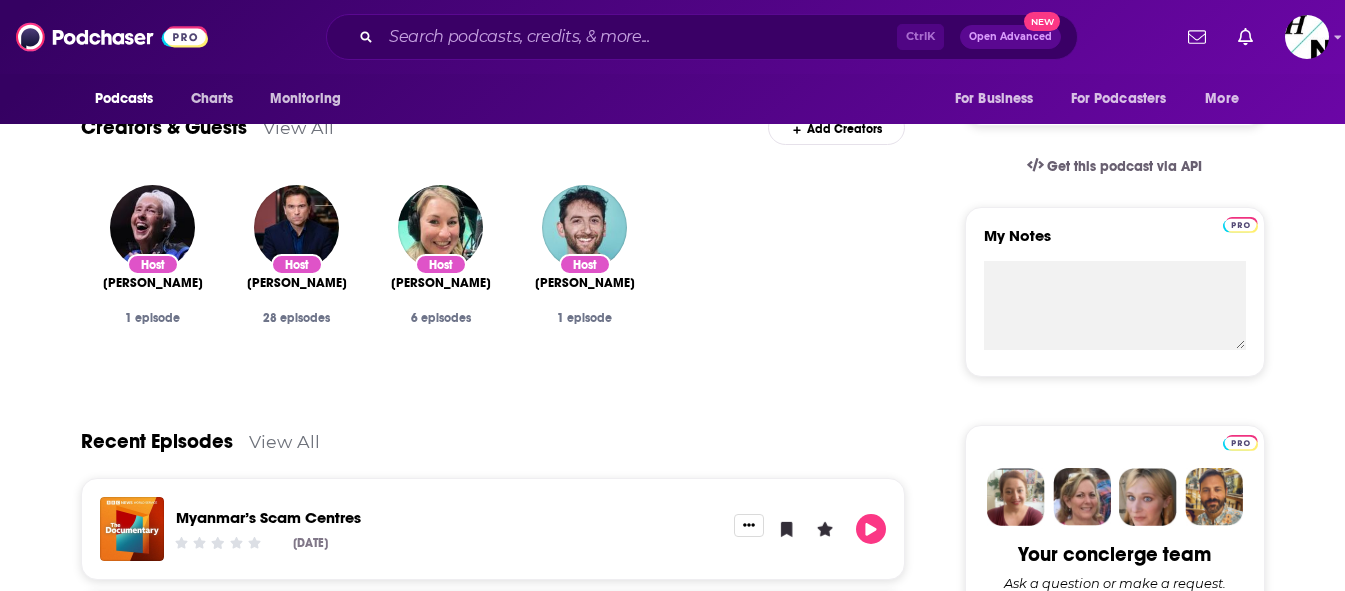 scroll, scrollTop: 0, scrollLeft: 0, axis: both 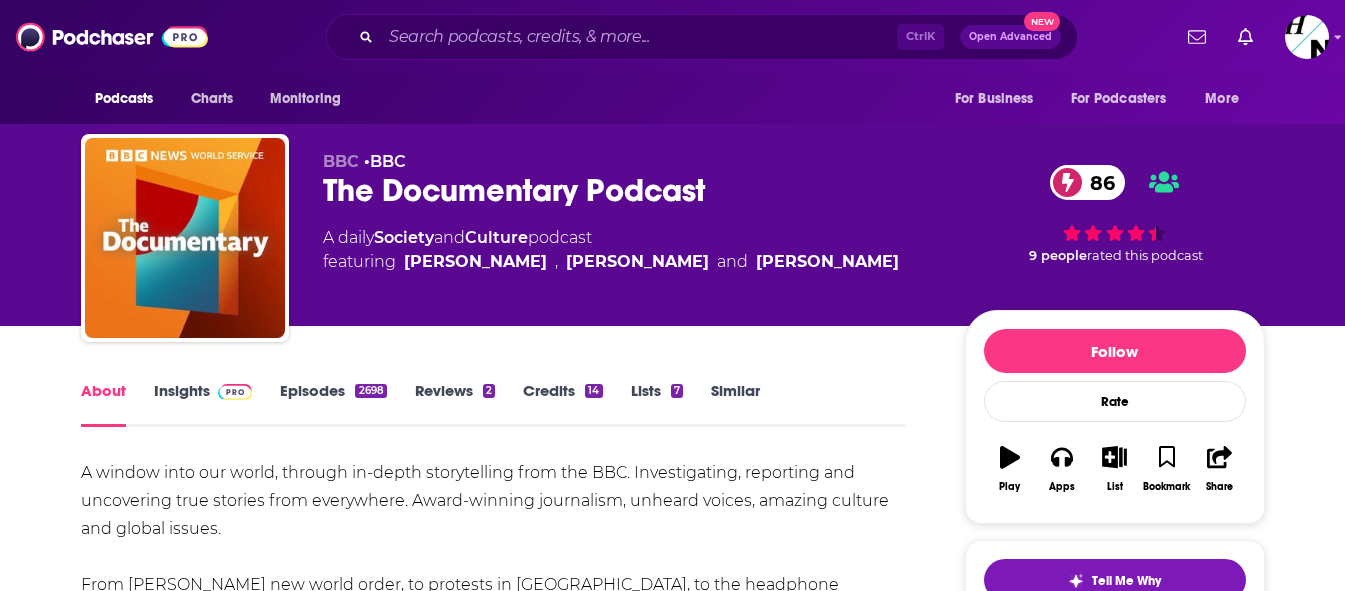 click on "Insights" at bounding box center [203, 404] 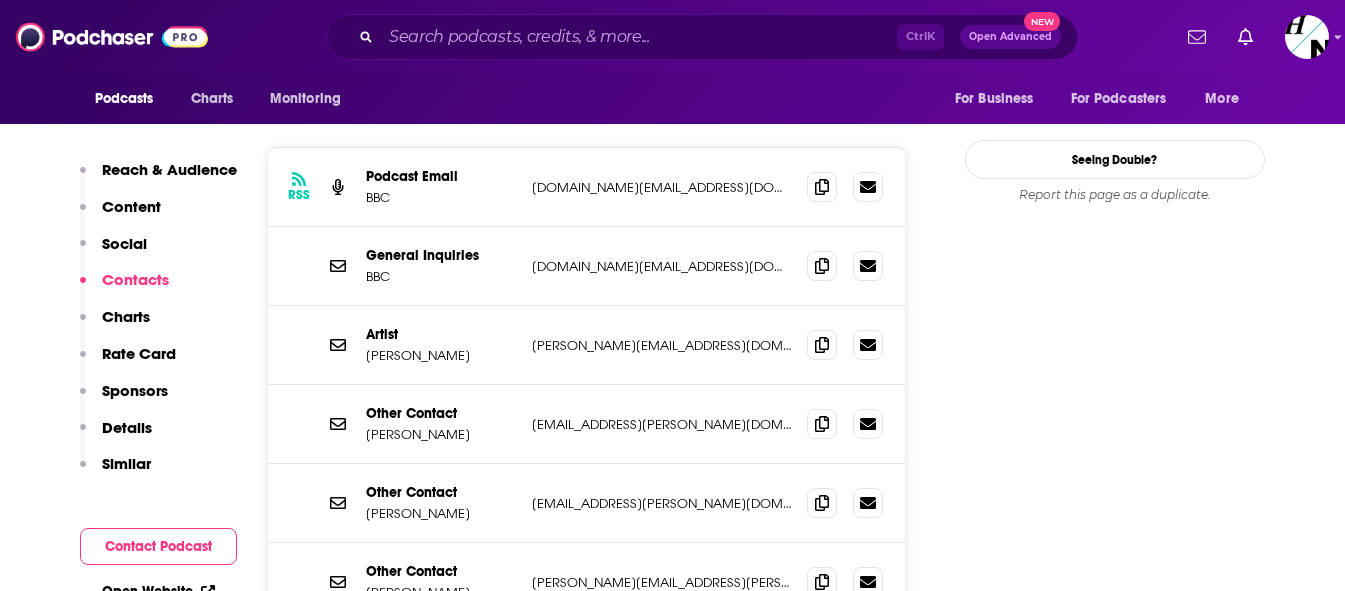 scroll, scrollTop: 1915, scrollLeft: 0, axis: vertical 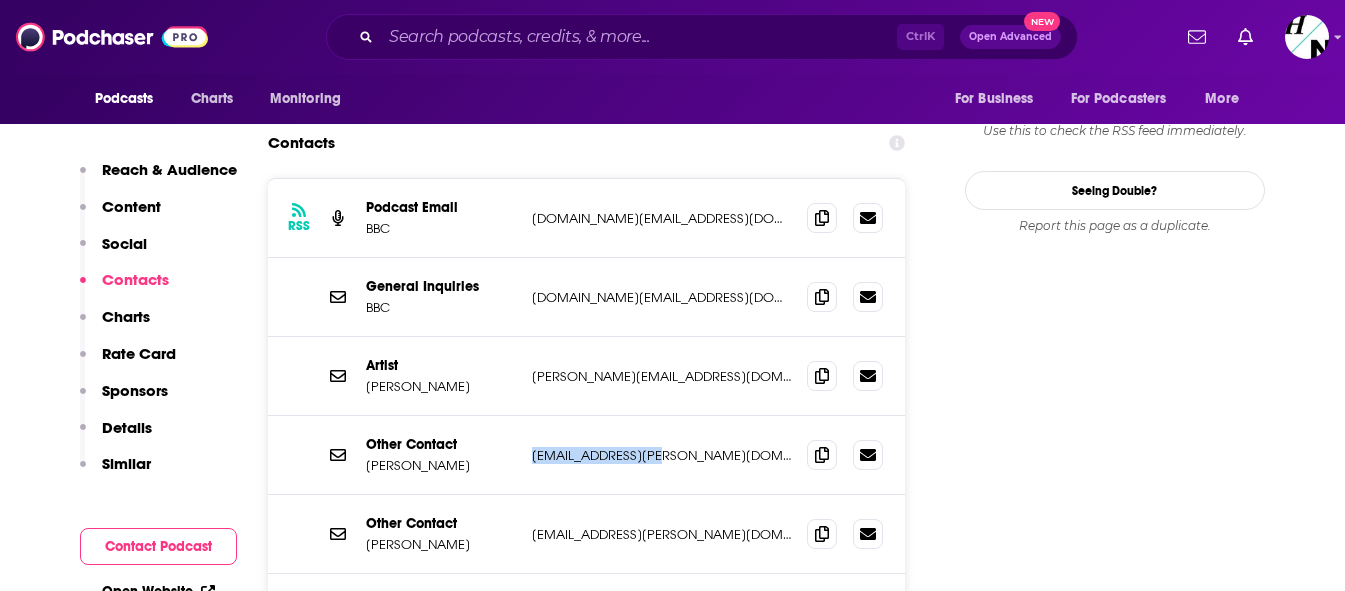 drag, startPoint x: 673, startPoint y: 389, endPoint x: 525, endPoint y: 392, distance: 148.0304 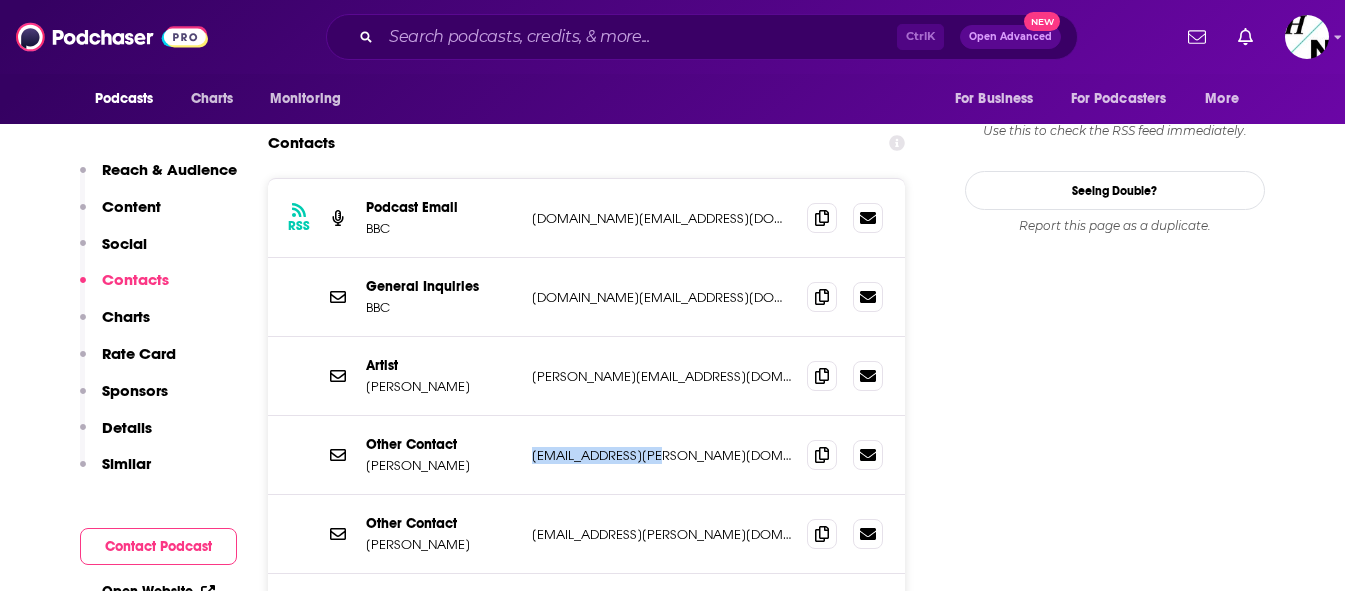 copy on "guy.lynn@bbc.co.uk" 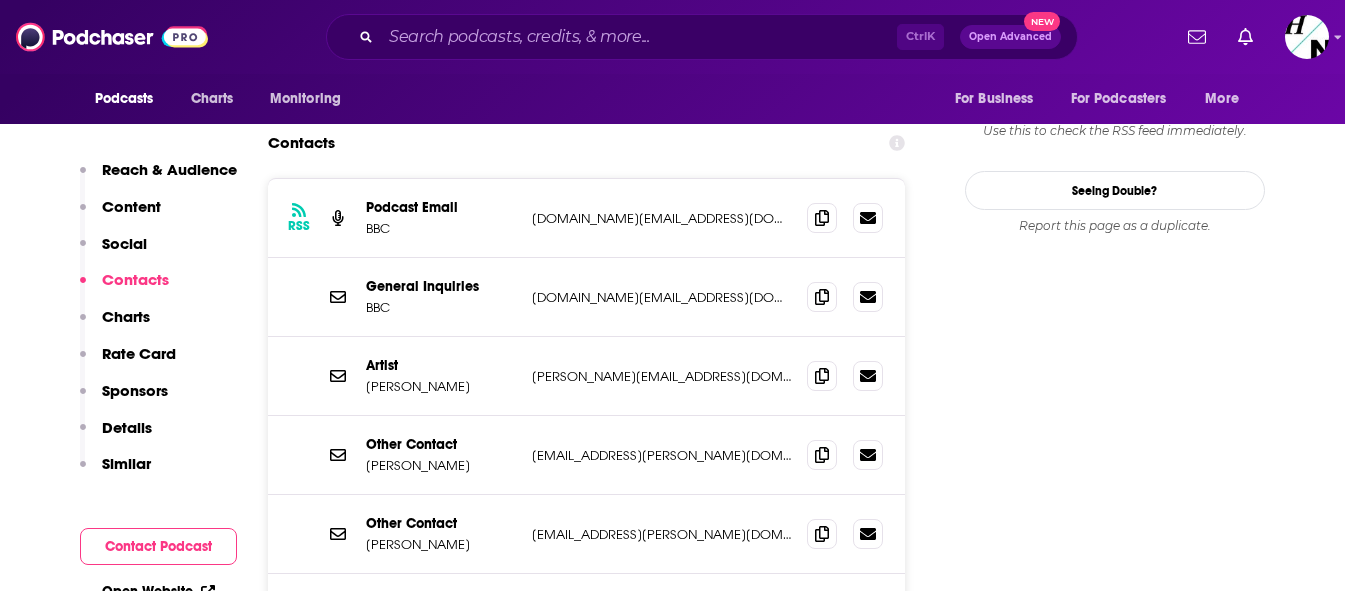 click on "About Insights Episodes 2698 Reviews 2 Credits 14 Lists 7 Similar Podcast Insights Reach & Audience Content Social Contacts Charts Rate Card Sponsors Details Similar Contact Podcast Open Website  Reach Power Score™ 86 Total Monthly Listens 5.7m-8.4m New Episode Listens 95k-141k Export One-Sheet Audience Demographics Gender Mixed Age 31 yo Income $ $ $ $ $ Parental Status Not Parents Countries 1 United States 2 United Kingdom 3 India 4 Canada 5 Ireland Top Cities London , Melbourne , Brisbane , Sydney , Ottawa , São Paulo, Brazil Interests Society - Work , Humor , Romance , International , News , Science Jobs Journalists/Reporters , Software Engineers , Directors , Managers , Historians , Authors/Writers Ethnicities White / Caucasian , White / Caucasian , African American , Hispanic , Asian Show More Content Political Skew Neutral/Mixed Socials Twitter @vivnunis Host 2k Twitter @BBCRosAtkins Host 359k Twitter @maxfreedperson Host 624 Contacts   RSS   Podcast Email BBC podcast.support@bbc.co.uk     BBC" at bounding box center (673, 4333) 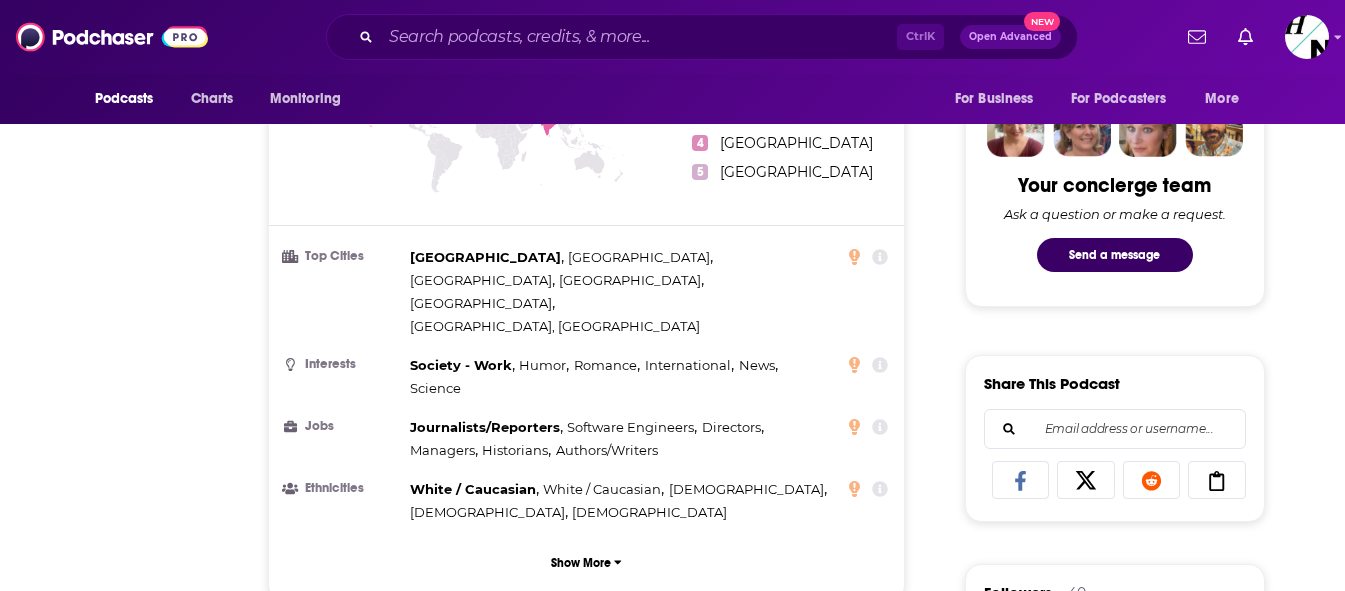 scroll, scrollTop: 0, scrollLeft: 0, axis: both 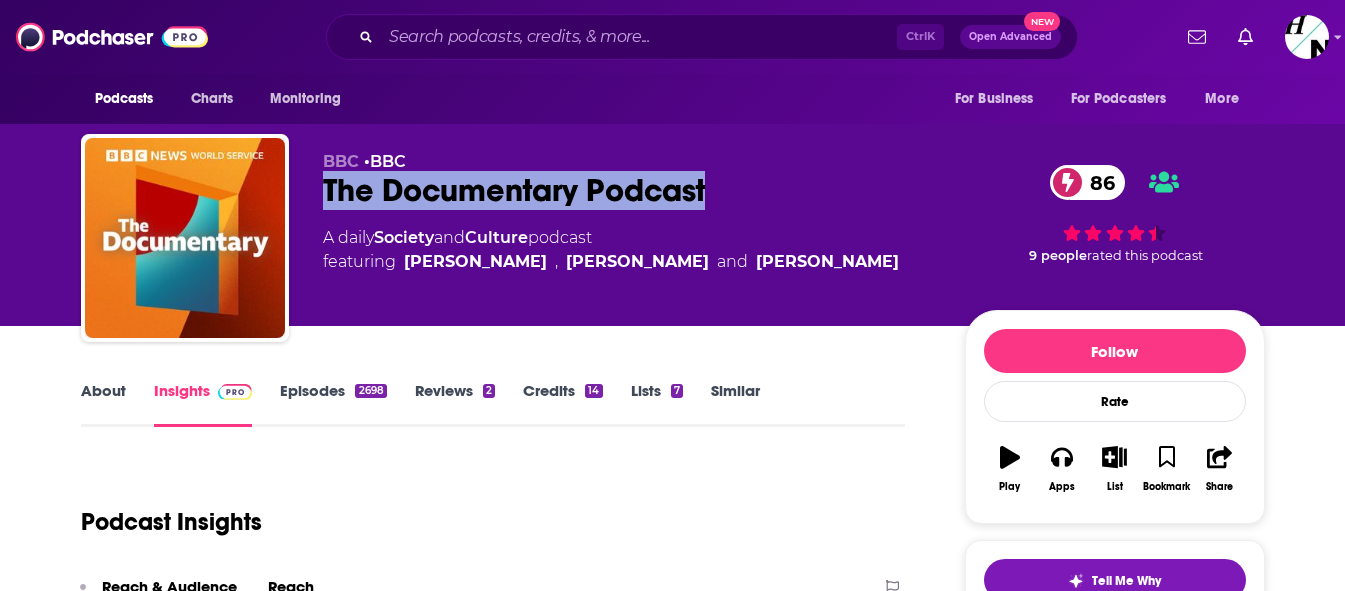 drag, startPoint x: 328, startPoint y: 189, endPoint x: 731, endPoint y: 197, distance: 403.0794 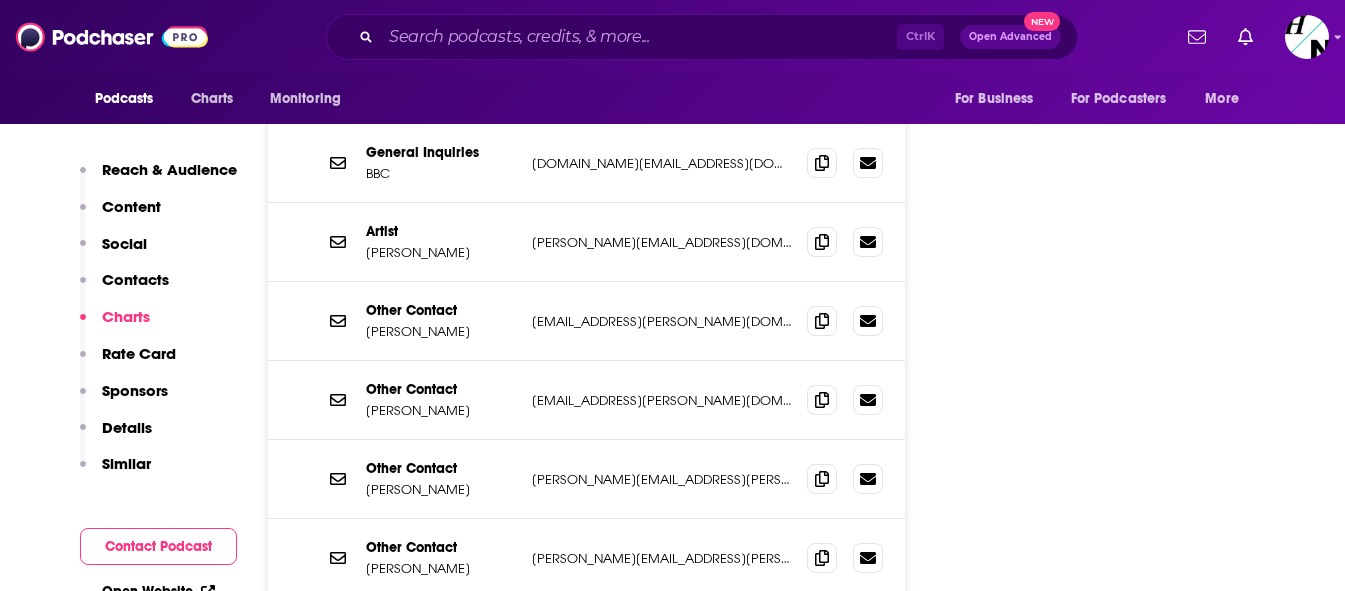 scroll, scrollTop: 2047, scrollLeft: 0, axis: vertical 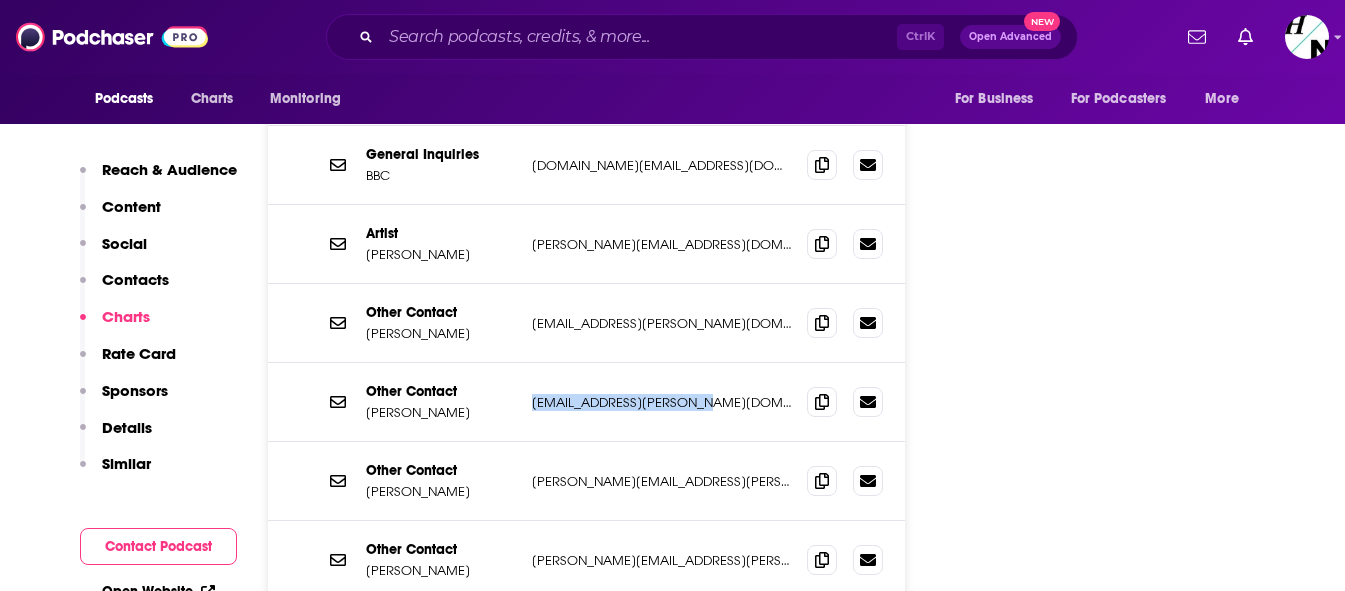 drag, startPoint x: 693, startPoint y: 339, endPoint x: 531, endPoint y: 331, distance: 162.19742 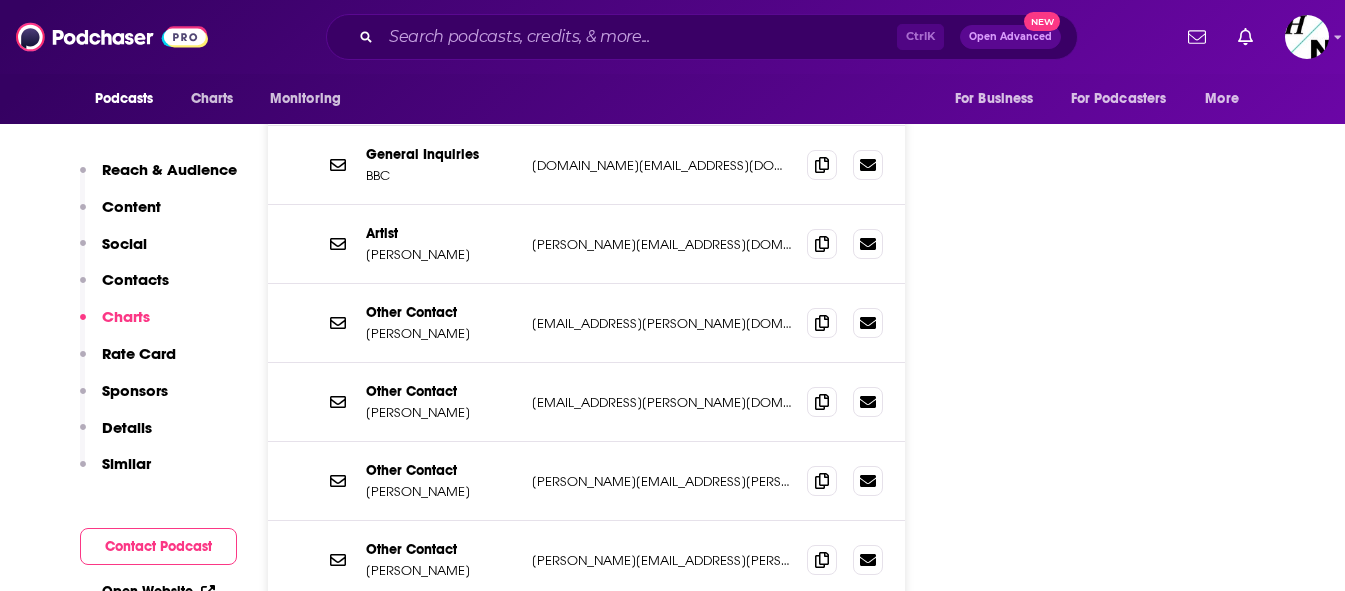 click on "About Insights Episodes 2698 Reviews 2 Credits 14 Lists 7 Similar Podcast Insights Reach & Audience Content Social Contacts Charts Rate Card Sponsors Details Similar Contact Podcast Open Website  Reach Power Score™ 86 Total Monthly Listens 5.7m-8.4m New Episode Listens 95k-141k Export One-Sheet Audience Demographics Gender Mixed Age 31 yo Income $ $ $ $ $ Parental Status Not Parents Countries 1 United States 2 United Kingdom 3 India 4 Canada 5 Ireland Top Cities London , Melbourne , Brisbane , Sydney , Ottawa , São Paulo, Brazil Interests Society - Work , Humor , Romance , International , News , Science Jobs Journalists/Reporters , Software Engineers , Directors , Managers , Historians , Authors/Writers Ethnicities White / Caucasian , White / Caucasian , African American , Hispanic , Asian Show More Content Political Skew Neutral/Mixed Socials Twitter @vivnunis Host 2k Twitter @BBCRosAtkins Host 359k Twitter @maxfreedperson Host 624 Contacts   RSS   Podcast Email BBC podcast.support@bbc.co.uk     BBC" at bounding box center (673, 4201) 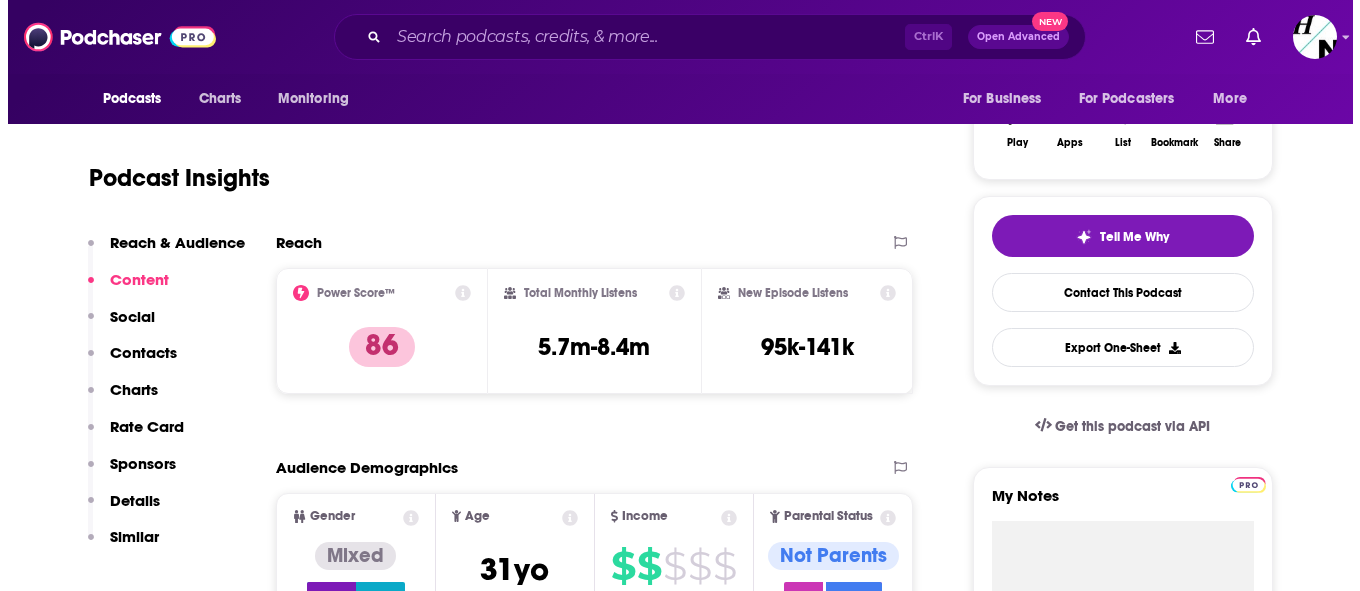 scroll, scrollTop: 0, scrollLeft: 0, axis: both 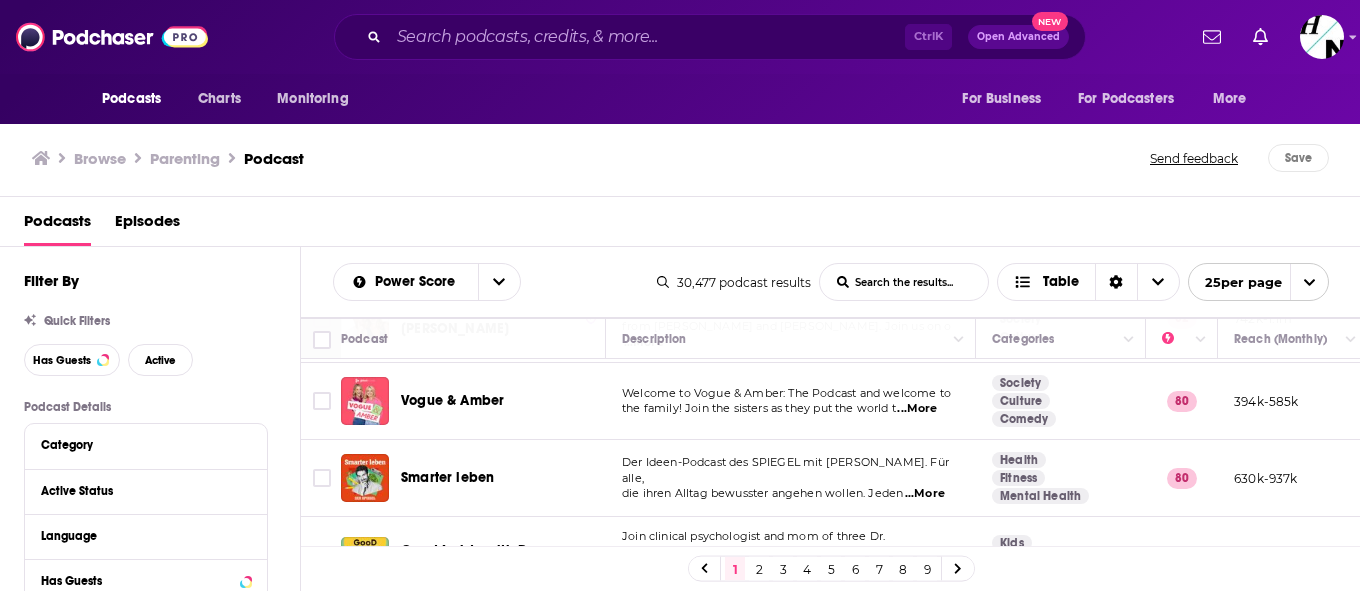click on "...More" at bounding box center (917, 409) 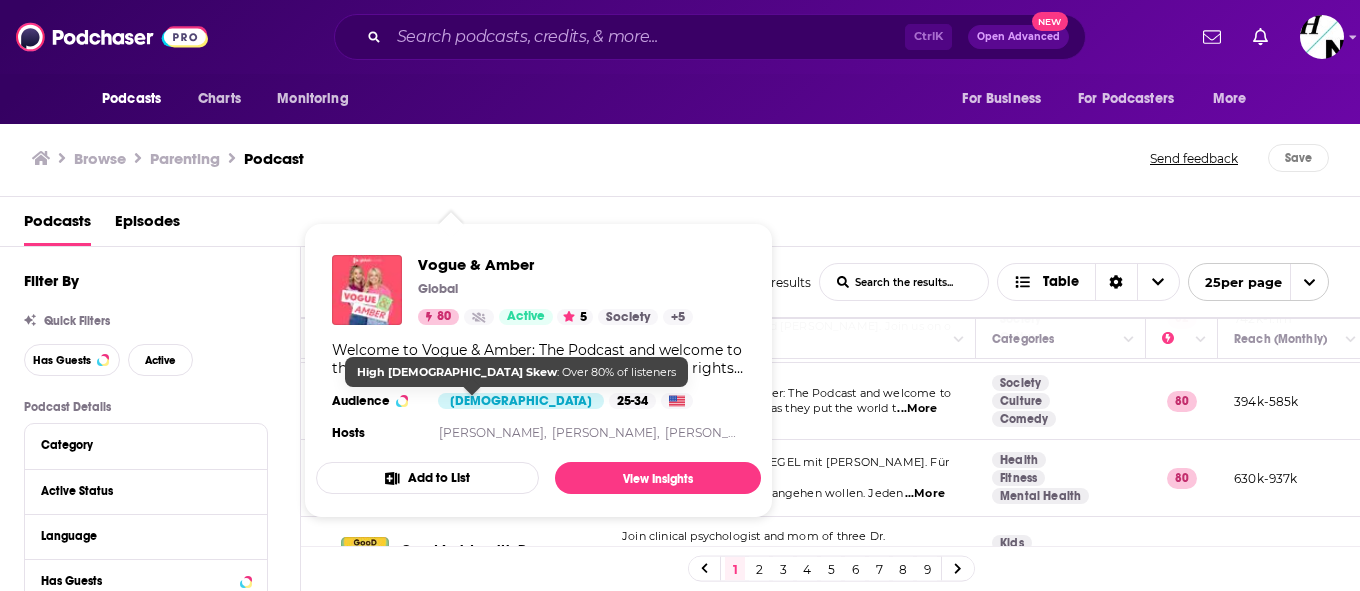 click on "[DEMOGRAPHIC_DATA]" at bounding box center (521, 401) 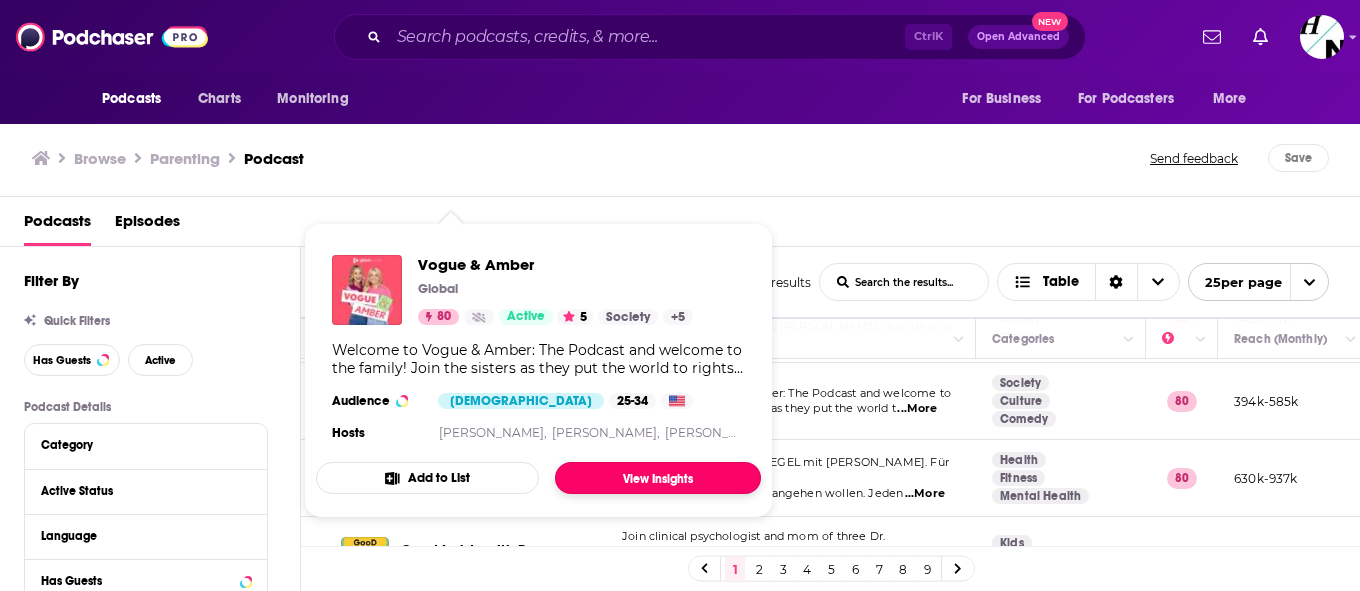 click on "View Insights" at bounding box center [658, 478] 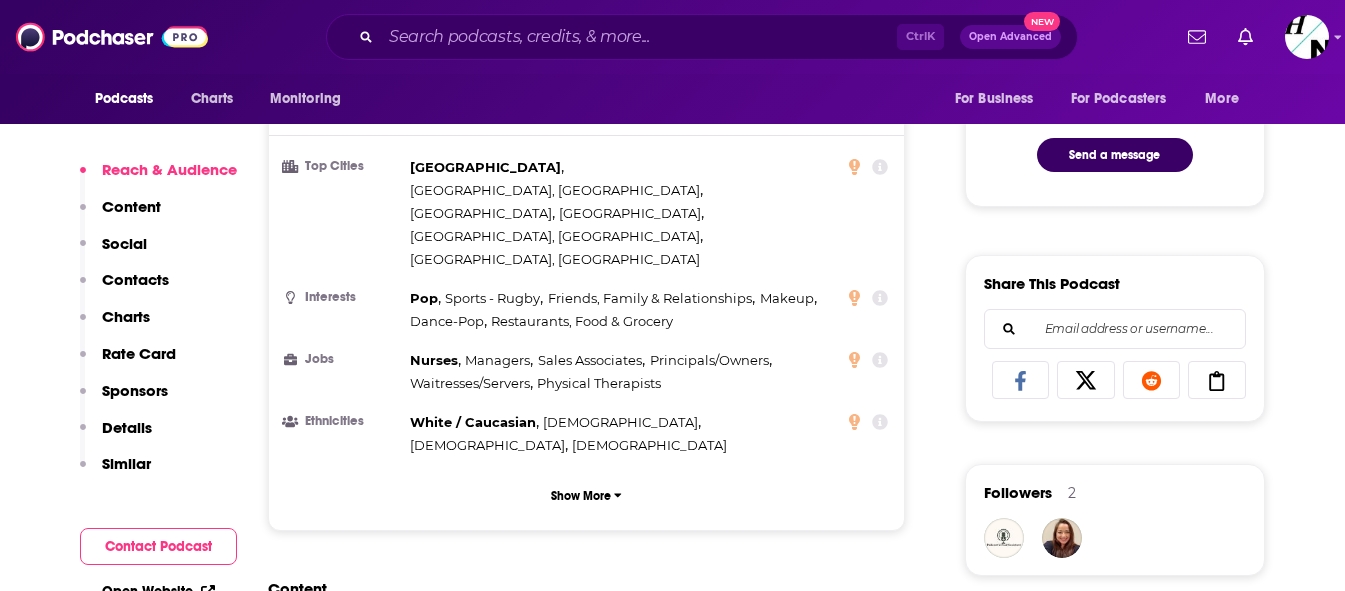 scroll, scrollTop: 1088, scrollLeft: 0, axis: vertical 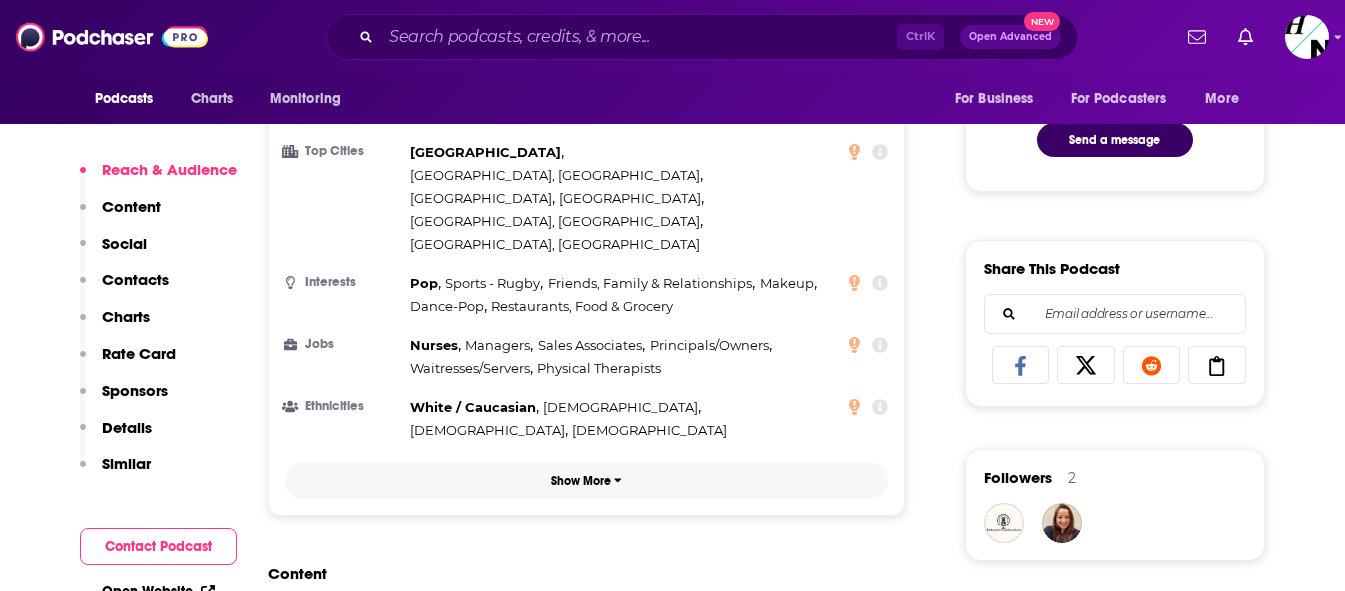 click on "Show More" at bounding box center [581, 481] 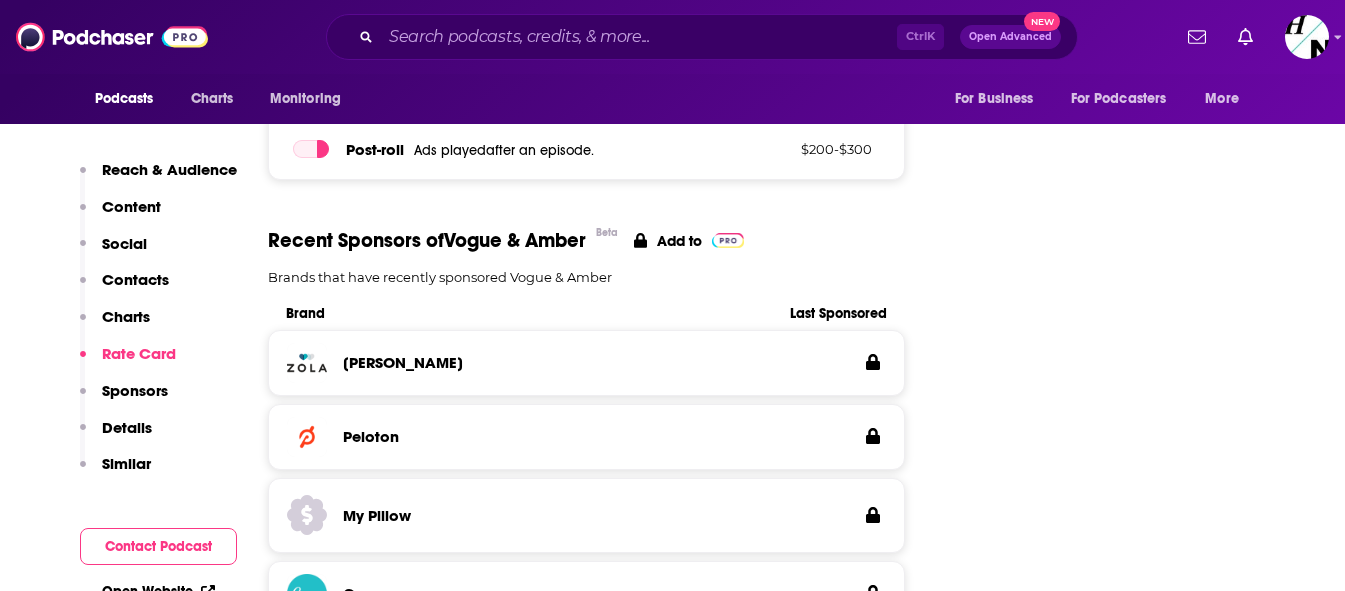 scroll, scrollTop: 3272, scrollLeft: 0, axis: vertical 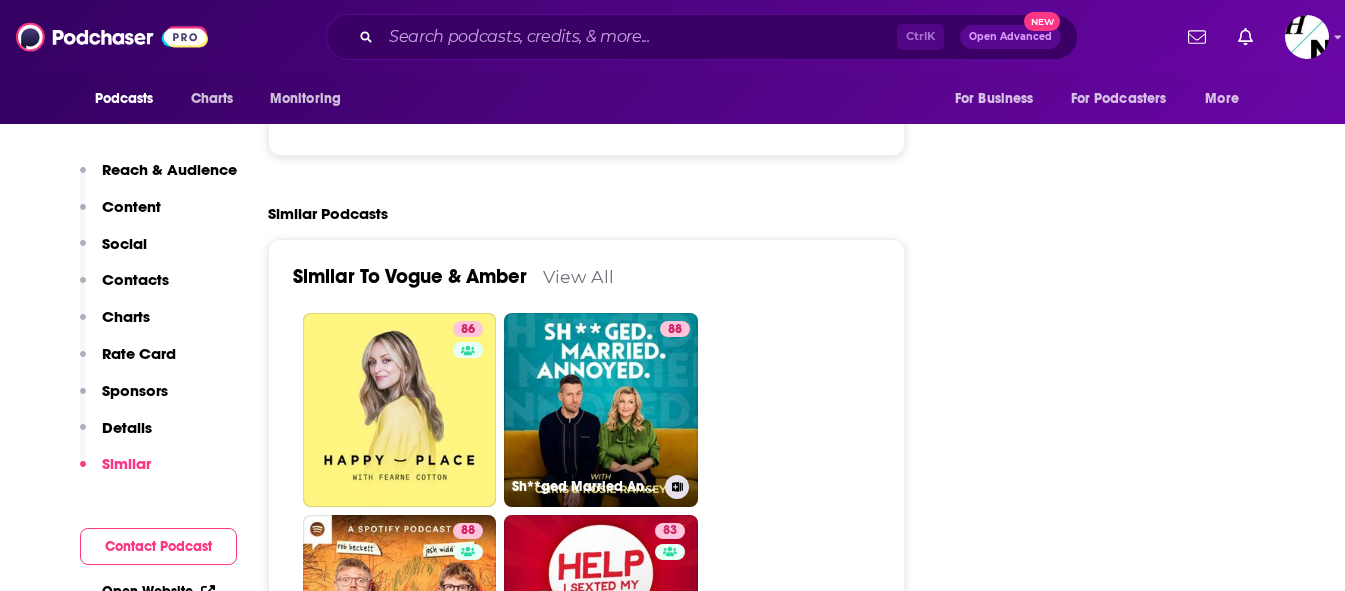 click on "88 Sh**ged Married Annoyed" at bounding box center [601, 410] 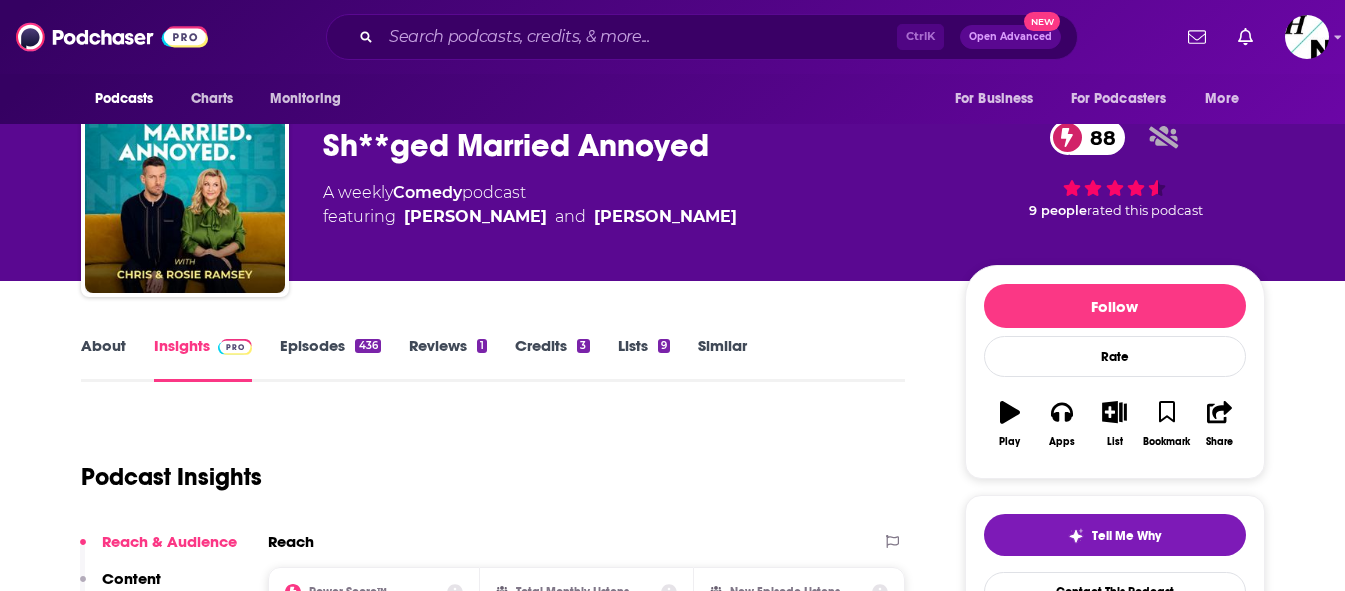 scroll, scrollTop: 0, scrollLeft: 0, axis: both 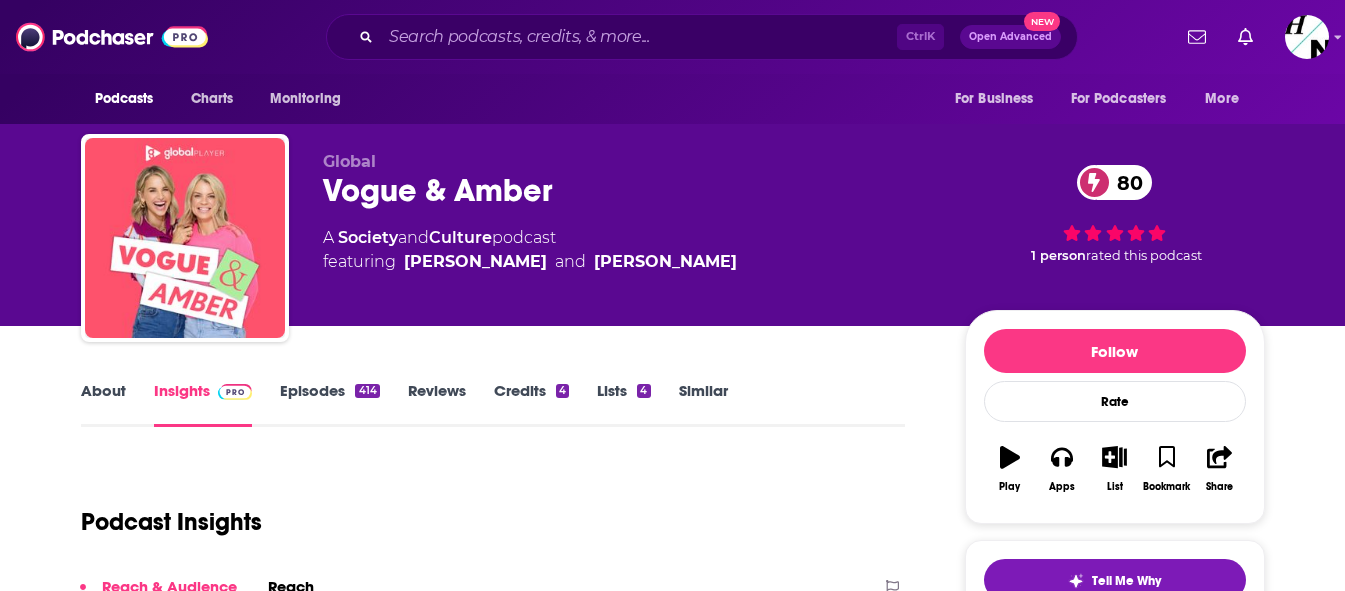 type on "[URL][DOMAIN_NAME]" 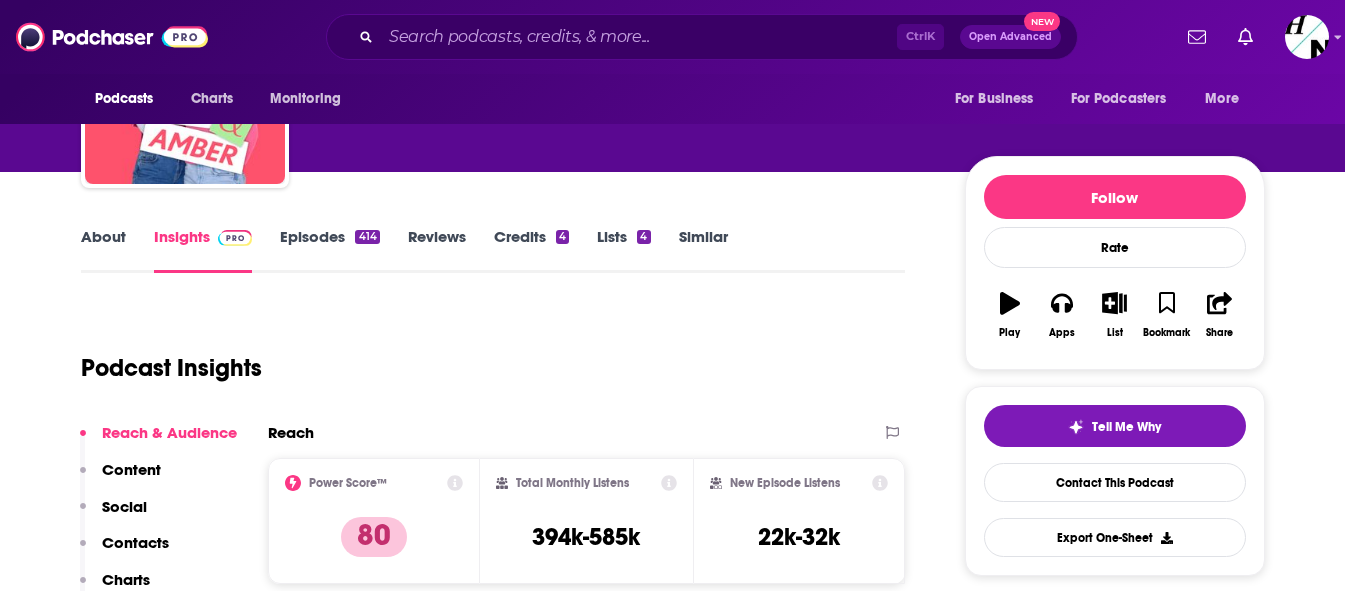 scroll, scrollTop: 0, scrollLeft: 0, axis: both 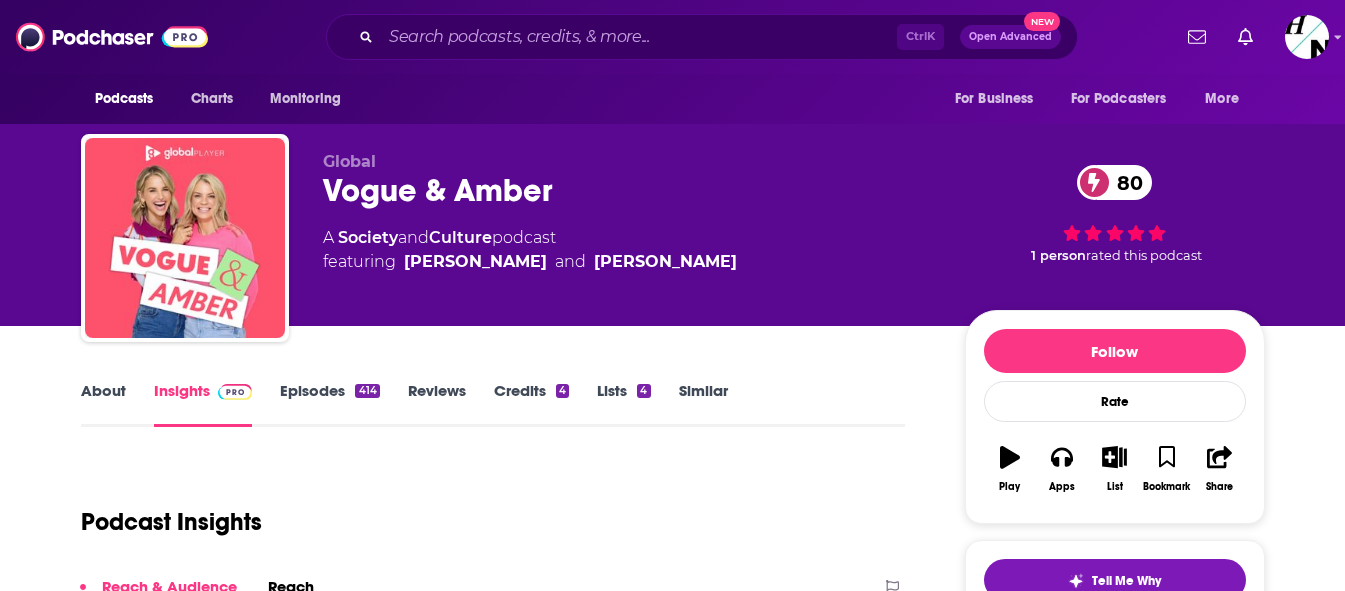 click on "Episodes 414" at bounding box center (329, 404) 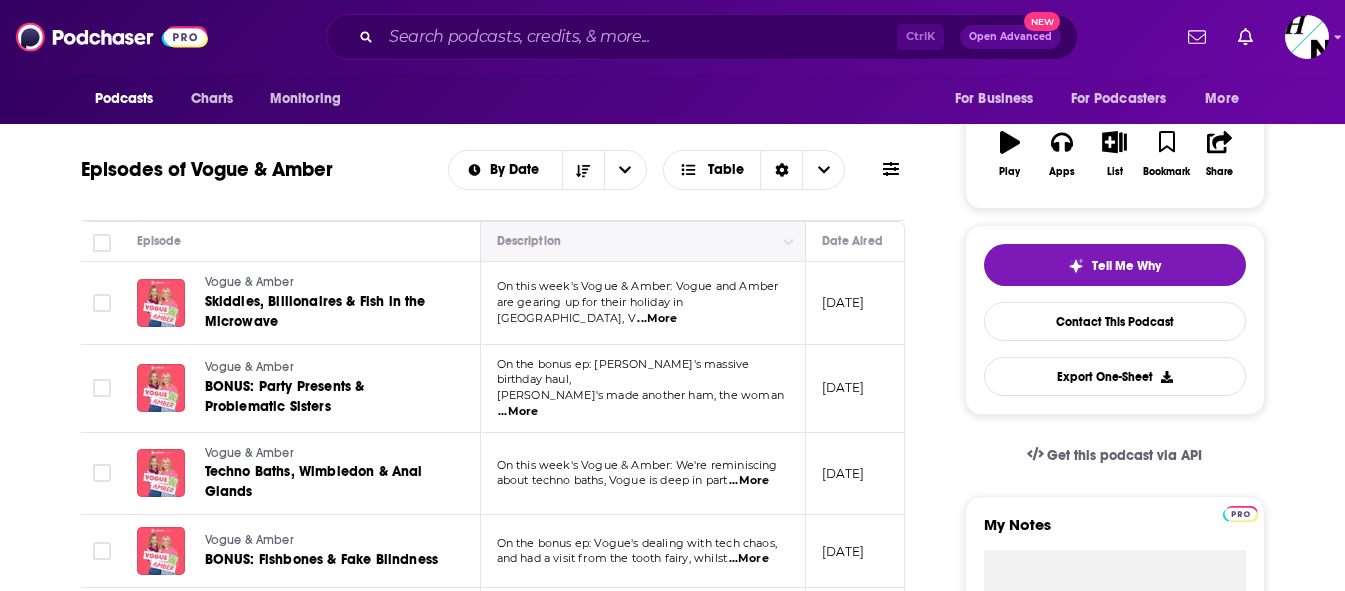 scroll, scrollTop: 308, scrollLeft: 0, axis: vertical 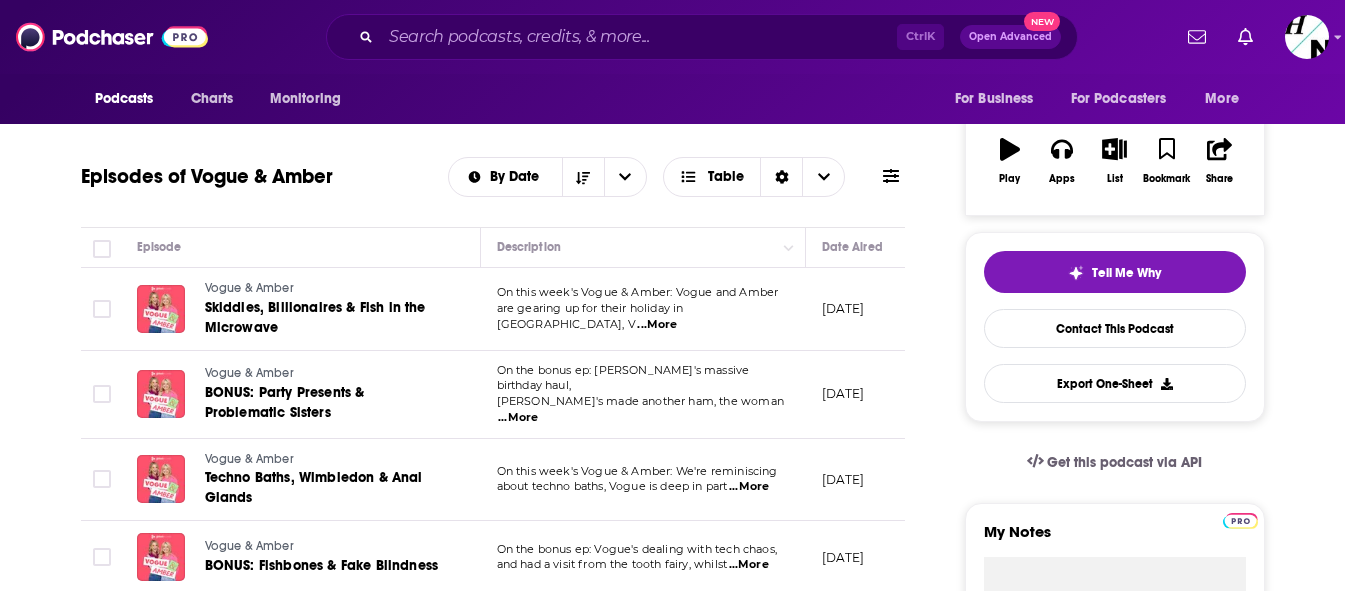 click on "...More" at bounding box center (657, 325) 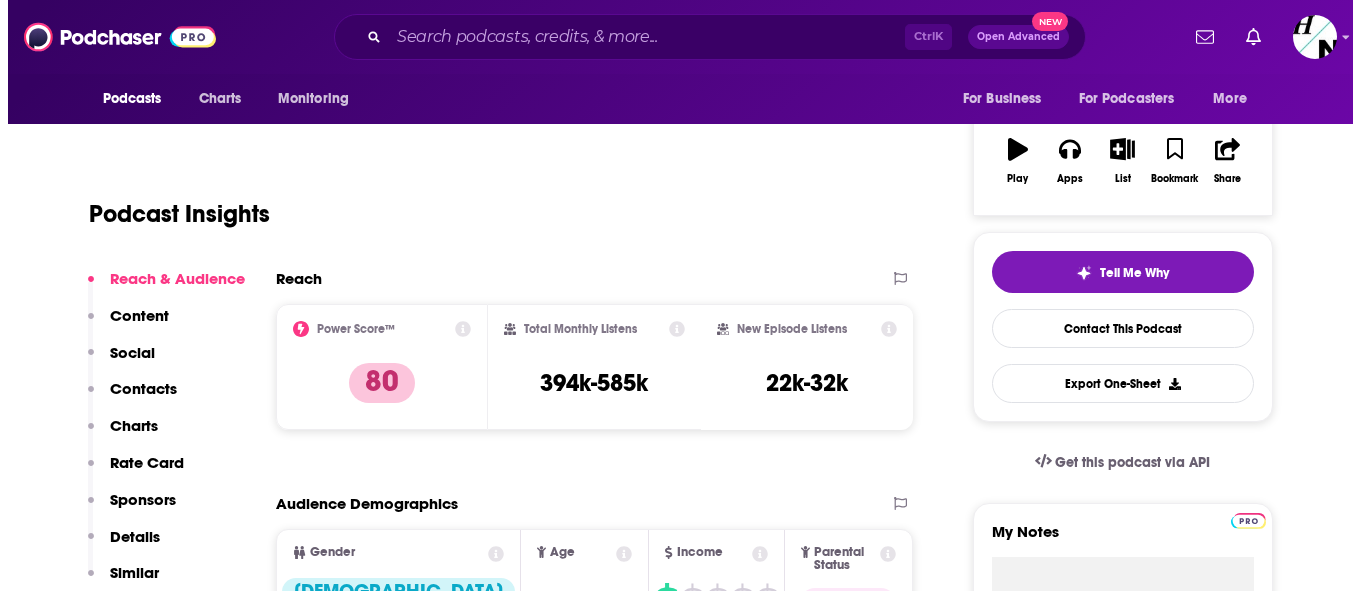 scroll, scrollTop: 0, scrollLeft: 0, axis: both 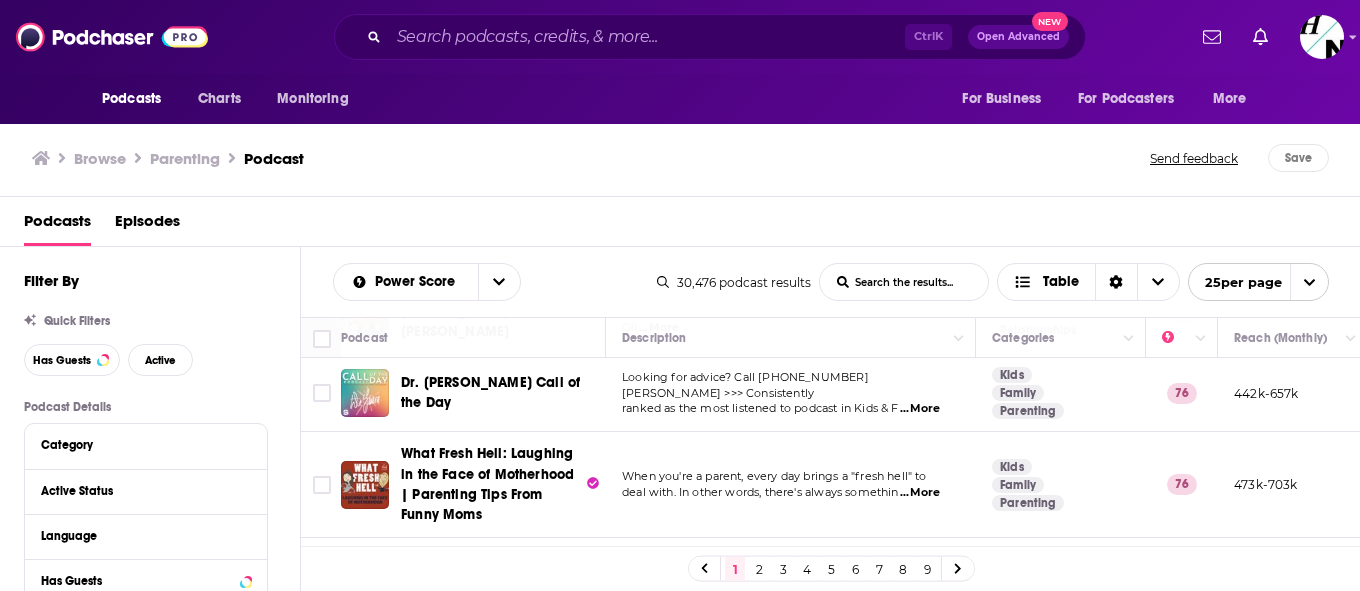 click on "...More" at bounding box center [920, 493] 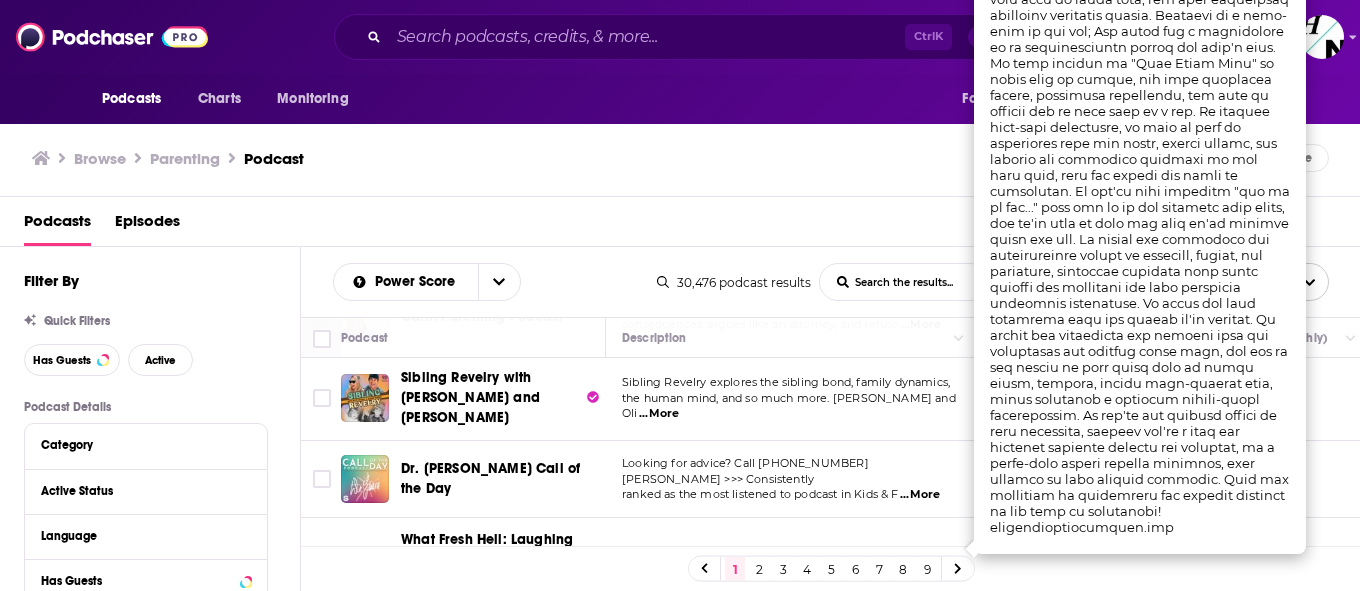 scroll, scrollTop: 803, scrollLeft: 0, axis: vertical 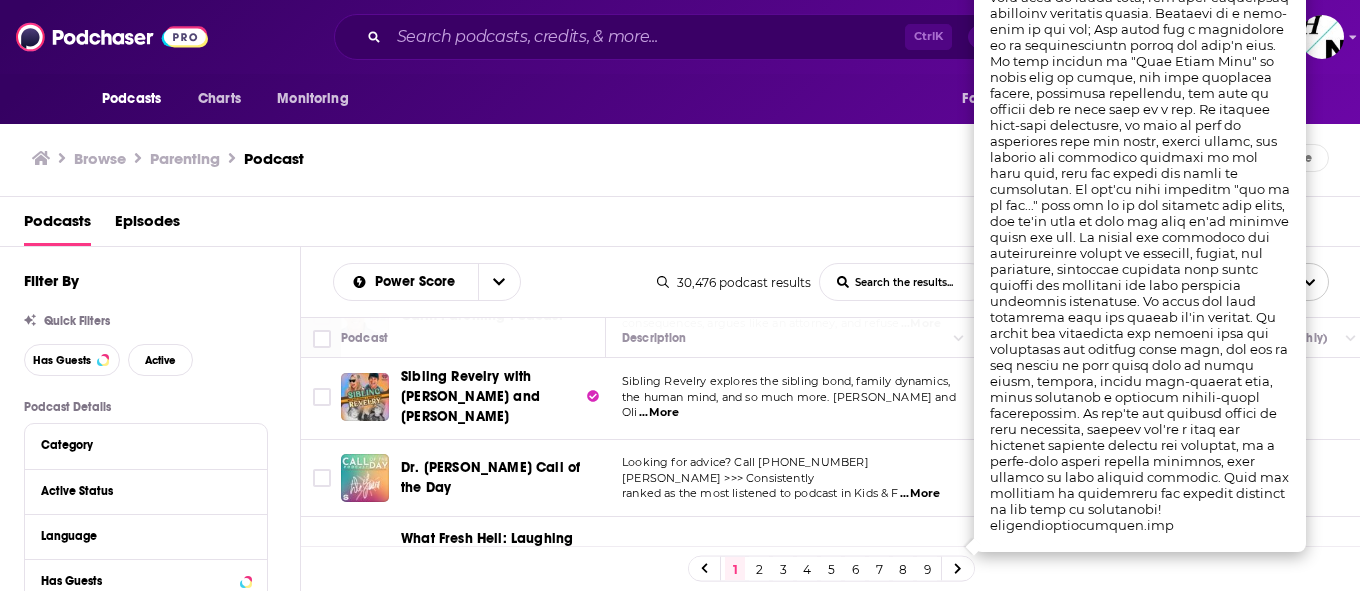 click on "When you're a parent, every day brings a "fresh hell" to deal with. In other words, there's always somethin  ...More" at bounding box center [791, 569] 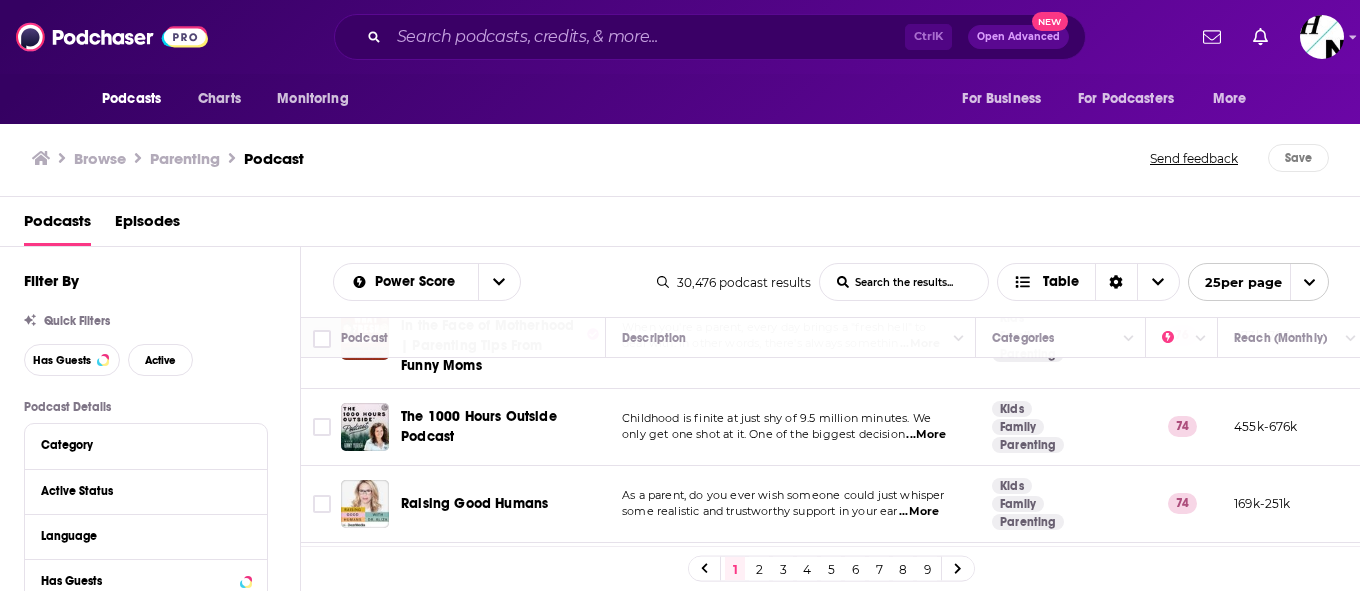scroll, scrollTop: 1022, scrollLeft: 0, axis: vertical 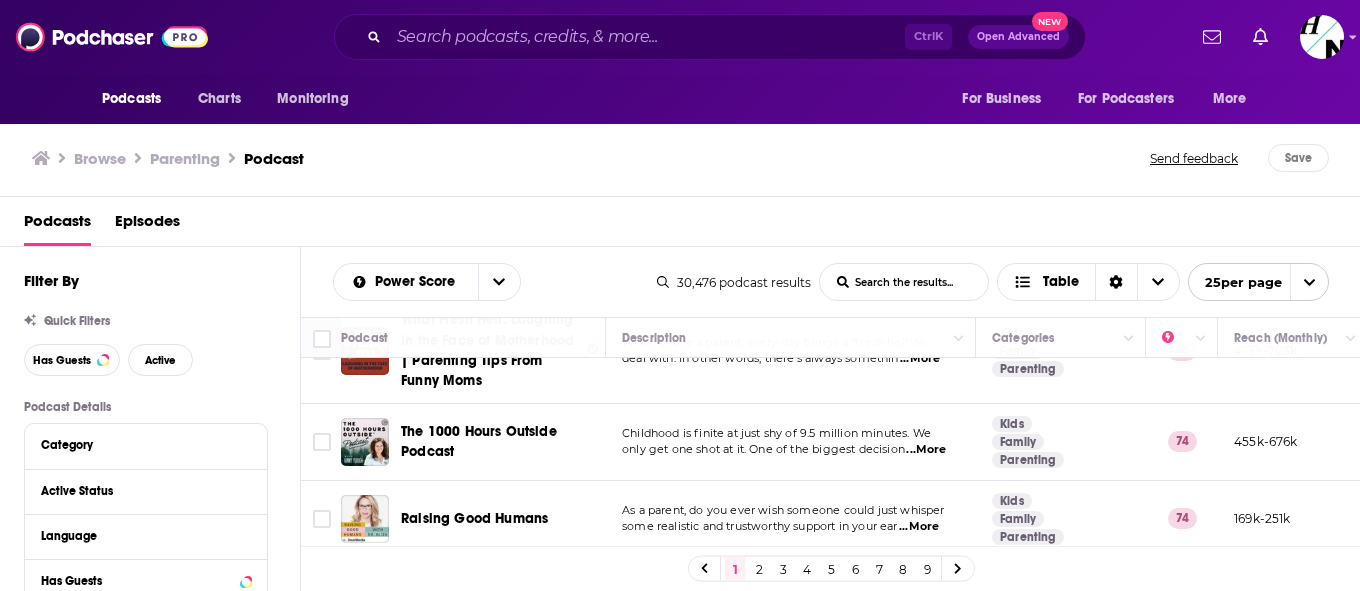 click on "...More" at bounding box center [919, 527] 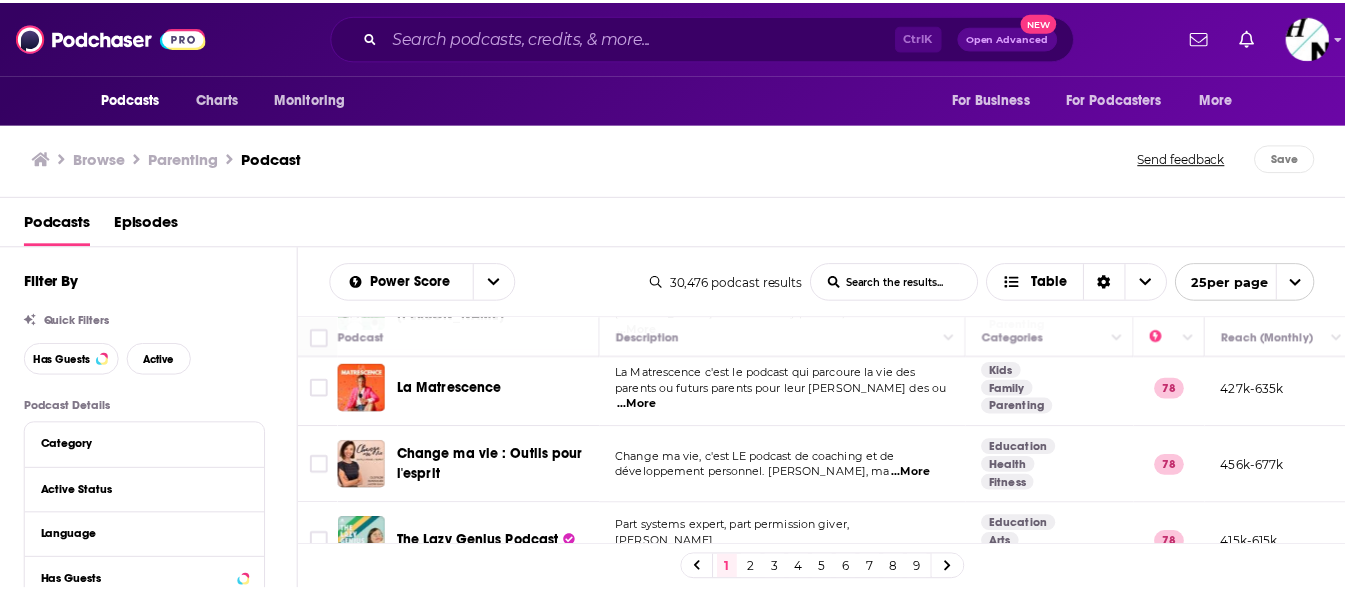scroll, scrollTop: 0, scrollLeft: 0, axis: both 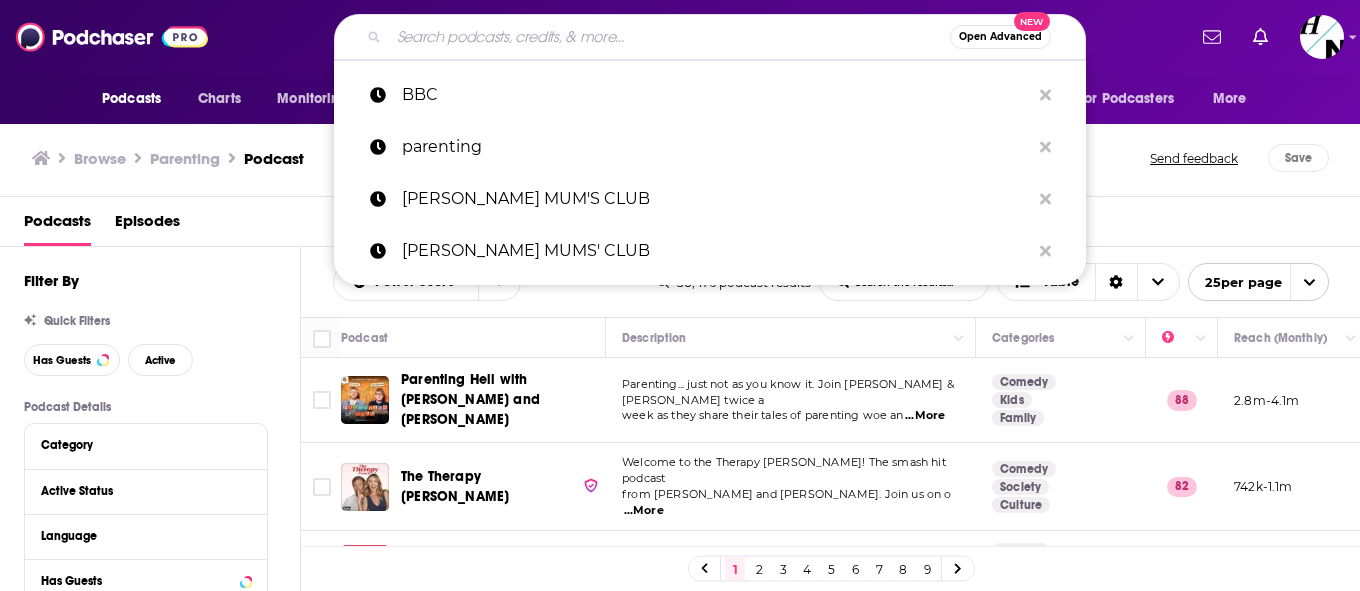 click at bounding box center (669, 37) 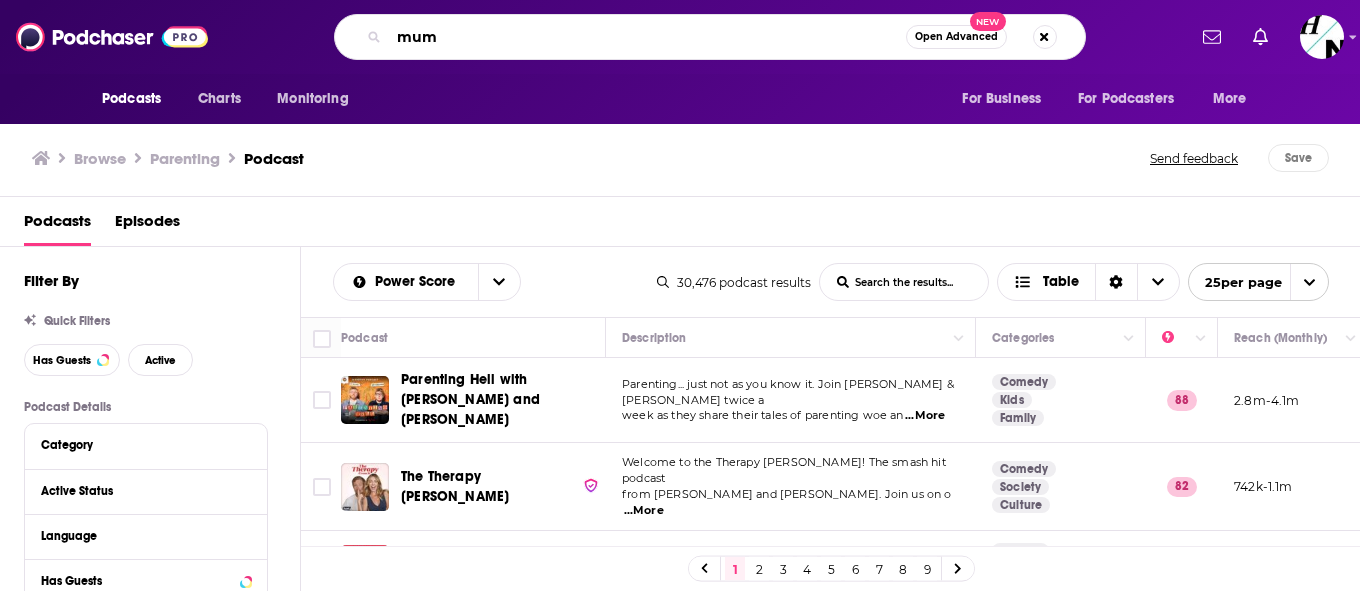 type on "mum" 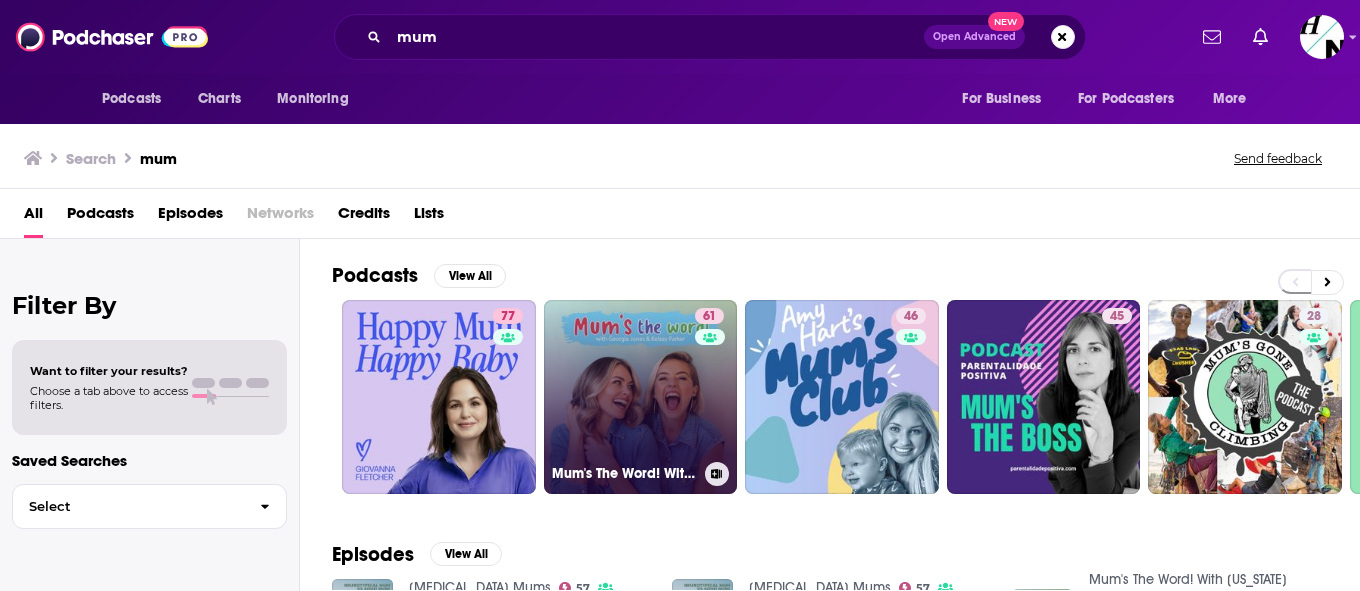 click on "61 Mum's The Word! With [US_STATE][PERSON_NAME] & [PERSON_NAME]" at bounding box center [641, 397] 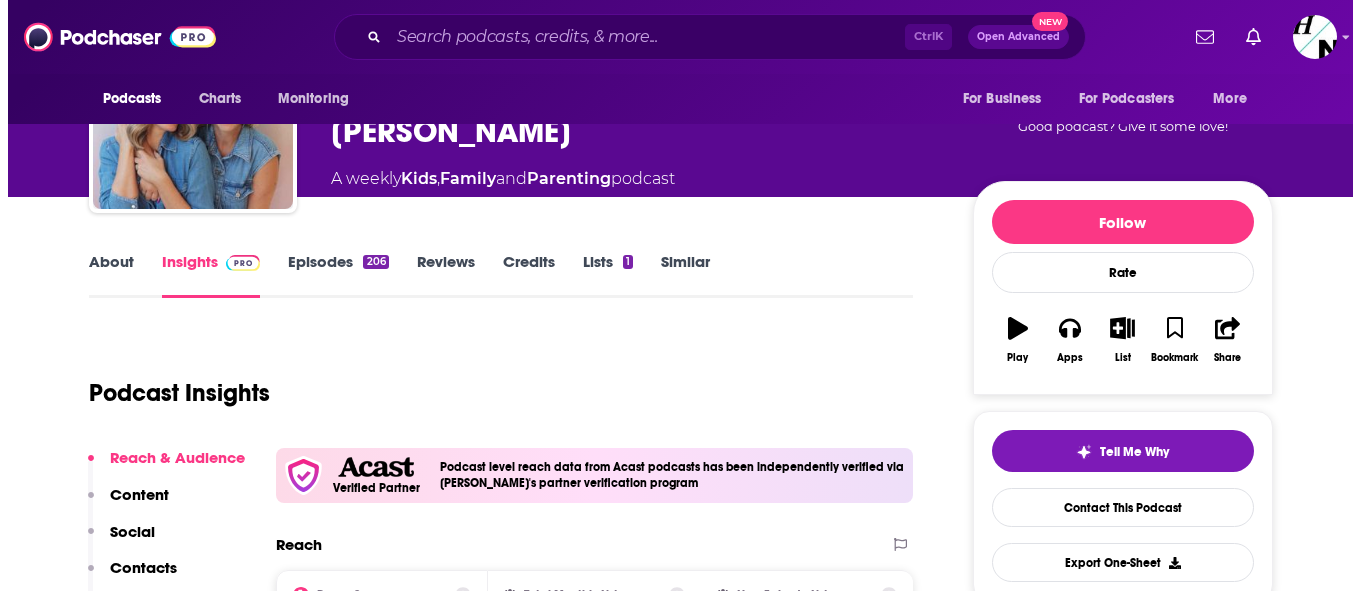 scroll, scrollTop: 0, scrollLeft: 0, axis: both 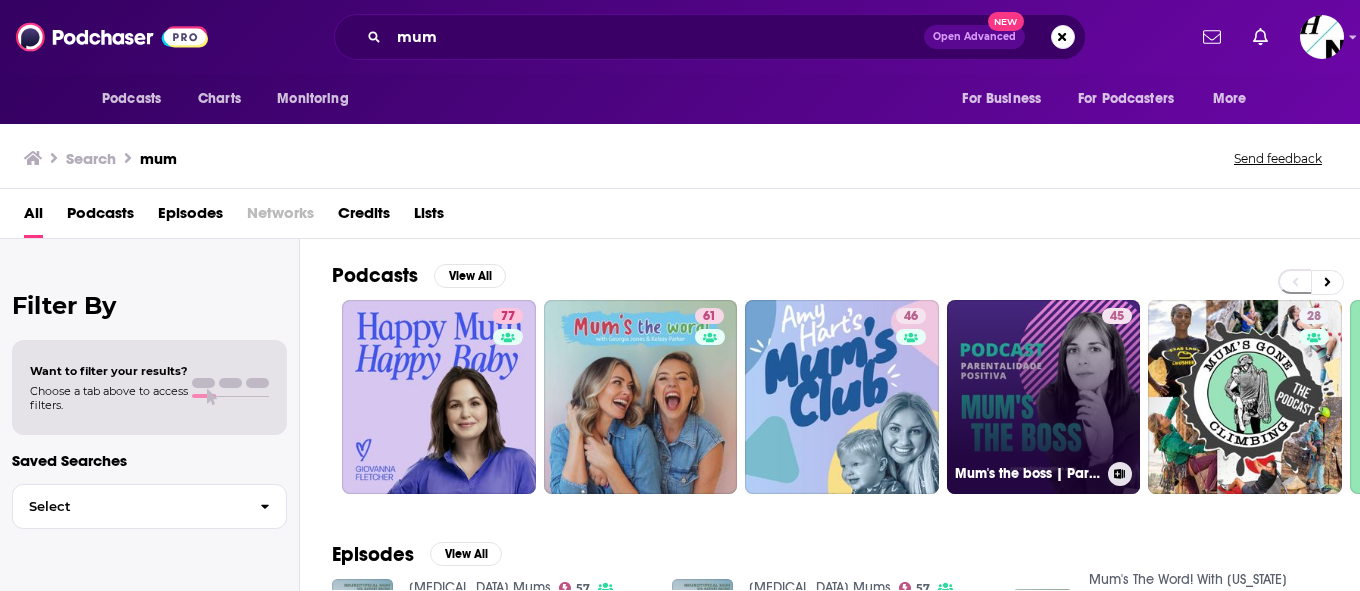 click on "45 Mum's the boss | Parentalidade Positiva" at bounding box center [1044, 397] 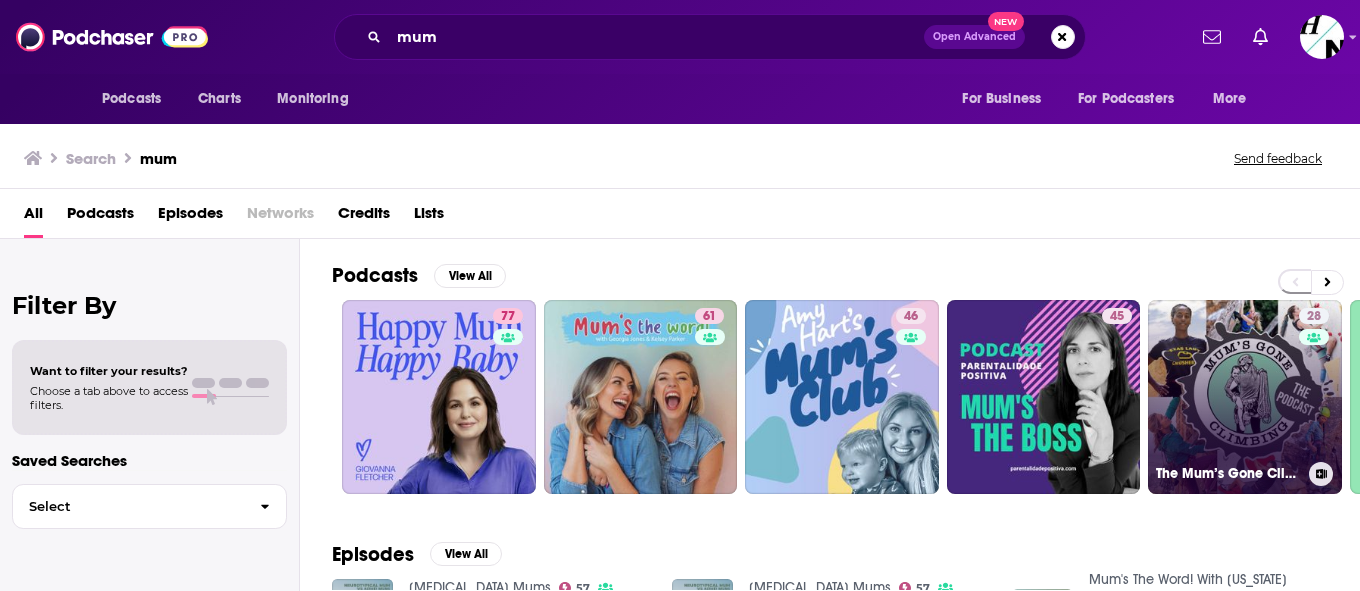 click on "28" at bounding box center [1316, 385] 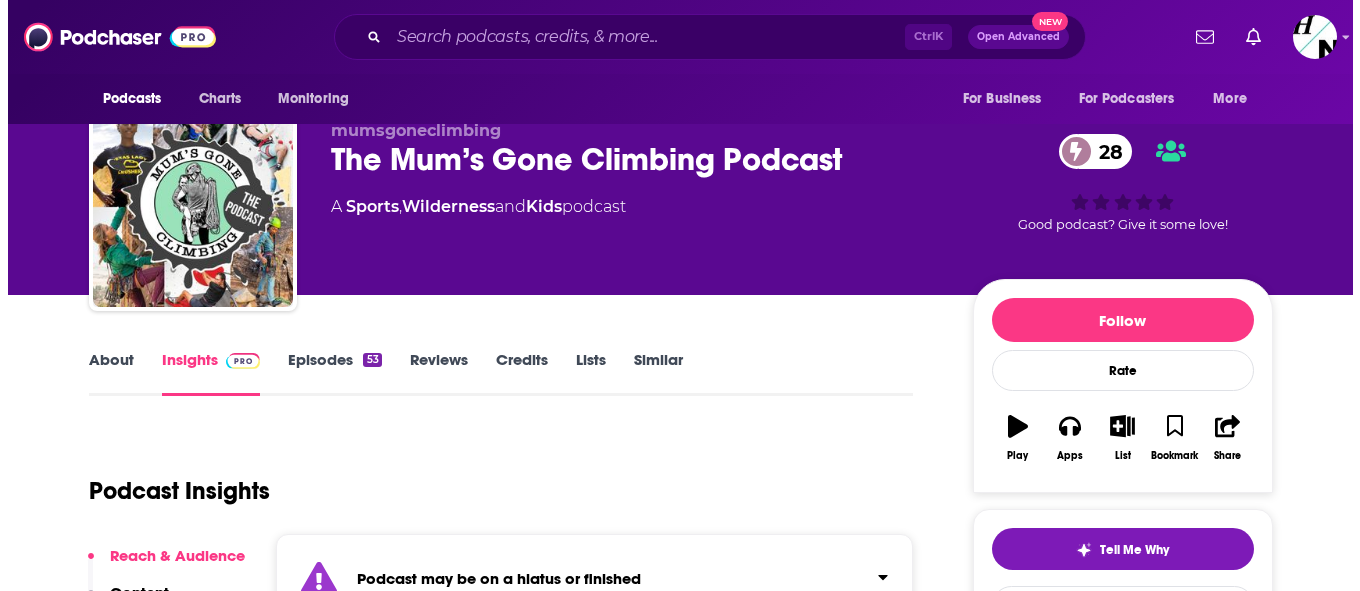 scroll, scrollTop: 0, scrollLeft: 0, axis: both 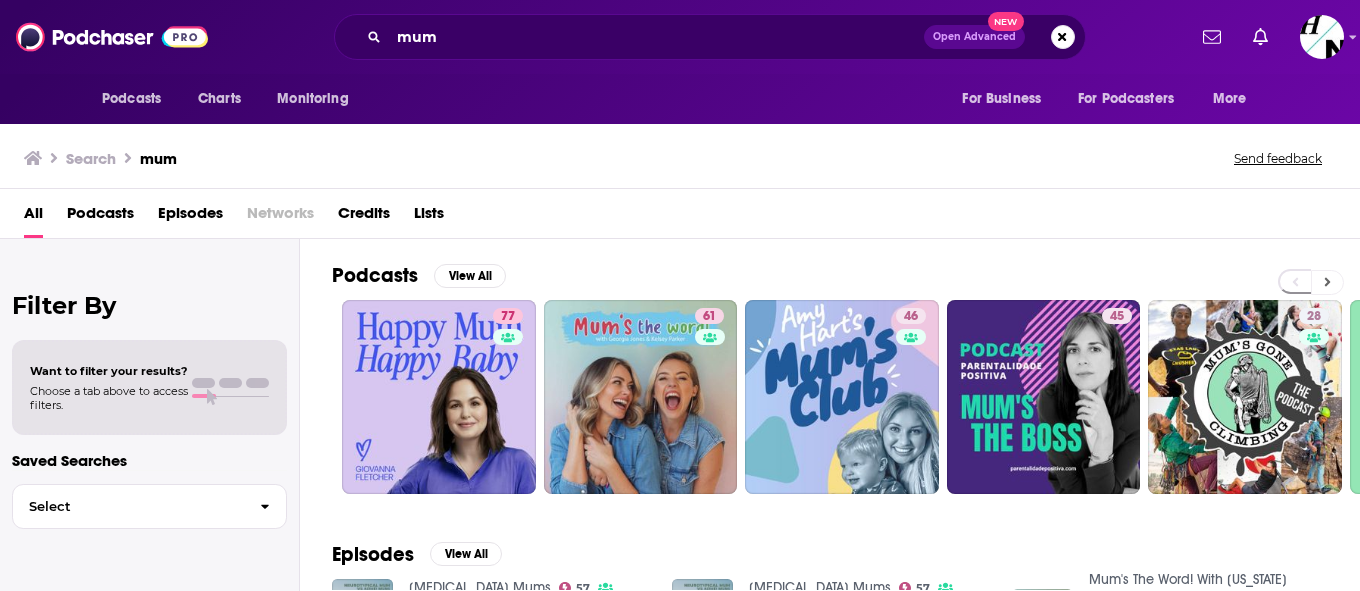 click 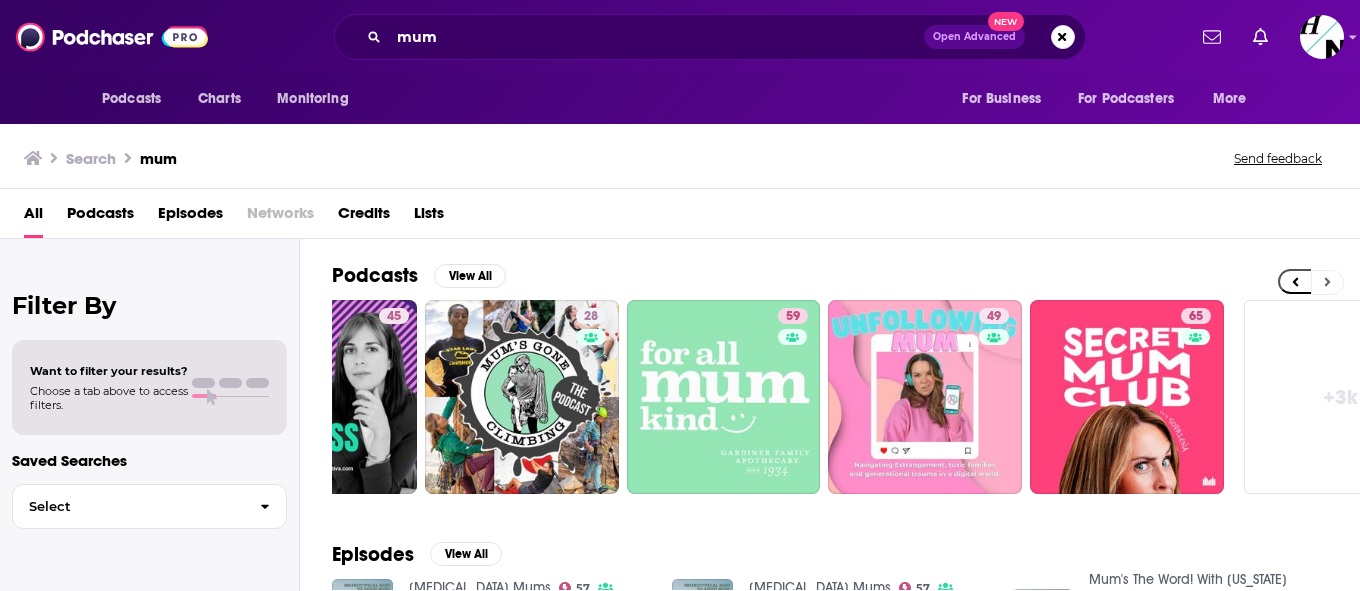 scroll, scrollTop: 0, scrollLeft: 809, axis: horizontal 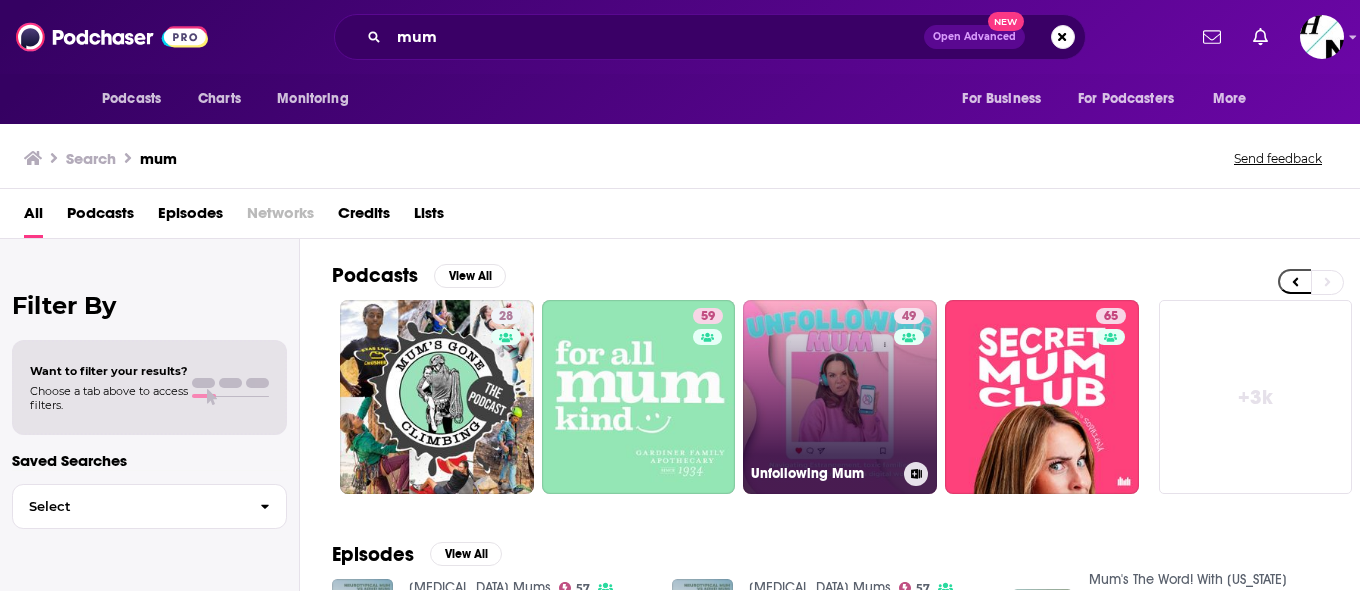 click on "49 Unfollowing Mum" at bounding box center (840, 397) 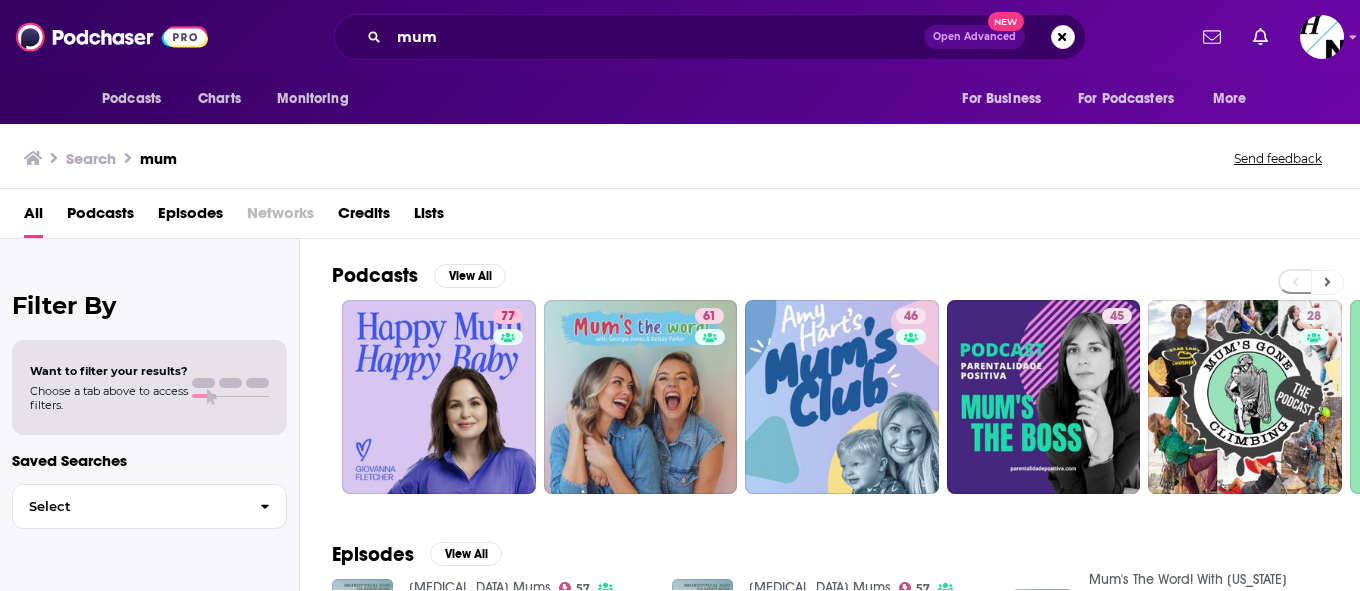 click at bounding box center [1327, 282] 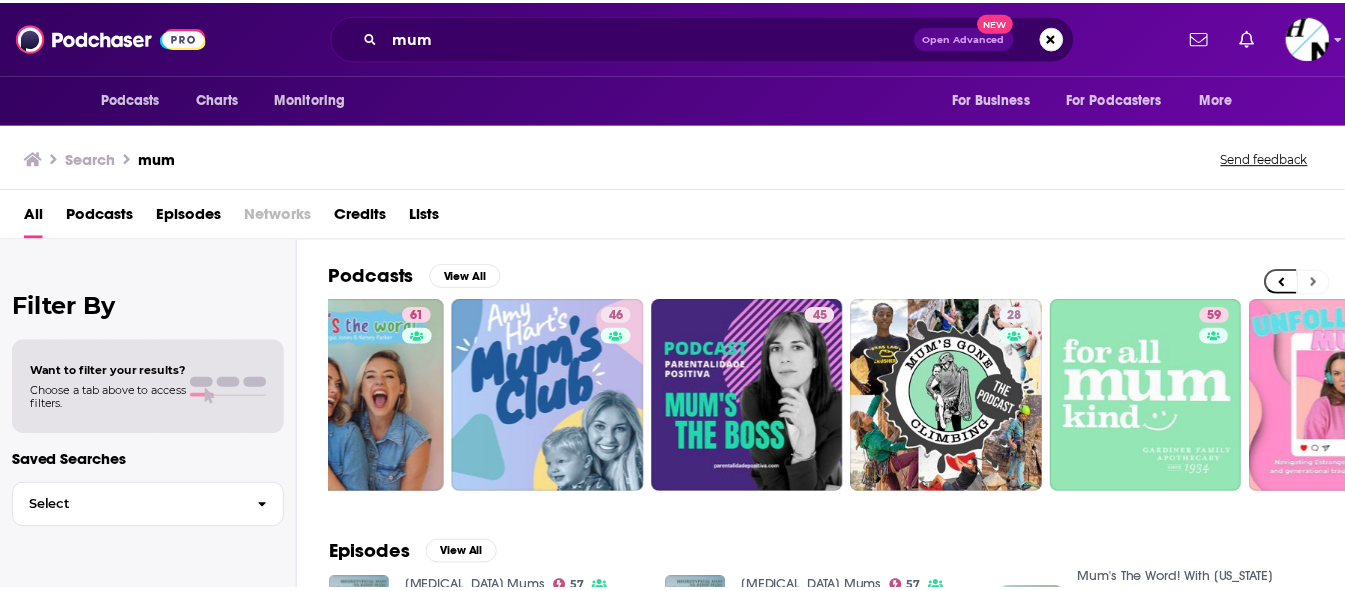 scroll, scrollTop: 0, scrollLeft: 588, axis: horizontal 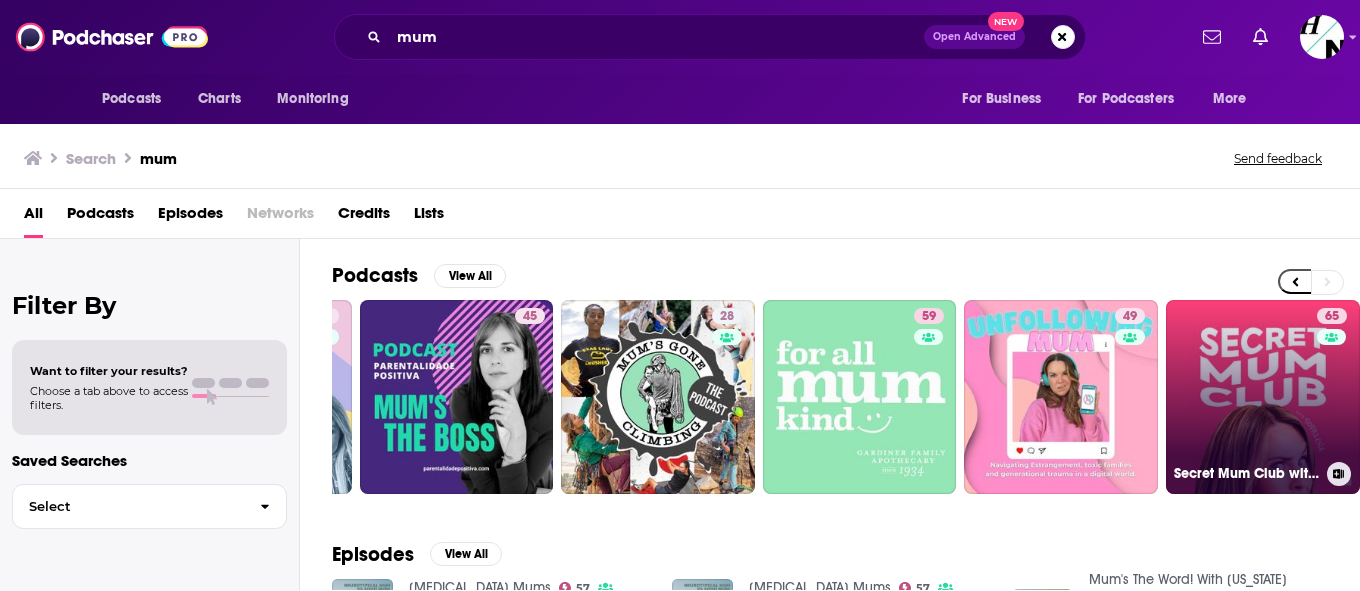 click on "65 Secret Mum Club with [PERSON_NAME]" at bounding box center [1263, 397] 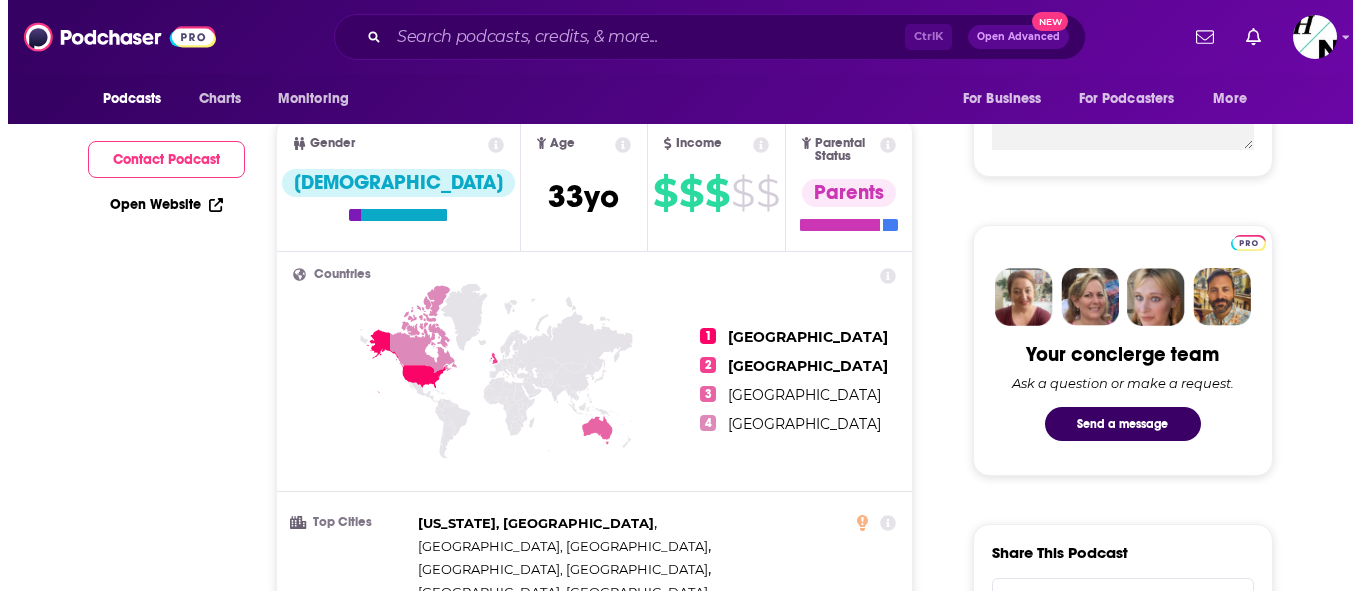 scroll, scrollTop: 0, scrollLeft: 0, axis: both 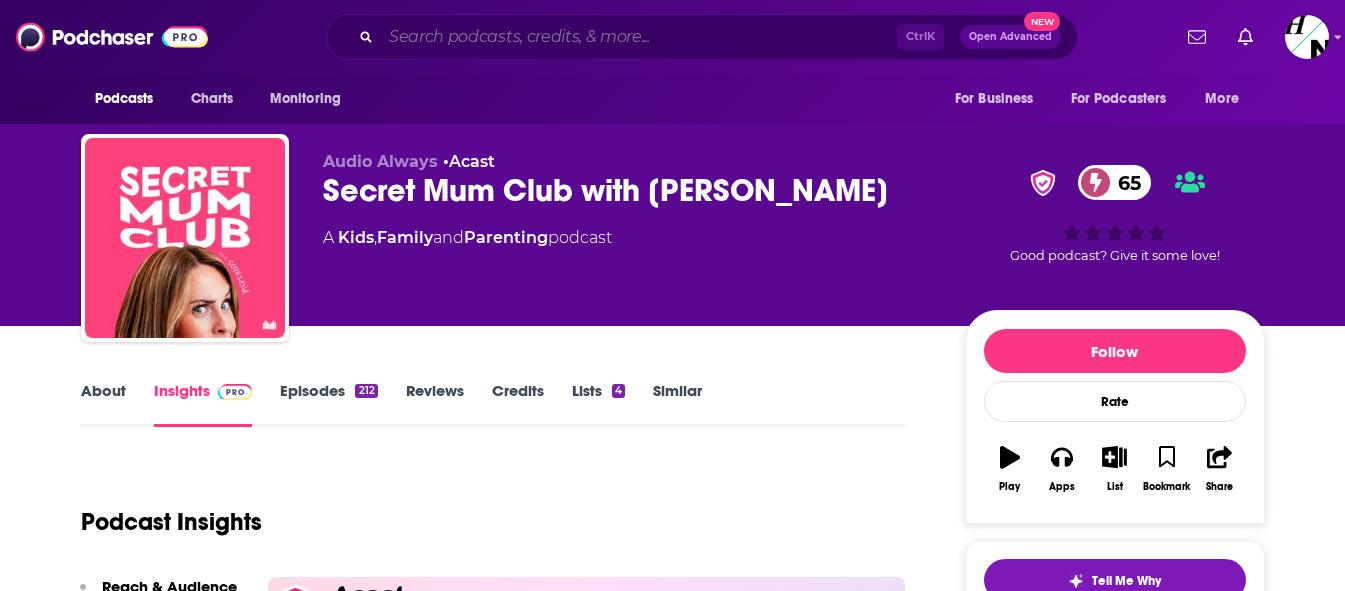 click at bounding box center [639, 37] 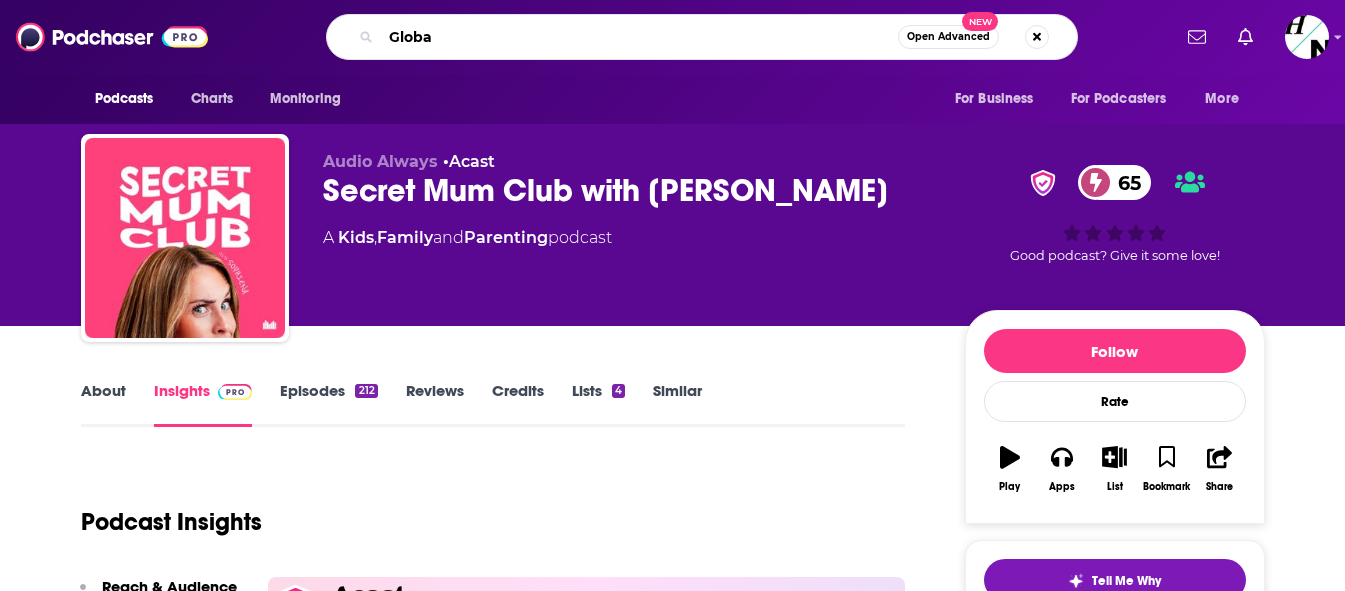 type on "Global" 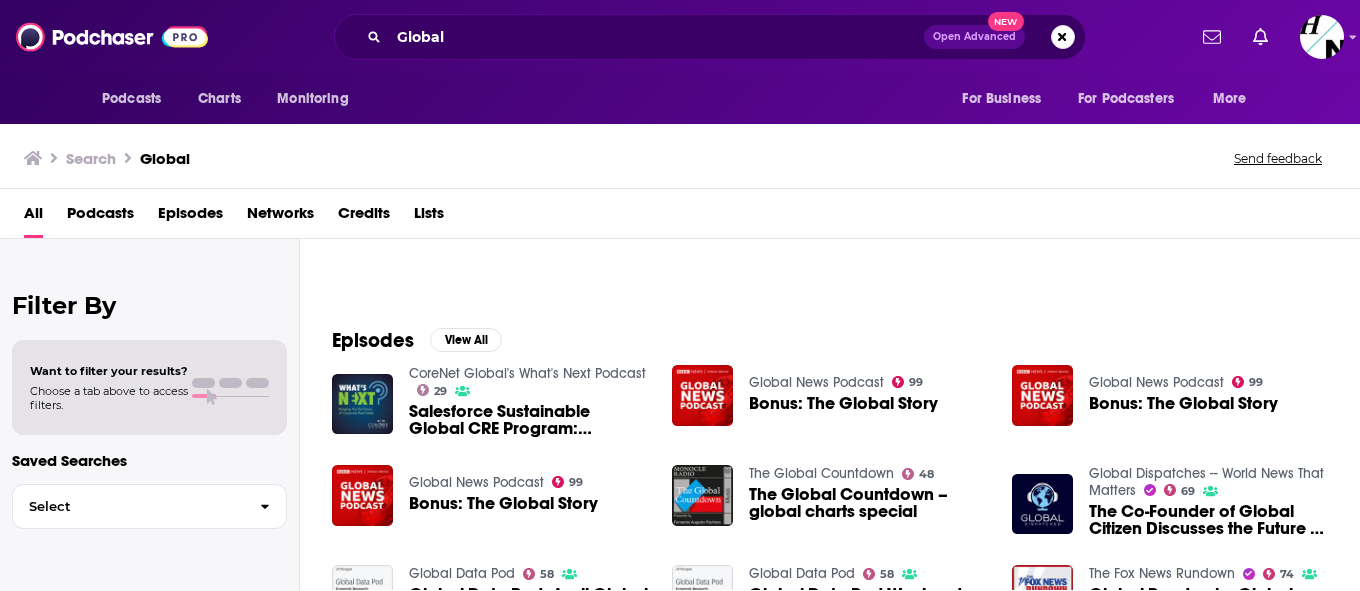 scroll, scrollTop: 0, scrollLeft: 0, axis: both 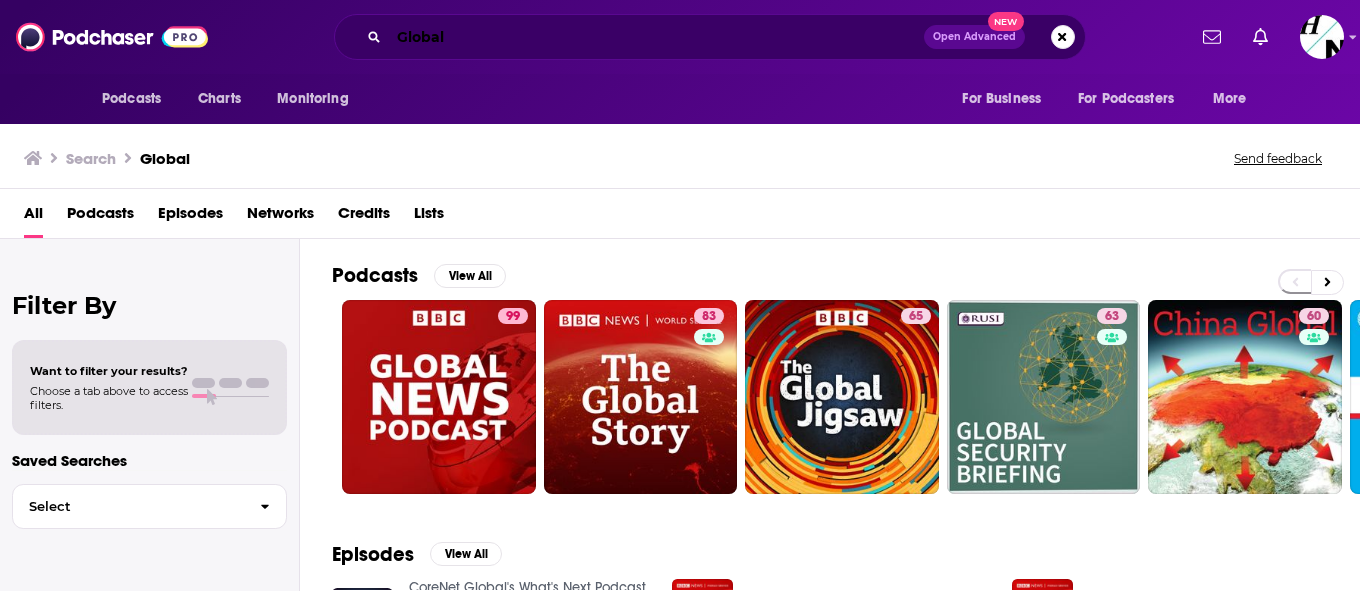 click on "Global" at bounding box center (656, 37) 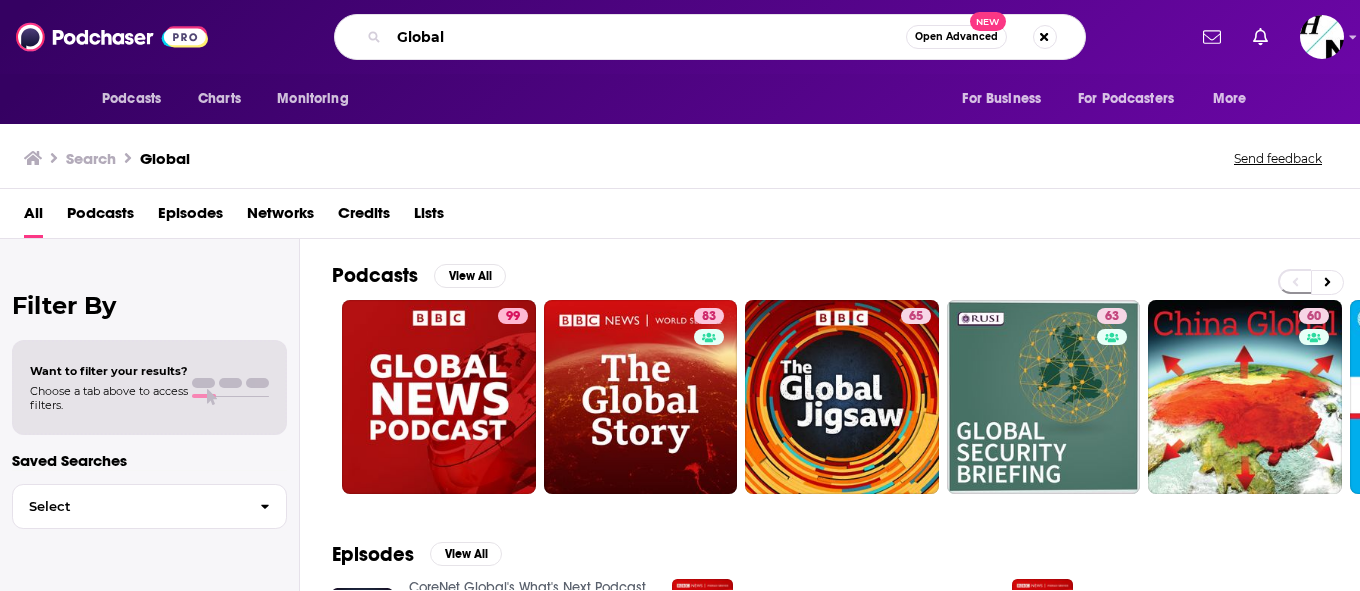 click on "Global" at bounding box center (647, 37) 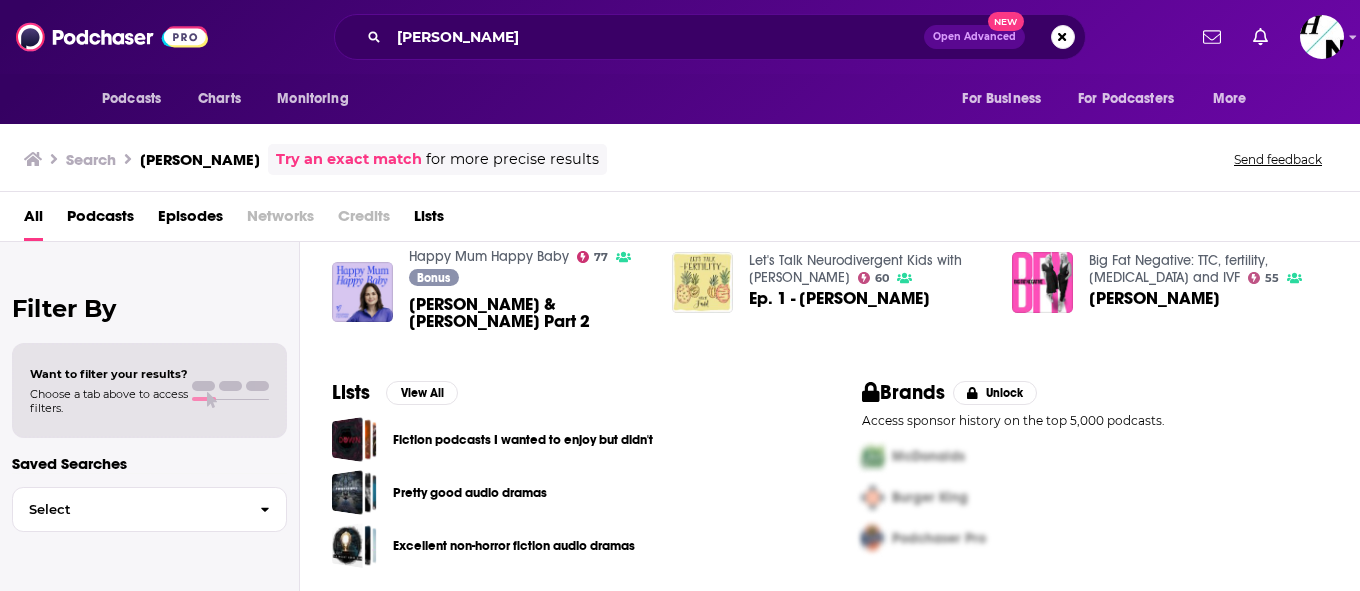 scroll, scrollTop: 0, scrollLeft: 0, axis: both 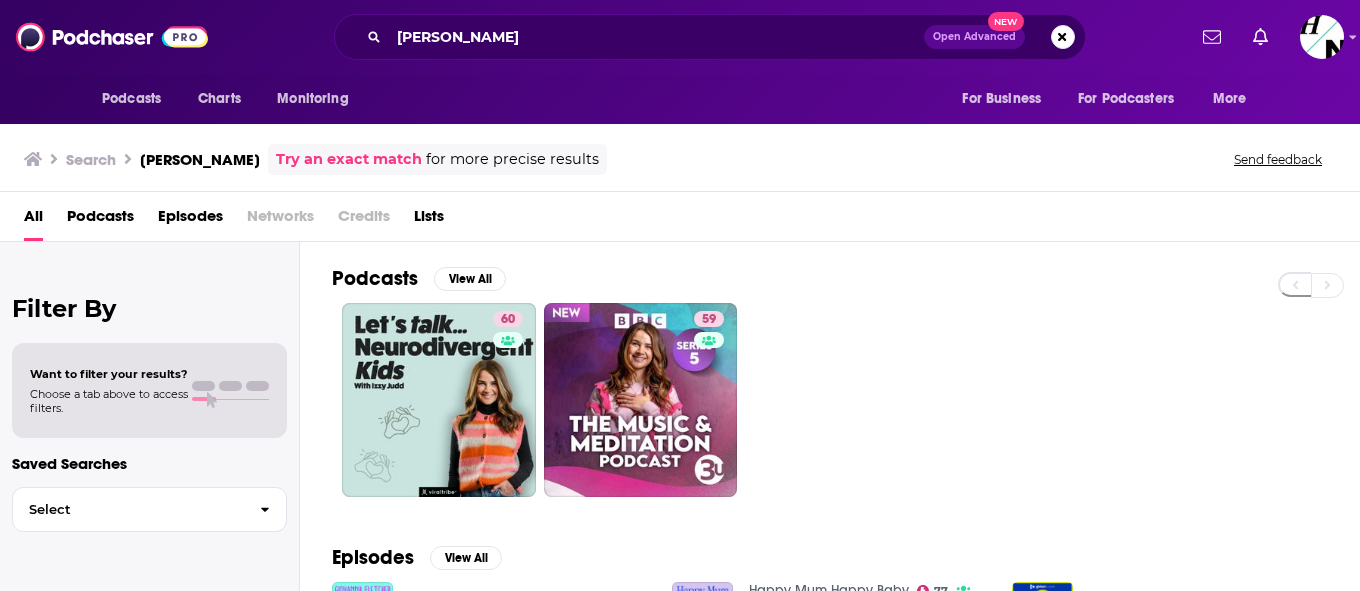 click on "Podcasts" at bounding box center (100, 220) 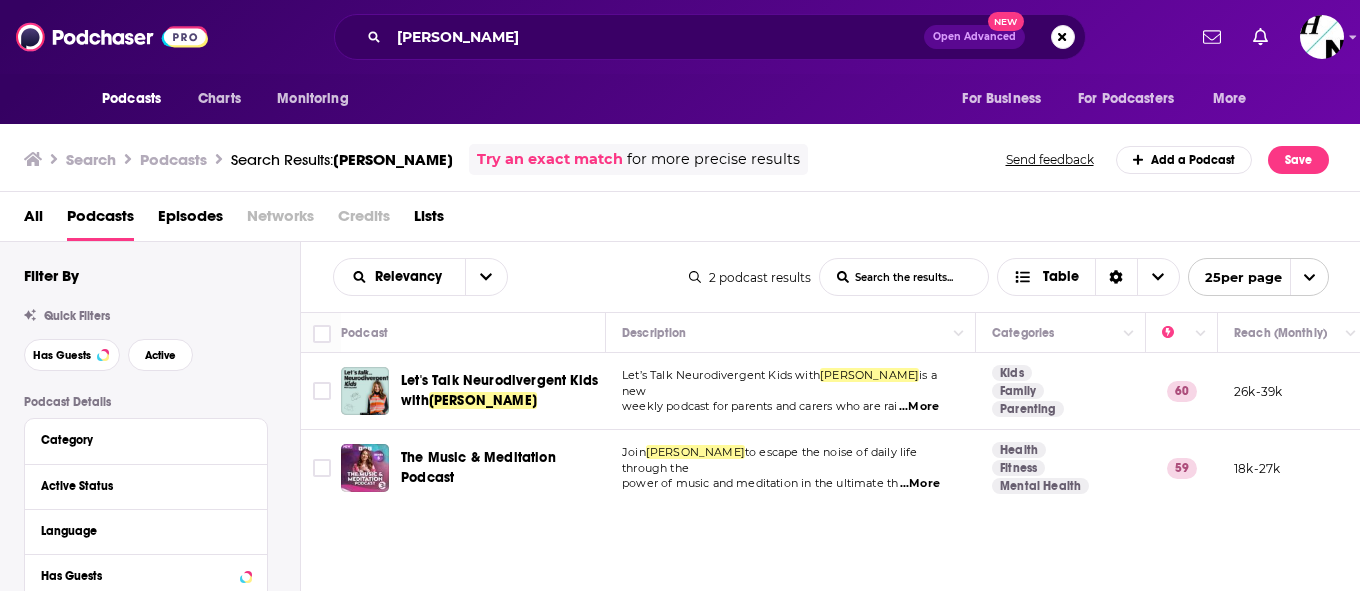 click on "Lists" at bounding box center (429, 220) 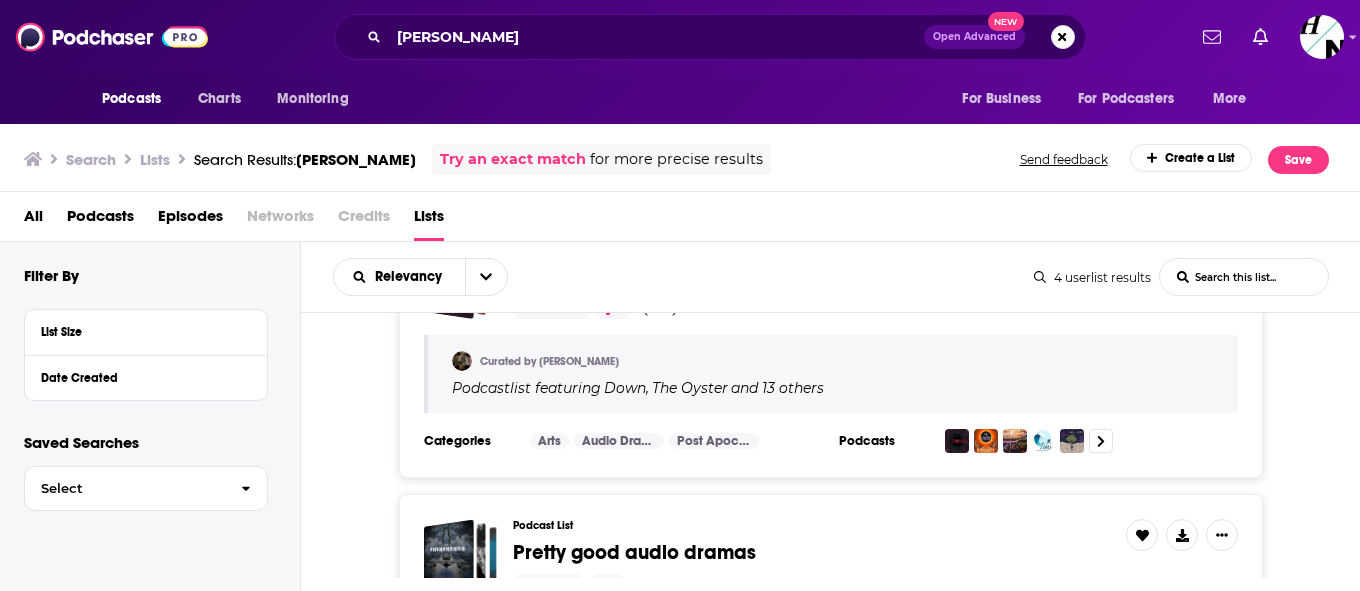 scroll, scrollTop: 0, scrollLeft: 0, axis: both 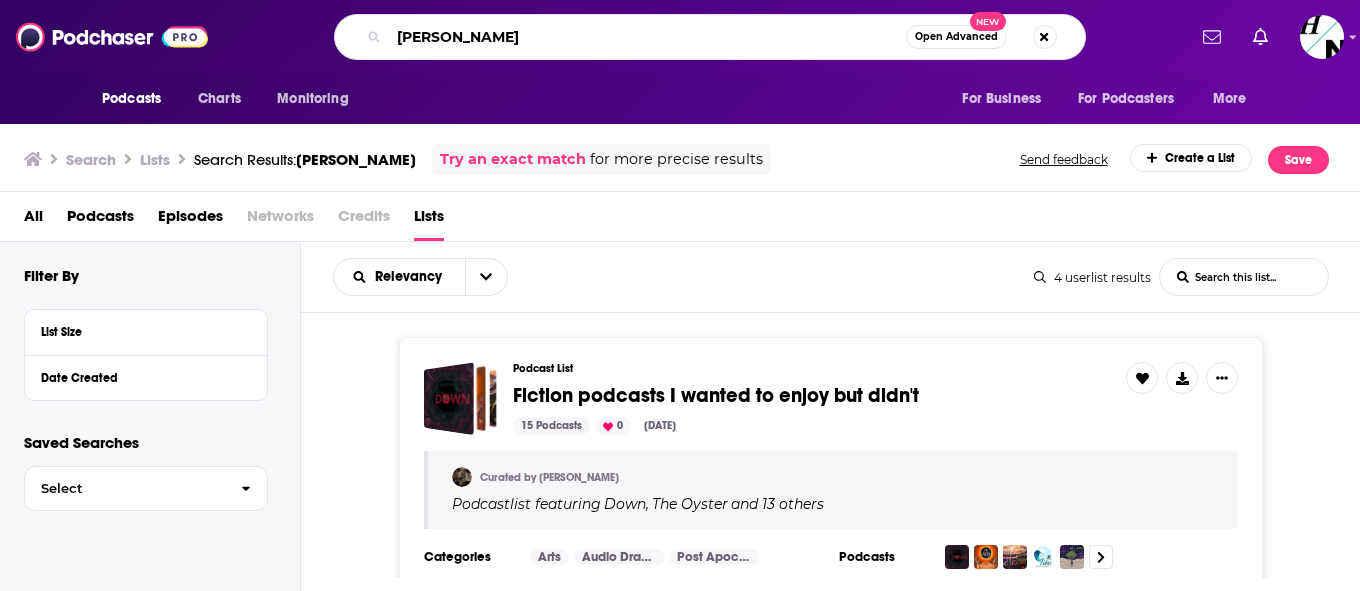 click on "[PERSON_NAME]" at bounding box center (647, 37) 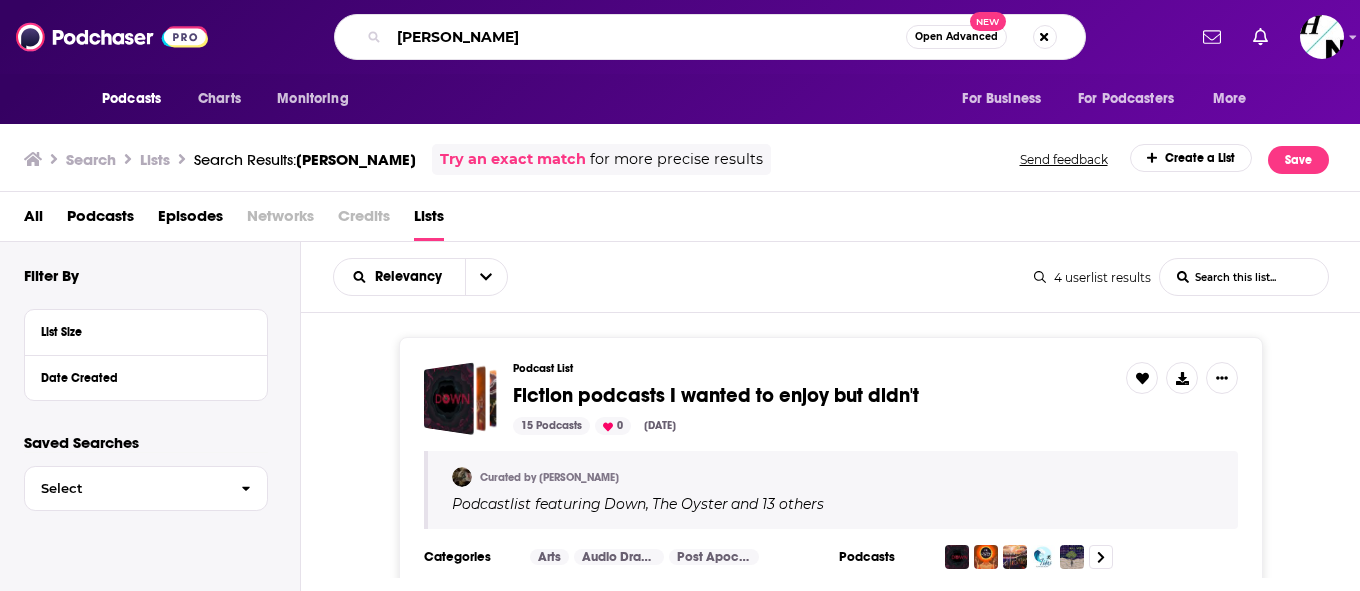 click on "[PERSON_NAME]" at bounding box center [647, 37] 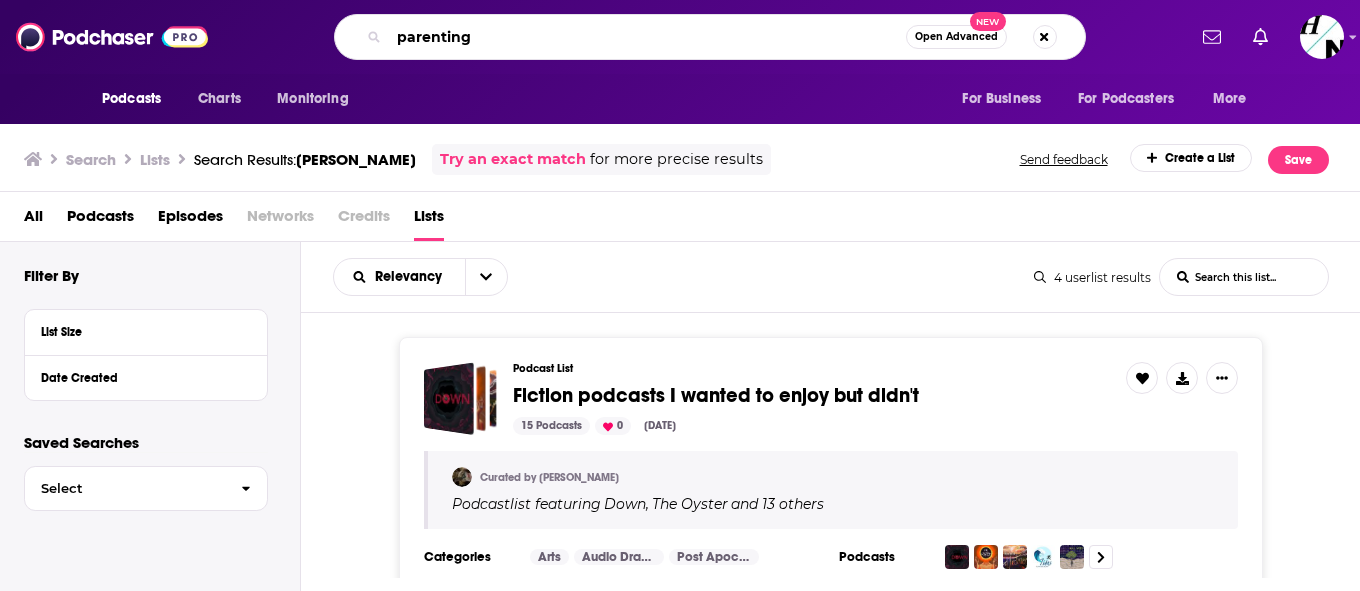 type on "parenting" 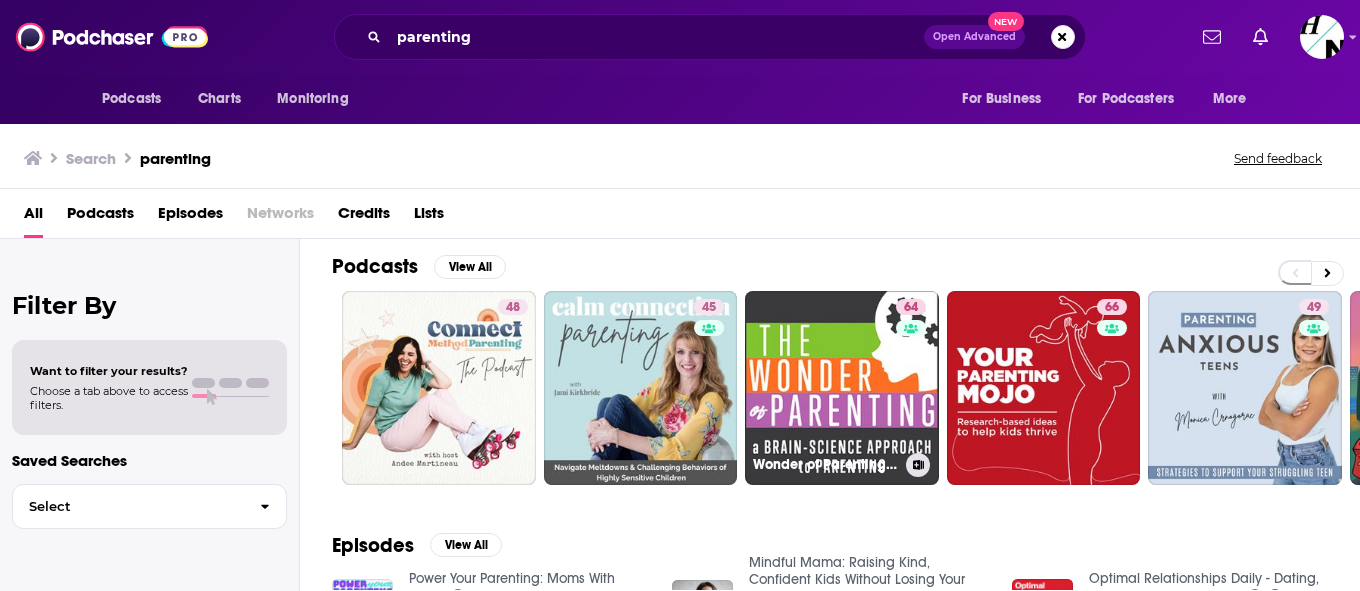 scroll, scrollTop: 130, scrollLeft: 0, axis: vertical 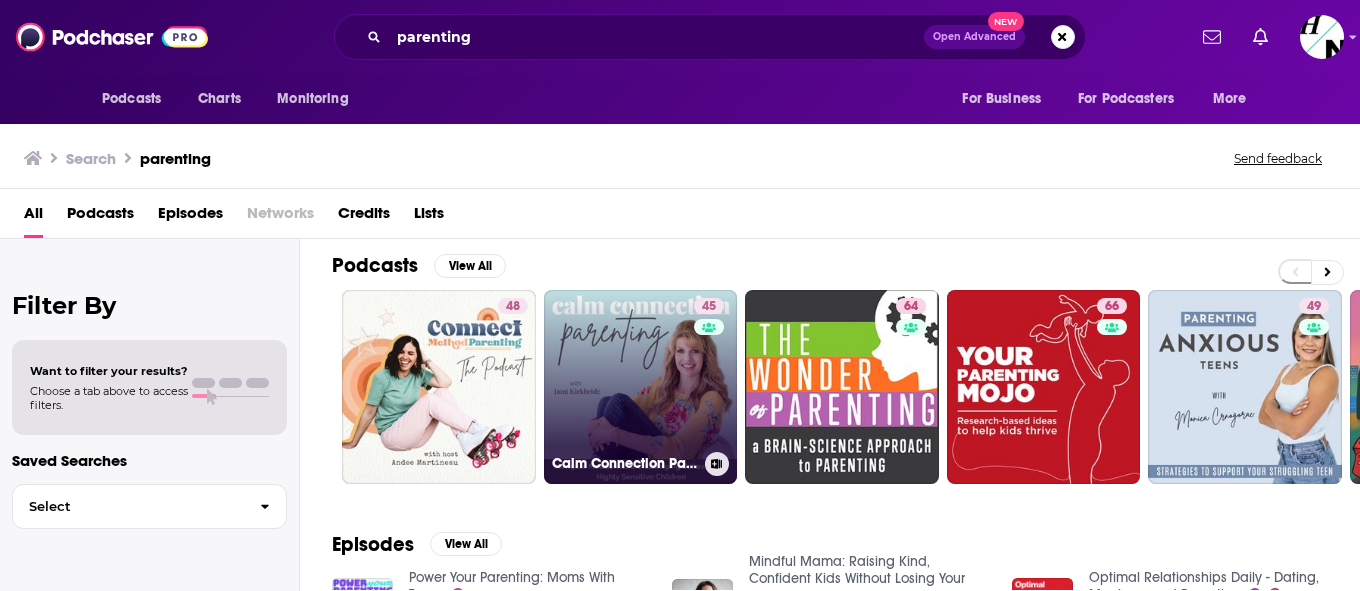 click on "45 Calm Connection Parenting- Meltdowns, Challenging Behaviors, [MEDICAL_DATA], Connected Parenting, Parenting Struggles, Parenting Guidance" at bounding box center [641, 387] 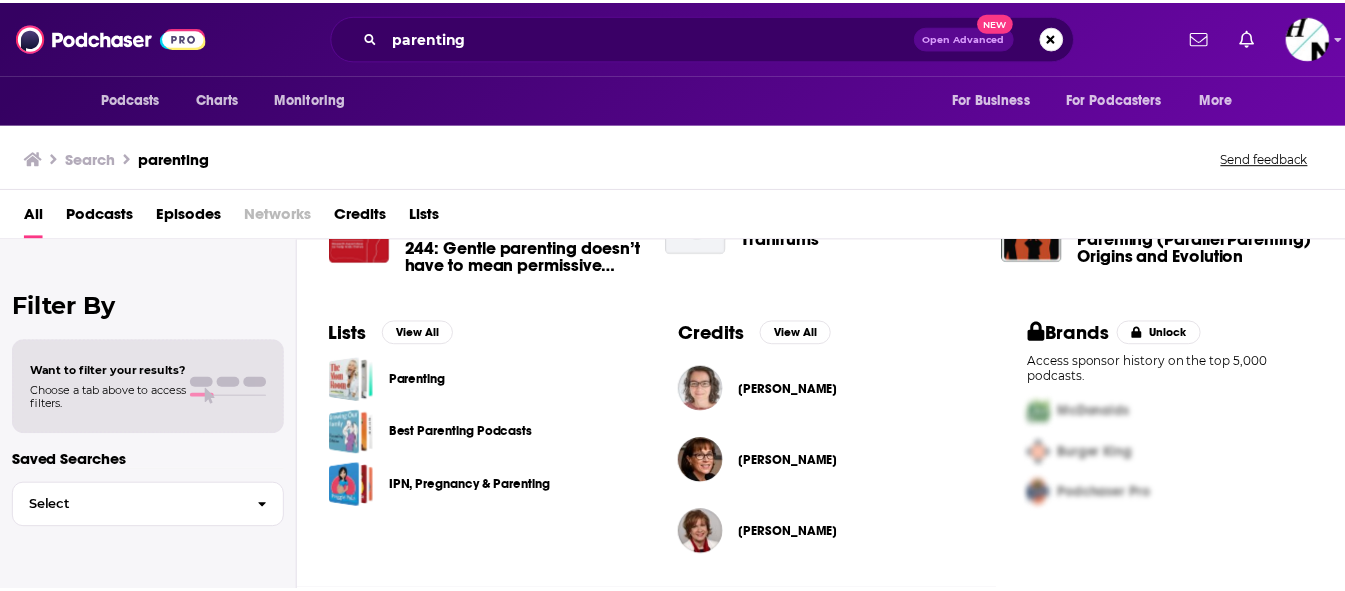 scroll, scrollTop: 707, scrollLeft: 0, axis: vertical 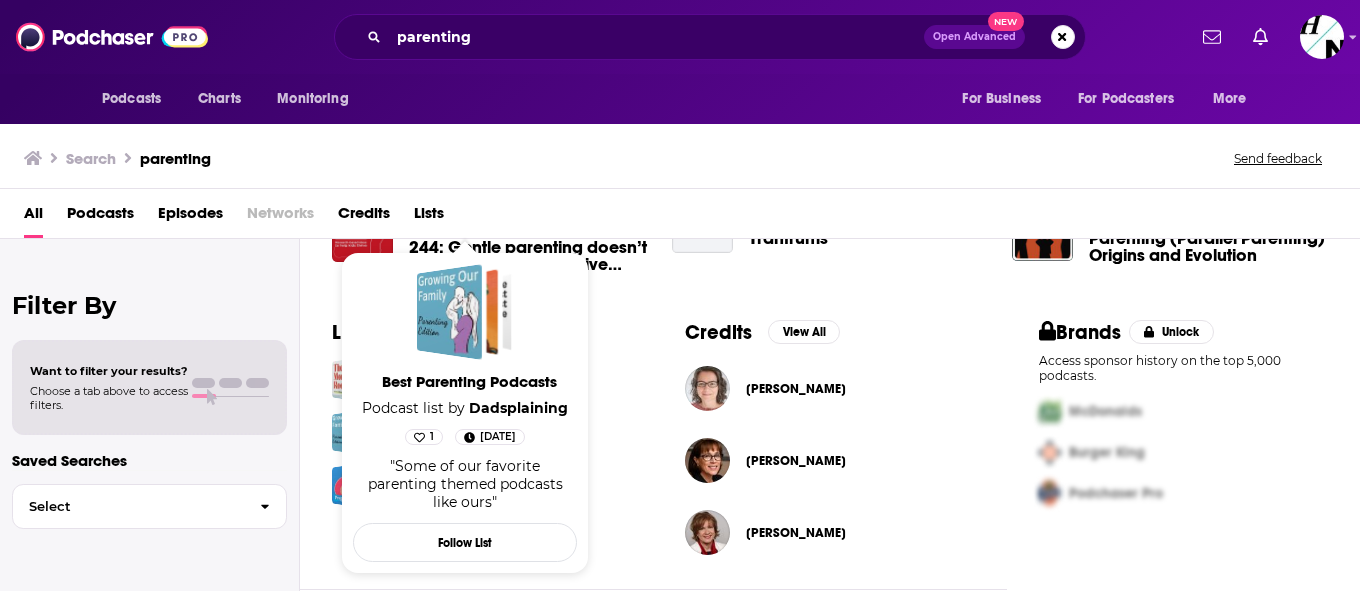 click on "Best Parenting Podcasts Podcast list by   Dadsplaining 1 [DATE] "Some of our favorite parenting themed podcasts like ours"" at bounding box center (465, 393) 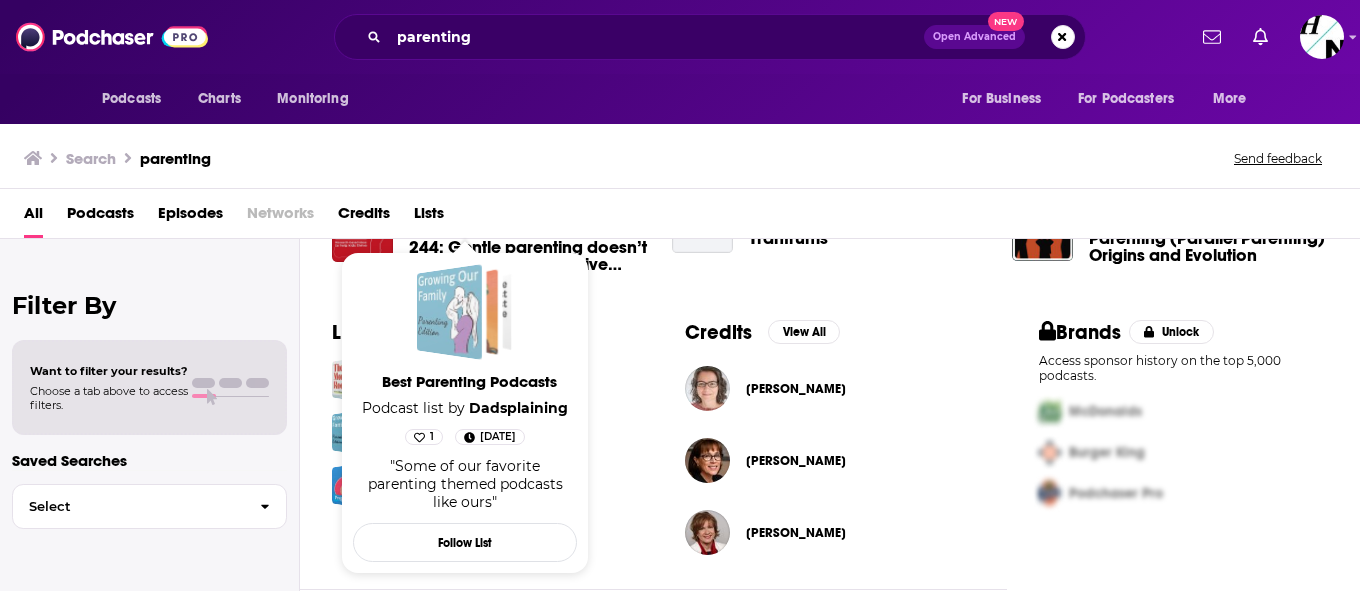 click at bounding box center (449, 312) 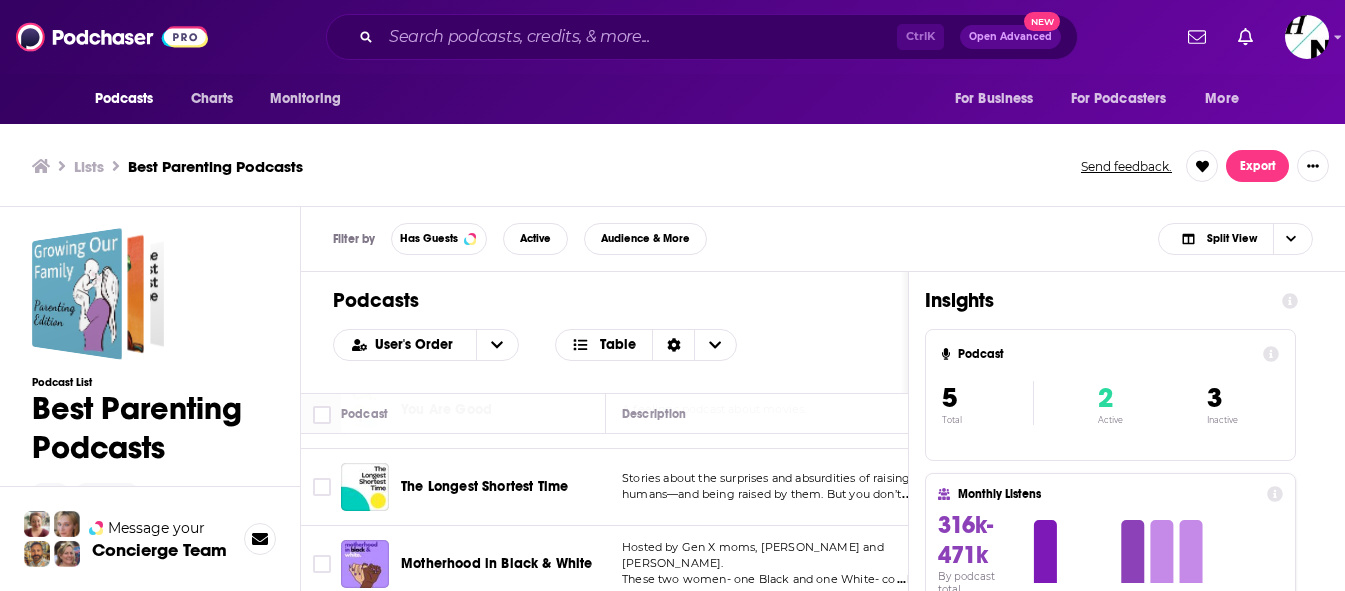 scroll, scrollTop: 239, scrollLeft: 0, axis: vertical 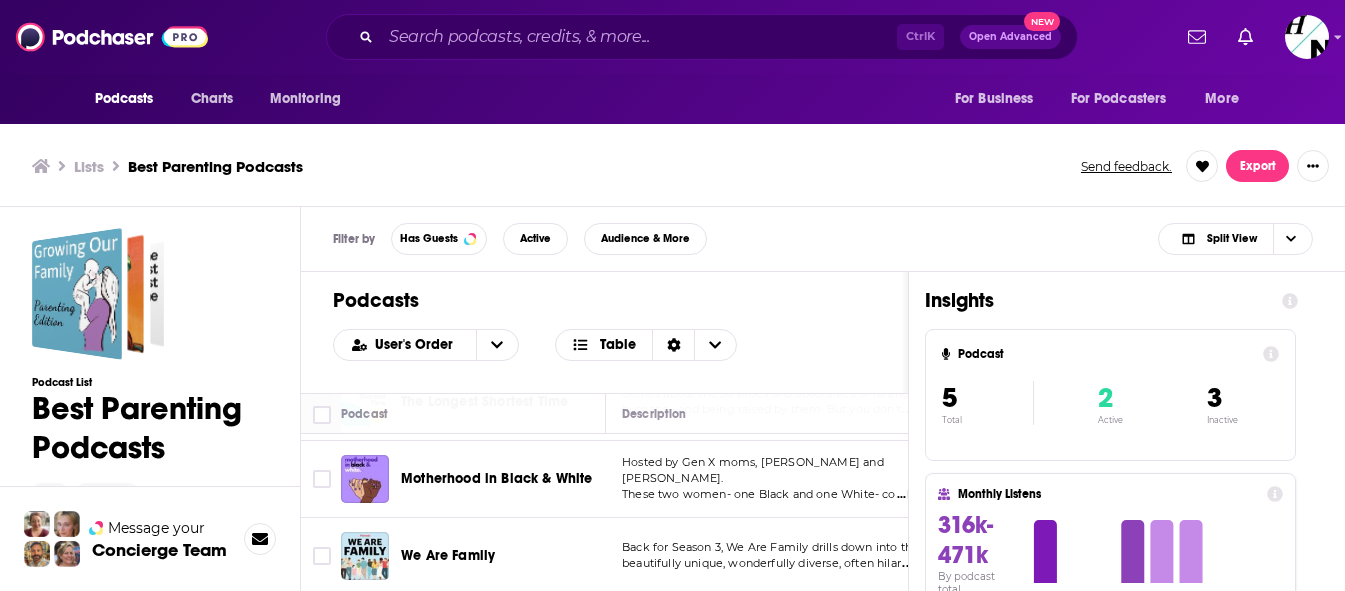 click on "Hosted by Gen X moms, [PERSON_NAME] and [PERSON_NAME].  These two women- one Black and one White- co  ...More" at bounding box center [791, 479] 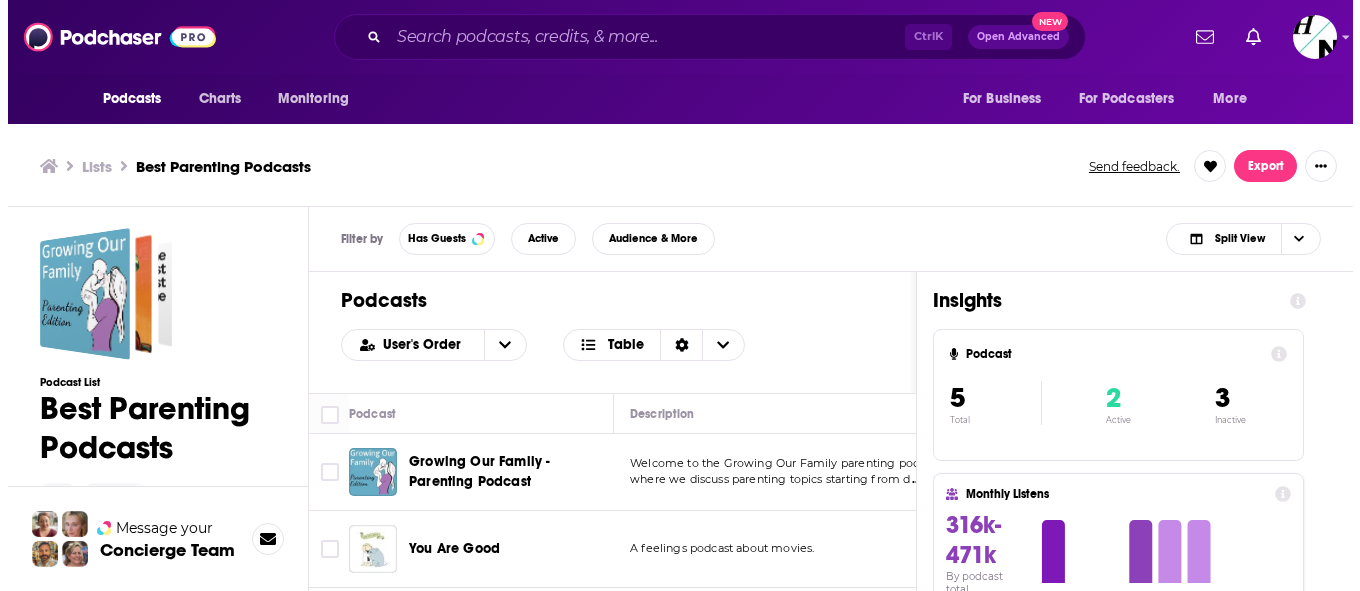 scroll, scrollTop: 1, scrollLeft: 0, axis: vertical 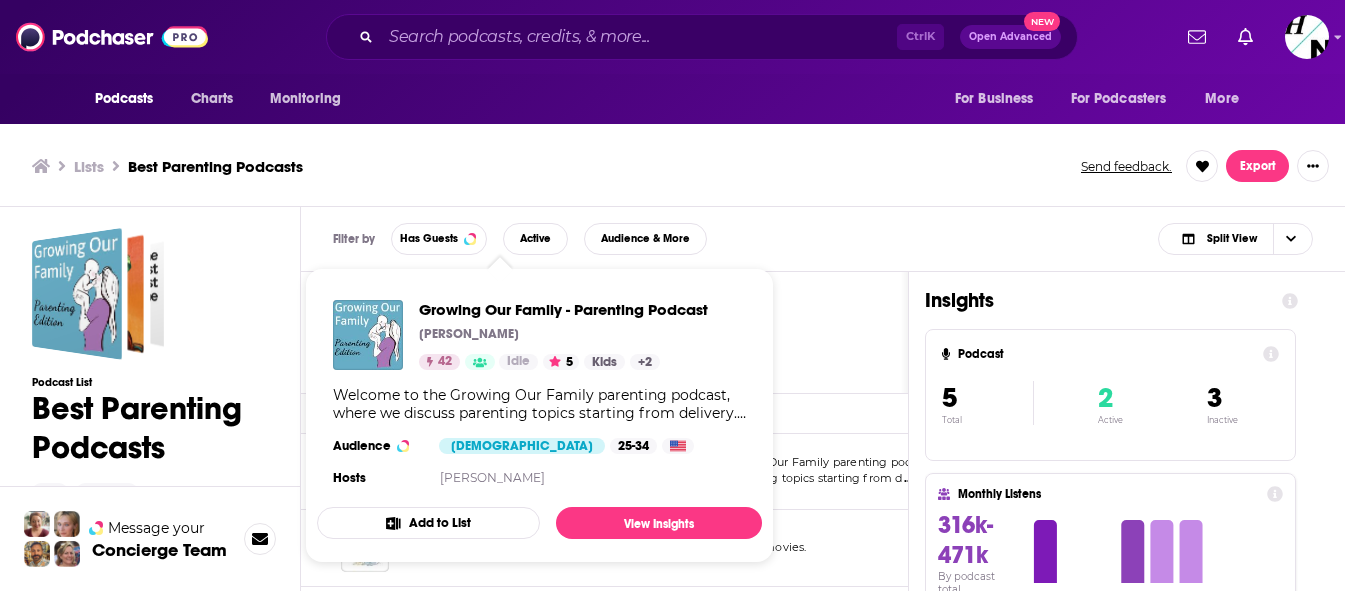 click on "Hosts   [PERSON_NAME]" at bounding box center (539, 478) 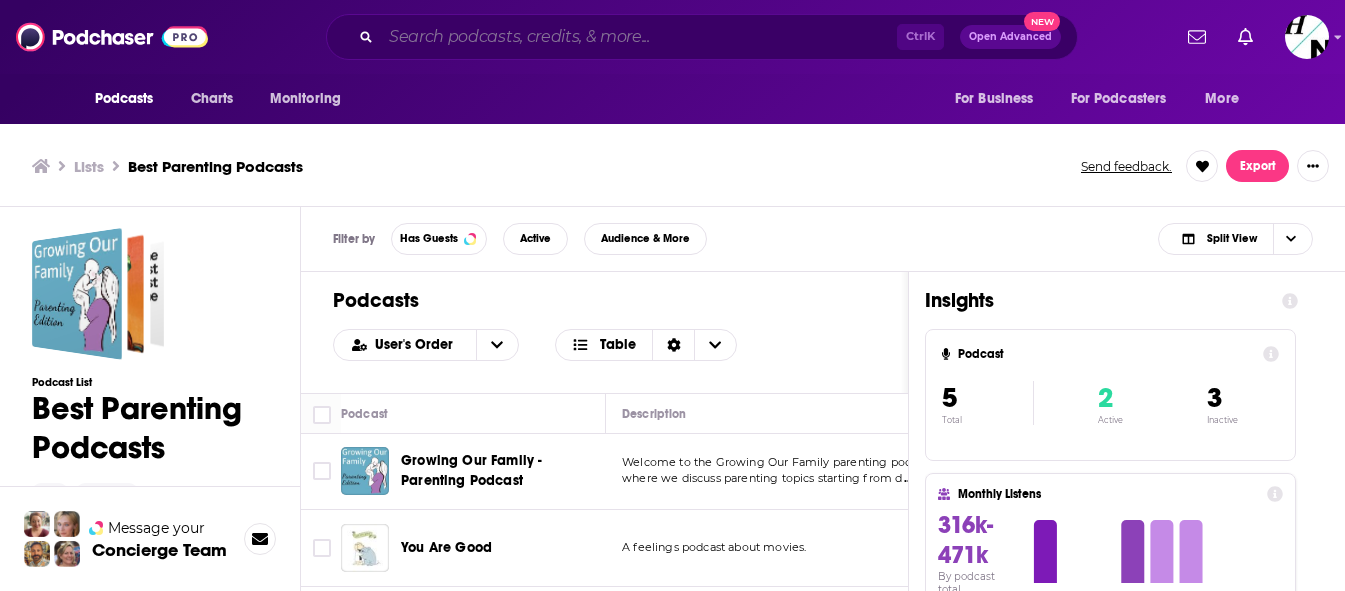 click at bounding box center [639, 37] 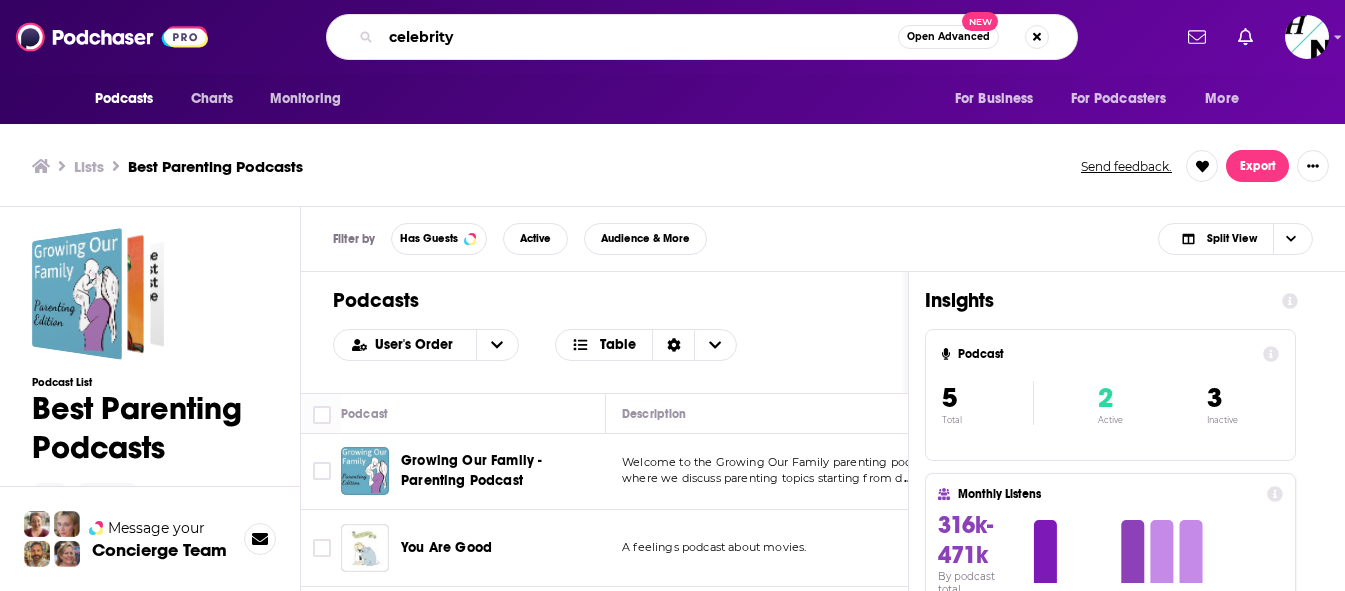 type on "celebrity" 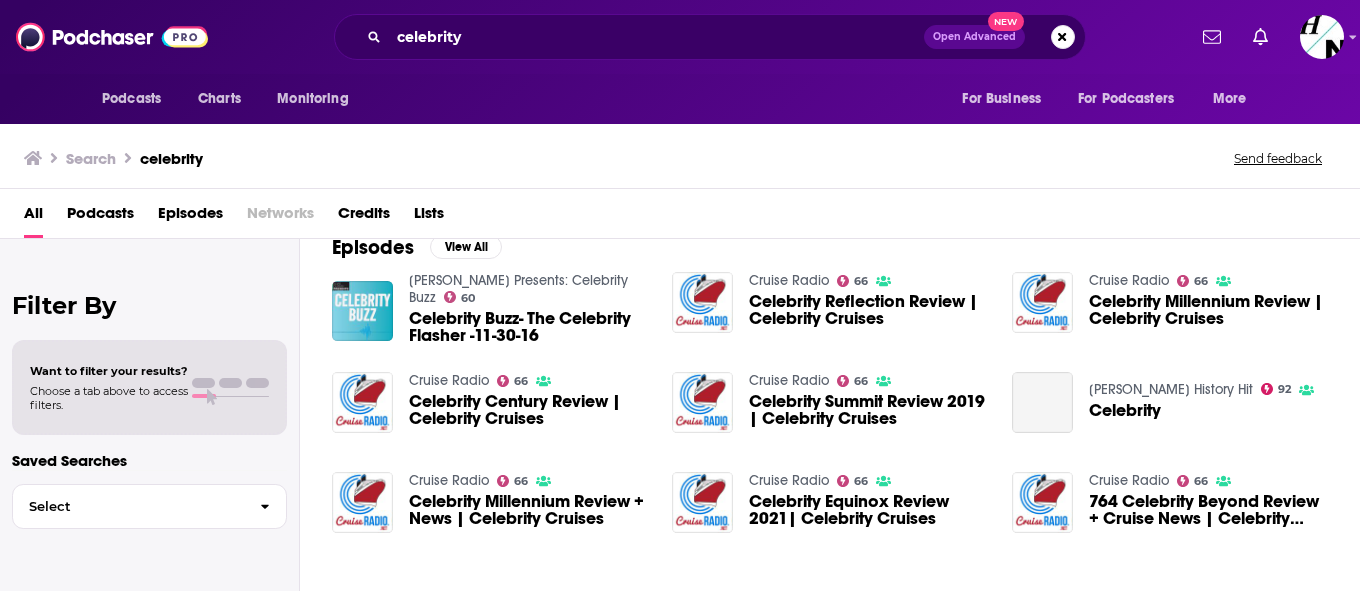 scroll, scrollTop: 309, scrollLeft: 0, axis: vertical 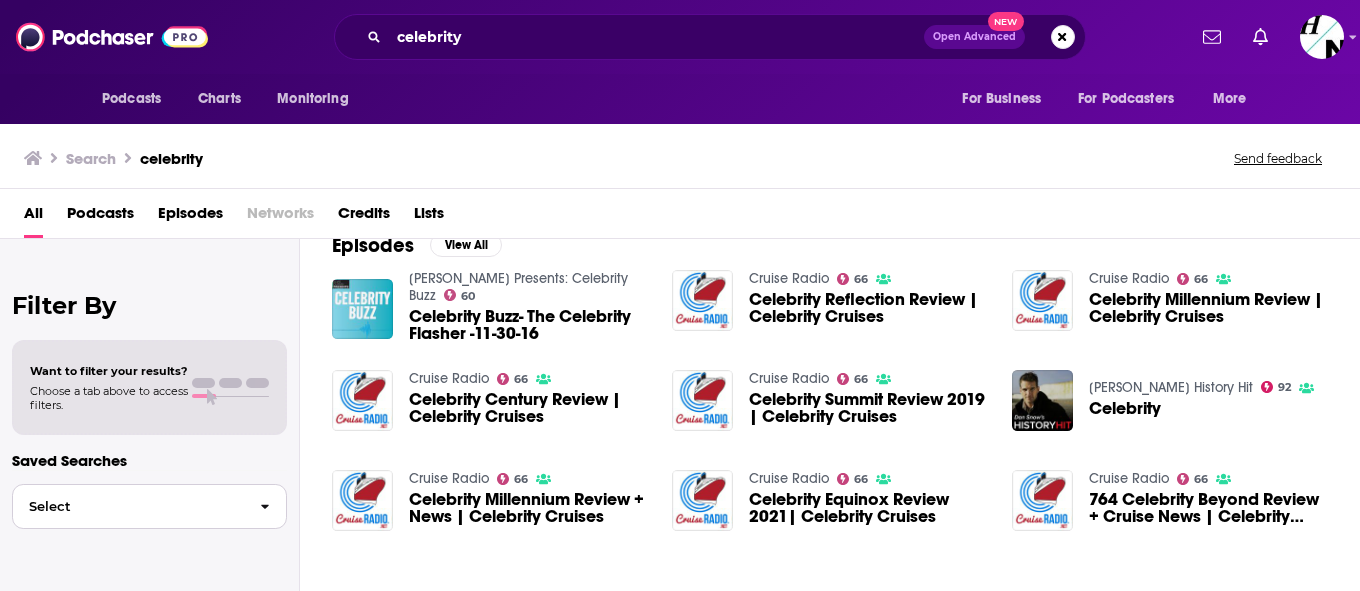 click at bounding box center (265, 506) 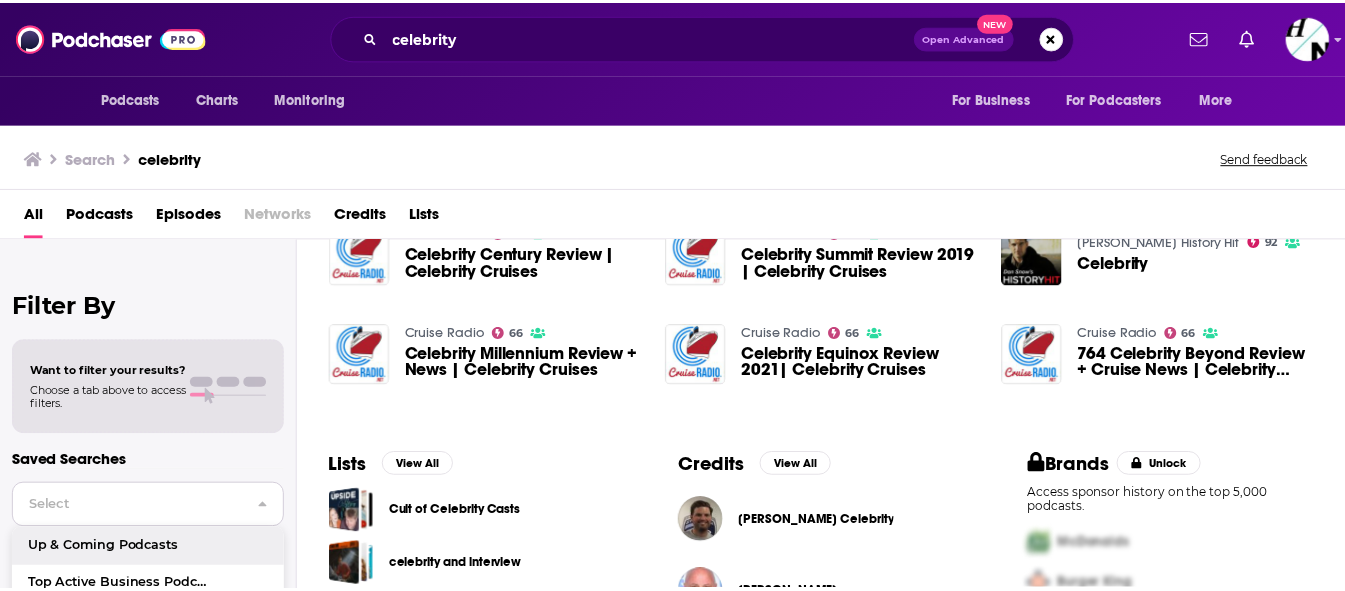 scroll, scrollTop: 589, scrollLeft: 0, axis: vertical 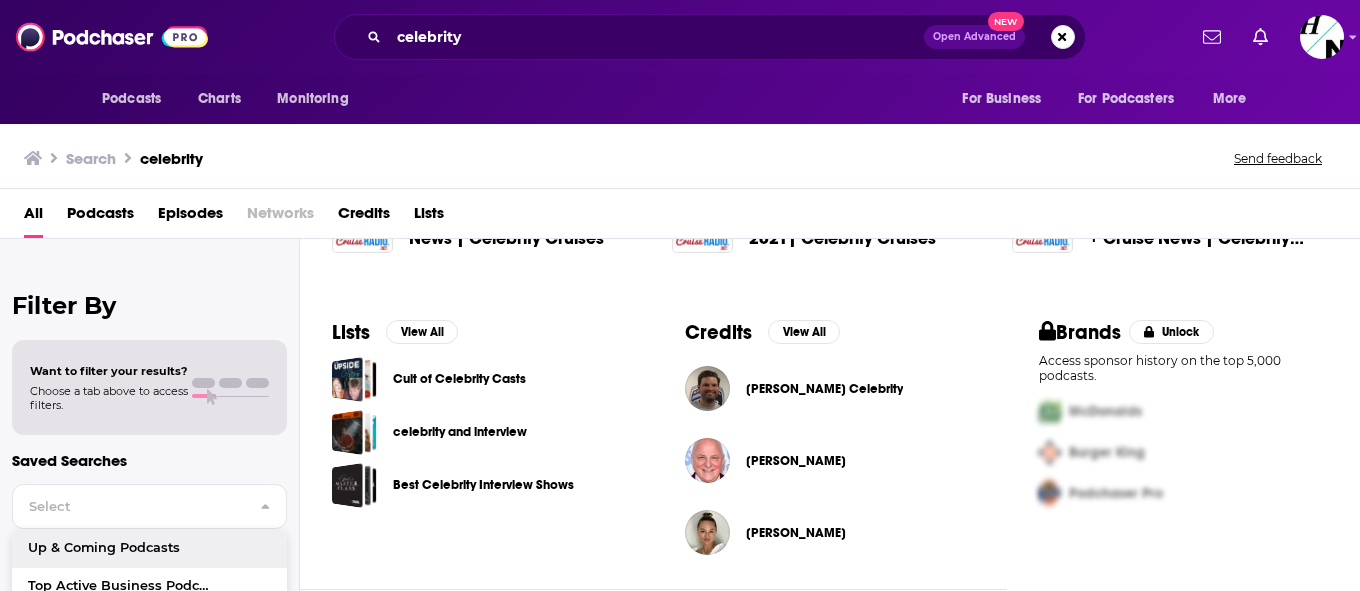 click on "Search celebrity Send feedback" at bounding box center (676, 158) 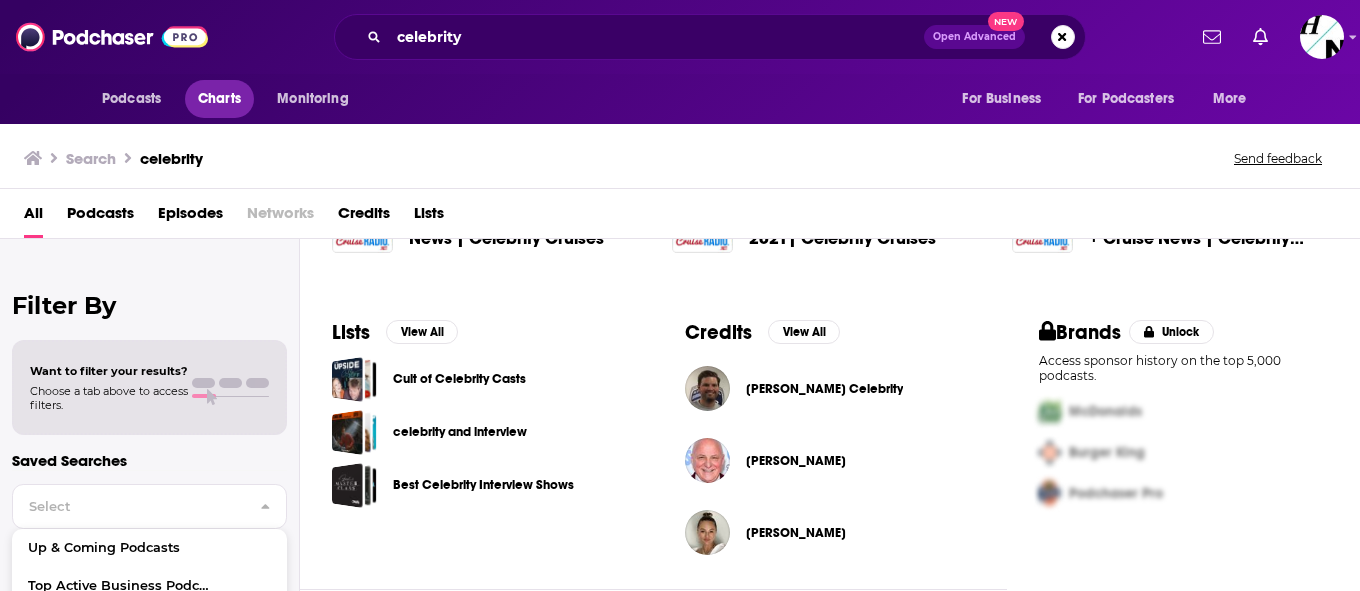 click on "Charts" at bounding box center [219, 99] 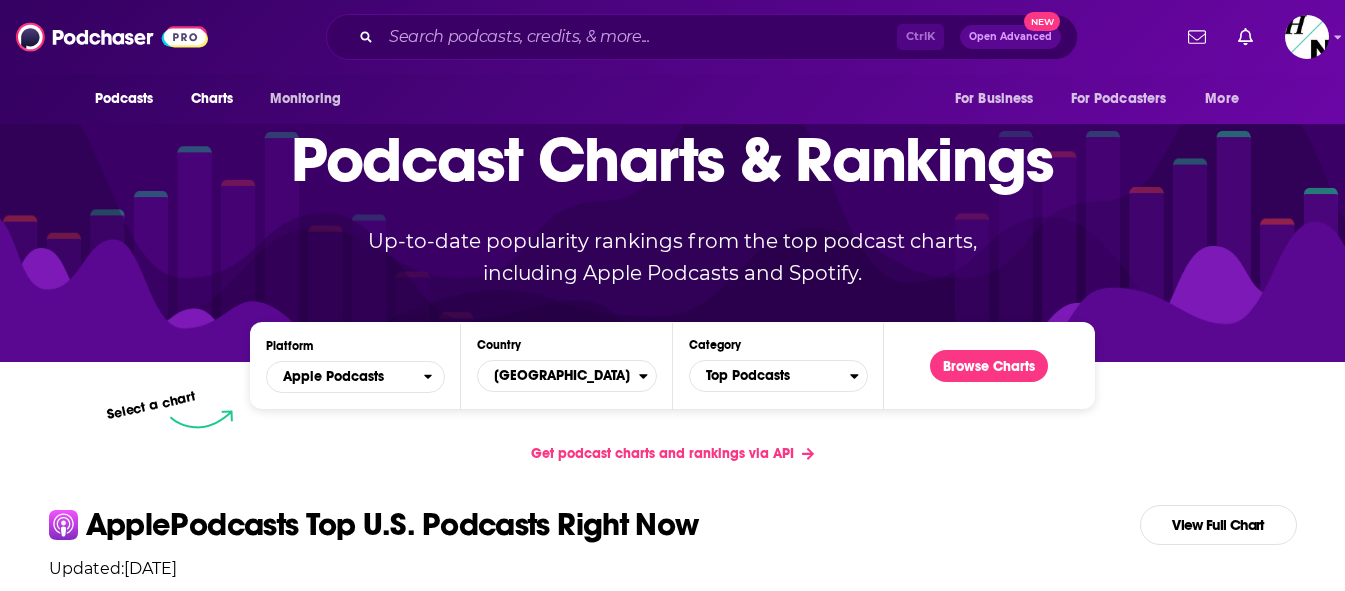 scroll, scrollTop: 140, scrollLeft: 0, axis: vertical 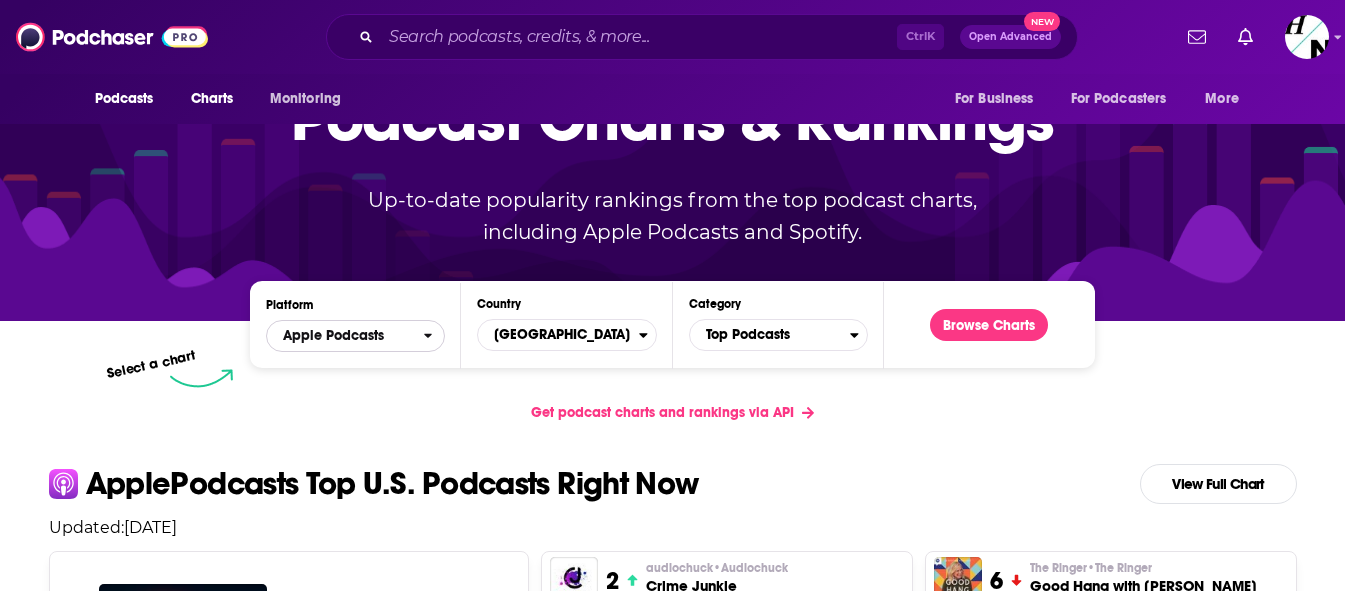 click at bounding box center [434, 336] 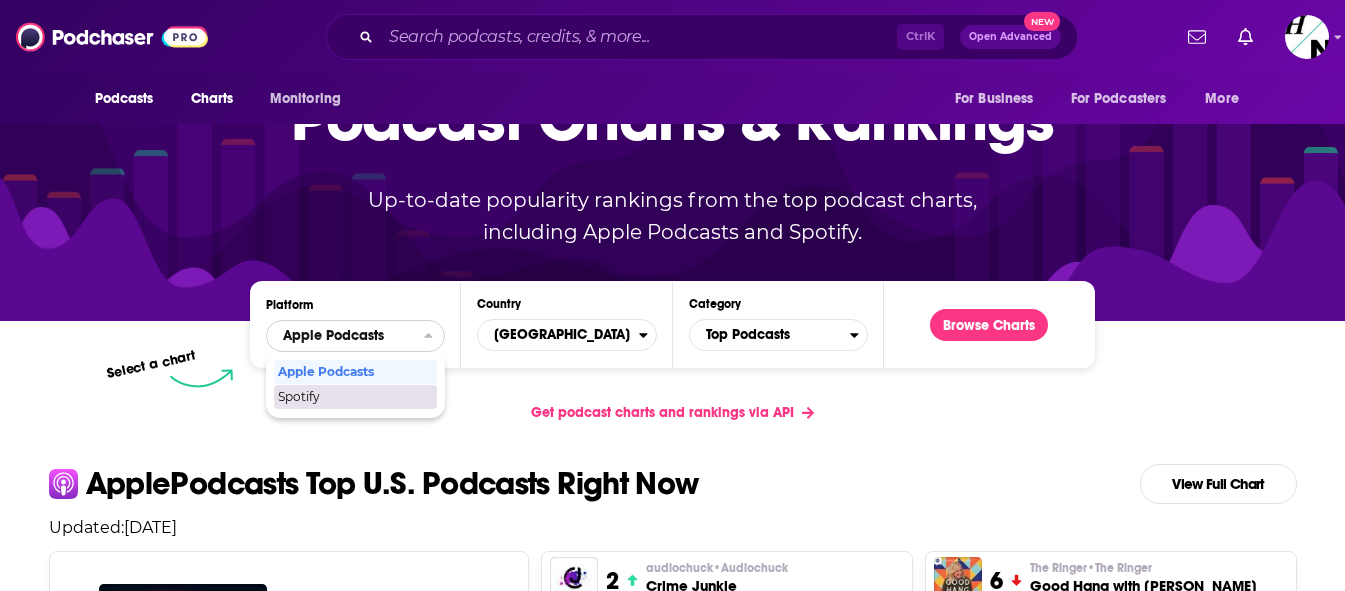 click on "Spotify" at bounding box center [354, 397] 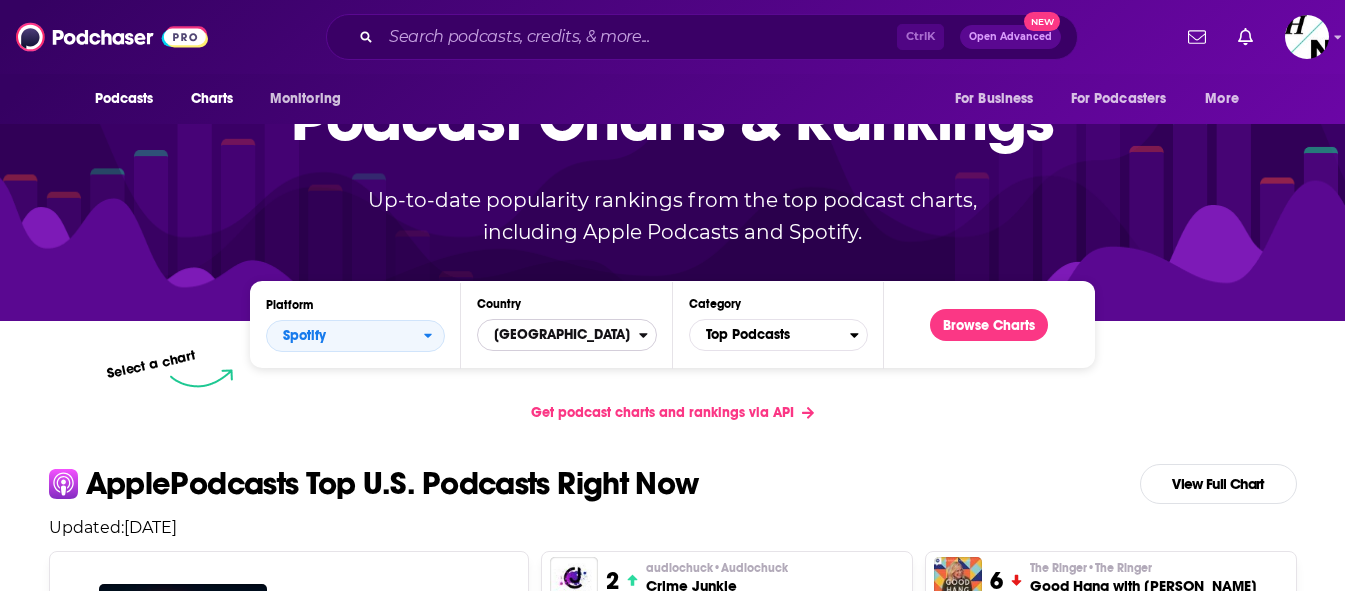 click on "[GEOGRAPHIC_DATA]" at bounding box center (558, 335) 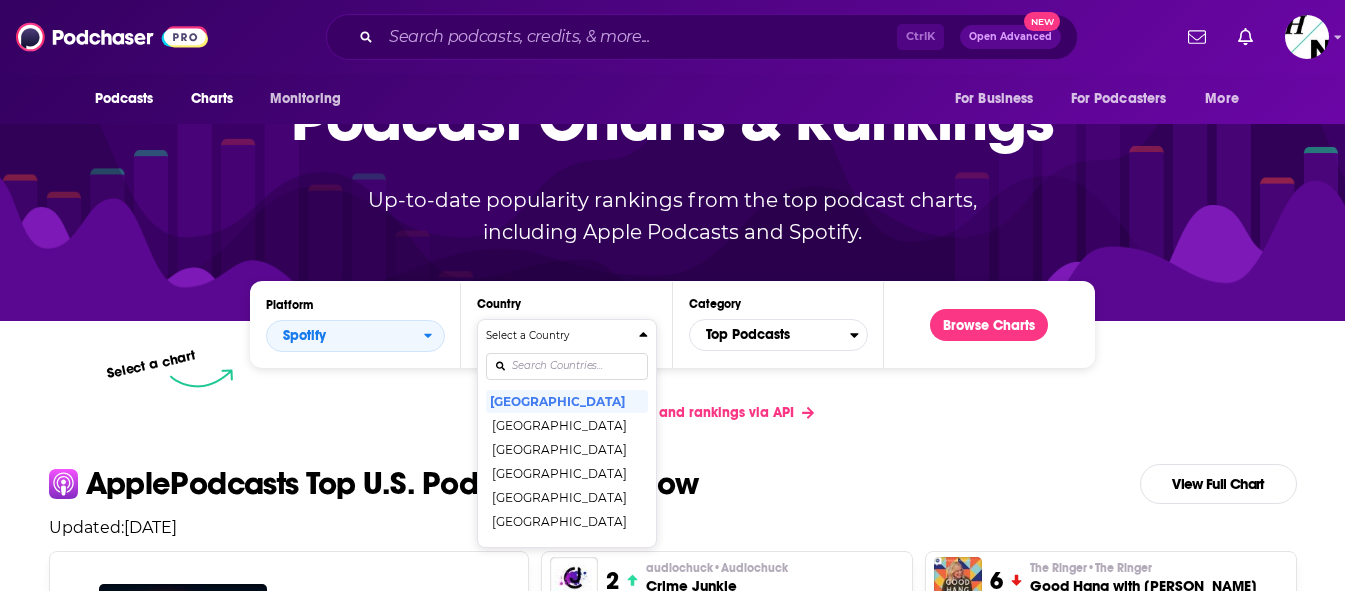scroll, scrollTop: 0, scrollLeft: 0, axis: both 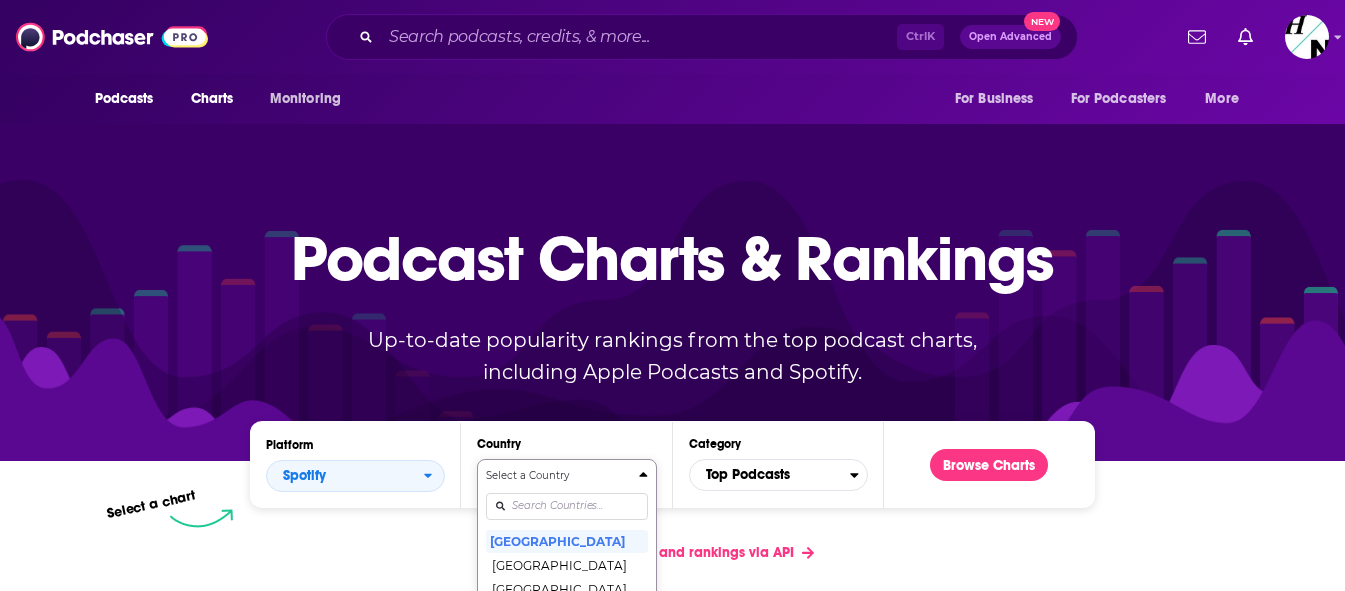 click on "Select a Country [GEOGRAPHIC_DATA] [GEOGRAPHIC_DATA] [GEOGRAPHIC_DATA] [GEOGRAPHIC_DATA] [GEOGRAPHIC_DATA] [GEOGRAPHIC_DATA] [GEOGRAPHIC_DATA] [GEOGRAPHIC_DATA] [GEOGRAPHIC_DATA] [GEOGRAPHIC_DATA] [GEOGRAPHIC_DATA] [GEOGRAPHIC_DATA] [GEOGRAPHIC_DATA] [GEOGRAPHIC_DATA] [GEOGRAPHIC_DATA] [GEOGRAPHIC_DATA] [GEOGRAPHIC_DATA] [GEOGRAPHIC_DATA] [GEOGRAPHIC_DATA] [GEOGRAPHIC_DATA] [GEOGRAPHIC_DATA] [GEOGRAPHIC_DATA] [GEOGRAPHIC_DATA] [GEOGRAPHIC_DATA] [GEOGRAPHIC_DATA] [GEOGRAPHIC_DATA]" at bounding box center [566, 573] 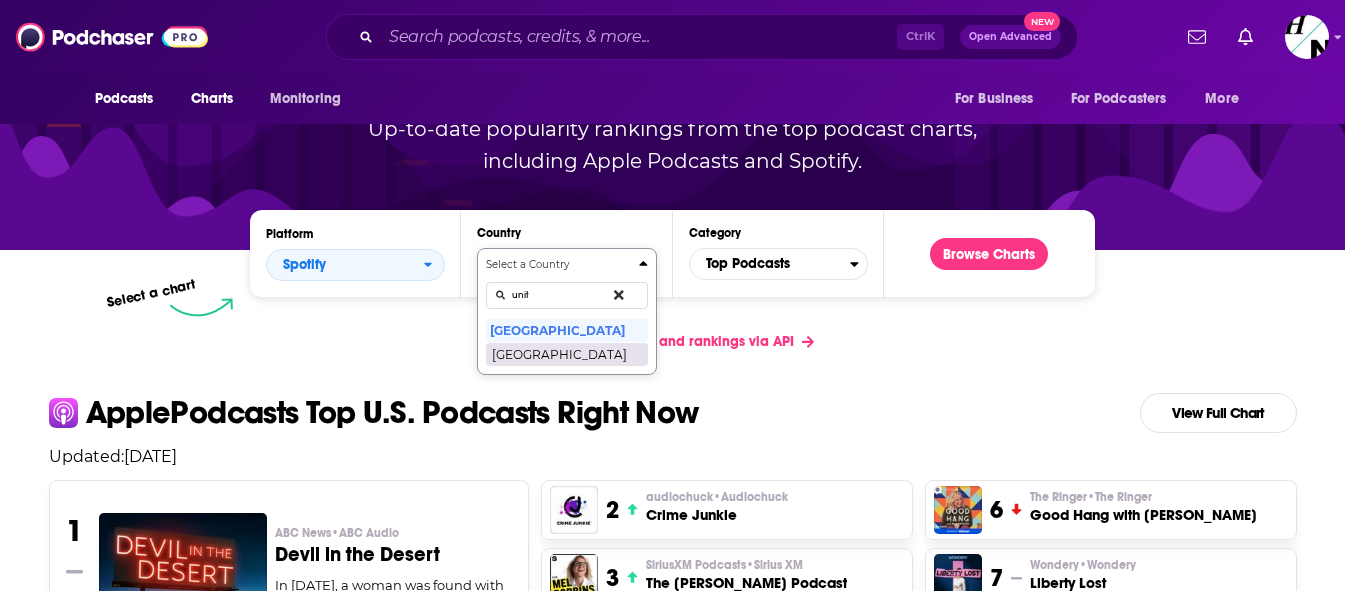 type on "unit" 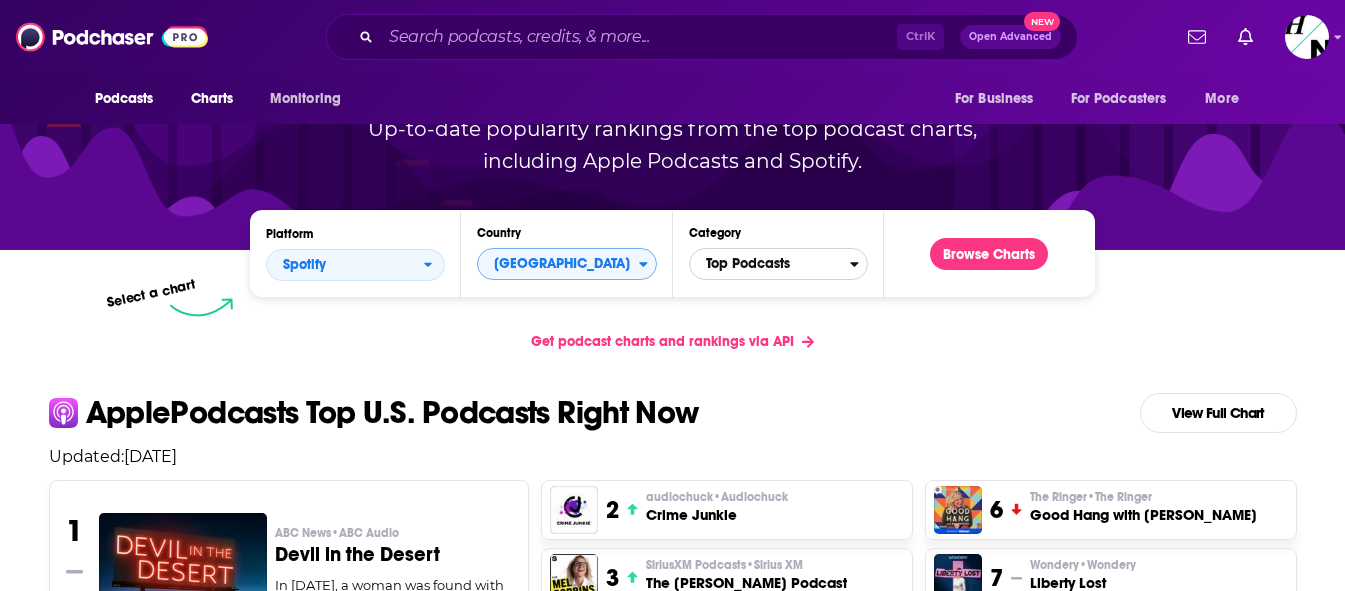 click on "Top Podcasts" at bounding box center (770, 264) 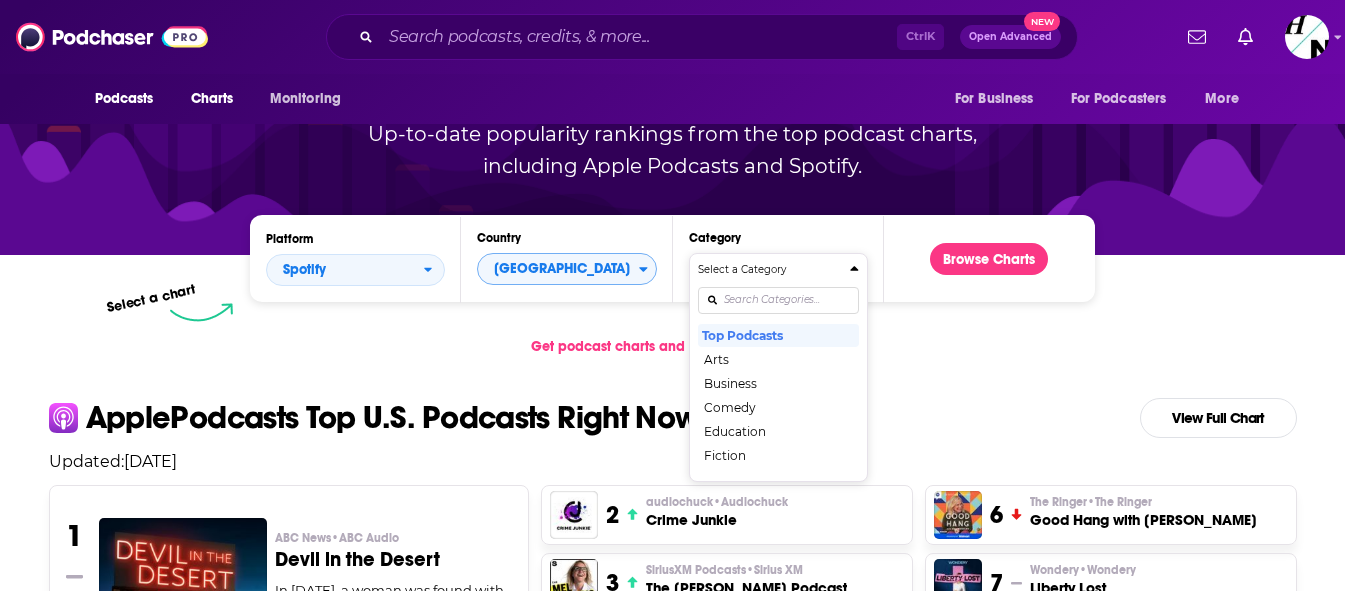 scroll, scrollTop: 207, scrollLeft: 0, axis: vertical 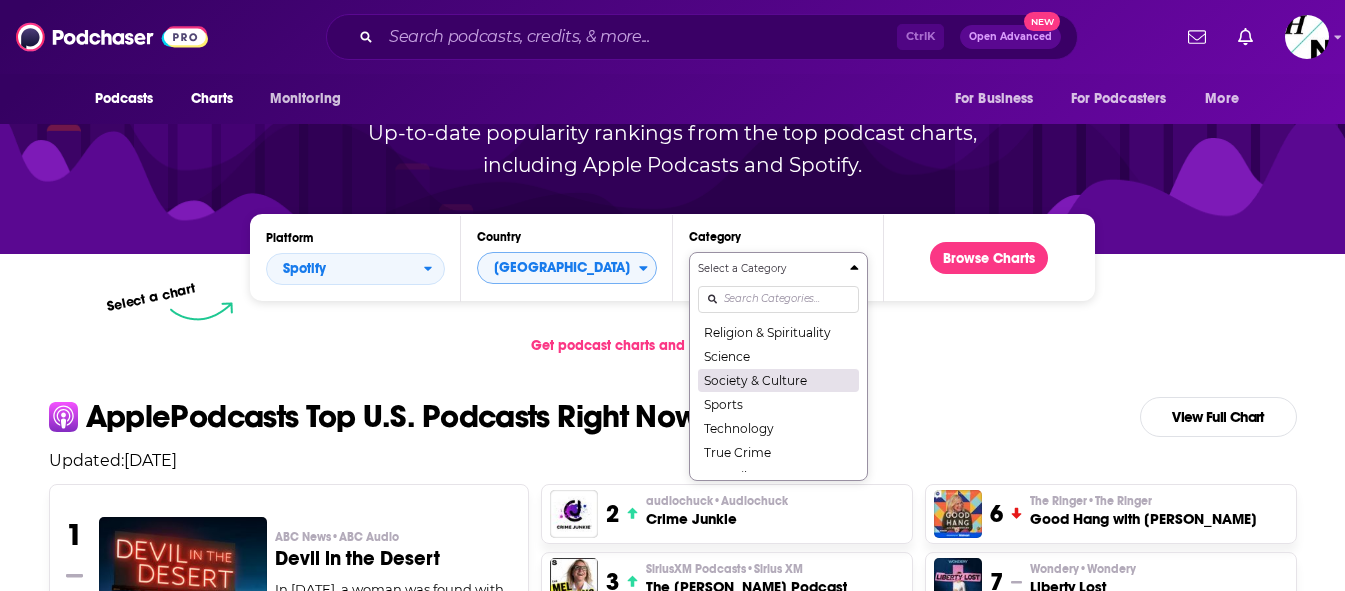 click on "Society & Culture" at bounding box center [778, 380] 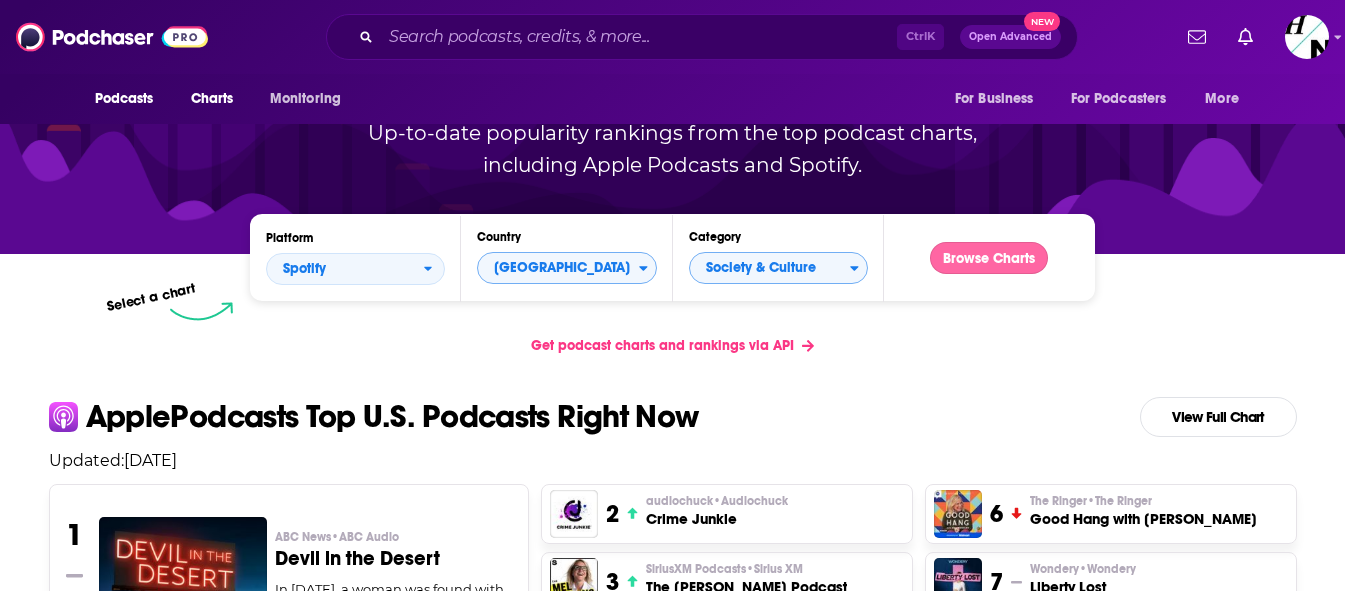 click on "Browse Charts" at bounding box center [989, 258] 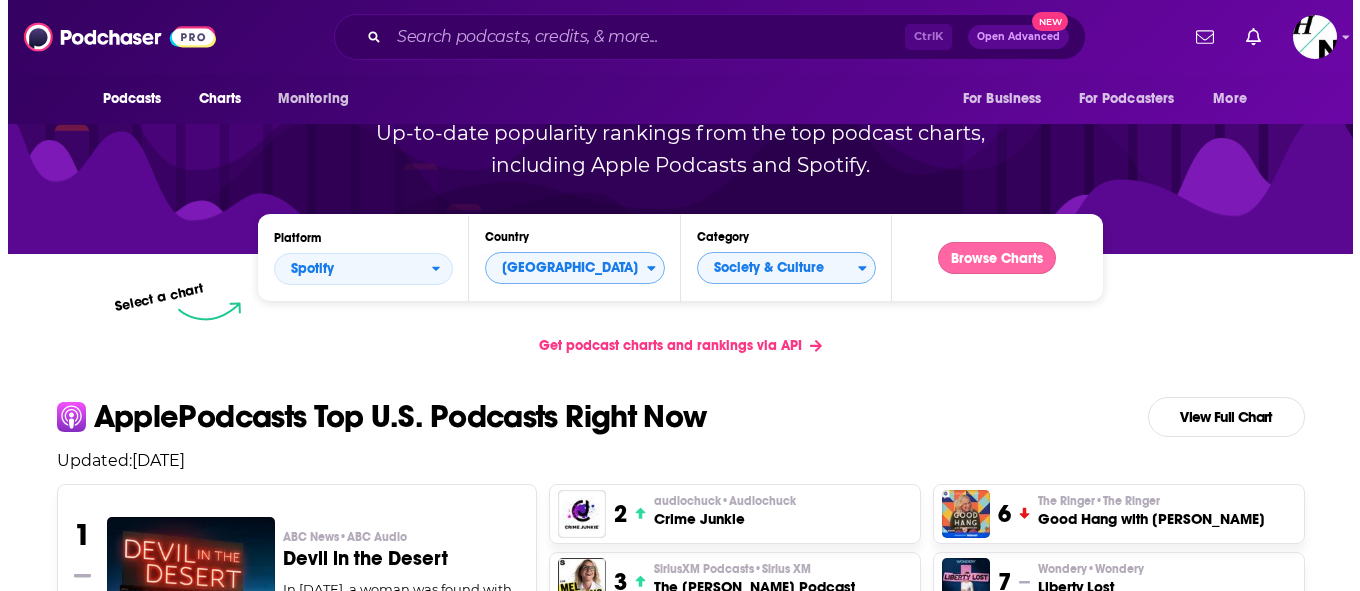 scroll, scrollTop: 0, scrollLeft: 0, axis: both 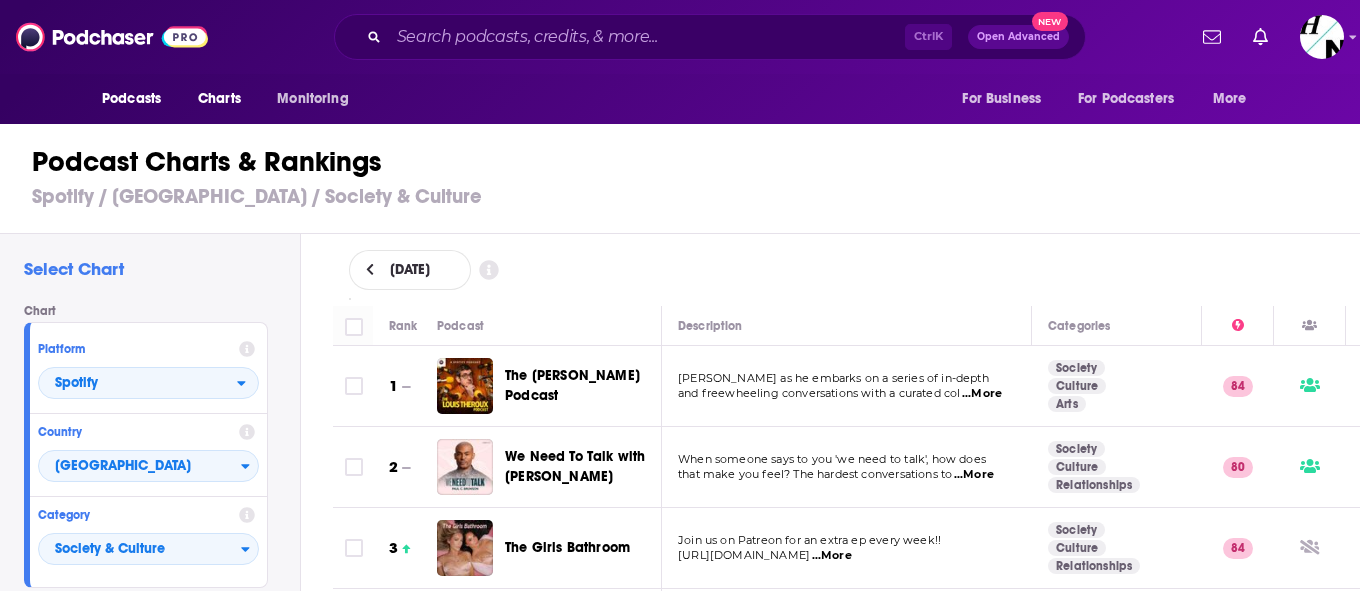click on "...More" at bounding box center [982, 394] 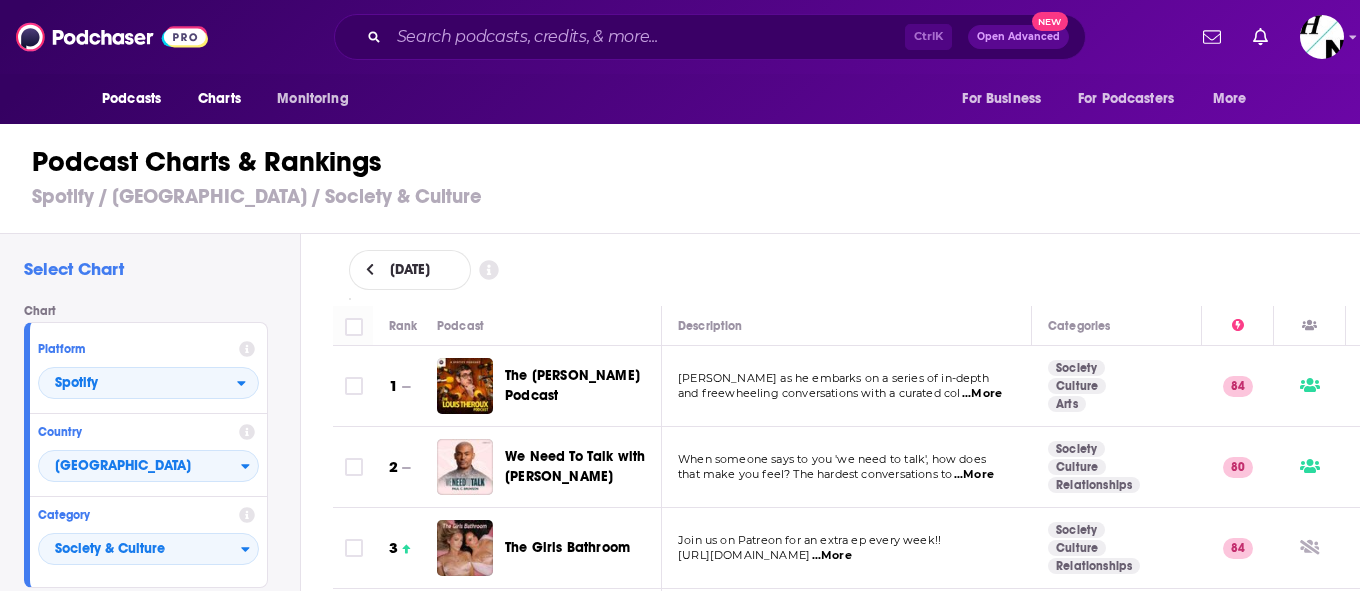 click on "Podcasts Charts Monitoring Ctrl  K Open Advanced New For Business For Podcasters More Podcasts Charts Monitoring For Business For Podcasters More Podcast Charts & Rankings Spotify / [GEOGRAPHIC_DATA] / Society & Culture Select Chart Chart Platform Spotify Country [GEOGRAPHIC_DATA] Category Society & Culture View chart Use Podchaser data in your own app. Get started for free   Change Chart [DATE] Rank Podcast Description Categories 1 The [PERSON_NAME] Podcast [PERSON_NAME] as he embarks on a series of in-depth and freewheeling conversations with a curated col  ...More Society Culture Arts 84 2 We Need To Talk with [PERSON_NAME] When someone says to you 'we need to talk', how does that make you feel? The hardest conversations to   ...More Society Culture Relationships 80 3 The Girls Bathroom Join us on Patreon for an extra ep every week!! [URL][DOMAIN_NAME]  ...More Society Culture Relationships 84 4 Modern Wisdom -- -- 5 Just Between Us  ...More Society Culture Relationships 6" at bounding box center (680, 295) 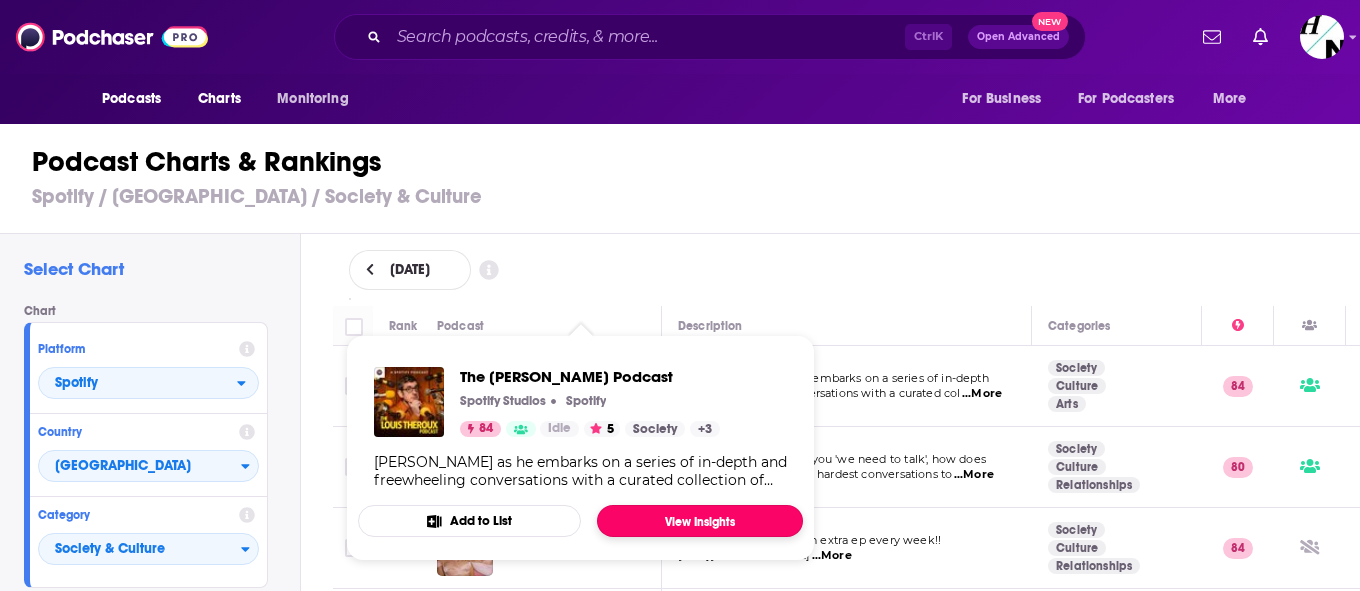 click on "View Insights" at bounding box center (700, 521) 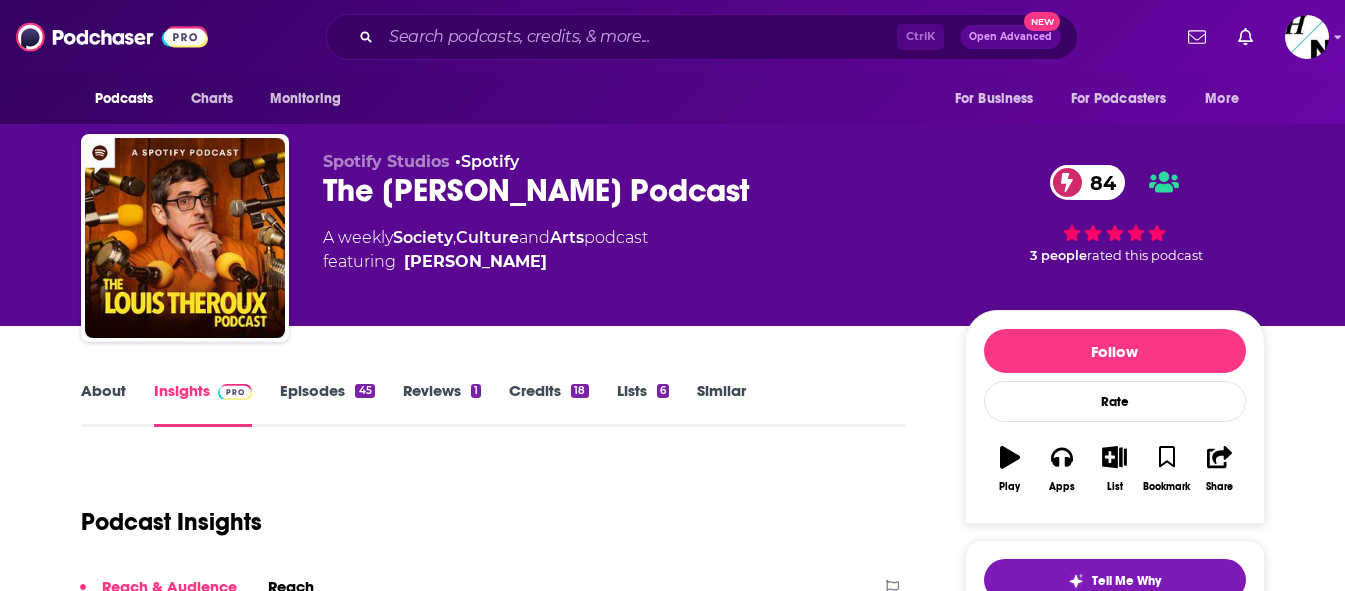 click on "About" at bounding box center (103, 404) 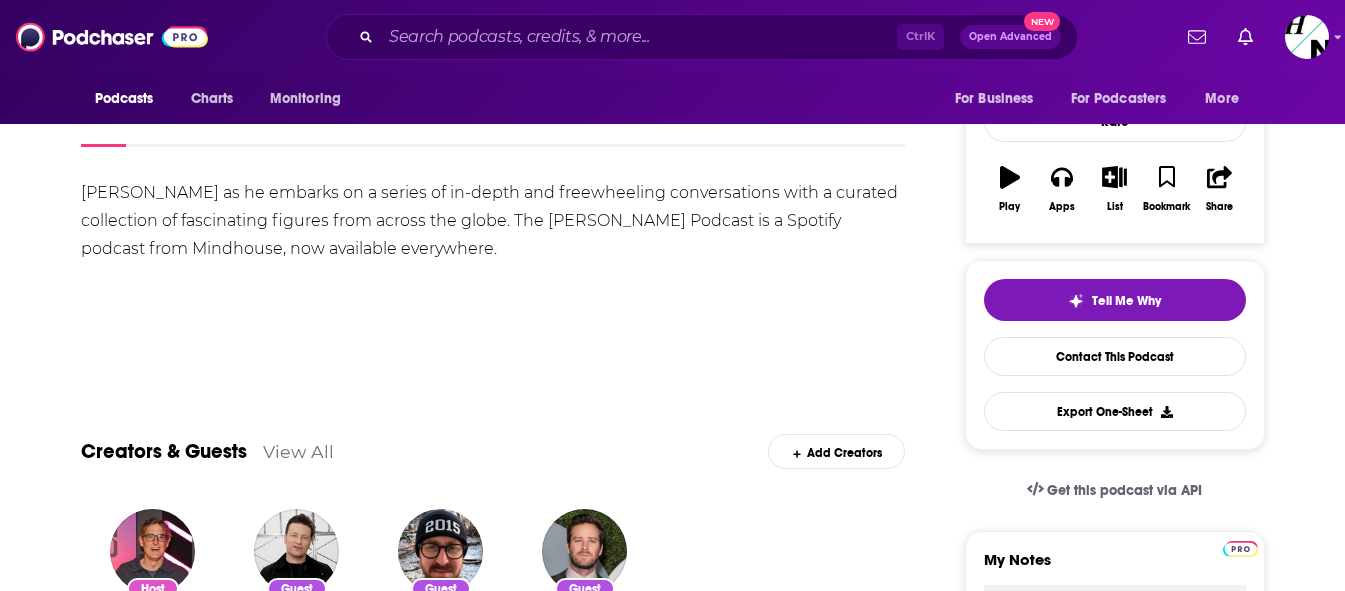 scroll, scrollTop: 0, scrollLeft: 0, axis: both 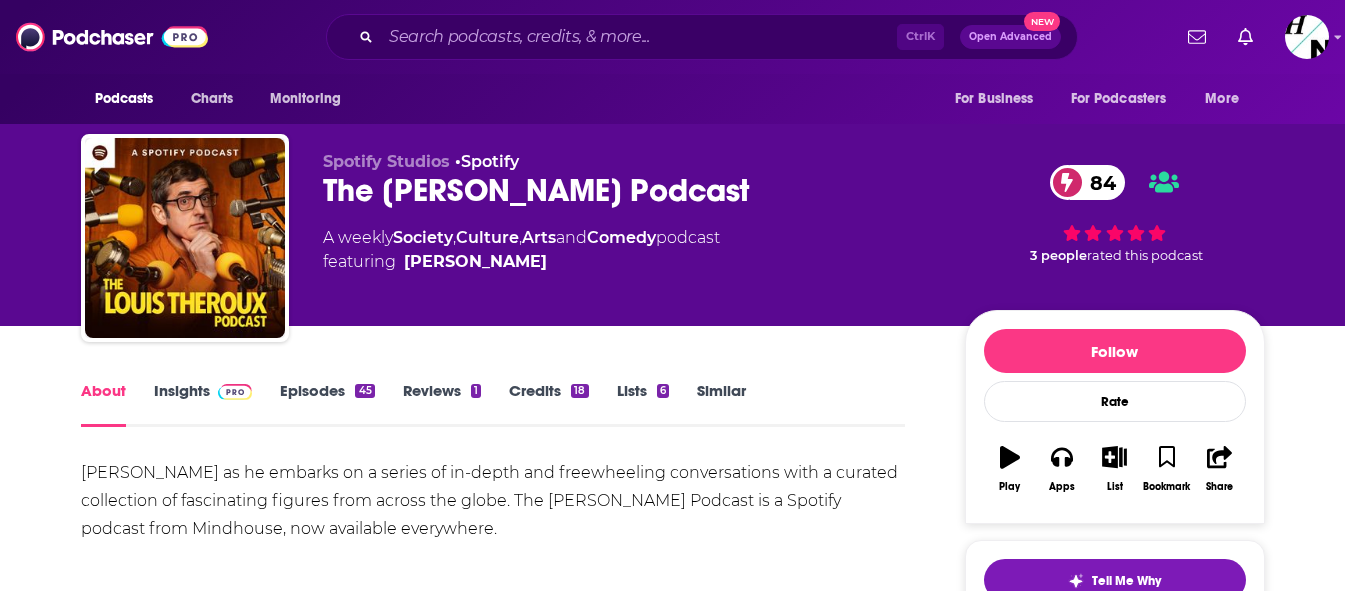 click on "Insights" at bounding box center (203, 404) 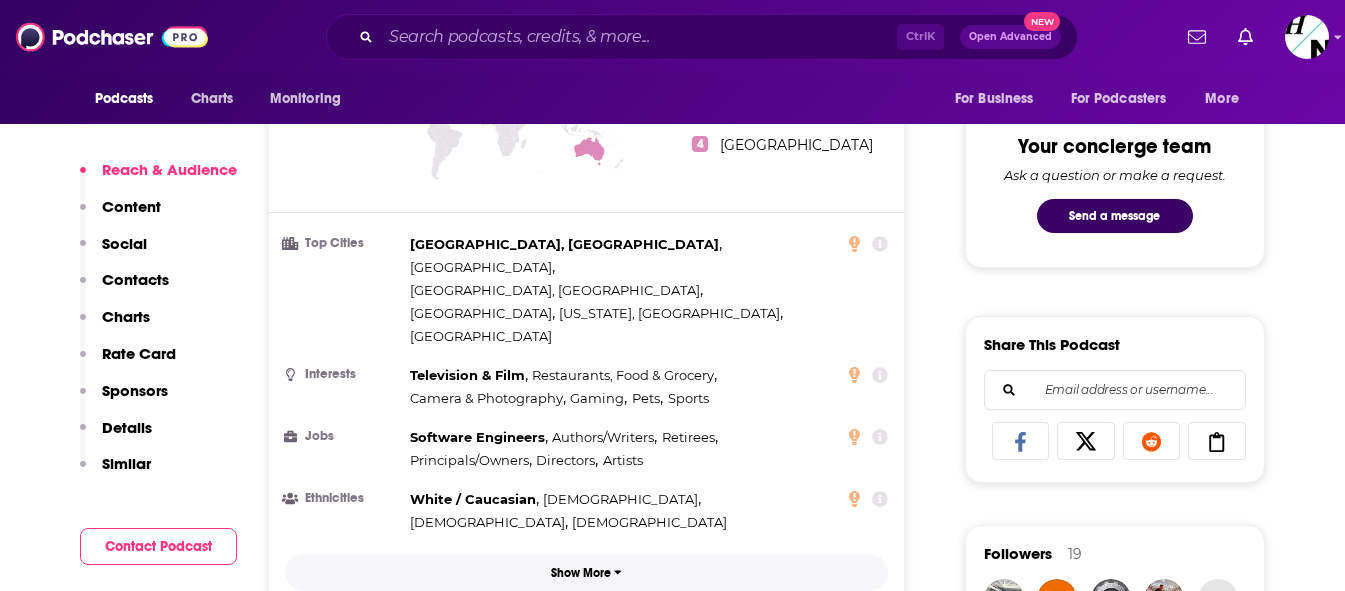scroll, scrollTop: 1013, scrollLeft: 0, axis: vertical 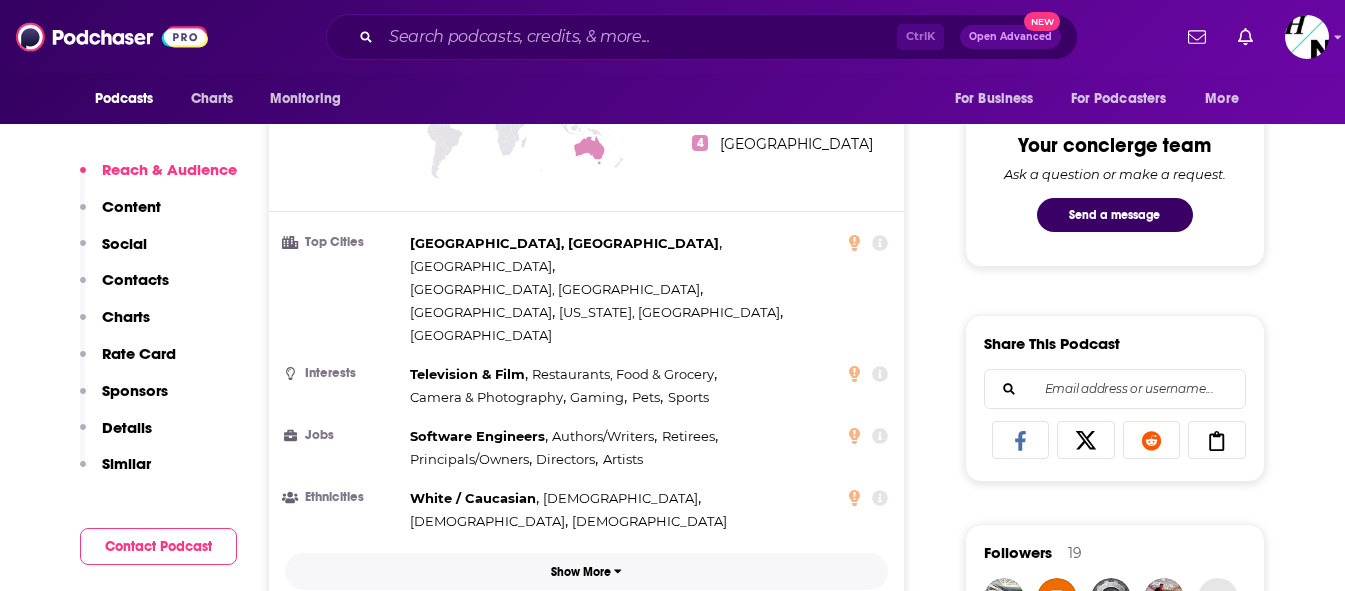 click on "Show More" at bounding box center [581, 572] 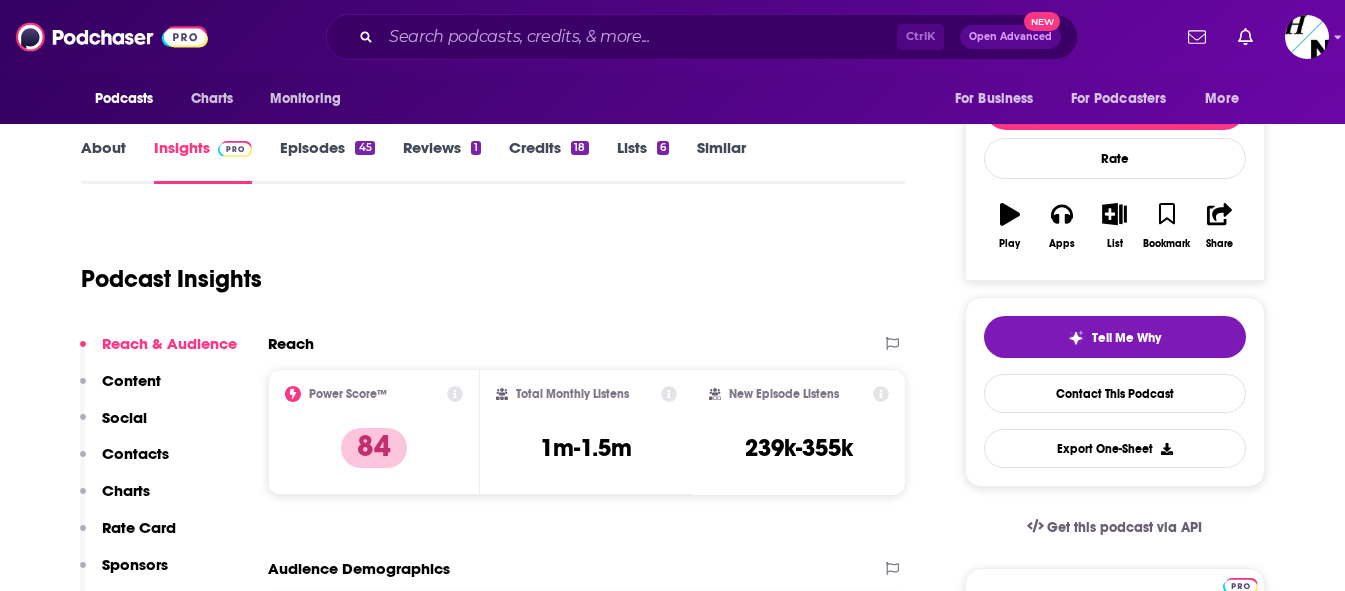 scroll, scrollTop: 242, scrollLeft: 0, axis: vertical 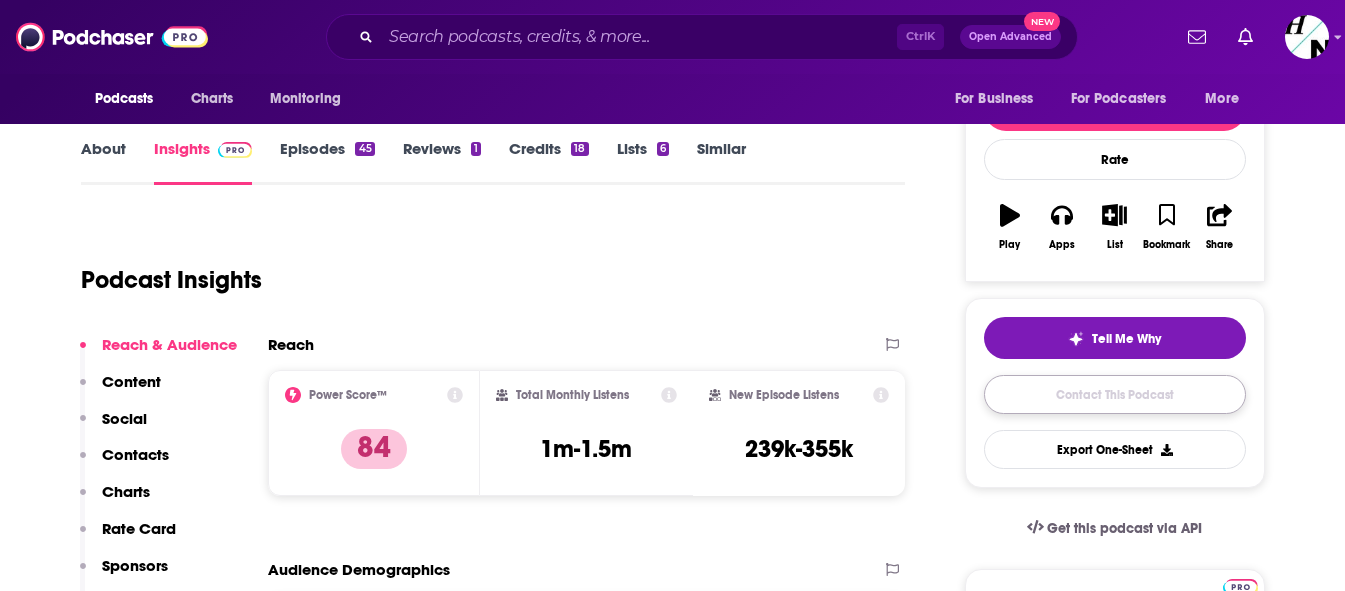 click on "Contact This Podcast" at bounding box center [1115, 394] 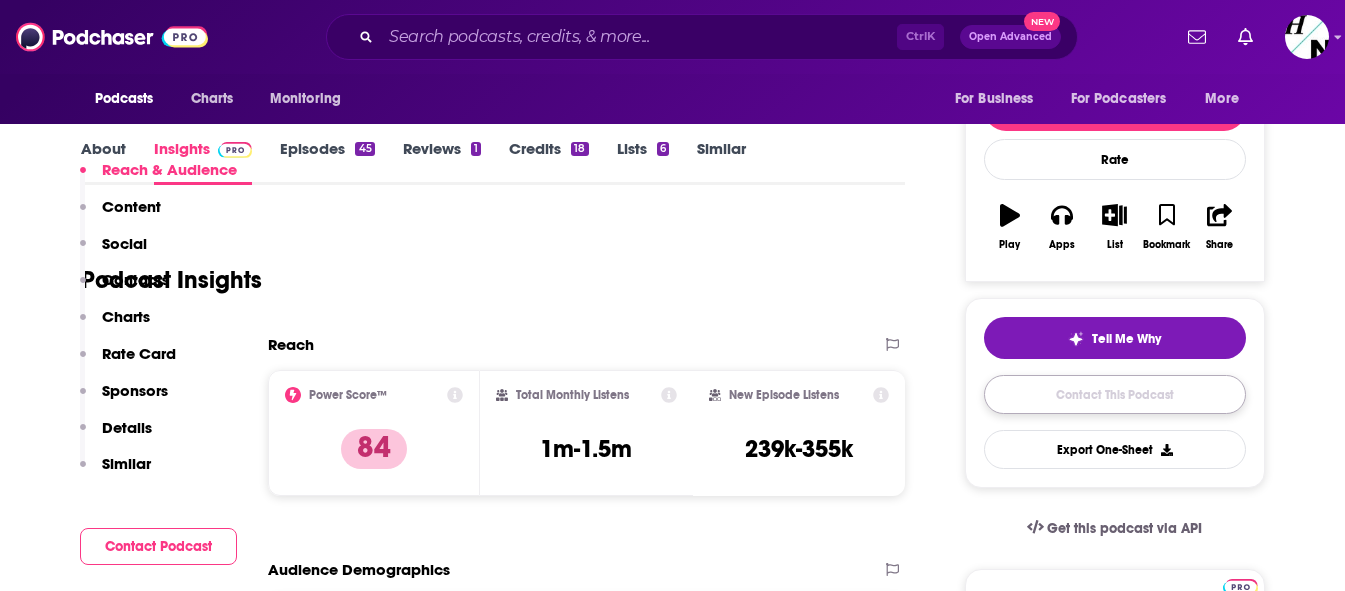scroll, scrollTop: 2143, scrollLeft: 0, axis: vertical 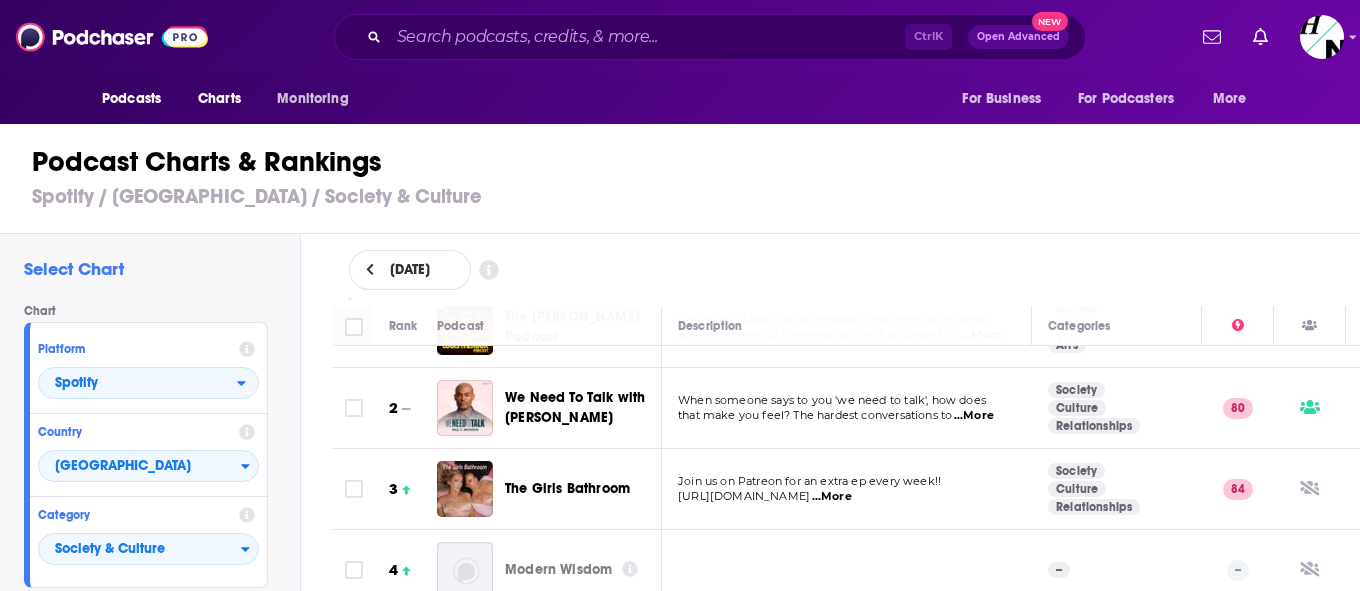 click on "...More" at bounding box center [974, 416] 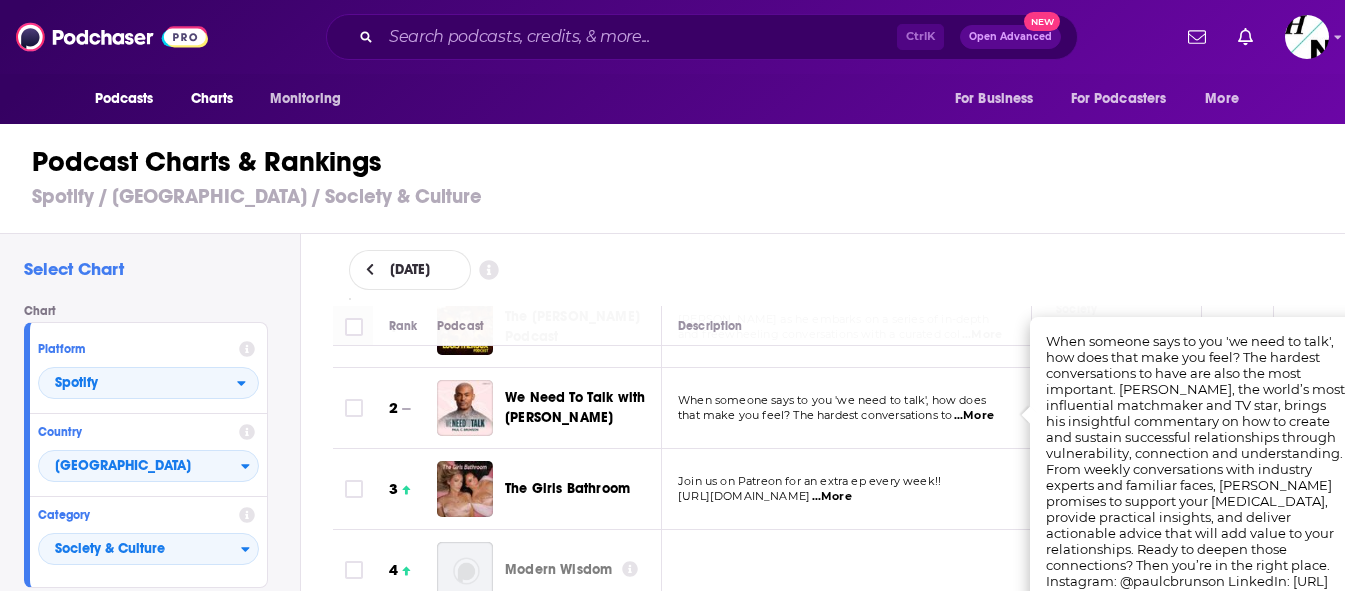 click on "...More" at bounding box center [974, 416] 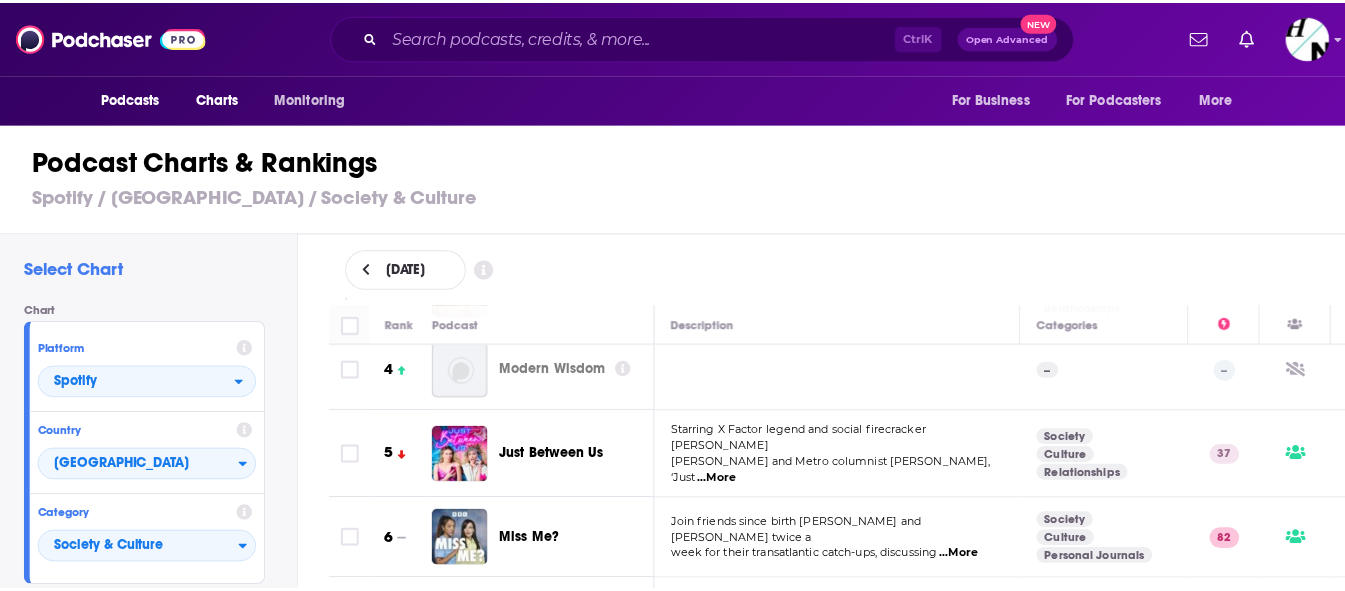 scroll, scrollTop: 312, scrollLeft: 0, axis: vertical 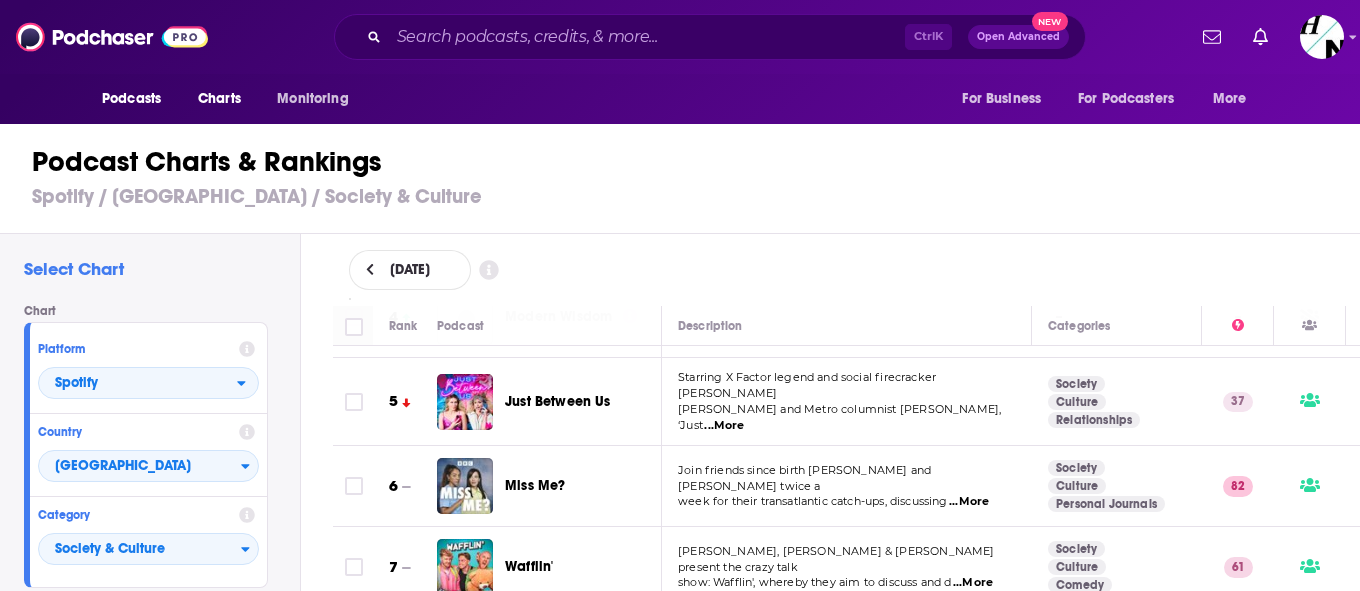 click on "...More" at bounding box center [969, 502] 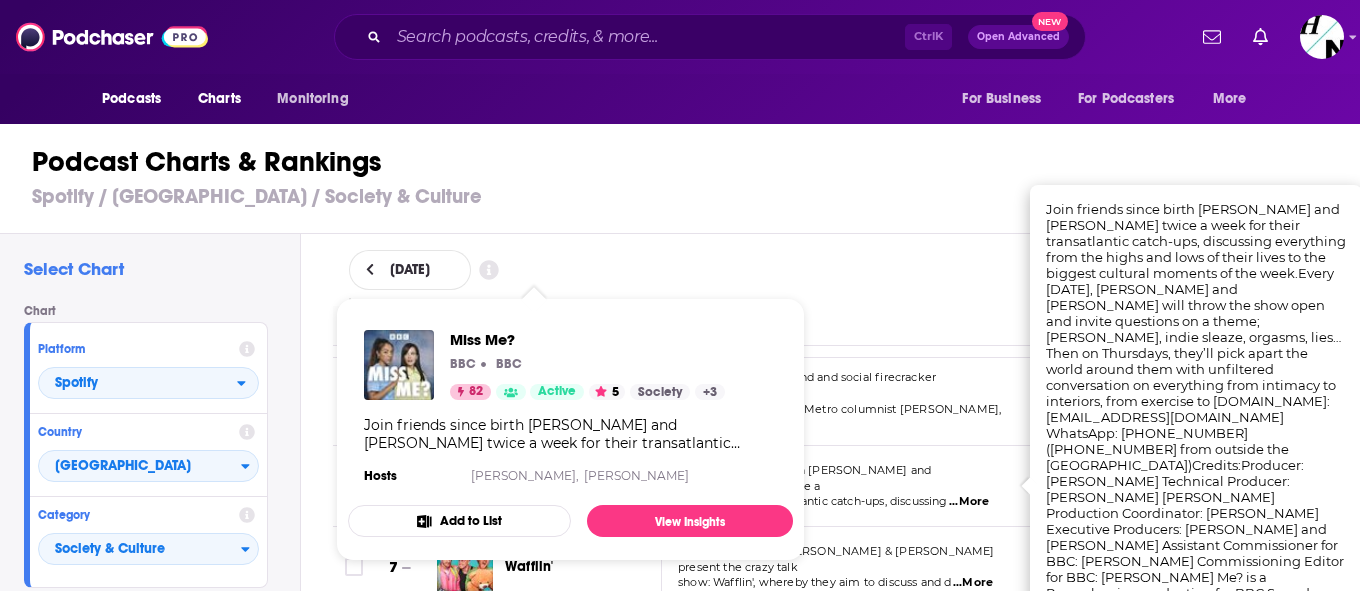 click on "Miss Me? BBC BBC 82 Active 5 Society + 3 Join friends since birth [PERSON_NAME] and [PERSON_NAME] twice a week for their transatlantic catch-ups, discussing everything from the highs and lows of their lives to the biggest cultural moments of the week.Every [DATE], [PERSON_NAME] and [PERSON_NAME] will throw the show open and invite questions on a theme; [PERSON_NAME], indie sleaze, orgasms, lies… Then on Thursdays, they’ll pick apart the world around them with unfiltered conversation on everything from intimacy to interiors, from exercise to [DOMAIN_NAME]: [EMAIL_ADDRESS][DOMAIN_NAME]
WhatsApp: [PHONE_NUMBER] ([PHONE_NUMBER] from outside the [GEOGRAPHIC_DATA])Credits:Producer: [PERSON_NAME]
Technical Producer: [PERSON_NAME] [PERSON_NAME]
Production Coordinator: [PERSON_NAME]
Executive Producers: [PERSON_NAME] and [PERSON_NAME]
Assistant Commissioner for BBC: [PERSON_NAME]
Commissioning Editor for BBC: [PERSON_NAME] Me? is a Persephonica production for BBC Sounds Hosts   [PERSON_NAME], [PERSON_NAME]" at bounding box center [570, 409] 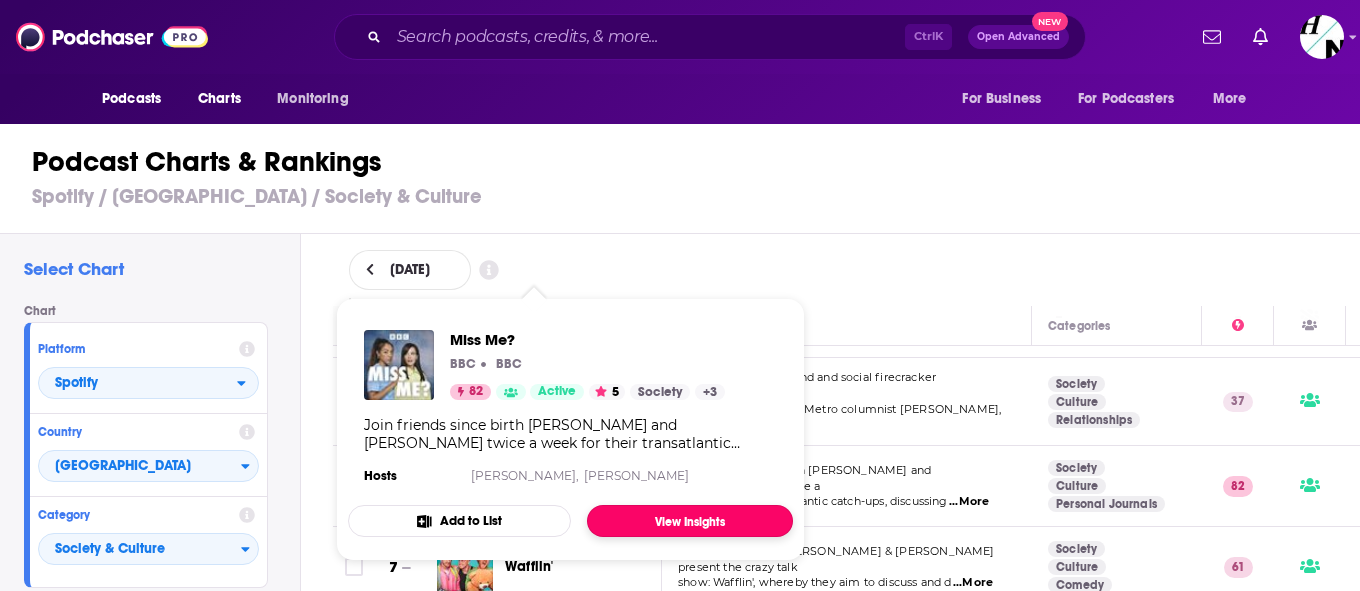 click on "View Insights" at bounding box center [690, 521] 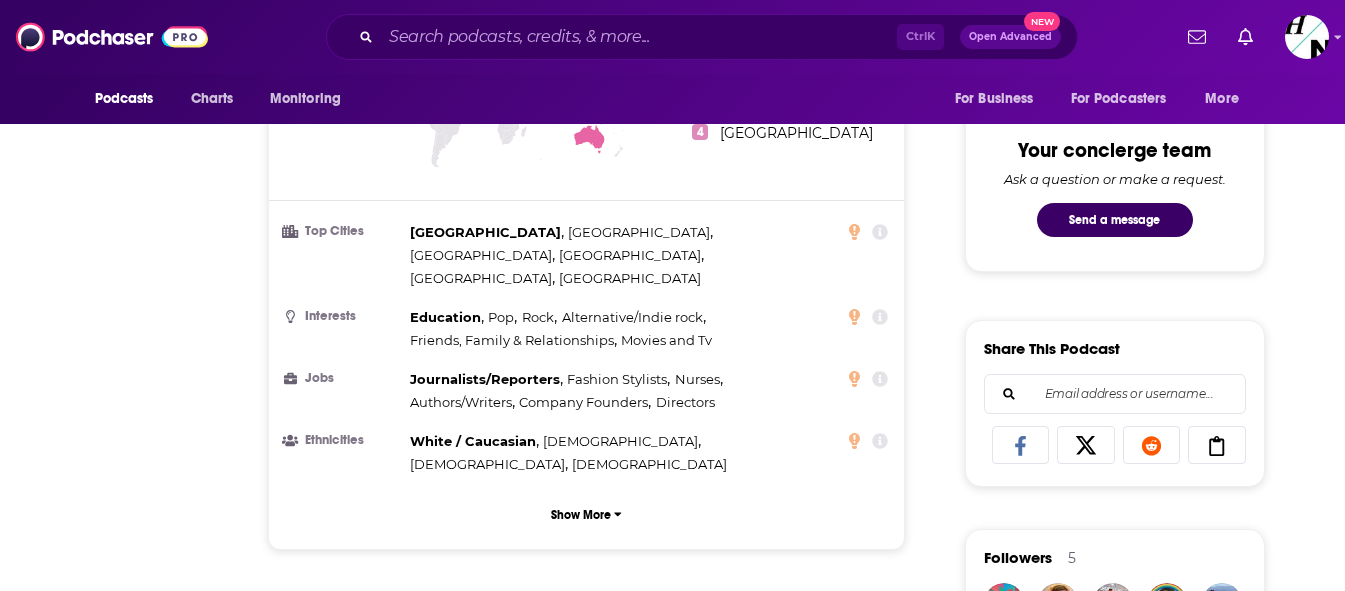 scroll, scrollTop: 0, scrollLeft: 0, axis: both 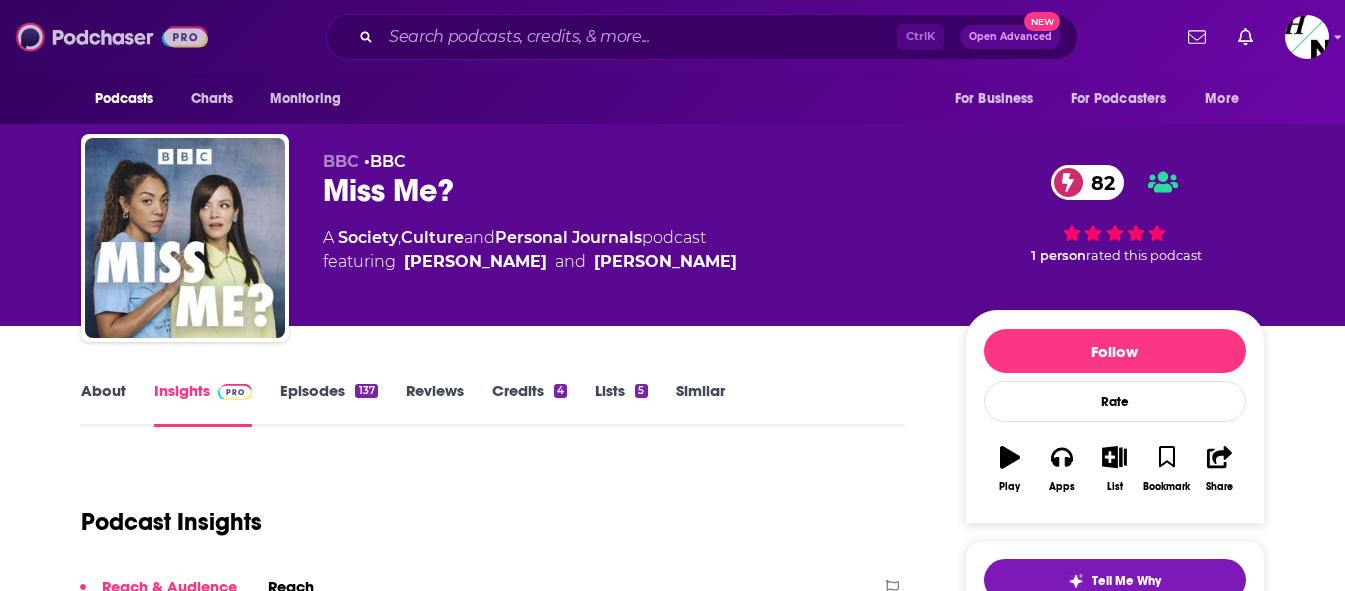 click at bounding box center (112, 37) 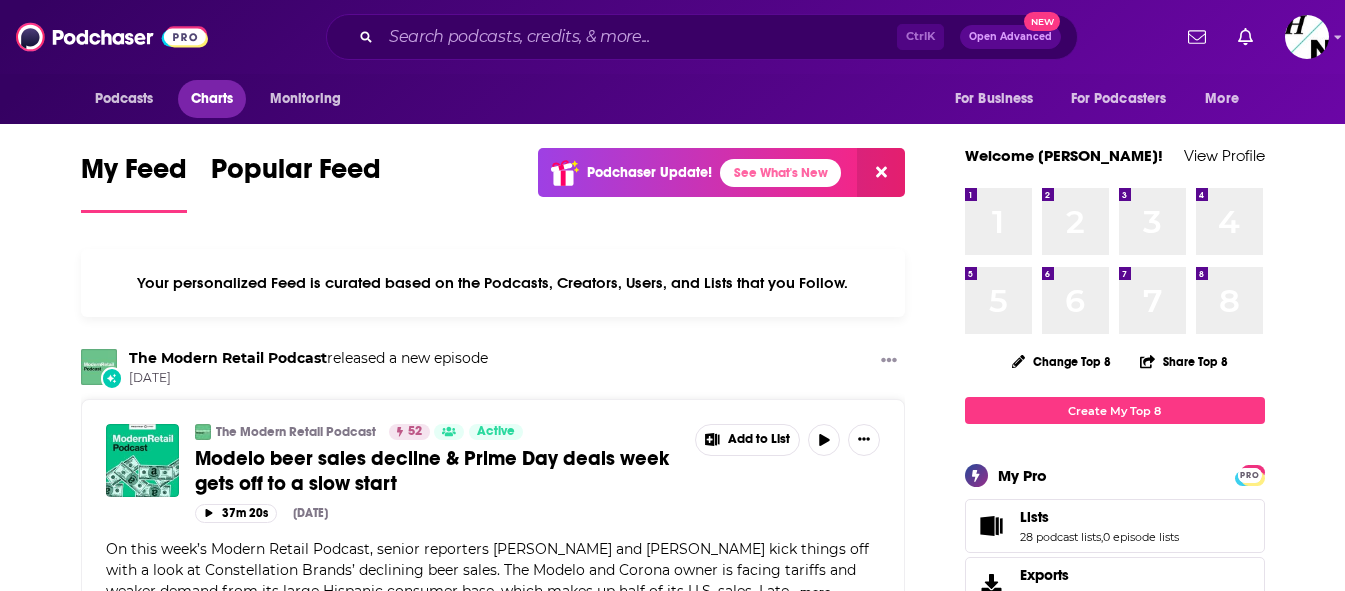 click on "Charts" at bounding box center (212, 99) 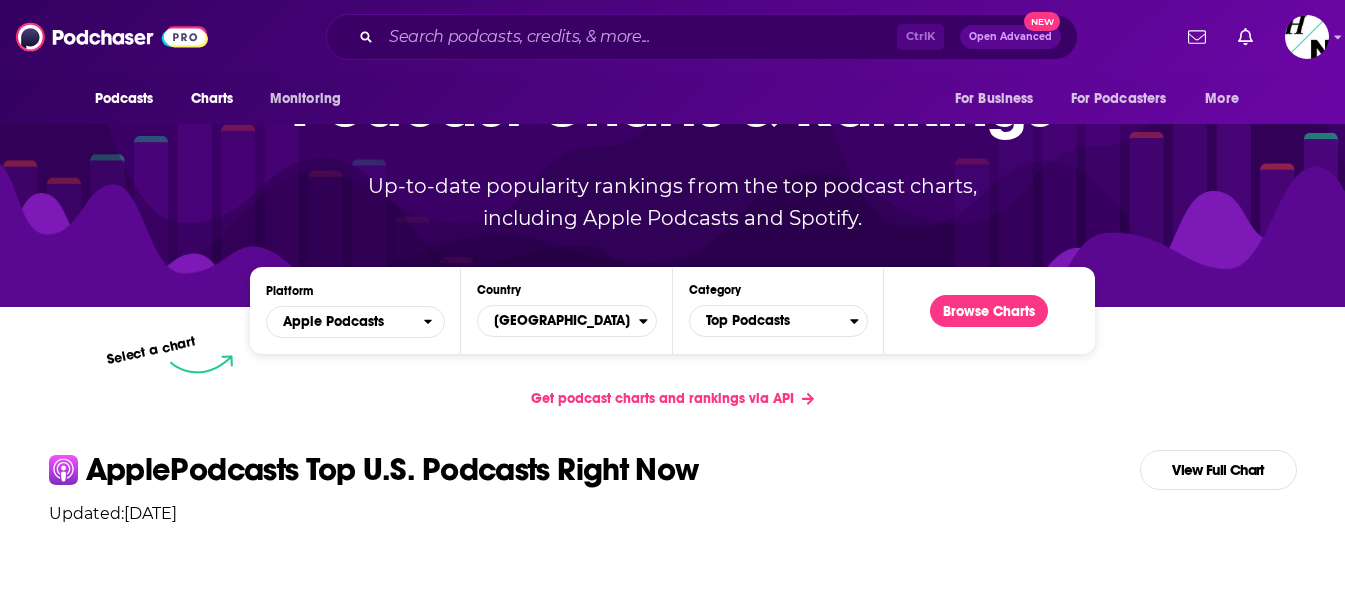 scroll, scrollTop: 160, scrollLeft: 0, axis: vertical 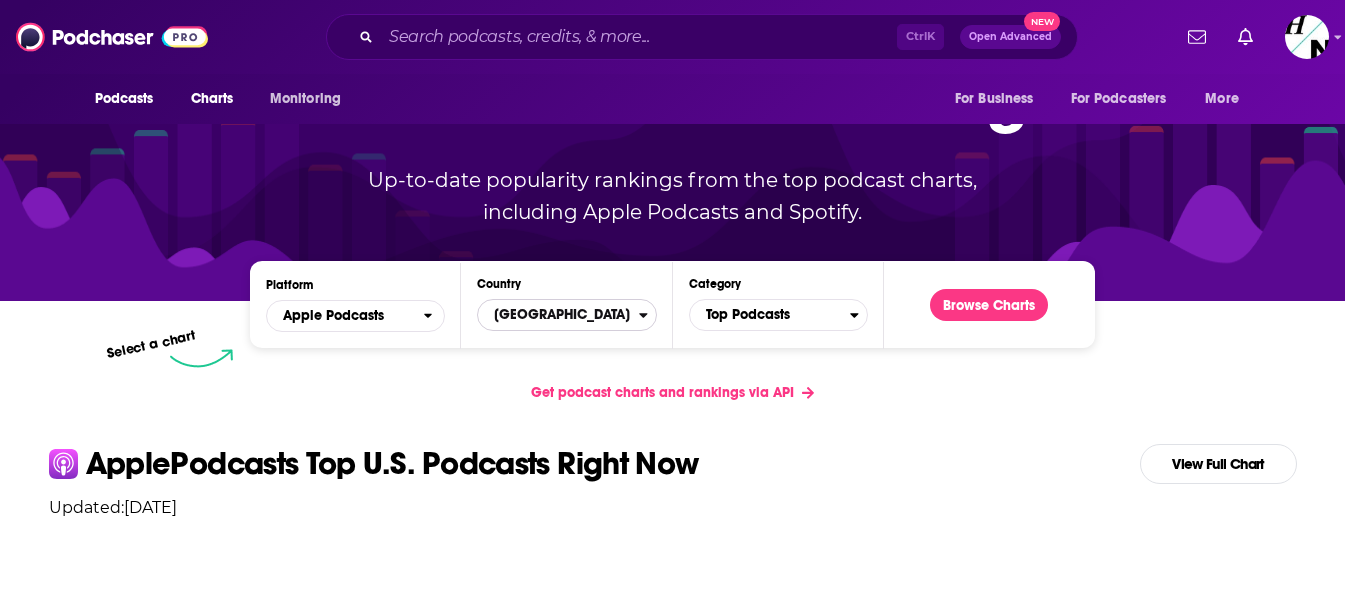 click on "[GEOGRAPHIC_DATA]" at bounding box center (566, 315) 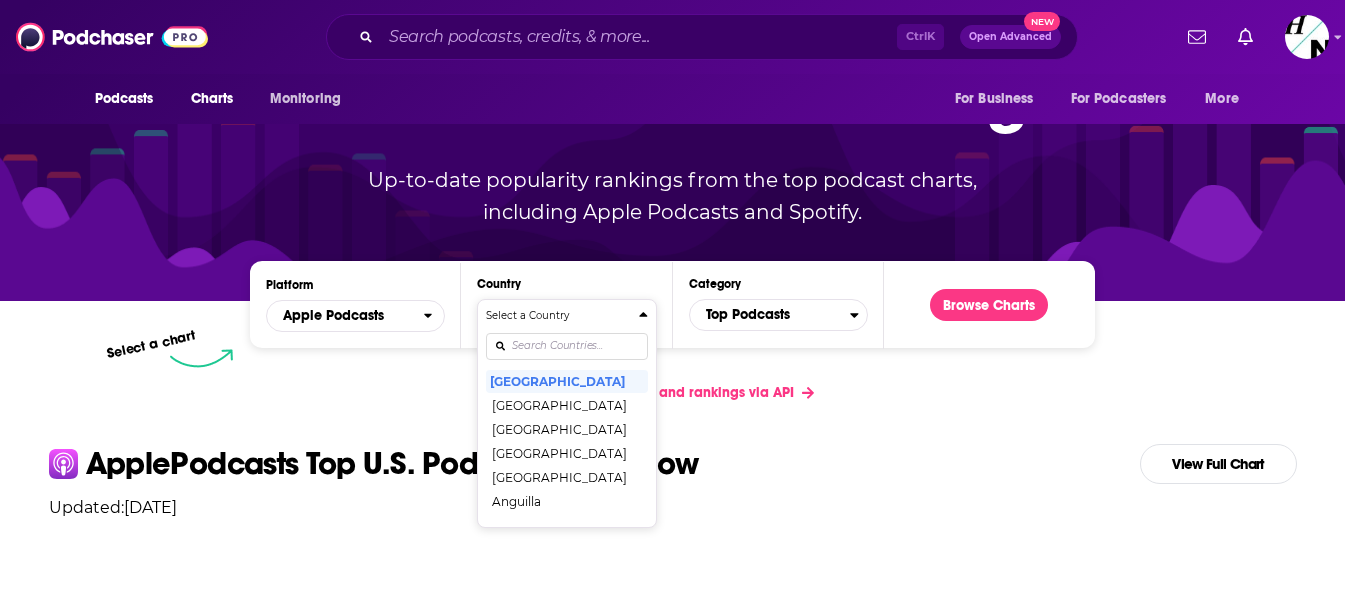 scroll, scrollTop: 0, scrollLeft: 0, axis: both 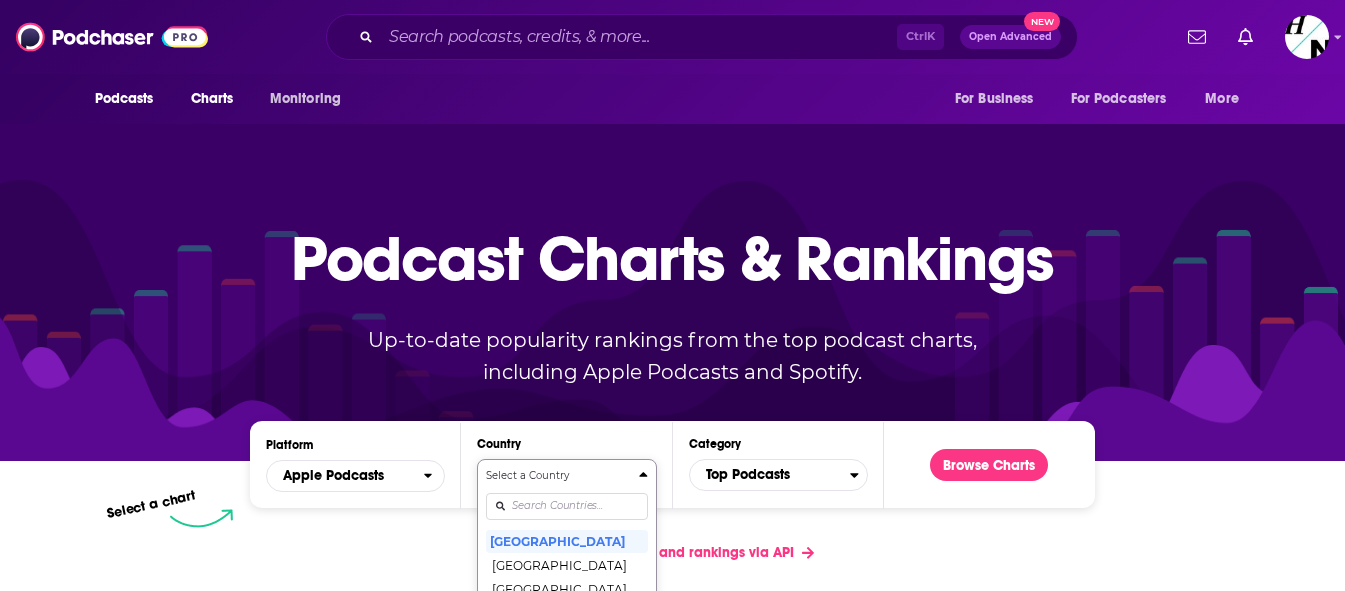 click on "Select a Country [GEOGRAPHIC_DATA] [GEOGRAPHIC_DATA] [GEOGRAPHIC_DATA] [GEOGRAPHIC_DATA] [GEOGRAPHIC_DATA] [GEOGRAPHIC_DATA] [GEOGRAPHIC_DATA] [GEOGRAPHIC_DATA] [GEOGRAPHIC_DATA] [GEOGRAPHIC_DATA] [GEOGRAPHIC_DATA] [GEOGRAPHIC_DATA] [GEOGRAPHIC_DATA] [GEOGRAPHIC_DATA] [GEOGRAPHIC_DATA] [GEOGRAPHIC_DATA] [GEOGRAPHIC_DATA] [GEOGRAPHIC_DATA] [GEOGRAPHIC_DATA] [GEOGRAPHIC_DATA] [GEOGRAPHIC_DATA] [GEOGRAPHIC_DATA] [GEOGRAPHIC_DATA] [GEOGRAPHIC_DATA] [GEOGRAPHIC_DATA] [GEOGRAPHIC_DATA] [GEOGRAPHIC_DATA] [GEOGRAPHIC_DATA] [GEOGRAPHIC_DATA] [GEOGRAPHIC_DATA] [GEOGRAPHIC_DATA] [GEOGRAPHIC_DATA] [GEOGRAPHIC_DATA] [GEOGRAPHIC_DATA] [GEOGRAPHIC_DATA] [GEOGRAPHIC_DATA] [GEOGRAPHIC_DATA] [GEOGRAPHIC_DATA] [GEOGRAPHIC_DATA] [GEOGRAPHIC_DATA] [GEOGRAPHIC_DATA] ([GEOGRAPHIC_DATA]) [GEOGRAPHIC_DATA] [GEOGRAPHIC_DATA] [GEOGRAPHIC_DATA] [GEOGRAPHIC_DATA] [GEOGRAPHIC_DATA] [GEOGRAPHIC_DATA] [GEOGRAPHIC_DATA] [GEOGRAPHIC_DATA] [GEOGRAPHIC_DATA] [GEOGRAPHIC_DATA] [GEOGRAPHIC_DATA] [GEOGRAPHIC_DATA] [GEOGRAPHIC_DATA] [GEOGRAPHIC_DATA] [GEOGRAPHIC_DATA] [GEOGRAPHIC_DATA] [GEOGRAPHIC_DATA] [US_STATE] [GEOGRAPHIC_DATA] [GEOGRAPHIC_DATA] [GEOGRAPHIC_DATA] [GEOGRAPHIC_DATA] [GEOGRAPHIC_DATA] [GEOGRAPHIC_DATA] [GEOGRAPHIC_DATA] [GEOGRAPHIC_DATA] [GEOGRAPHIC_DATA] [GEOGRAPHIC_DATA] [GEOGRAPHIC_DATA] [GEOGRAPHIC_DATA] [GEOGRAPHIC_DATA] [GEOGRAPHIC_DATA] [GEOGRAPHIC_DATA] [GEOGRAPHIC_DATA] [GEOGRAPHIC_DATA] [GEOGRAPHIC_DATA] [GEOGRAPHIC_DATA] [GEOGRAPHIC_DATA] [GEOGRAPHIC_DATA] [GEOGRAPHIC_DATA] [GEOGRAPHIC_DATA] [GEOGRAPHIC_DATA] [GEOGRAPHIC_DATA] [GEOGRAPHIC_DATA] [GEOGRAPHIC_DATA] [GEOGRAPHIC_DATA] [GEOGRAPHIC_DATA] [GEOGRAPHIC_DATA] [GEOGRAPHIC_DATA] [GEOGRAPHIC_DATA] [GEOGRAPHIC_DATA] [GEOGRAPHIC_DATA] [GEOGRAPHIC_DATA], [GEOGRAPHIC_DATA] [GEOGRAPHIC_DATA] [GEOGRAPHIC_DATA] [GEOGRAPHIC_DATA] [GEOGRAPHIC_DATA] [GEOGRAPHIC_DATA] [GEOGRAPHIC_DATA] [GEOGRAPHIC_DATA] [GEOGRAPHIC_DATA] [GEOGRAPHIC_DATA], [GEOGRAPHIC_DATA] [GEOGRAPHIC_DATA] [GEOGRAPHIC_DATA] [GEOGRAPHIC_DATA]" at bounding box center [566, 573] 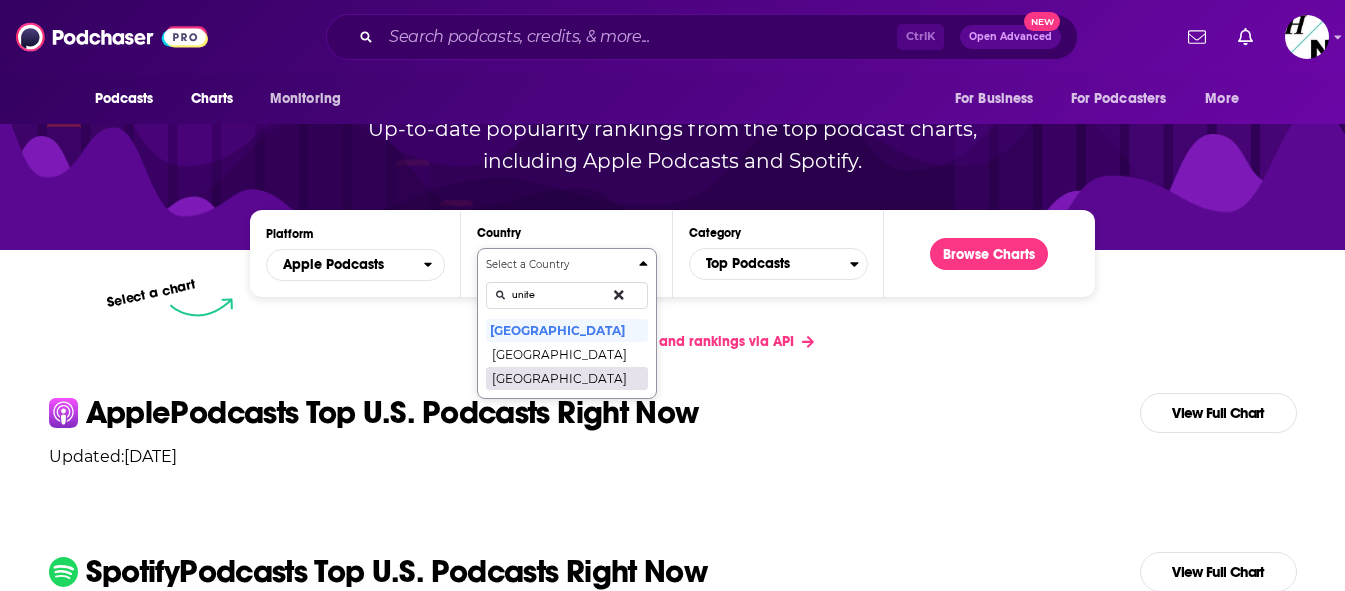 type on "unite" 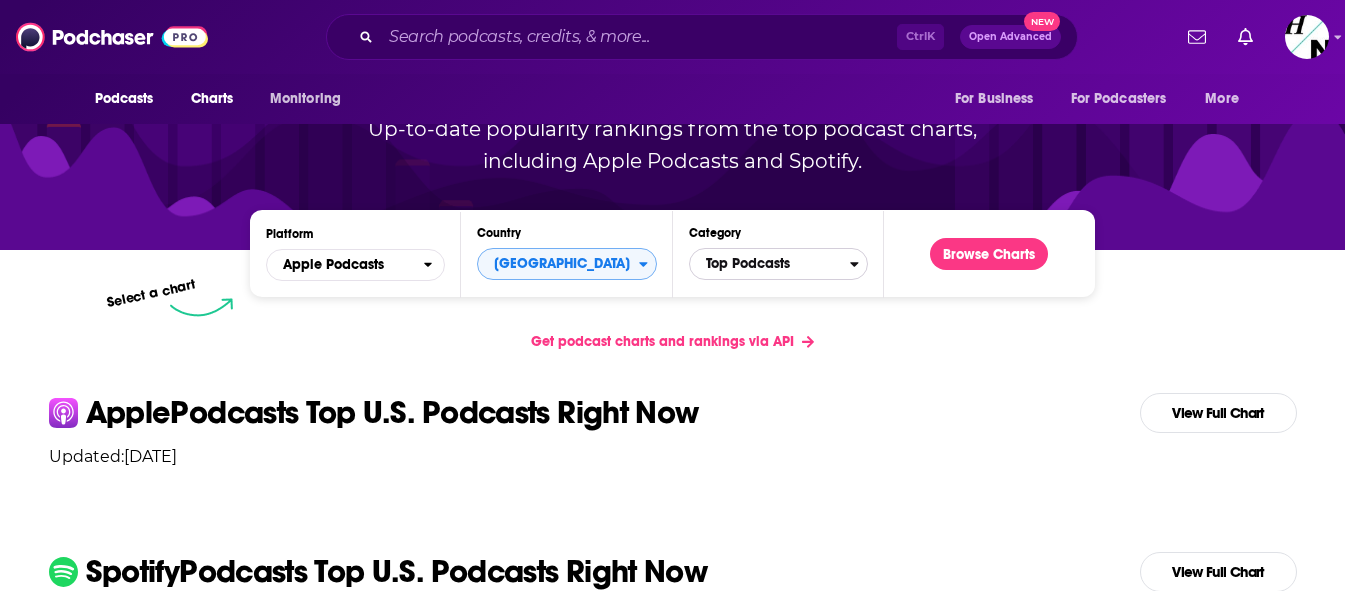 click on "Top Podcasts" at bounding box center (770, 264) 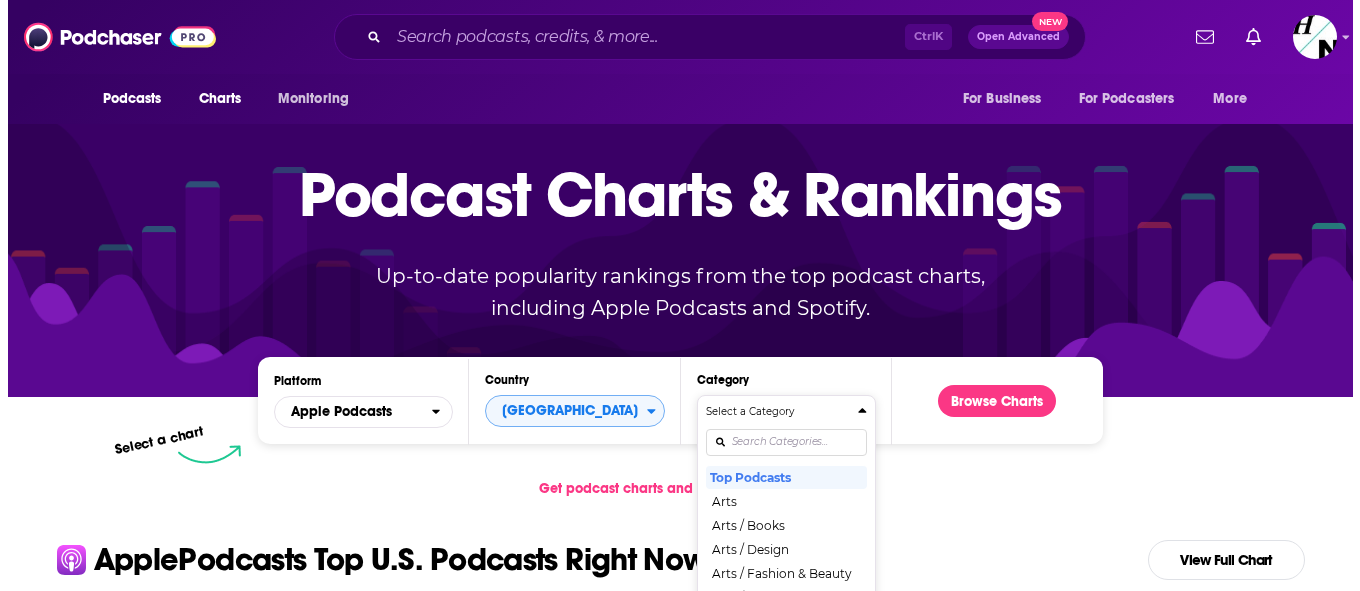 scroll, scrollTop: 0, scrollLeft: 0, axis: both 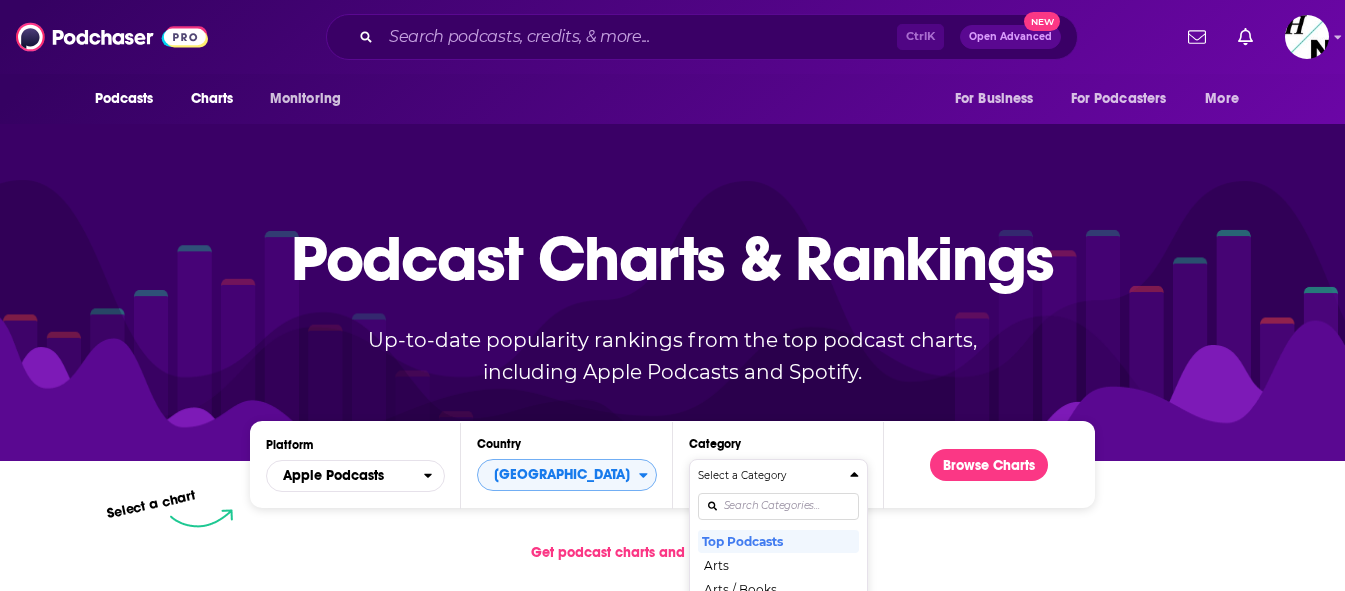 click 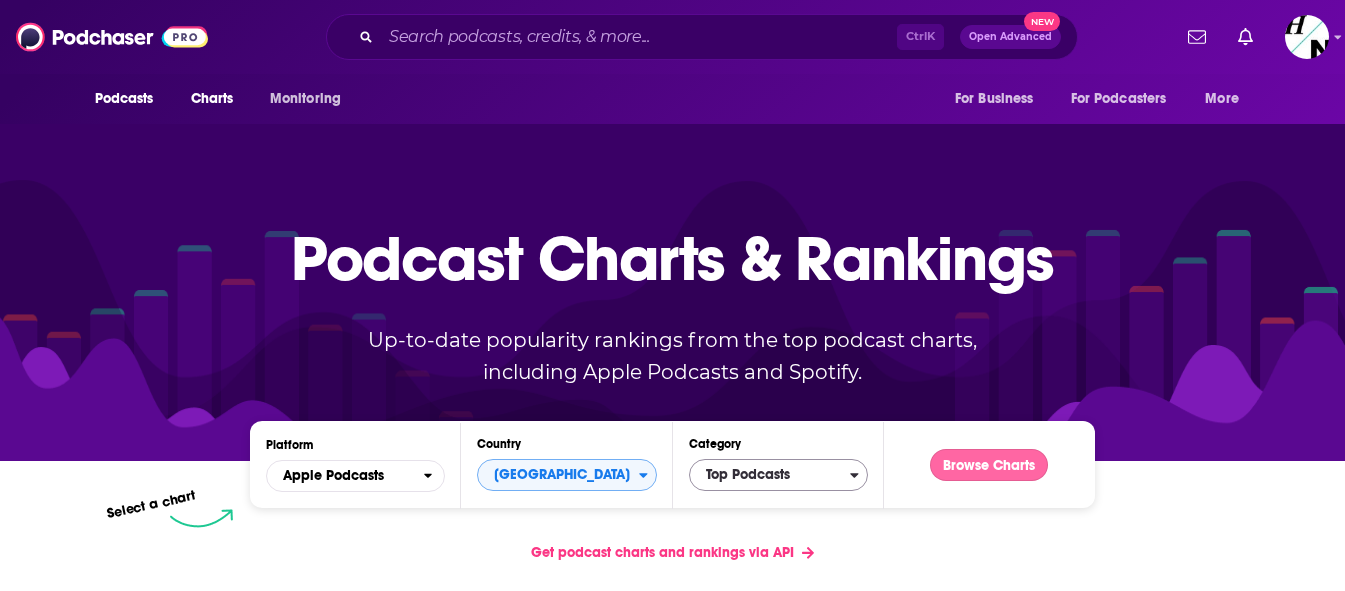 click on "Browse Charts" at bounding box center [989, 465] 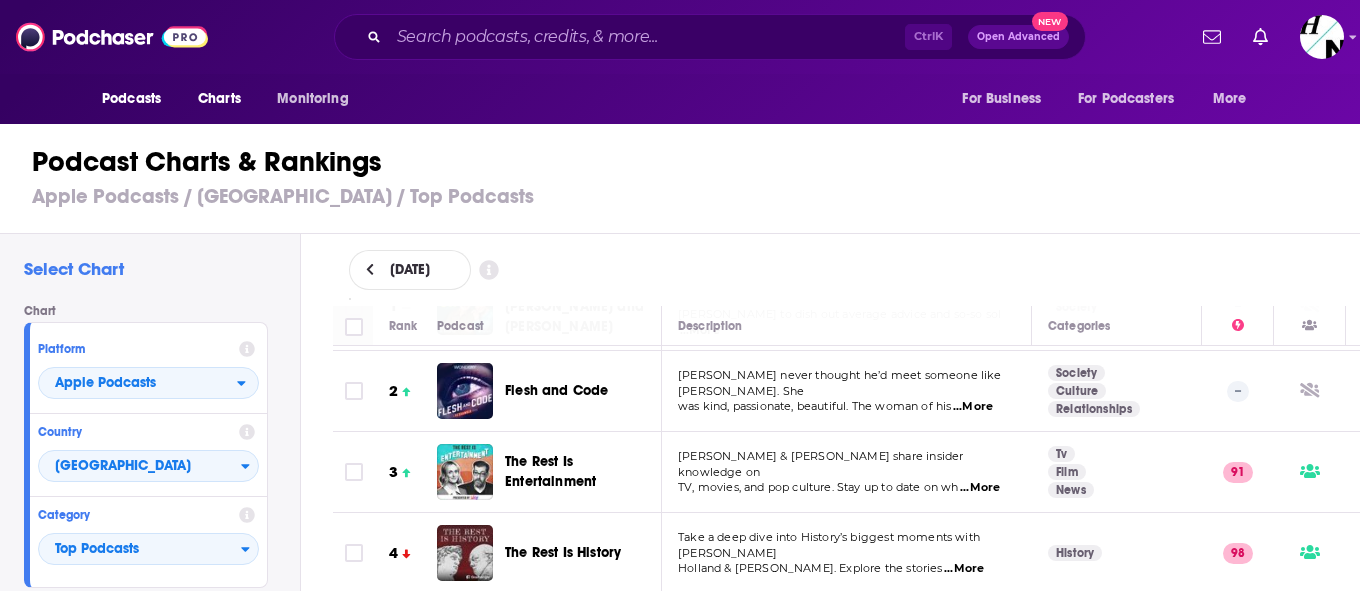 scroll, scrollTop: 84, scrollLeft: 0, axis: vertical 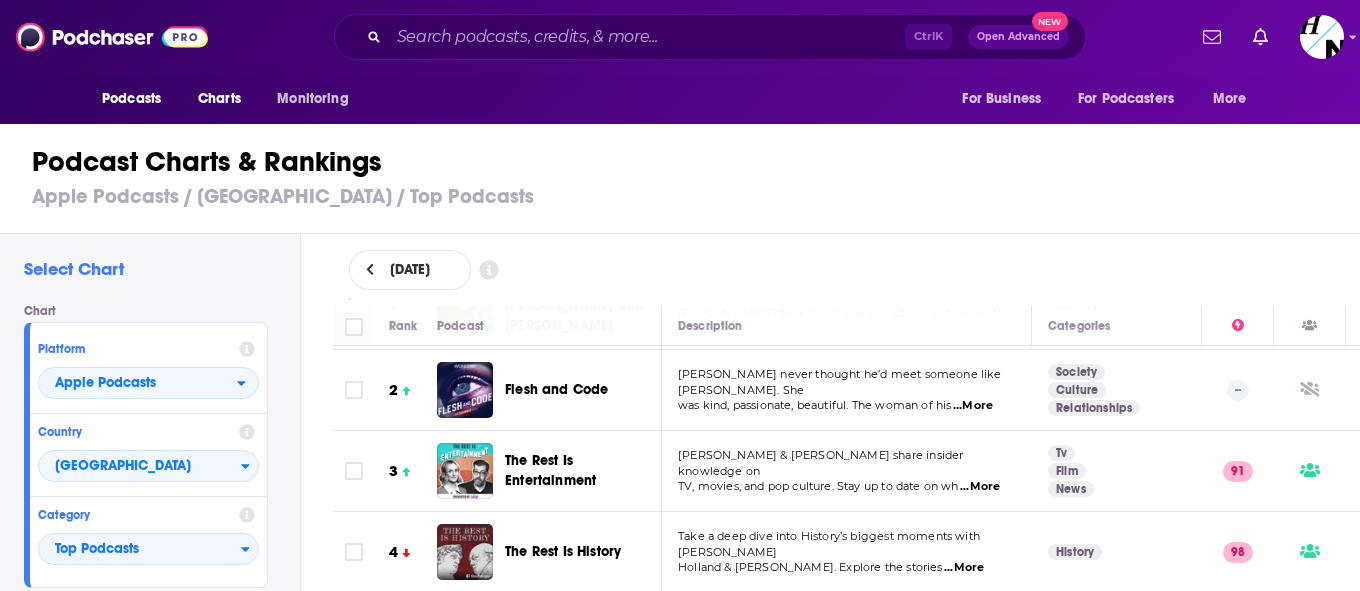 click on "...More" at bounding box center (980, 487) 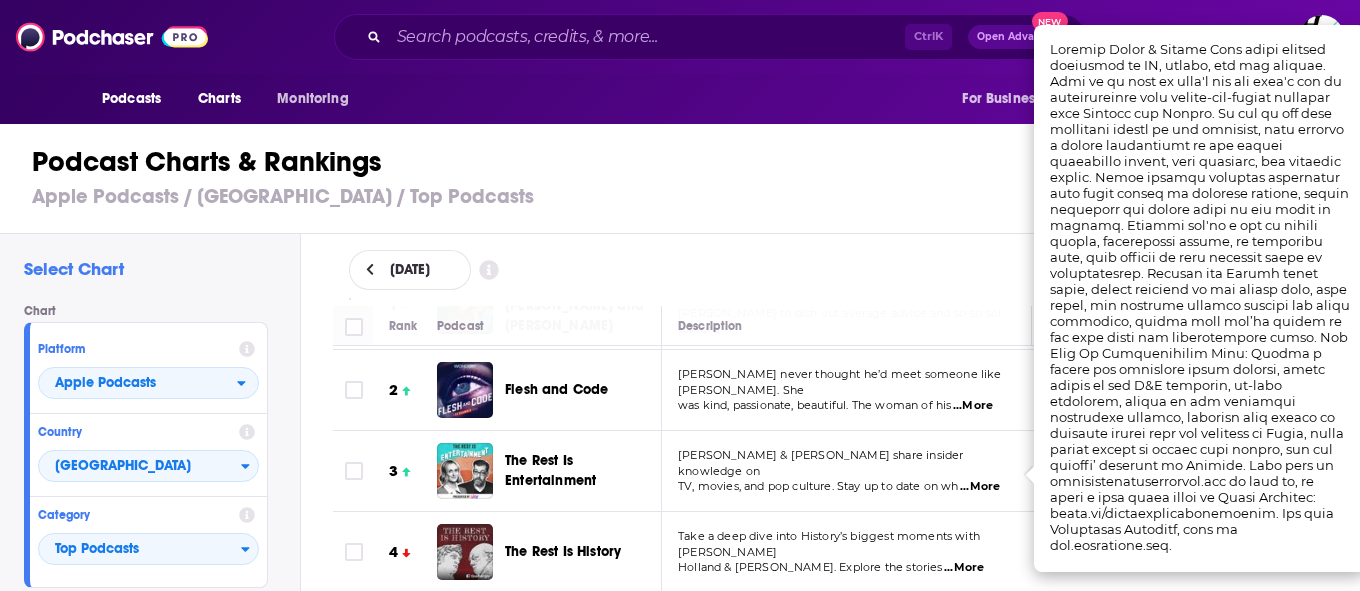 click on "[PERSON_NAME] & [PERSON_NAME] share insider knowledge on TV, movies, and pop culture. Stay up to date on wh  ...More" at bounding box center [847, 471] 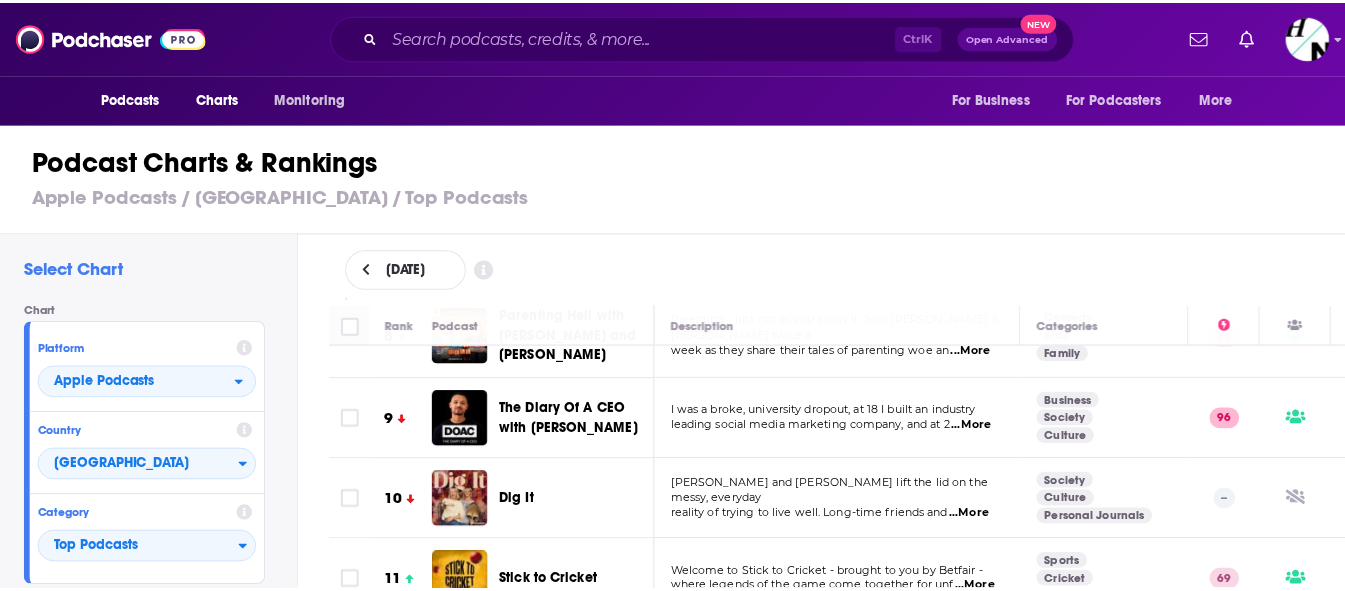 scroll, scrollTop: 638, scrollLeft: 0, axis: vertical 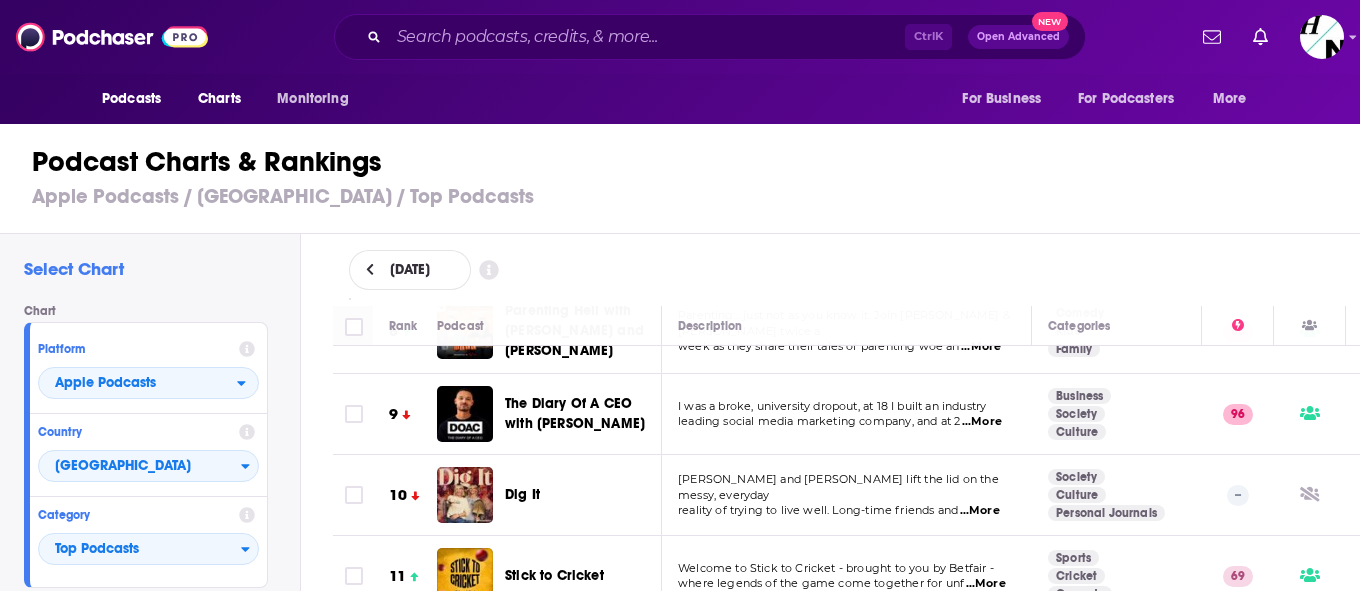 click on "...More" at bounding box center [980, 511] 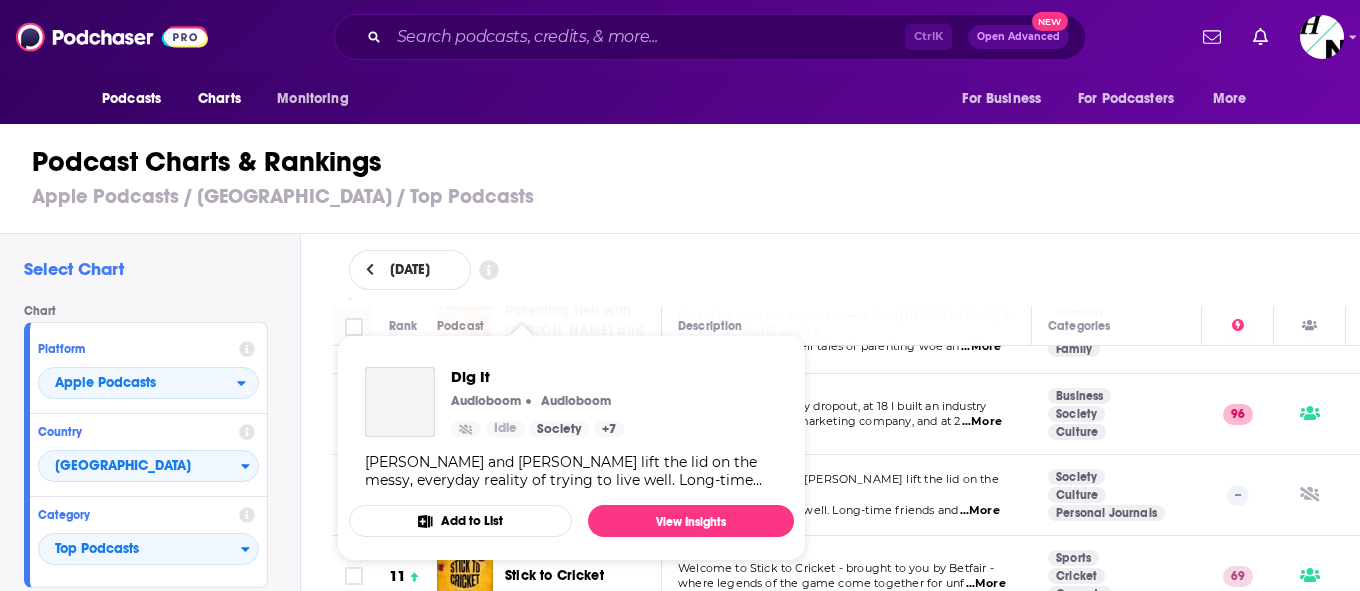 click on "[PERSON_NAME] and [PERSON_NAME] lift the lid on the messy, everyday reality of trying to live well. Long-time friends and beloved broadcasters, they swap the studio for the sofa to catch up on everything going on in their lives — from homes and gardens to family life, health, ageing and music.
New episodes every [DATE] and [DATE] on YouTube and all podcast platforms.
Send your messages or voicenotes to:
[URL][DOMAIN_NAME]
[EMAIL_ADDRESS][DOMAIN_NAME]
Find us on social media @digitpod
Dig It is a Persephonica production." at bounding box center [571, 471] 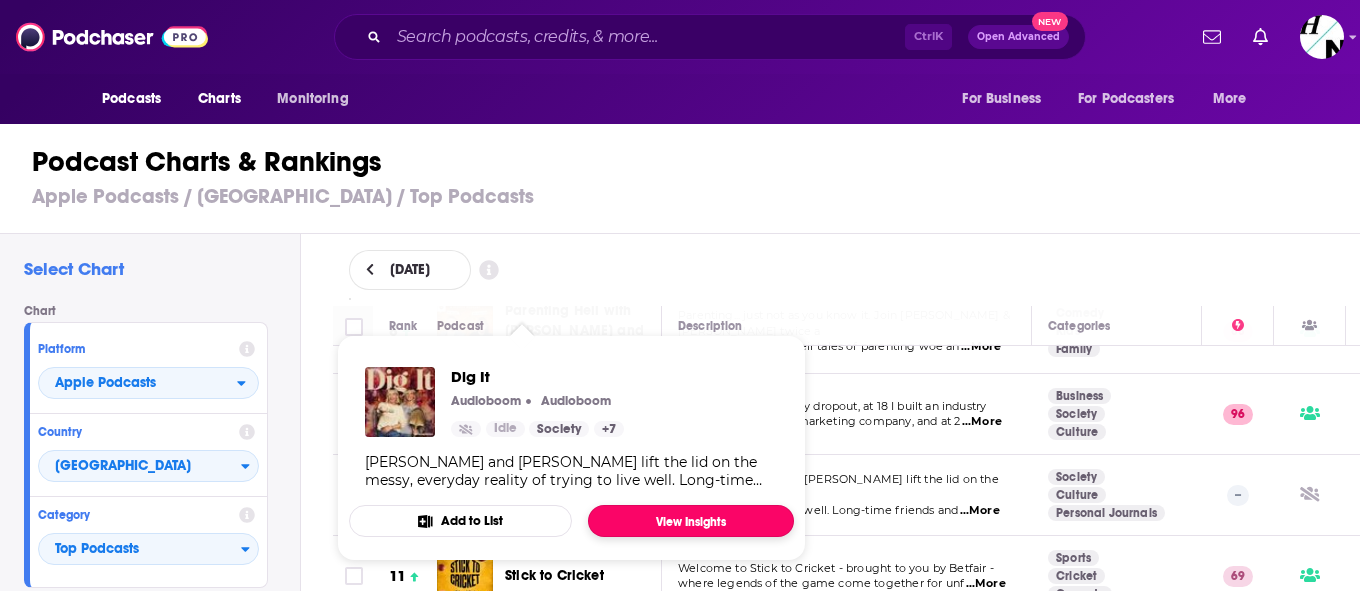 click on "View Insights" at bounding box center [691, 521] 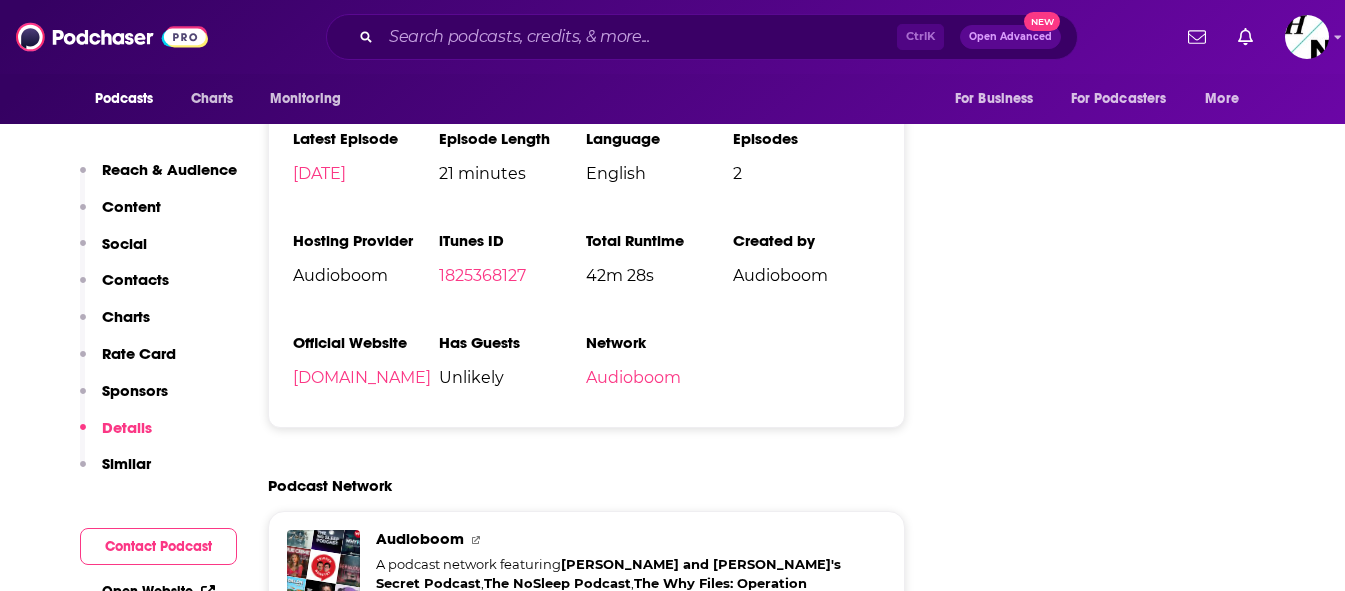 scroll, scrollTop: 2514, scrollLeft: 0, axis: vertical 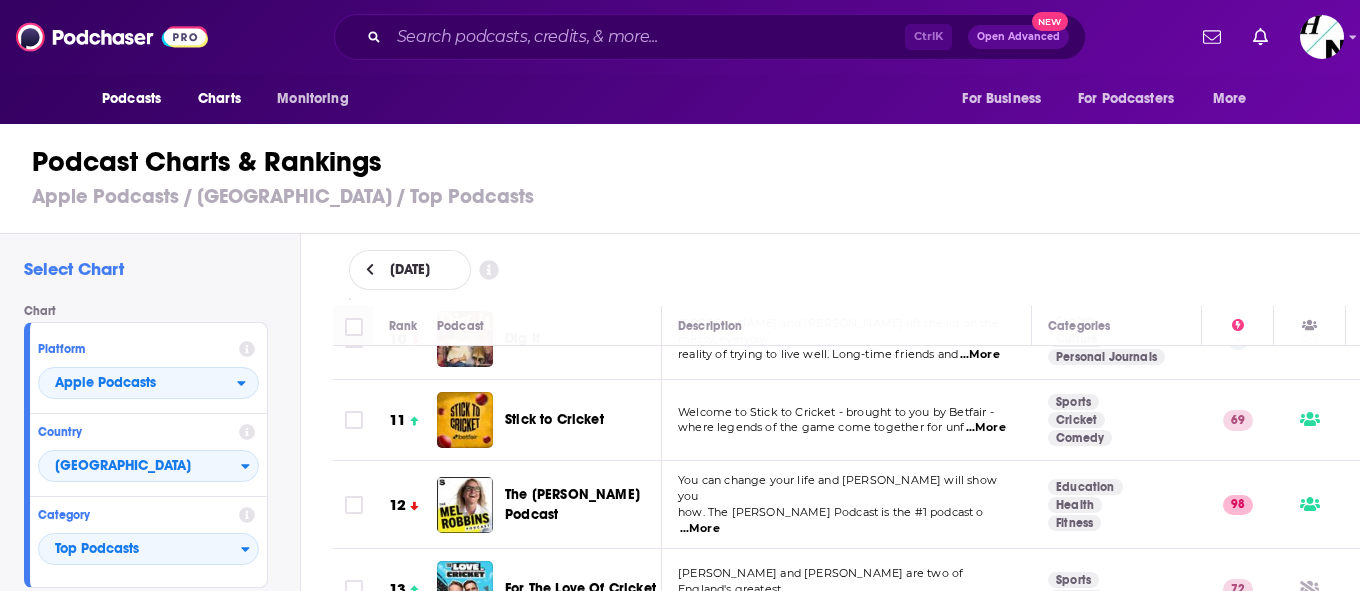 click on "...More" at bounding box center (700, 529) 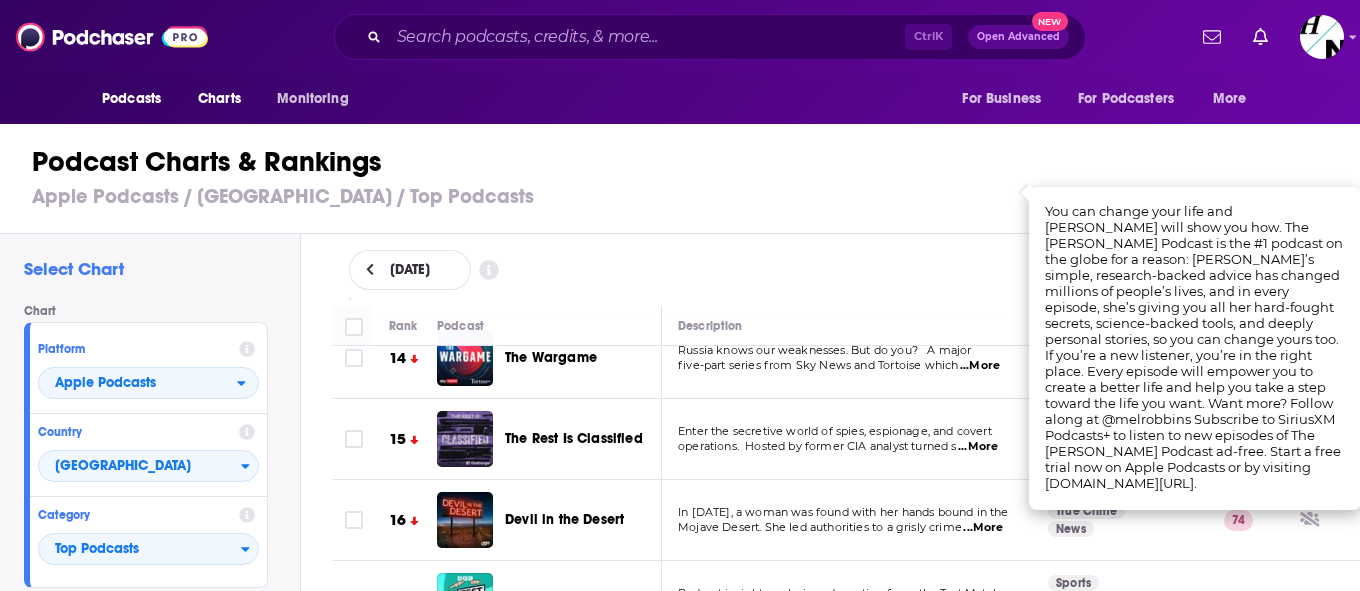 scroll, scrollTop: 1107, scrollLeft: 0, axis: vertical 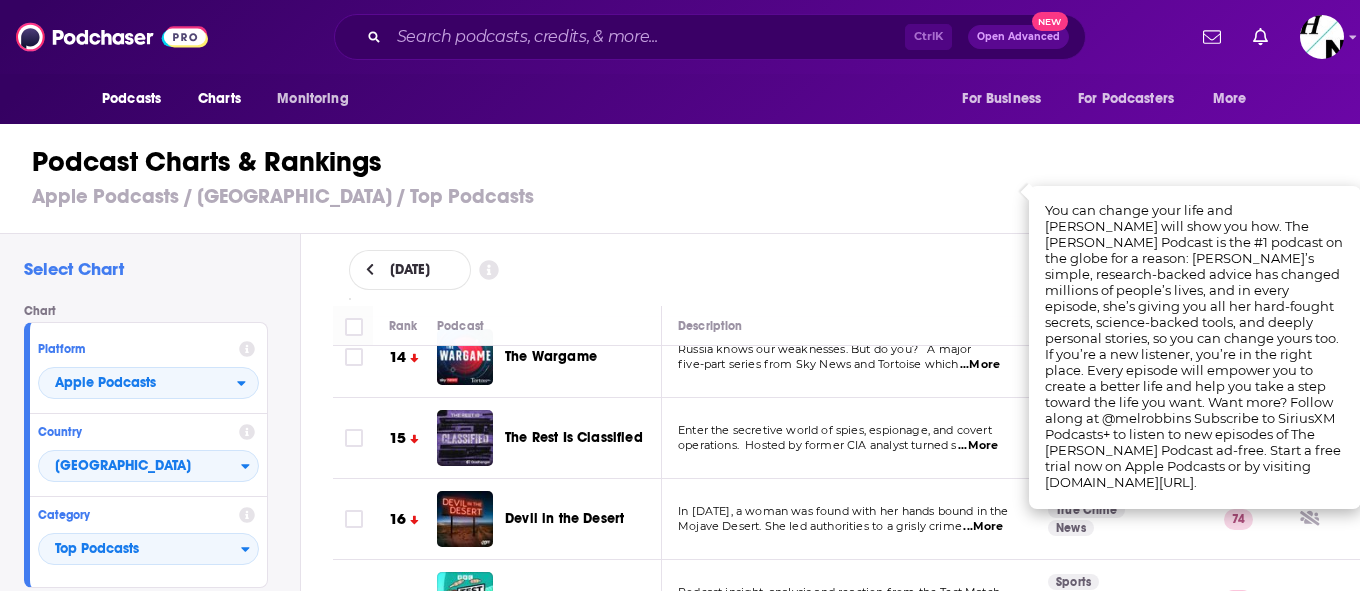click on "Mojave Desert. She led authorities to a grisly crime  ...More" at bounding box center [846, 527] 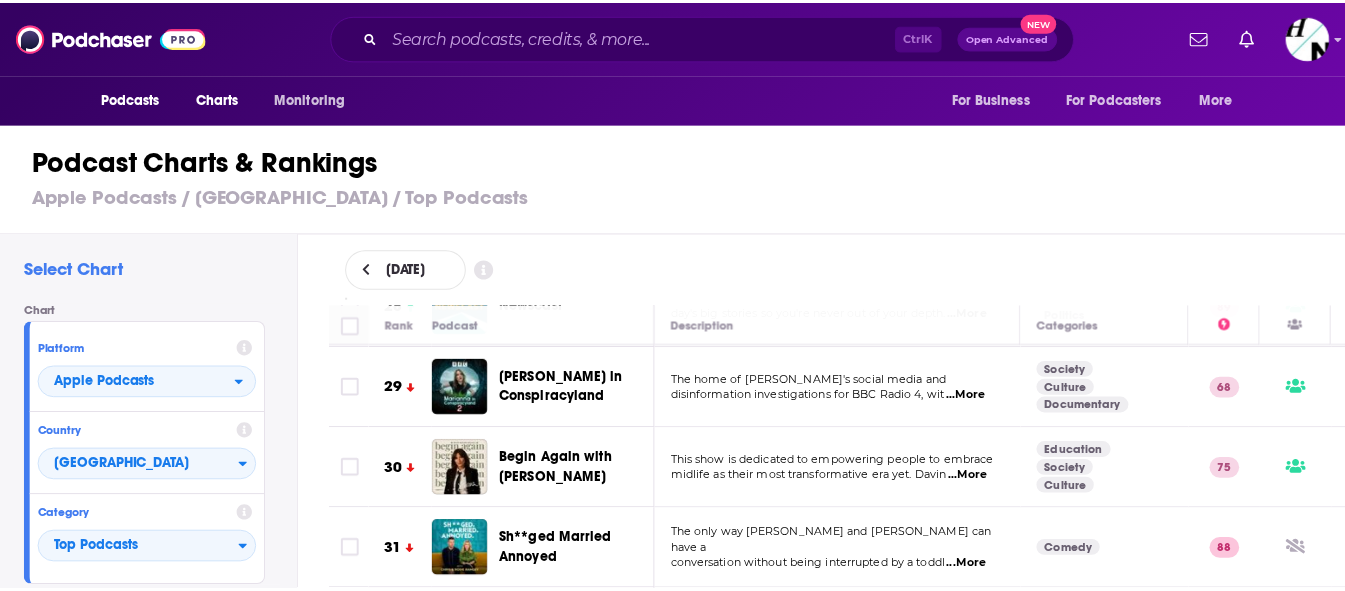 scroll, scrollTop: 2317, scrollLeft: 0, axis: vertical 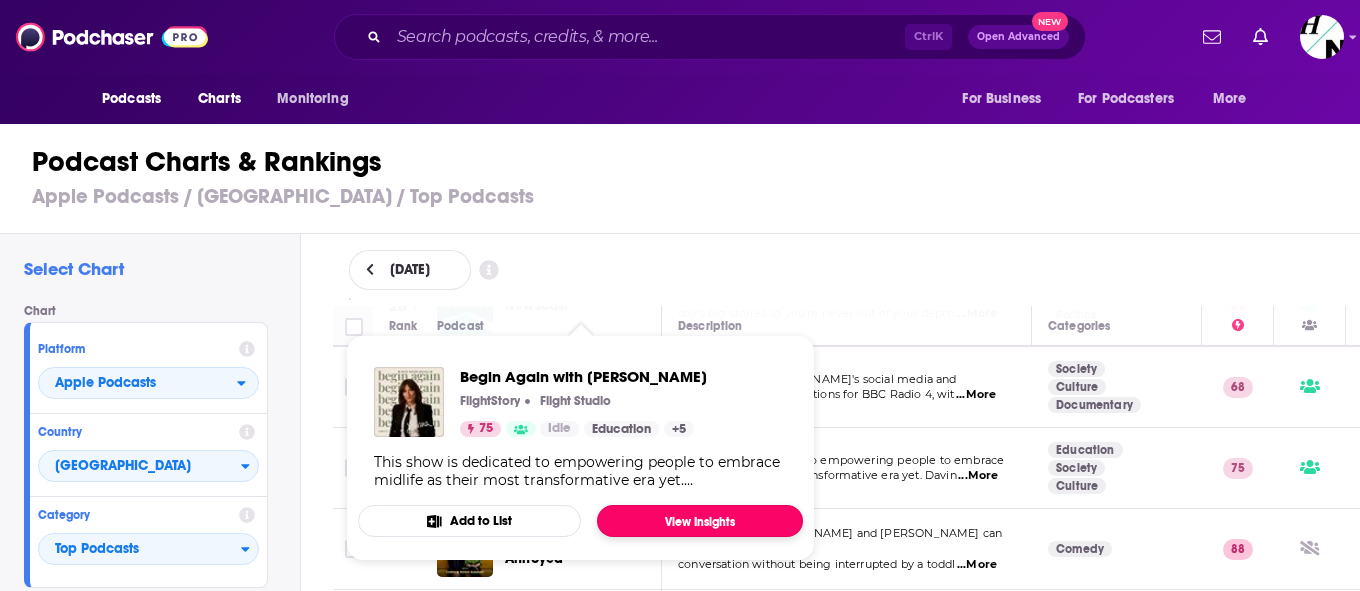 click on "View Insights" at bounding box center [700, 521] 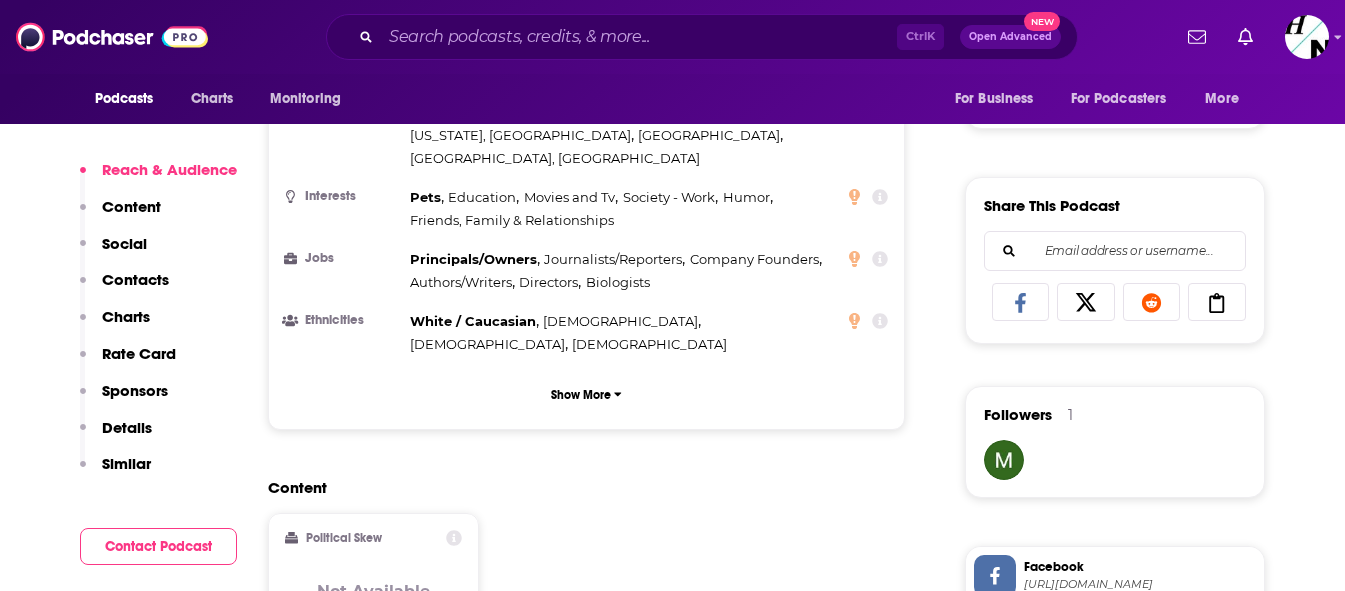 scroll, scrollTop: 1153, scrollLeft: 0, axis: vertical 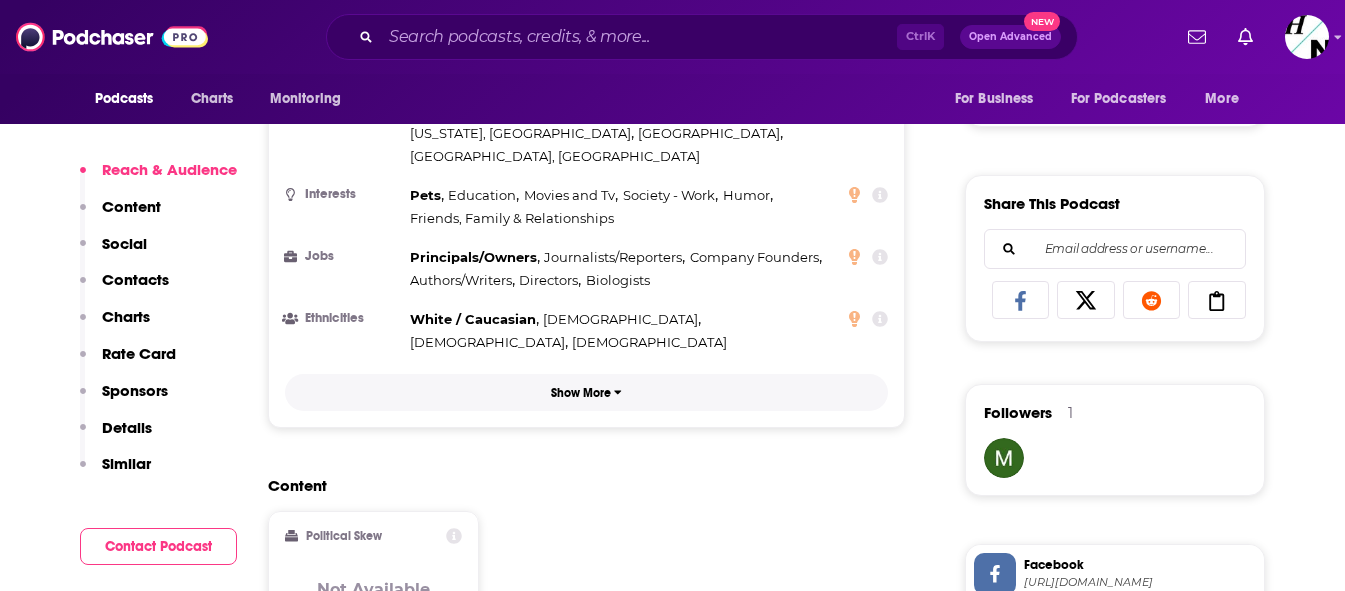 click on "Show More" at bounding box center (581, 393) 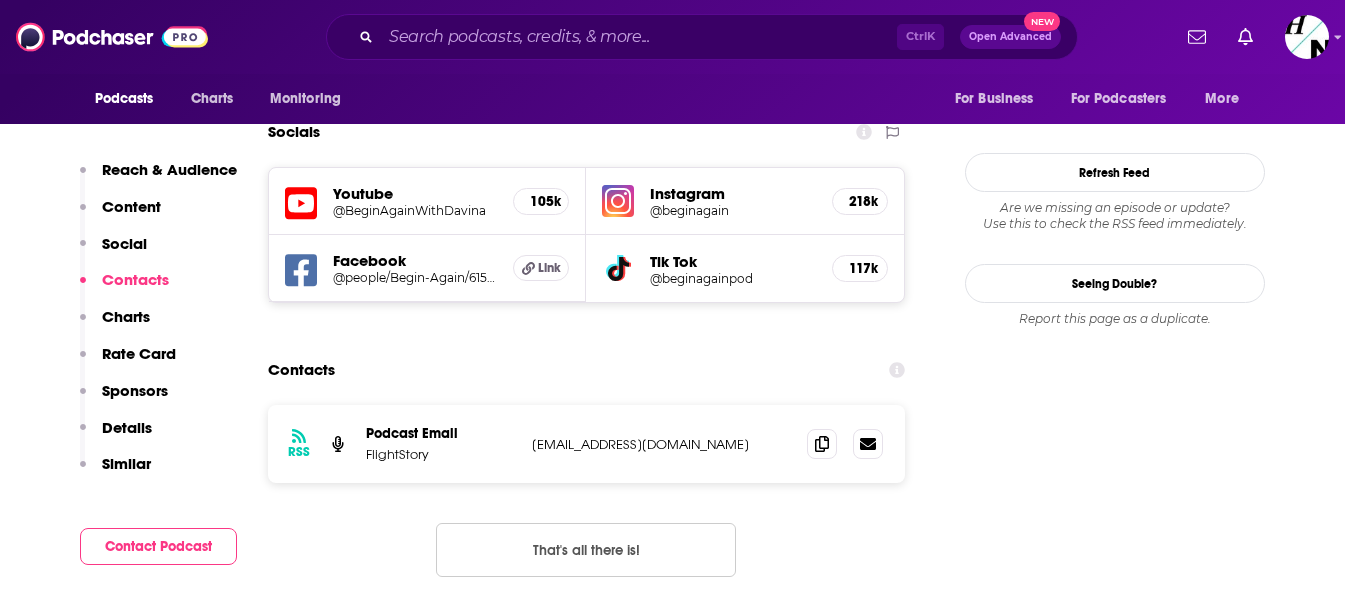 scroll, scrollTop: 1941, scrollLeft: 0, axis: vertical 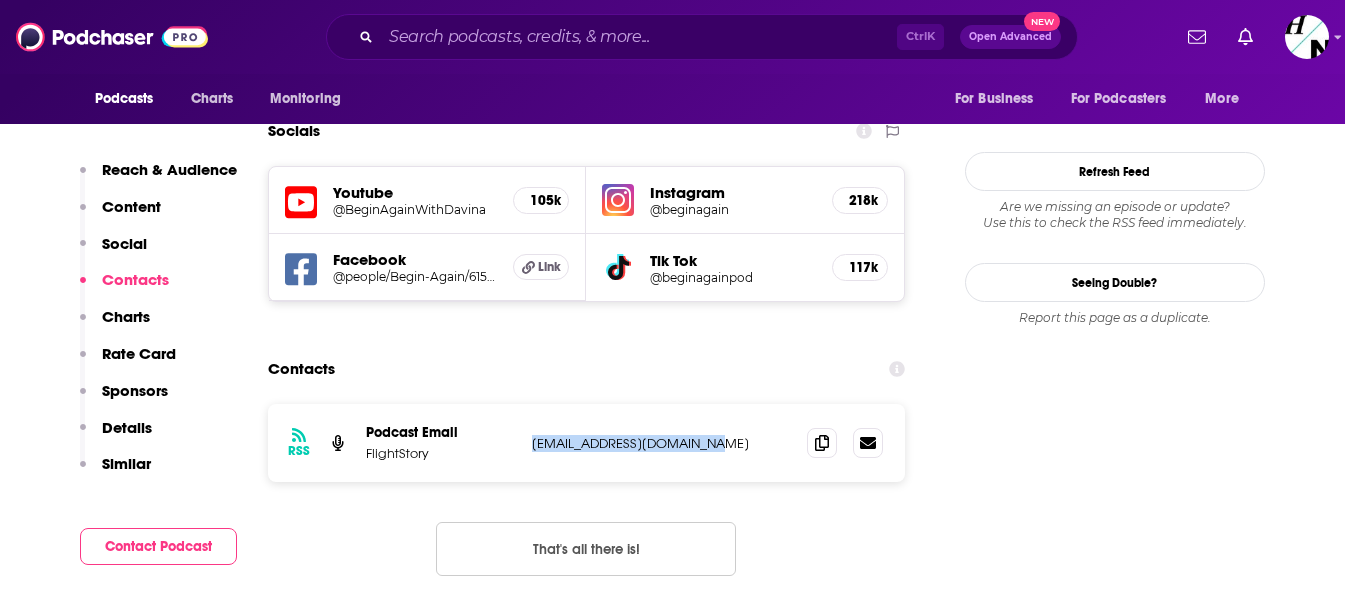 drag, startPoint x: 702, startPoint y: 345, endPoint x: 533, endPoint y: 346, distance: 169.00296 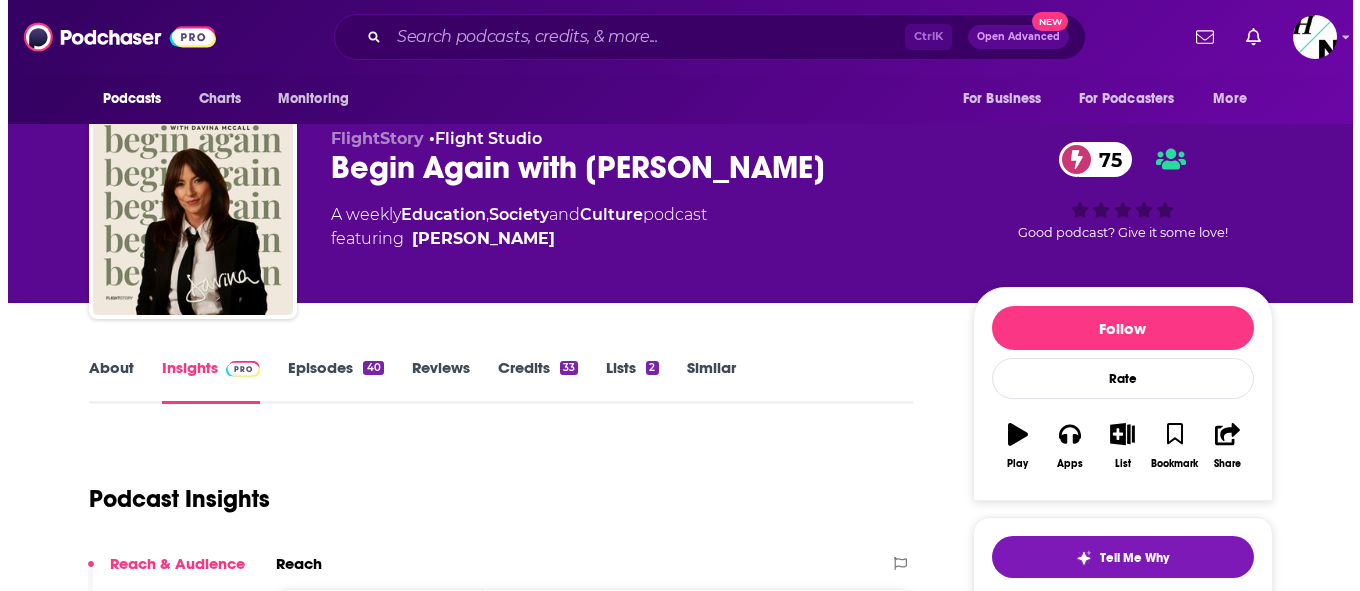 scroll, scrollTop: 0, scrollLeft: 0, axis: both 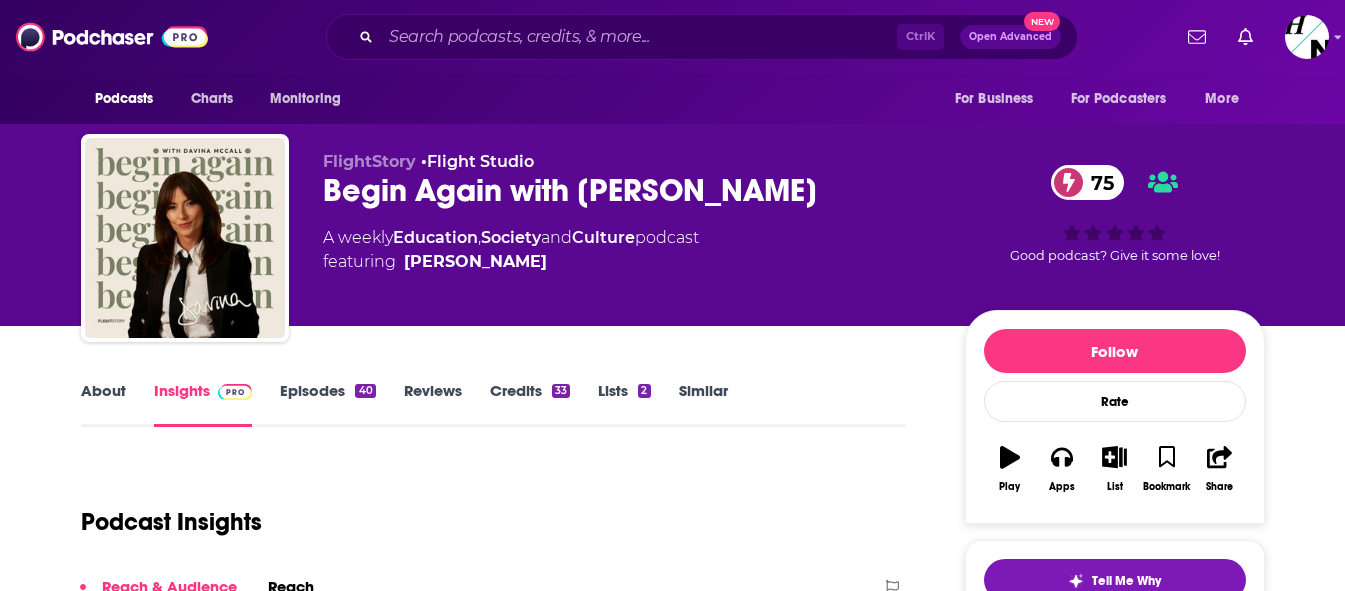 drag, startPoint x: 1340, startPoint y: 295, endPoint x: 1319, endPoint y: 290, distance: 21.587032 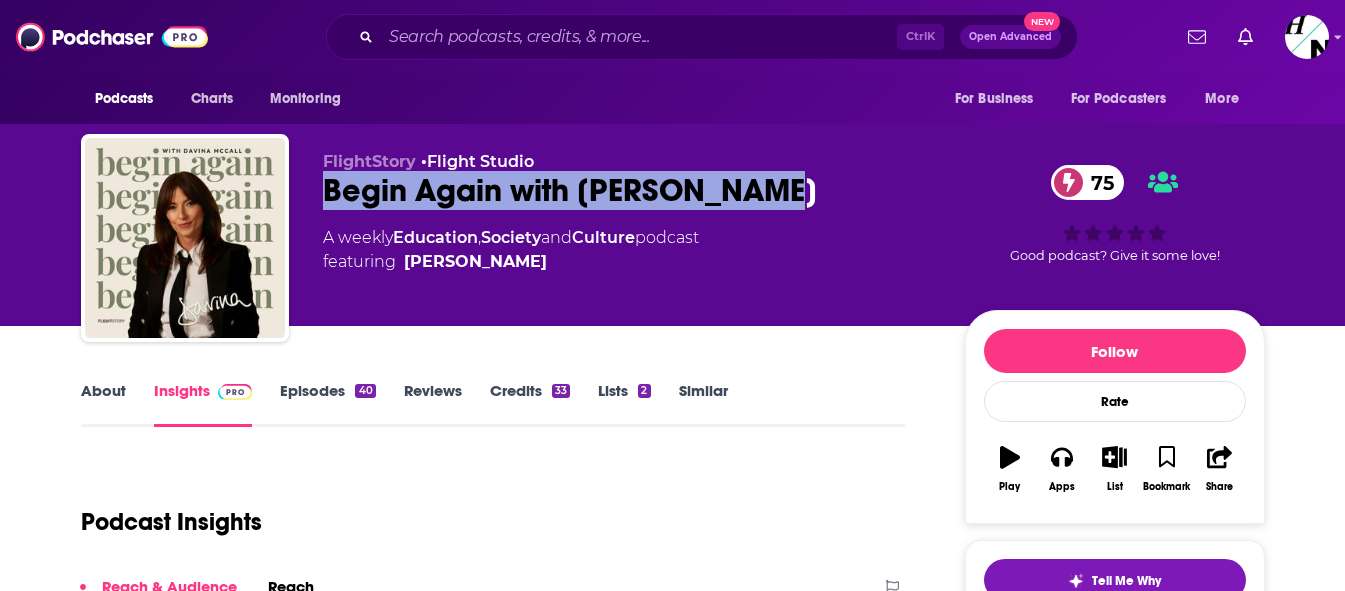 drag, startPoint x: 319, startPoint y: 190, endPoint x: 787, endPoint y: 190, distance: 468 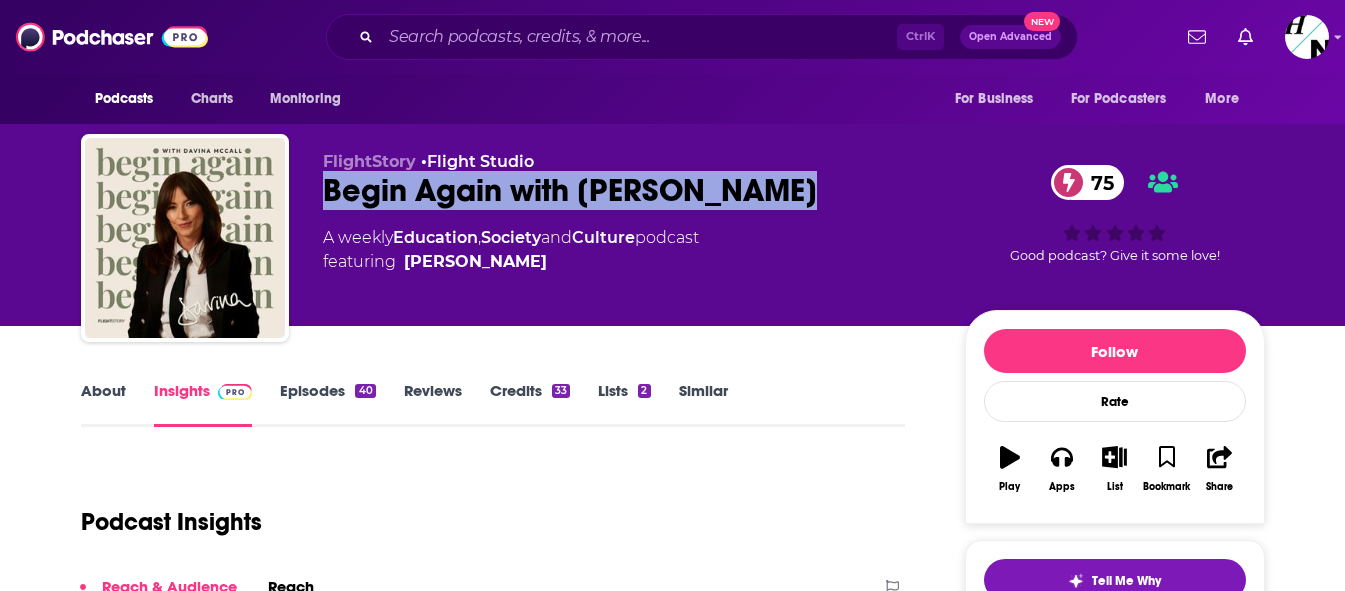 drag, startPoint x: 795, startPoint y: 190, endPoint x: 325, endPoint y: 210, distance: 470.42535 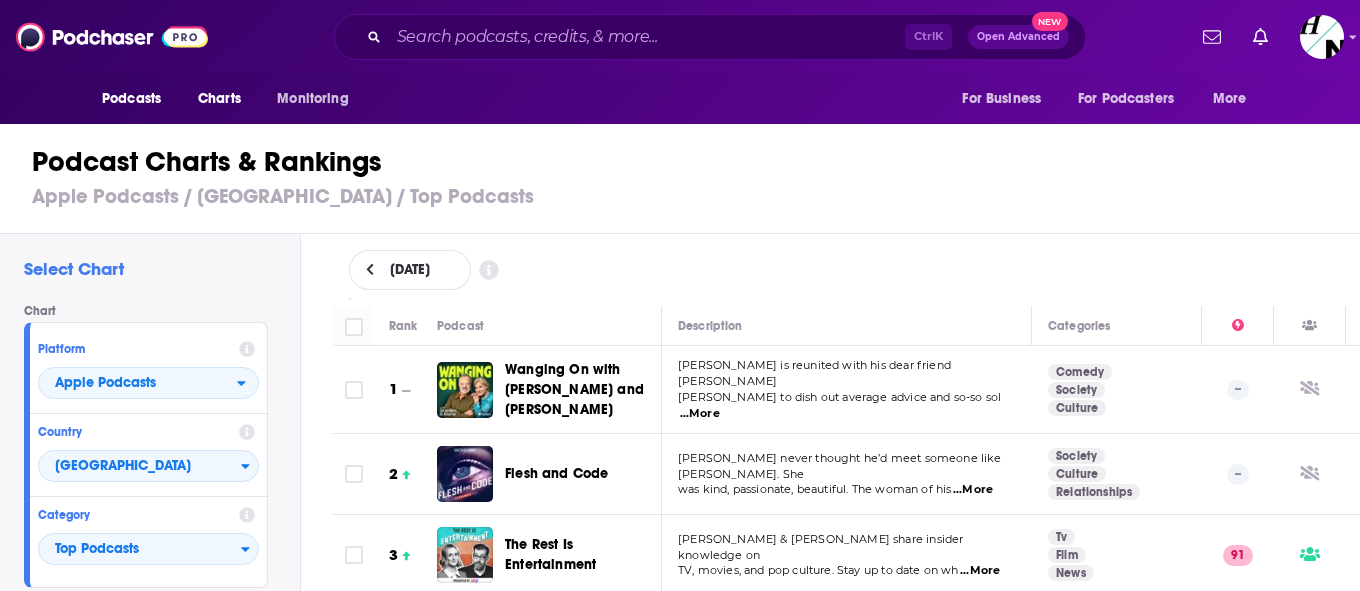 click on "Podcast" at bounding box center [541, 326] 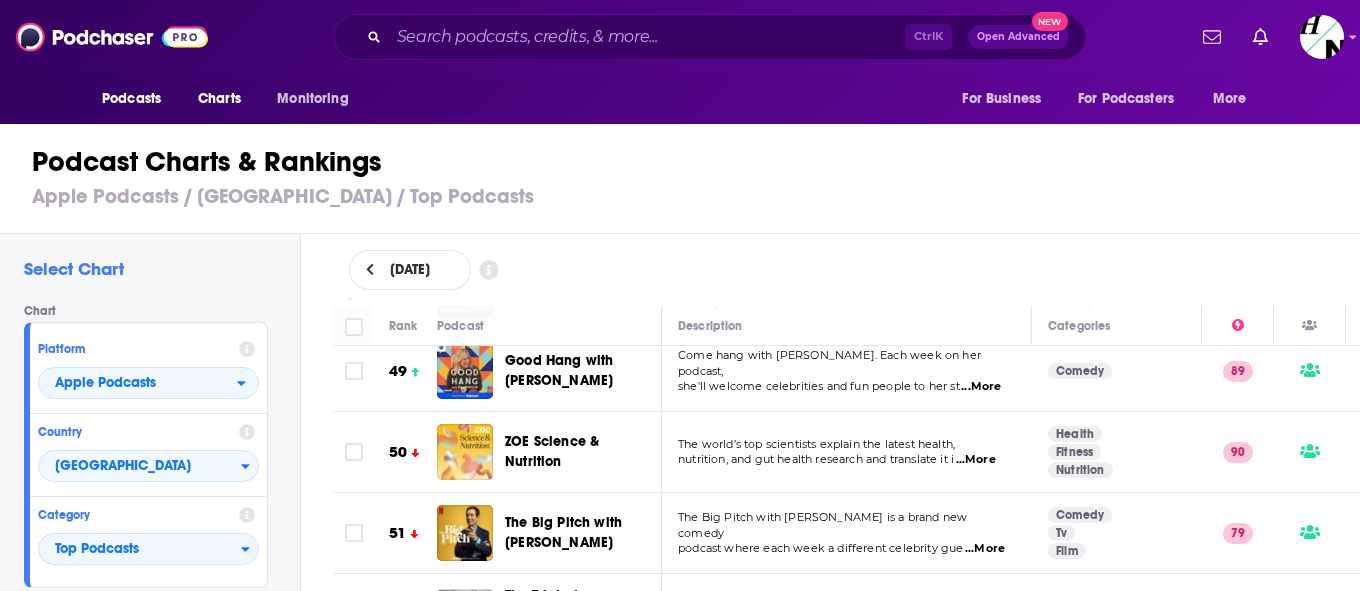 scroll, scrollTop: 3996, scrollLeft: 0, axis: vertical 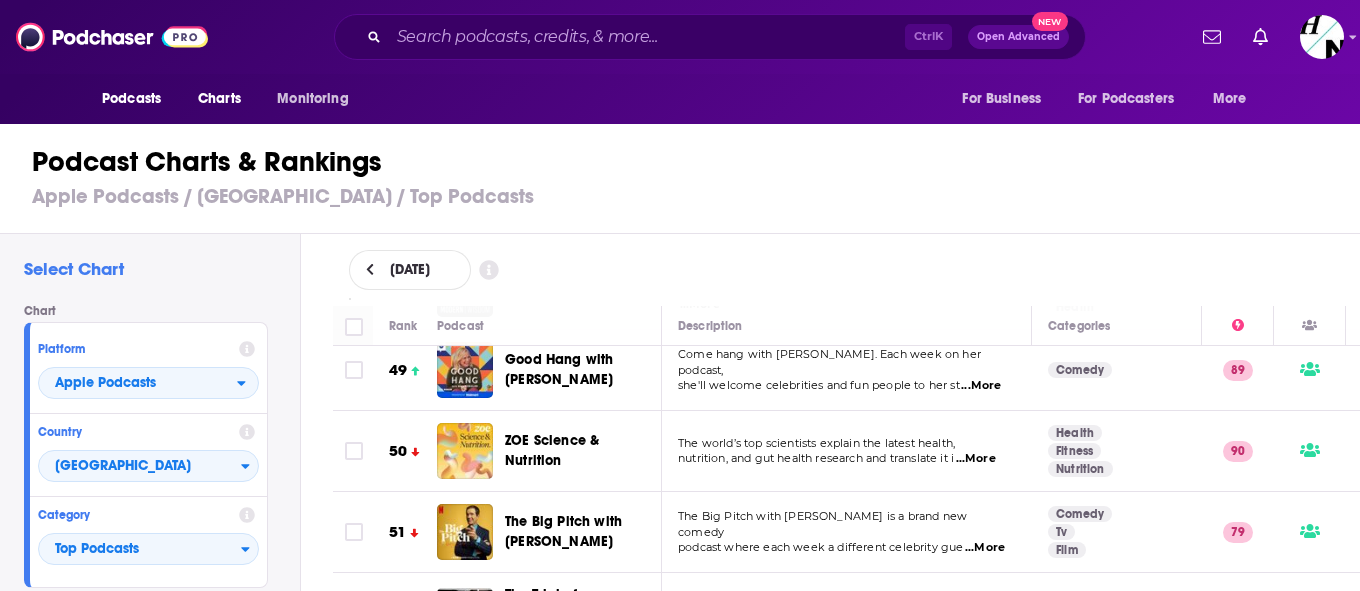 click on "...More" at bounding box center (985, 548) 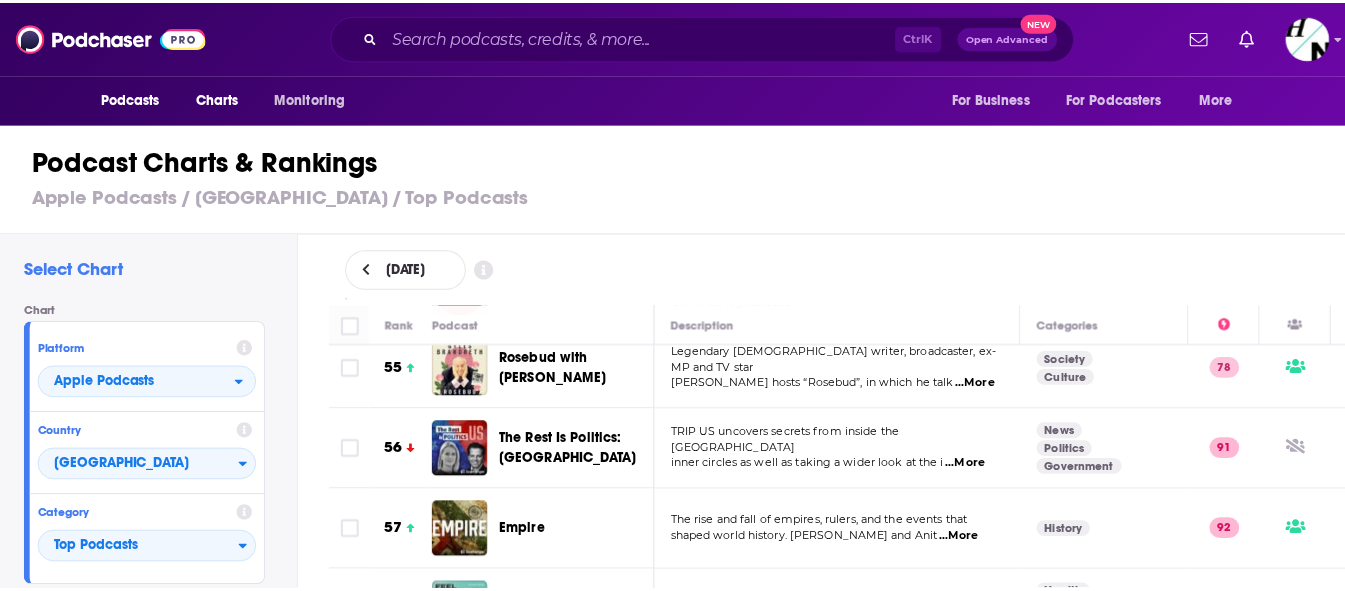 scroll, scrollTop: 4487, scrollLeft: 0, axis: vertical 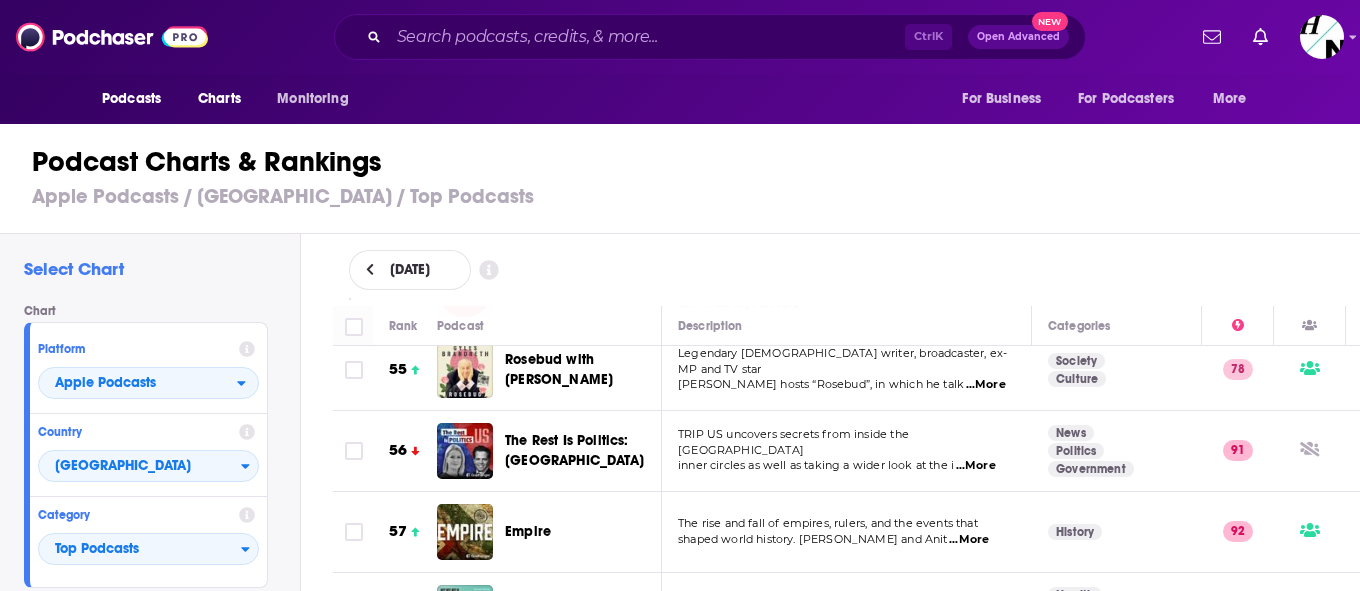 click on "The rise and fall of empires, rulers, and the events that shaped world history. [PERSON_NAME] and Anit  ...More" at bounding box center (847, 532) 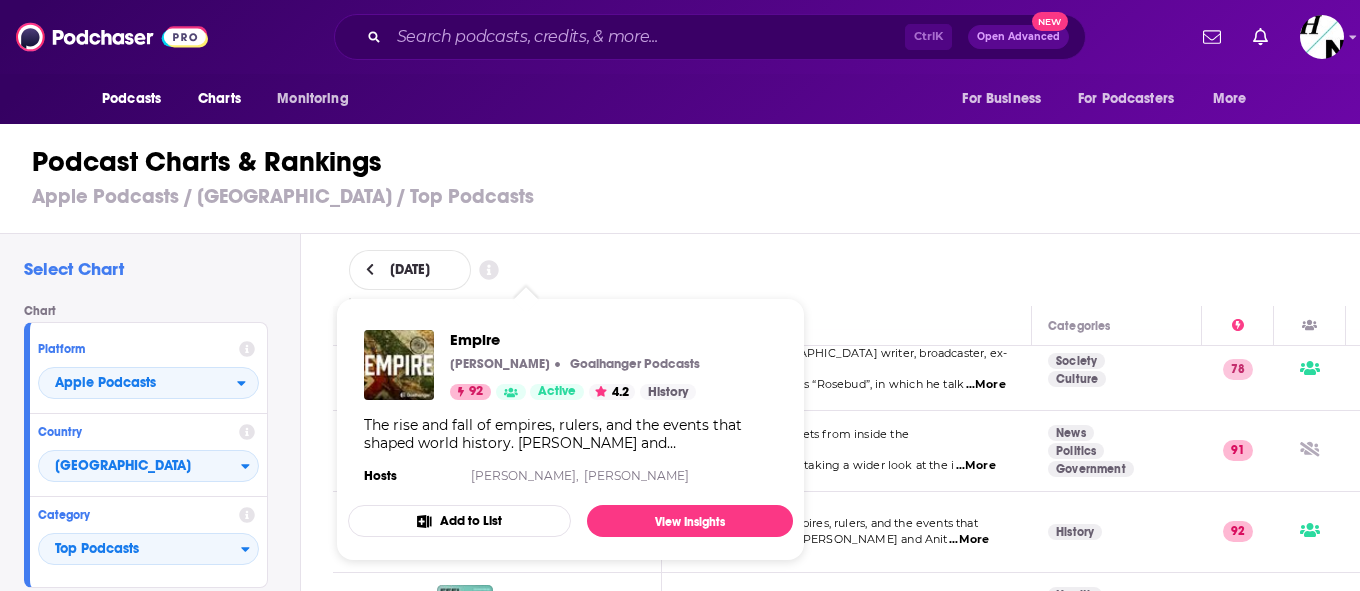 click on "Empire [PERSON_NAME] Goalhanger Podcasts 92 Active 4.2 History The rise and fall of empires, rulers, and the events that shaped world history.
[PERSON_NAME] and [PERSON_NAME] explore the intricate stories of revolutions, imperial wars, and the people who built and lost empires.
From the British Empire to the [DEMOGRAPHIC_DATA] to Ancient India, history is shaped by power struggles and territorial conquests. How does it continue to affect the world [DATE]?
Empire Club: Become a member of the Empire Club to receive early access to miniseries, ad-free listening, early access to live show tickets, bonus episodes, book discounts, our exclusive newsletter, and access to our members’ chatroom on Discord! Head to [DOMAIN_NAME] to sign up.
For more Goalhanger Podcasts, head to [DOMAIN_NAME]. Hosts   [PERSON_NAME], [PERSON_NAME]" at bounding box center (570, 409) 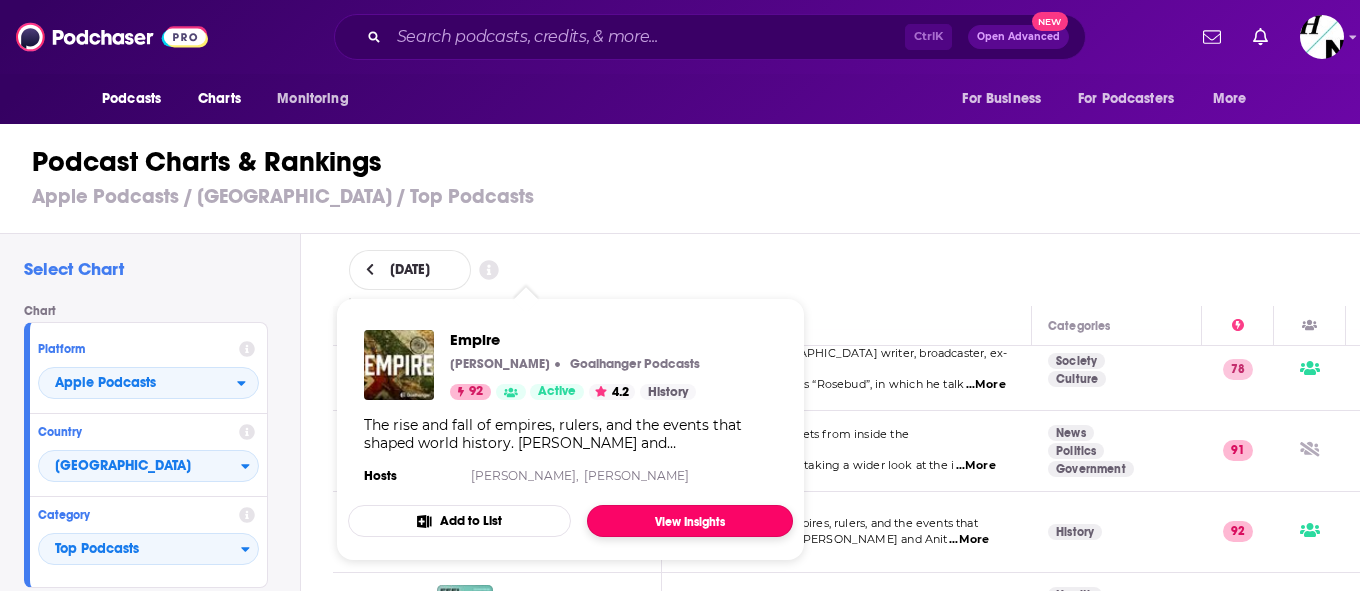 click on "View Insights" at bounding box center [690, 521] 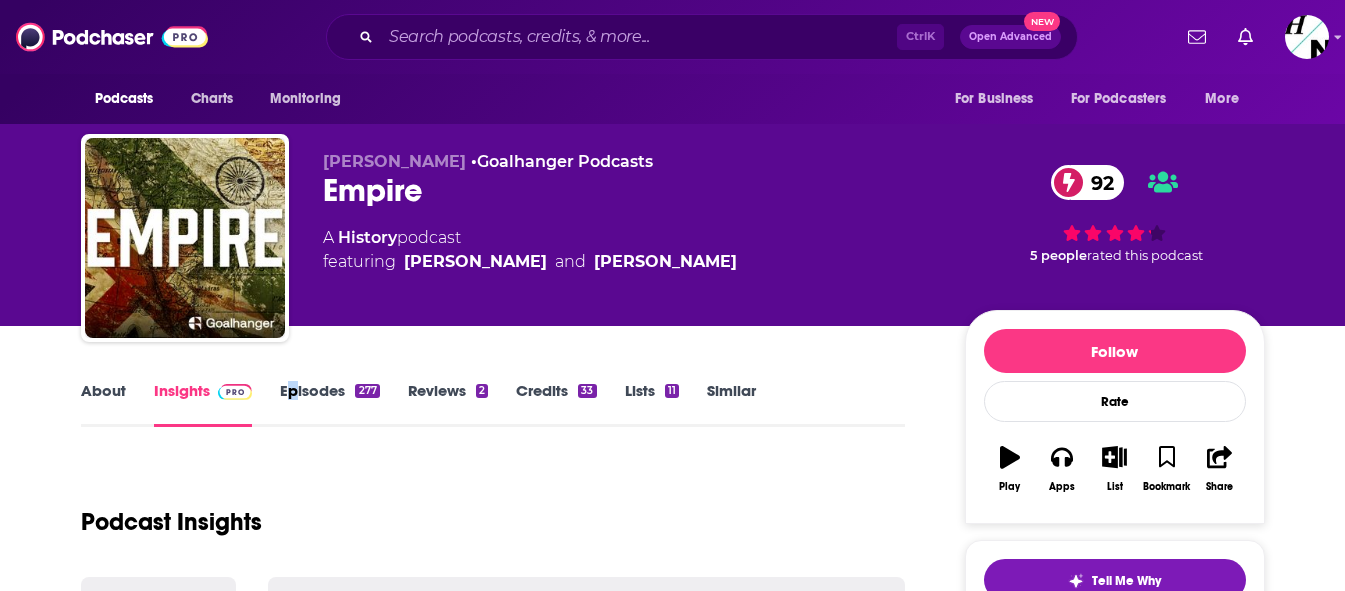 drag, startPoint x: 289, startPoint y: 380, endPoint x: 300, endPoint y: 392, distance: 16.27882 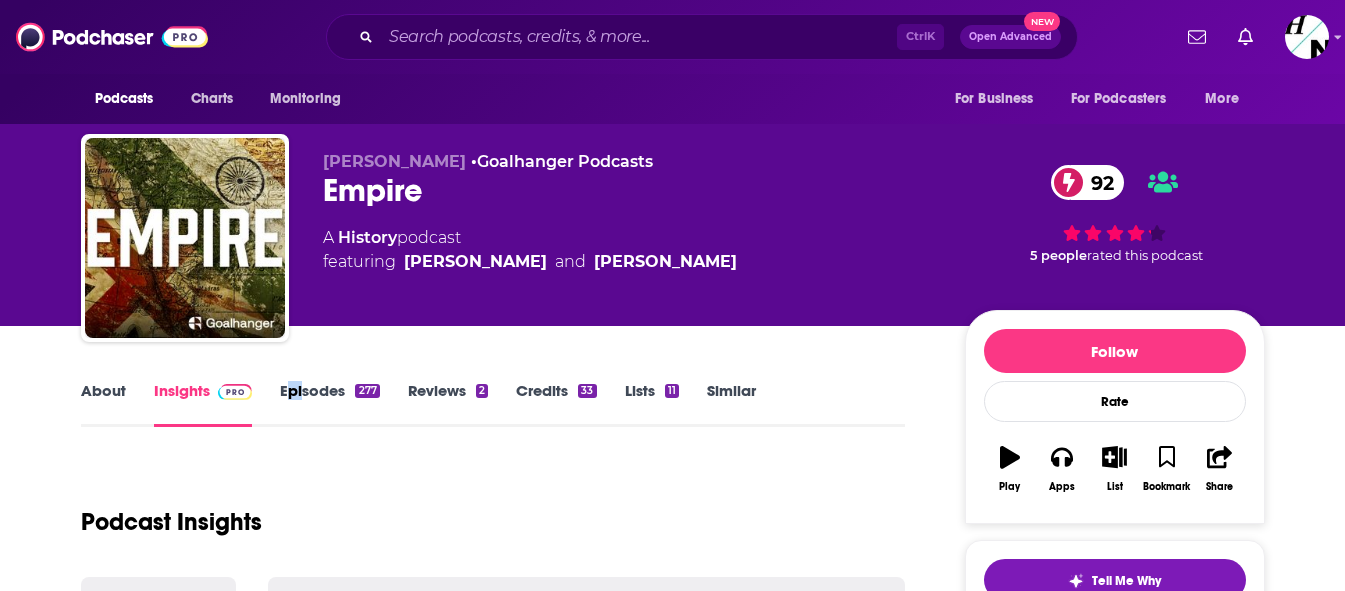 click on "Episodes 277" at bounding box center [329, 404] 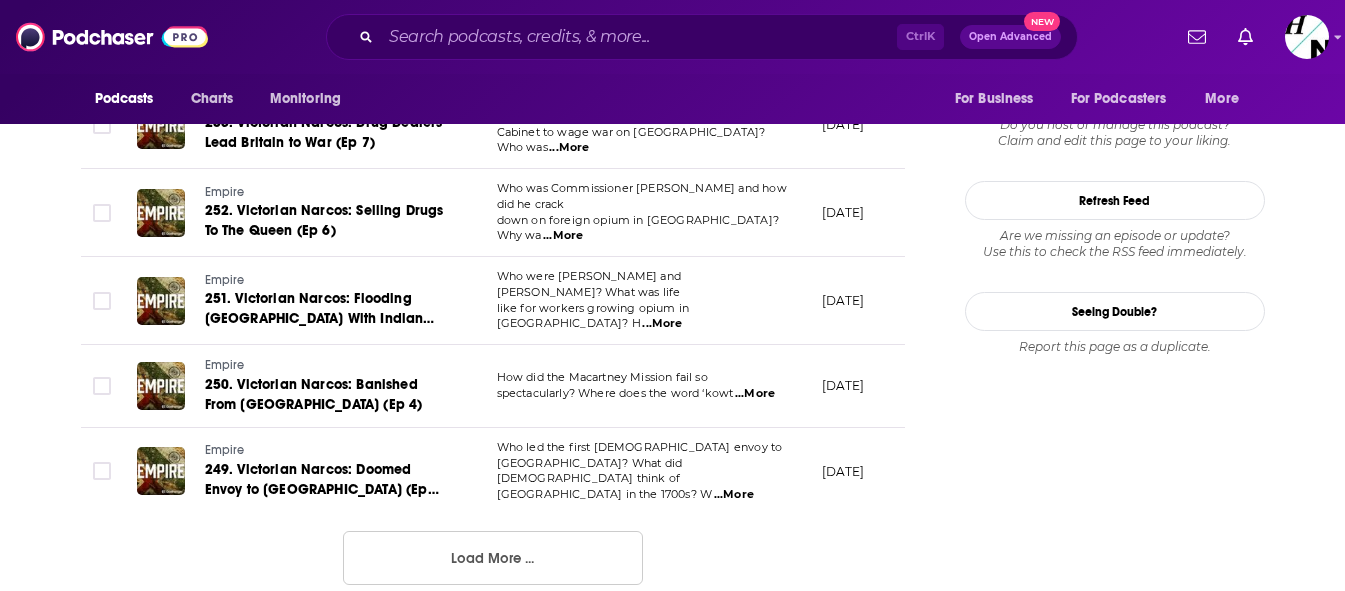 scroll, scrollTop: 2170, scrollLeft: 0, axis: vertical 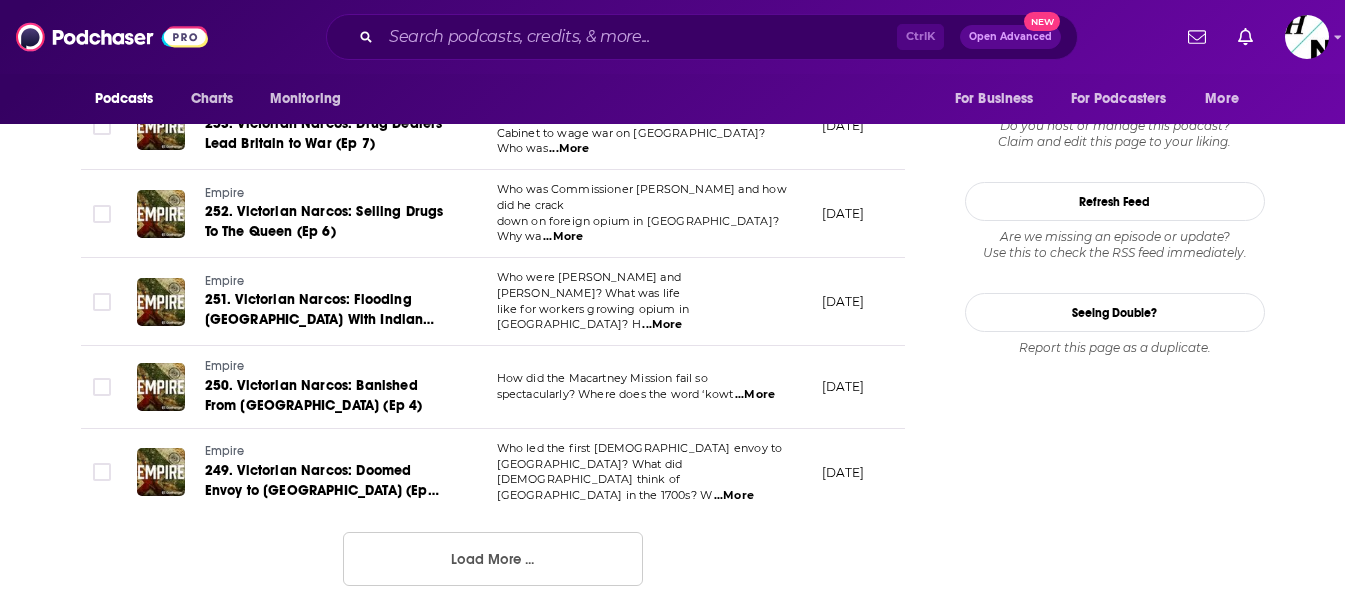 click on "Load More ..." at bounding box center [493, 559] 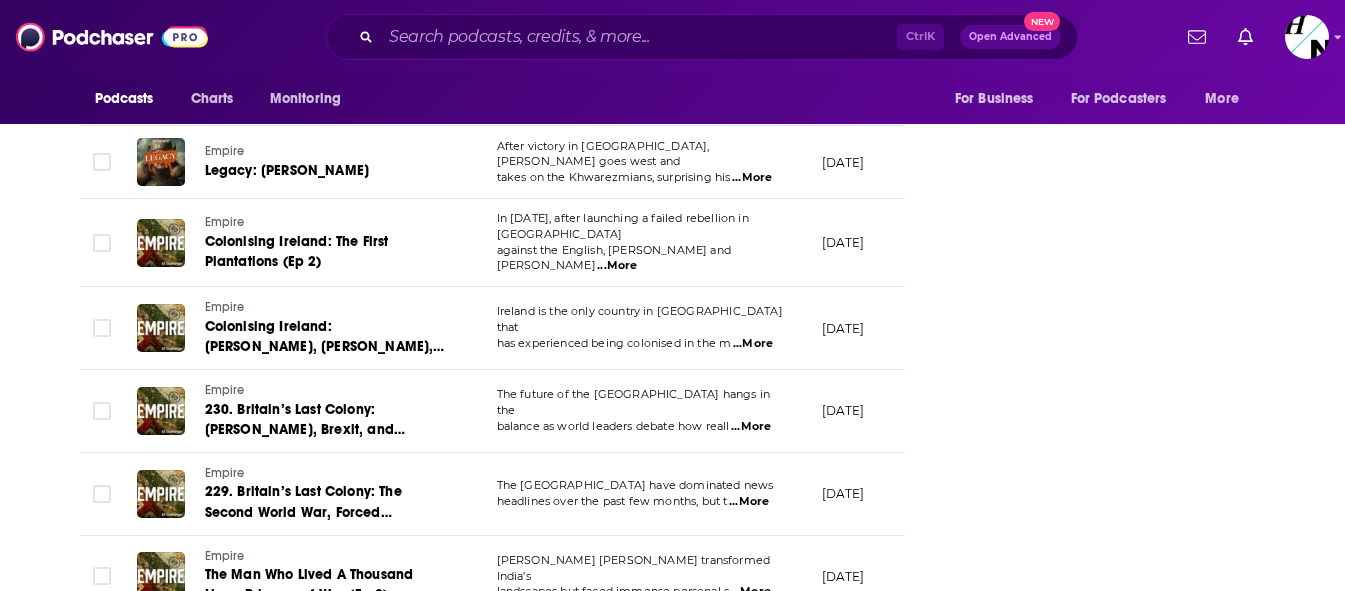 scroll, scrollTop: 4231, scrollLeft: 0, axis: vertical 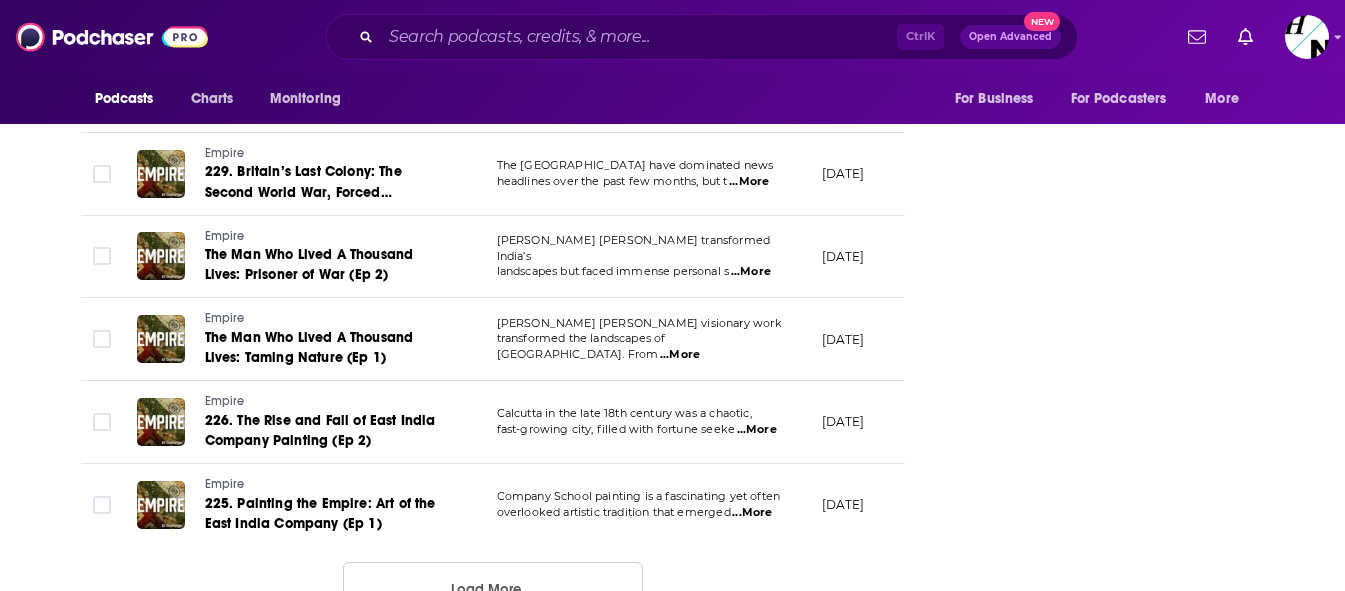 click on "...More" at bounding box center [757, 430] 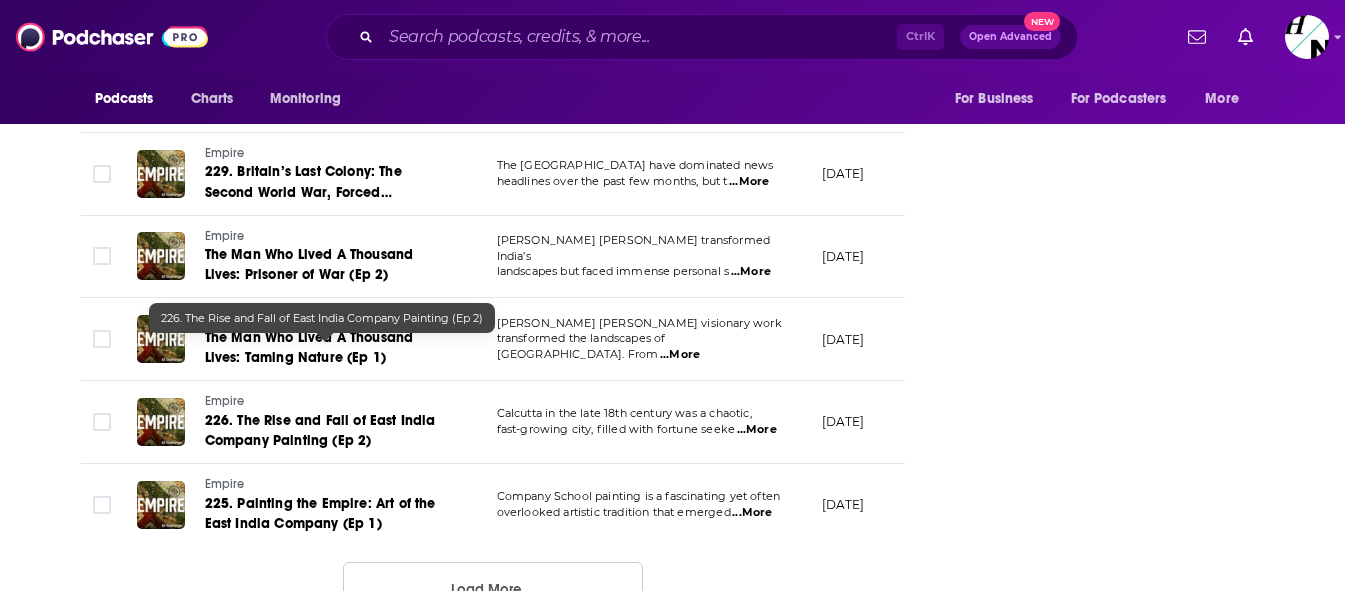 click on "226. The Rise and Fall of East India Company Painting  (Ep 2)" at bounding box center (320, 430) 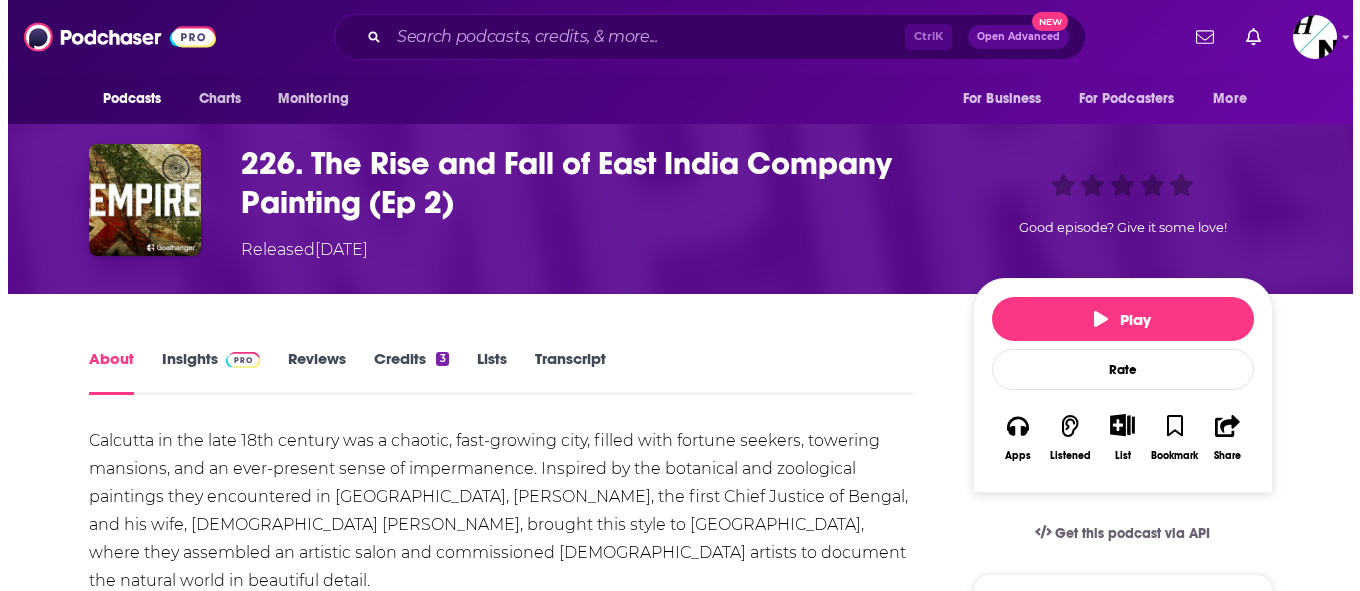 scroll, scrollTop: 0, scrollLeft: 0, axis: both 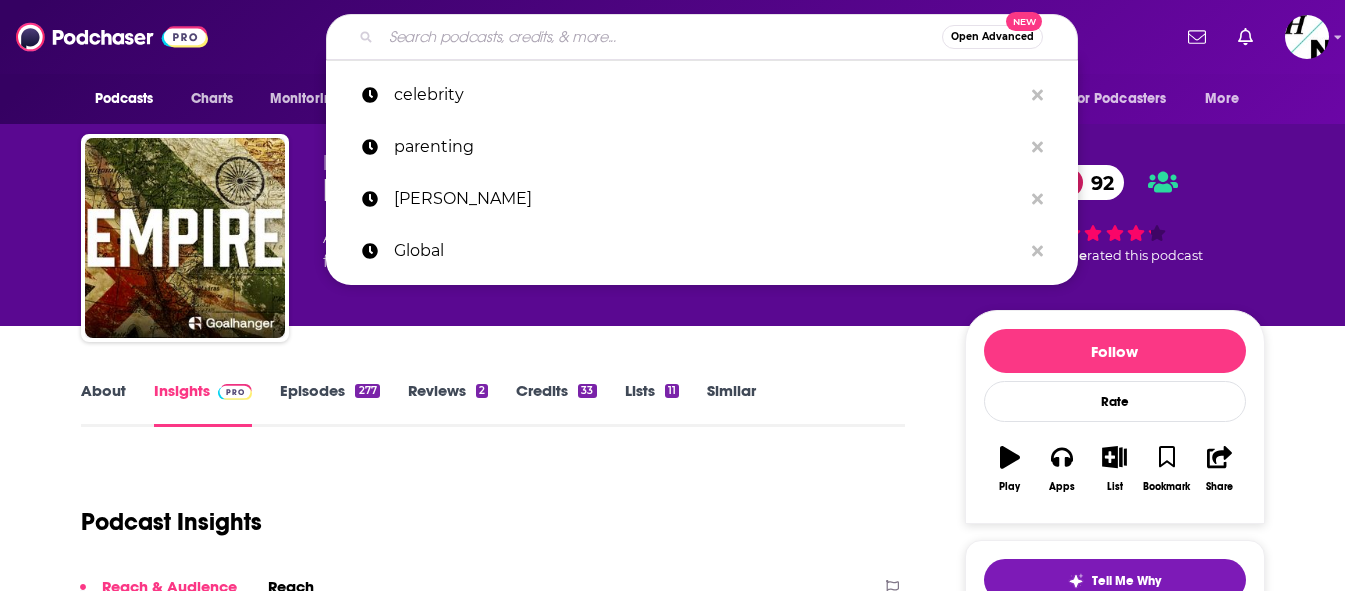 click at bounding box center [661, 37] 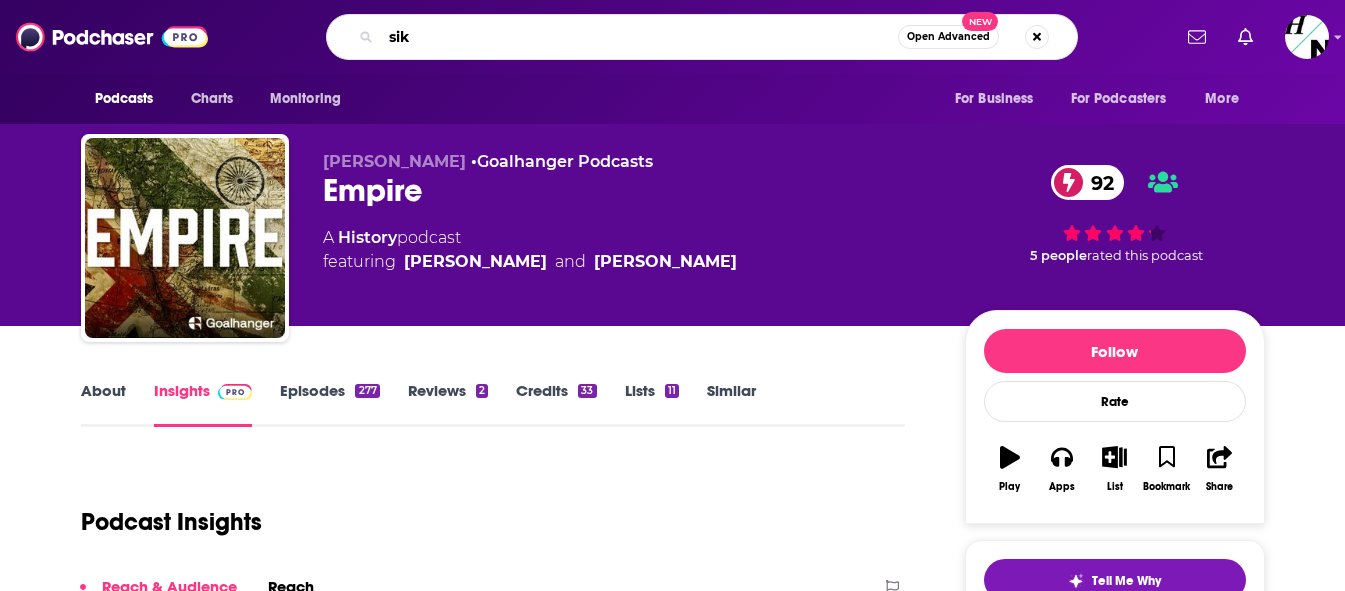 type on "[DEMOGRAPHIC_DATA]" 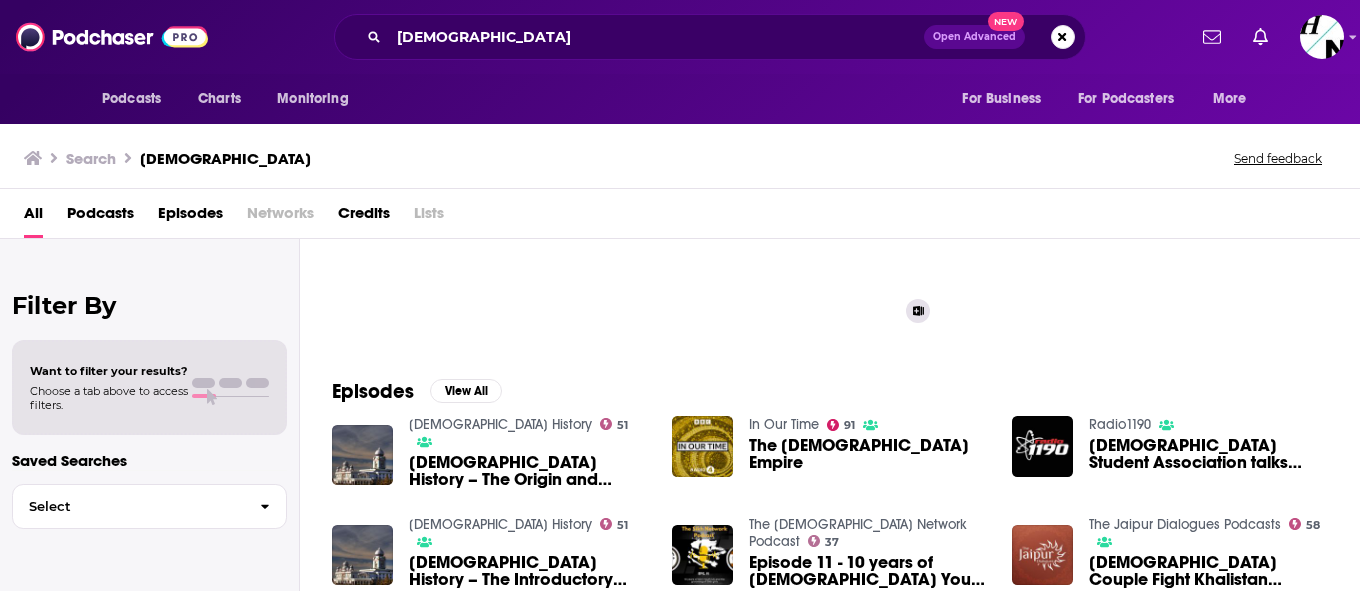 scroll, scrollTop: 0, scrollLeft: 0, axis: both 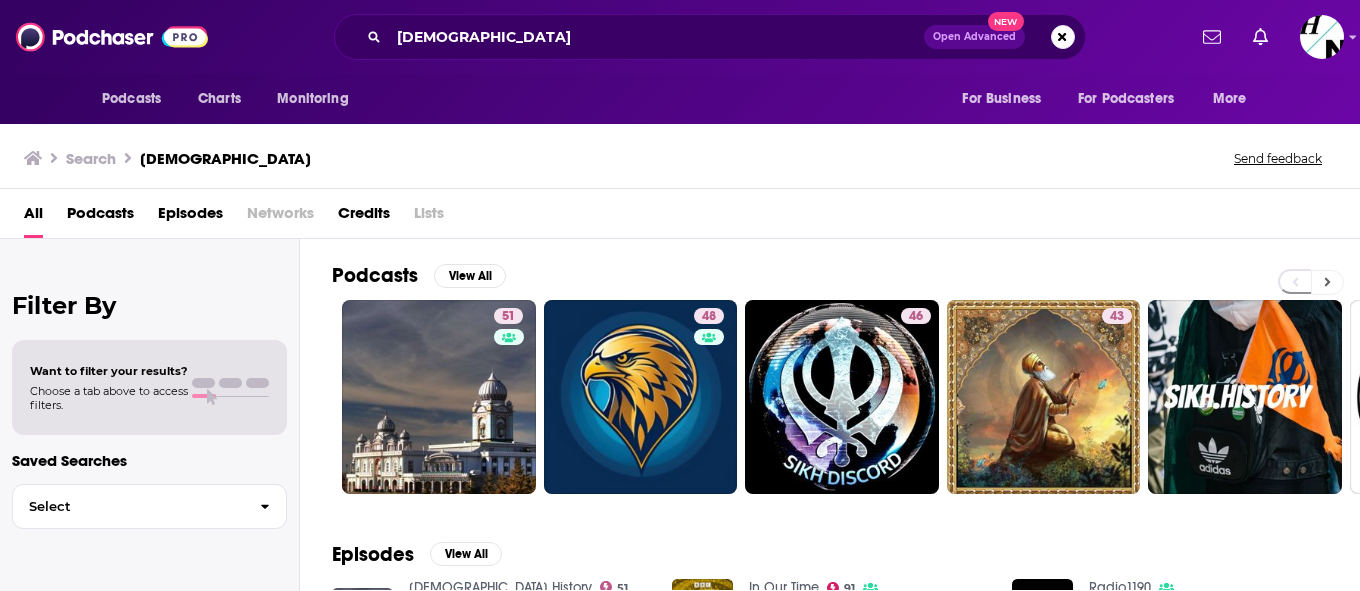click at bounding box center [1327, 282] 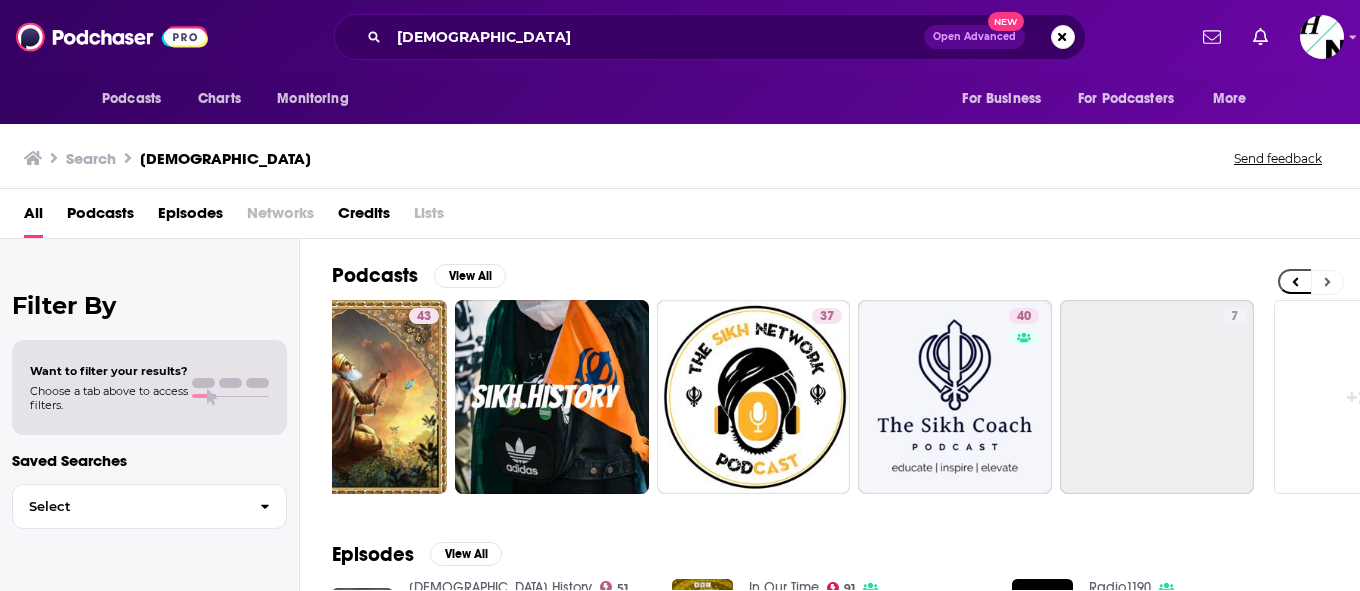 scroll, scrollTop: 0, scrollLeft: 809, axis: horizontal 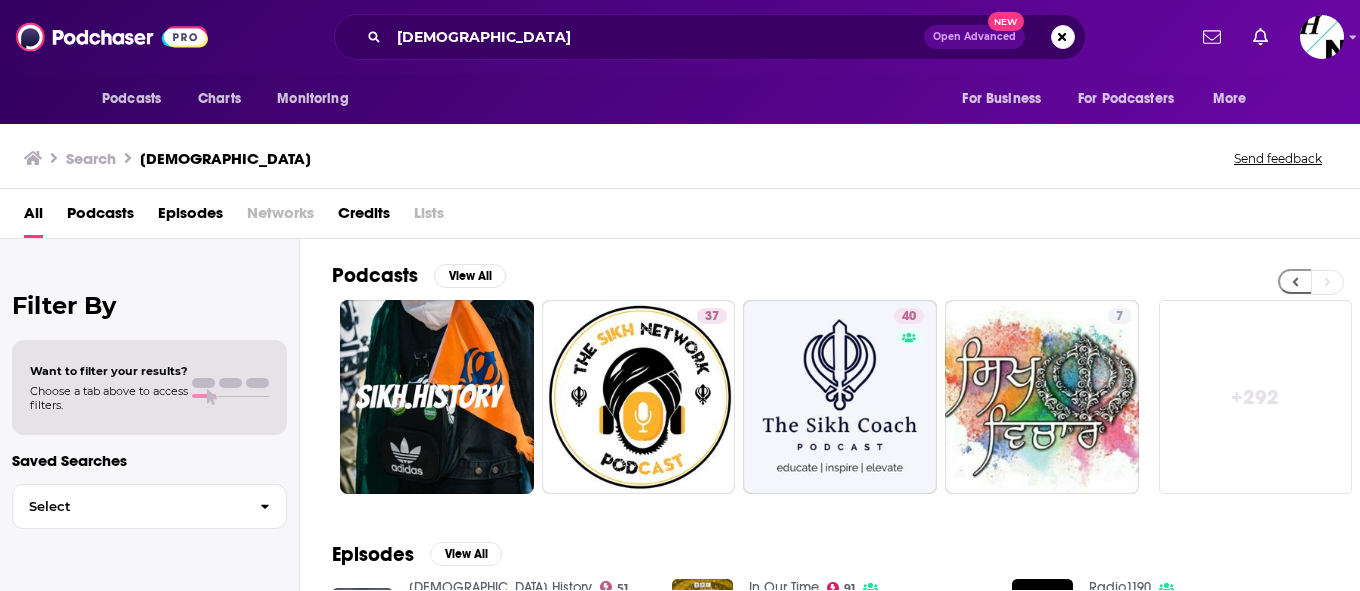 click 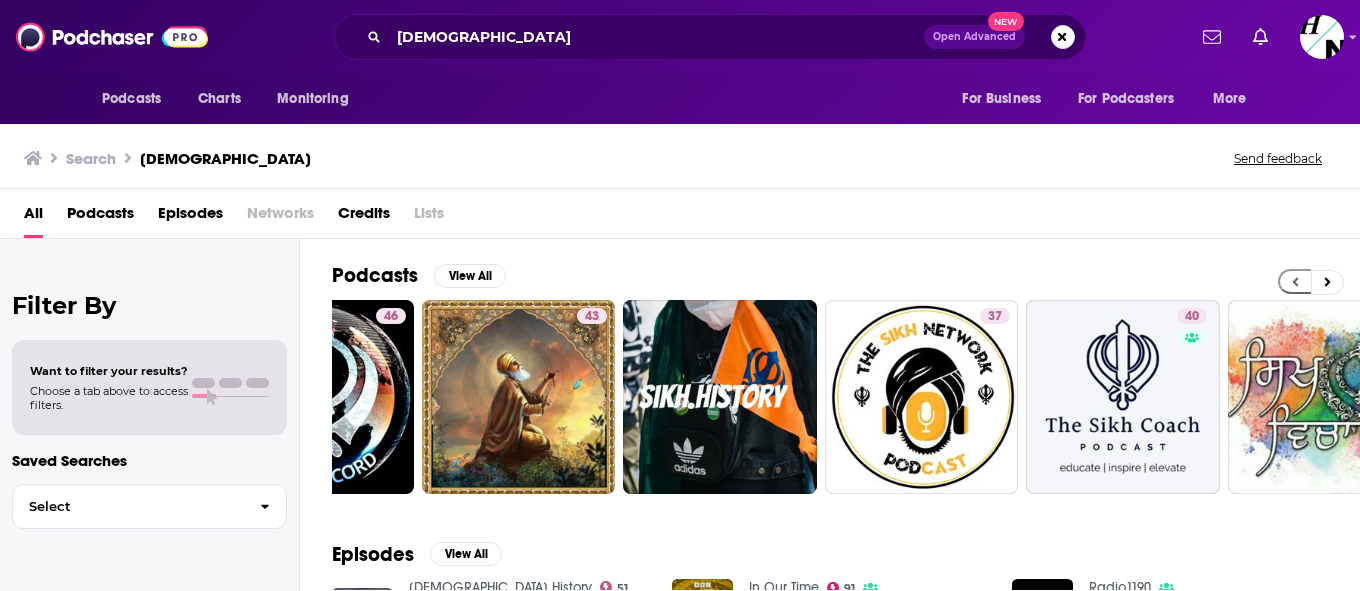 click 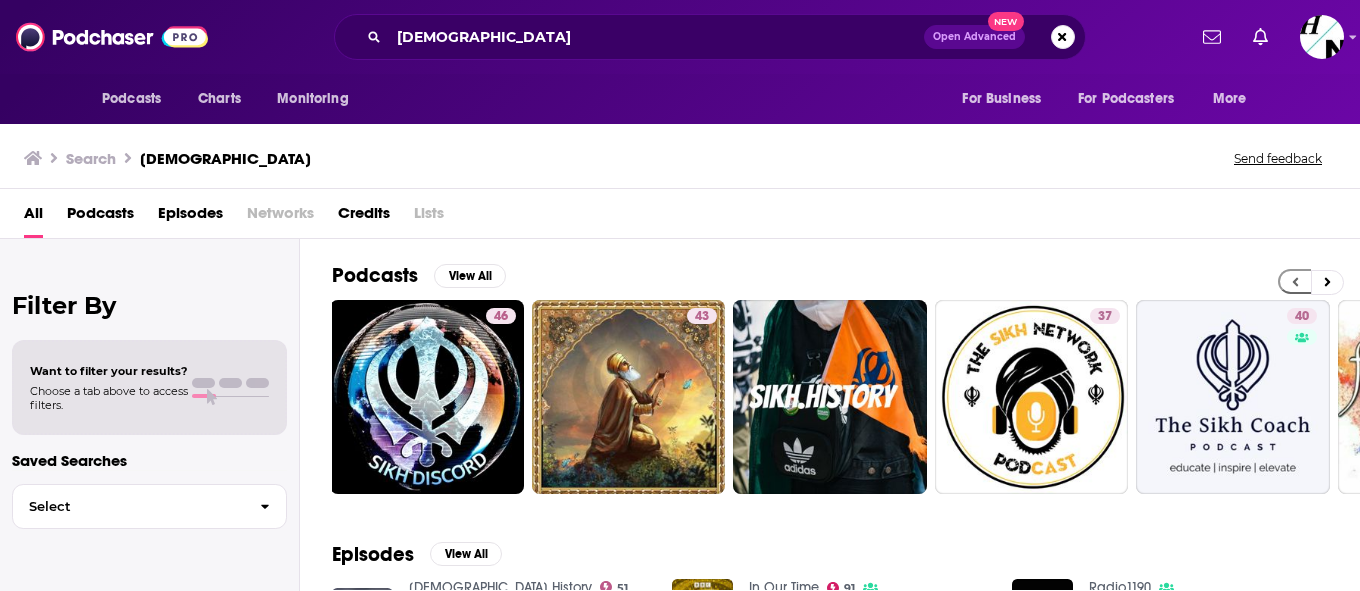 scroll, scrollTop: 0, scrollLeft: 115, axis: horizontal 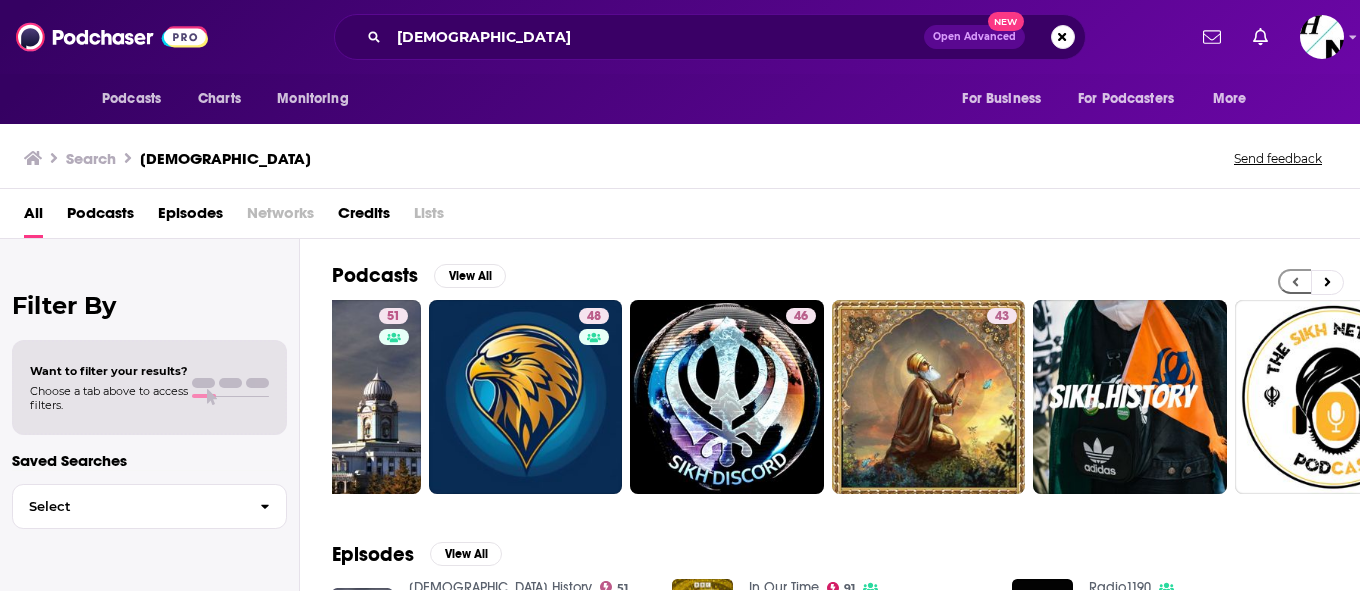 click 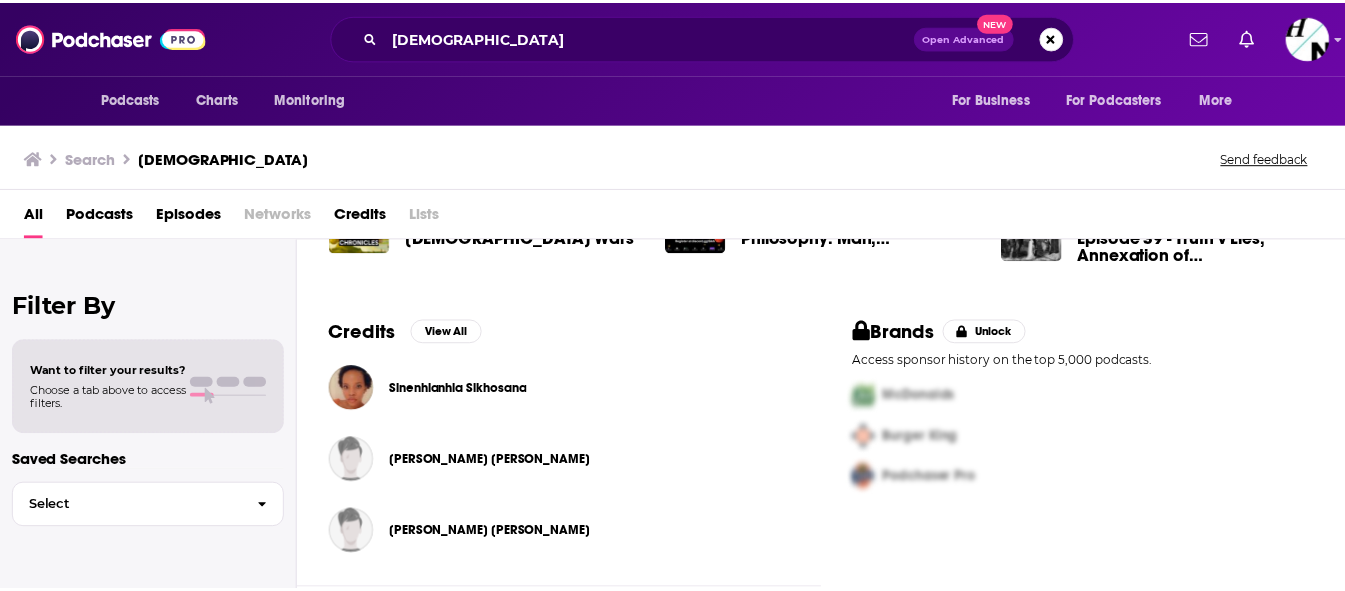 scroll, scrollTop: 0, scrollLeft: 0, axis: both 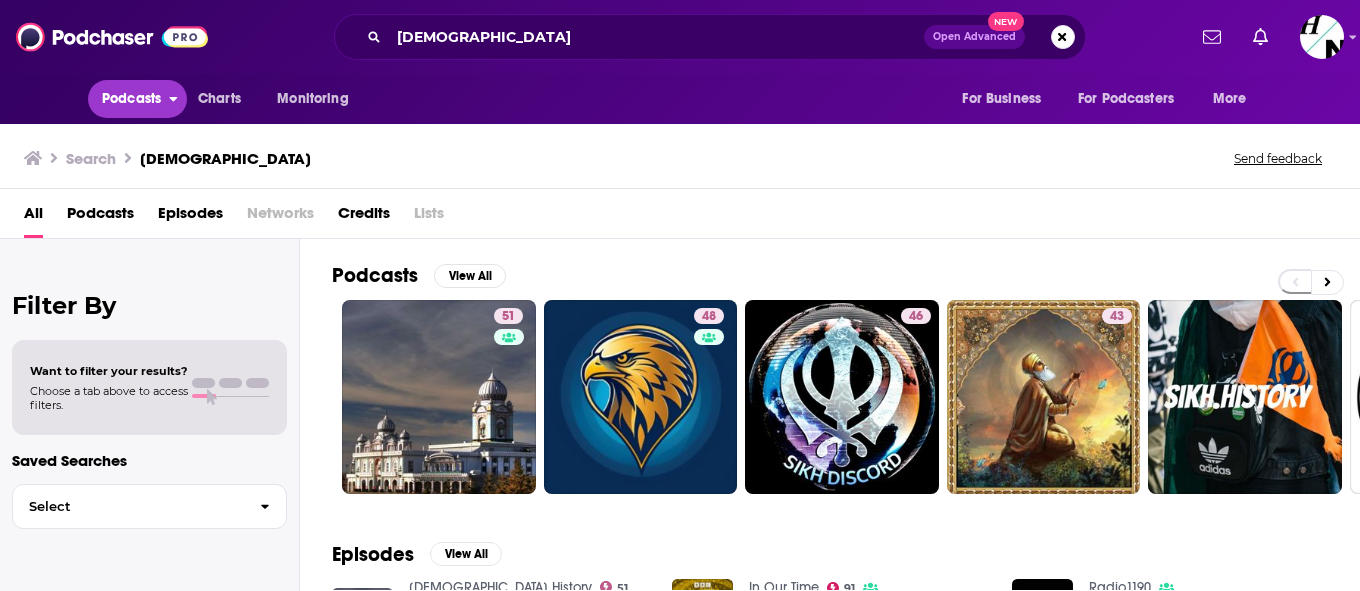 click 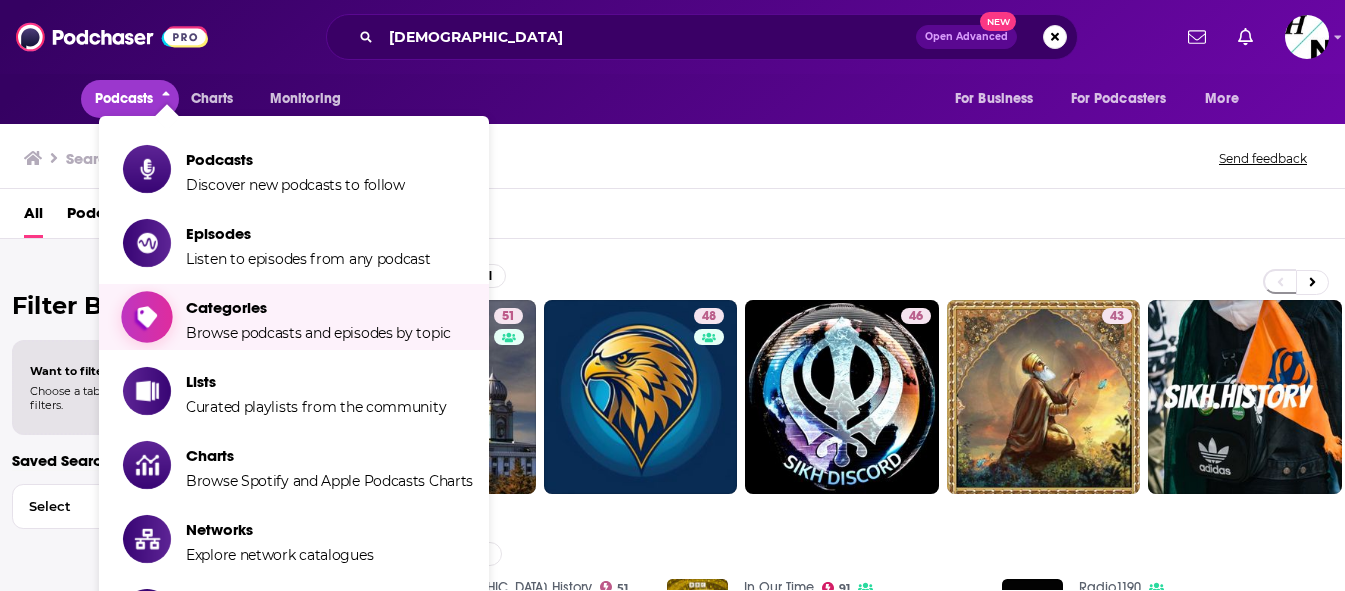 click on "Categories" at bounding box center (318, 307) 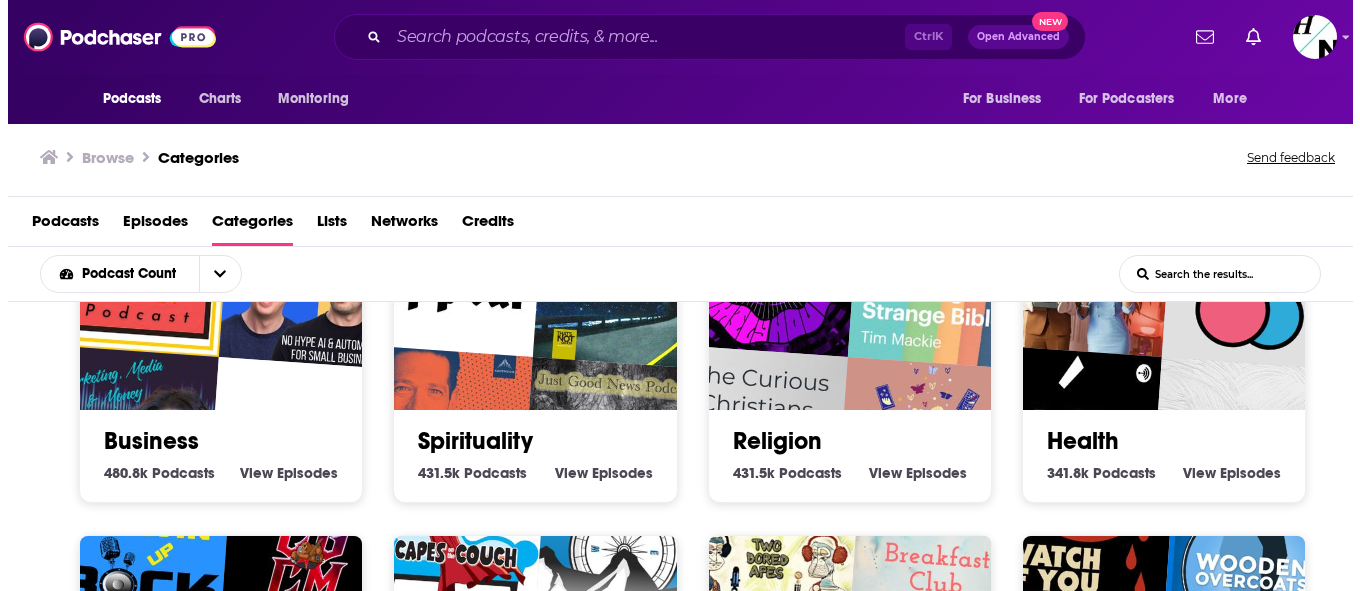 scroll, scrollTop: 0, scrollLeft: 0, axis: both 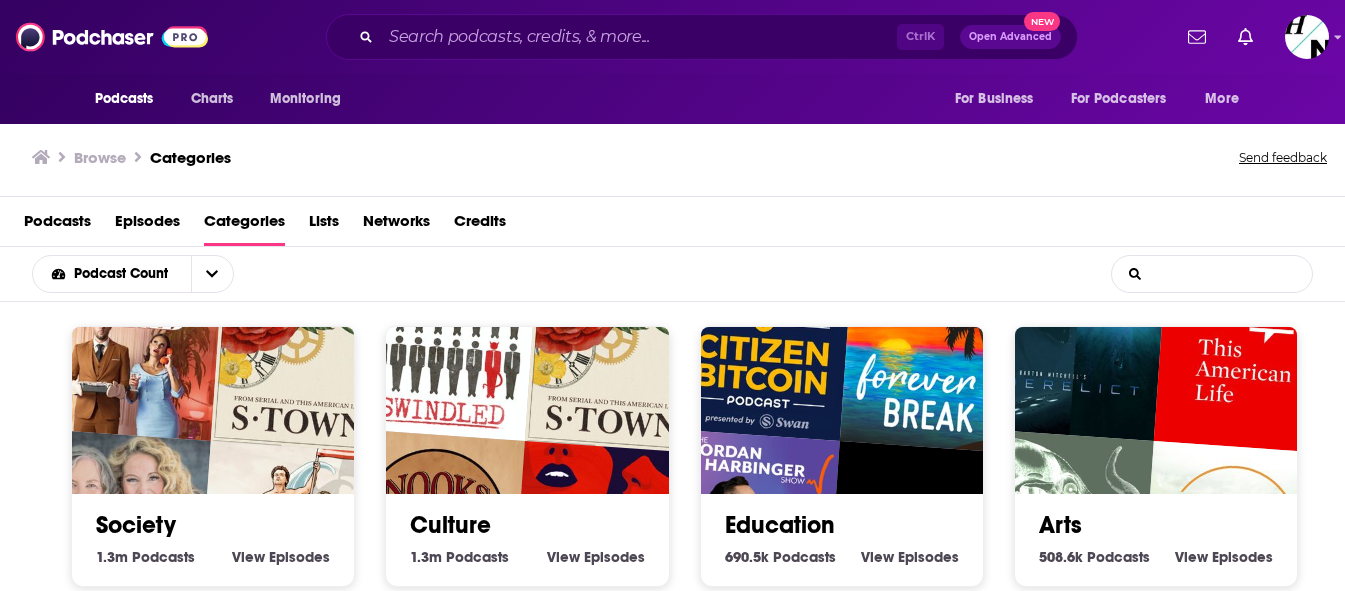 click on "List Search Input" at bounding box center (1212, 274) 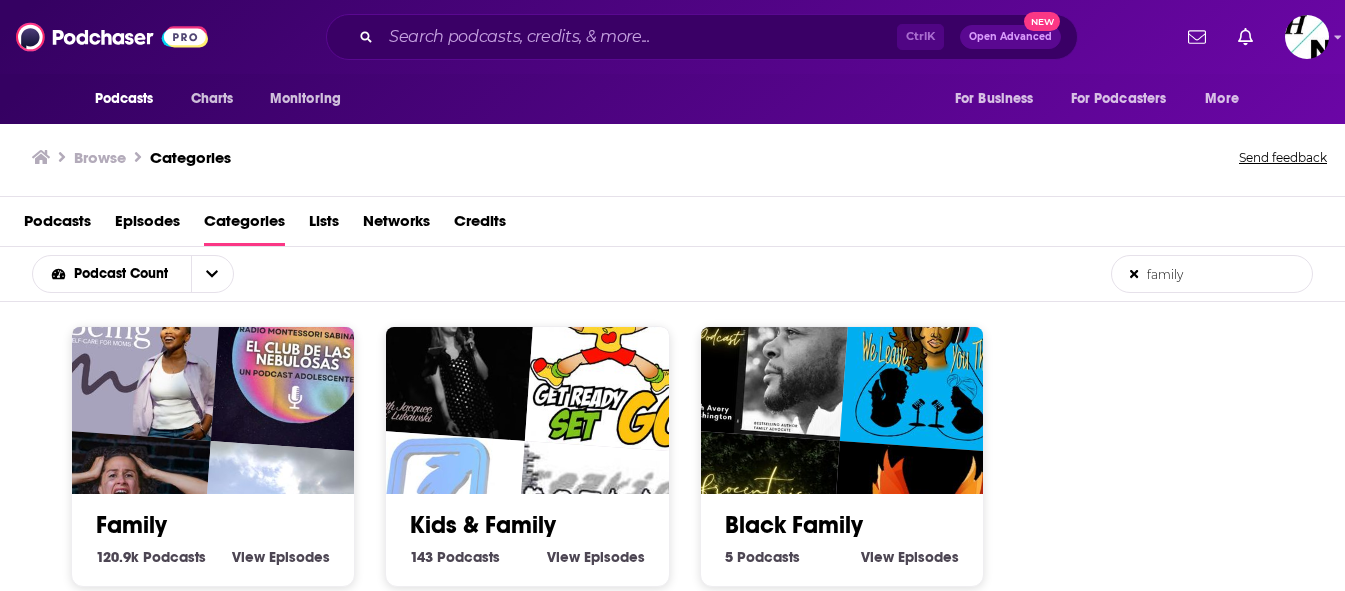 type on "family" 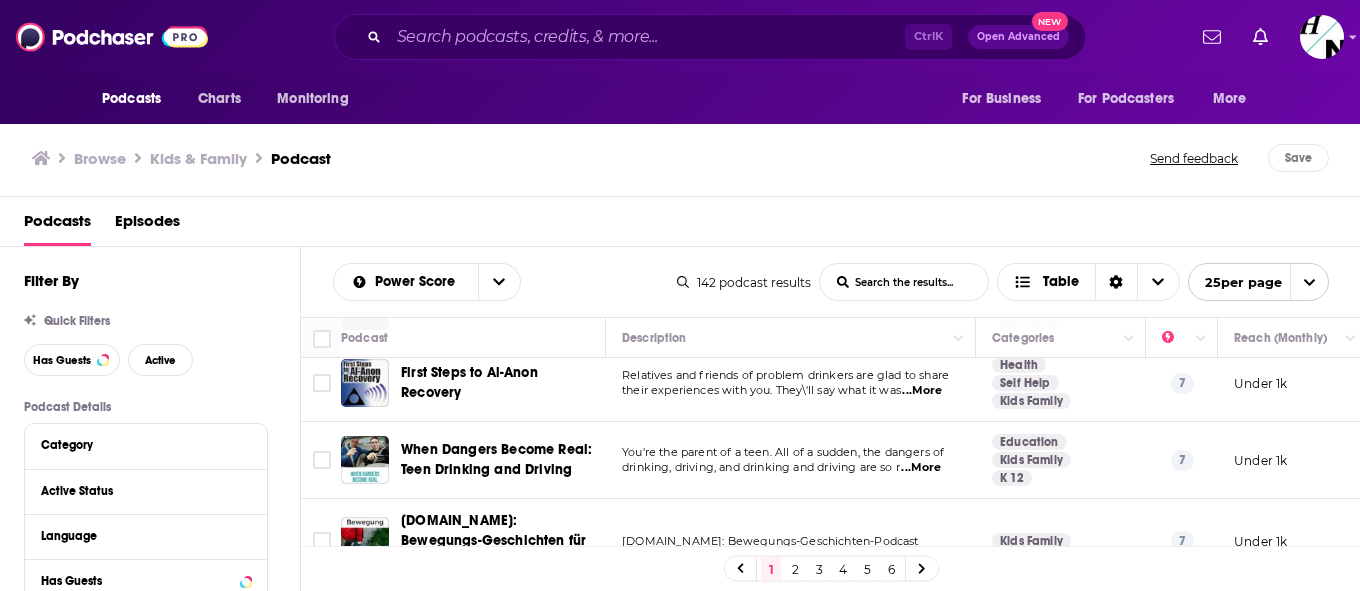 scroll, scrollTop: 179, scrollLeft: 0, axis: vertical 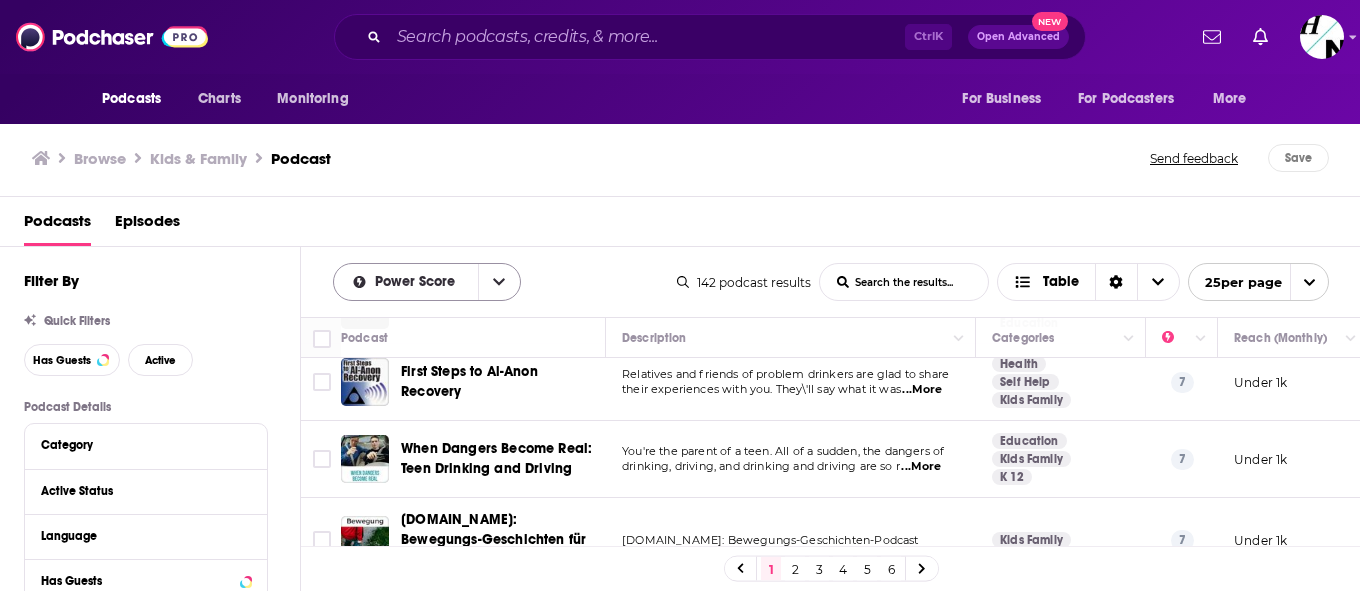 click at bounding box center (499, 282) 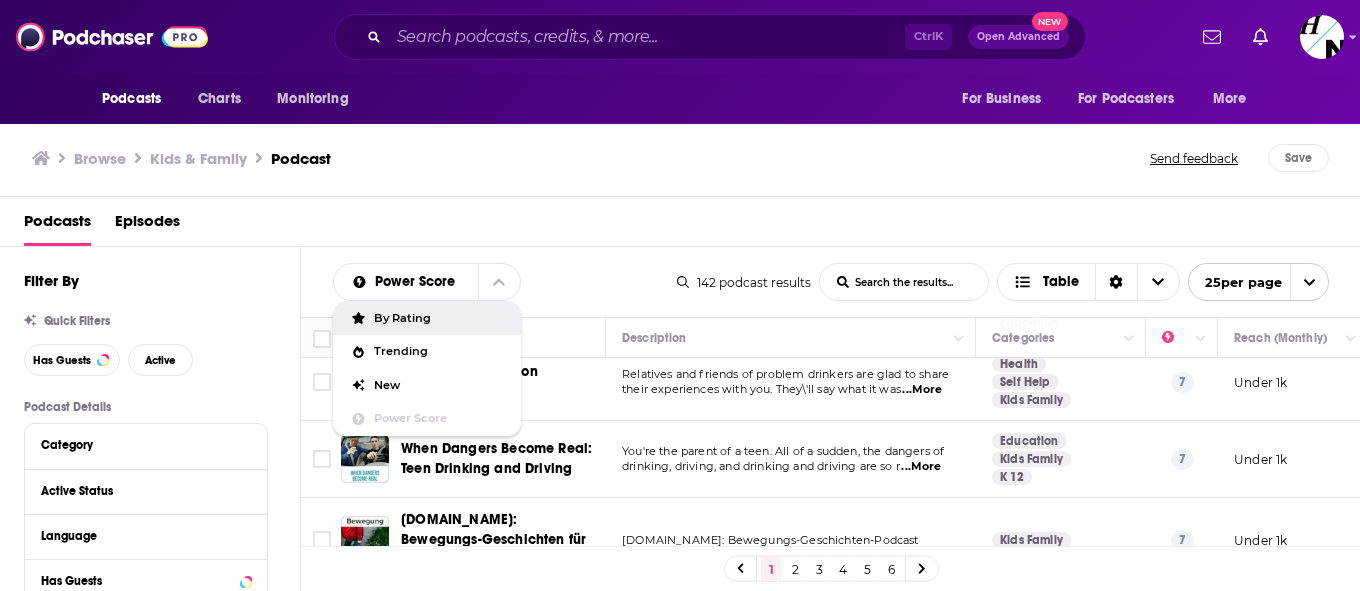 click on "By Rating" at bounding box center (427, 318) 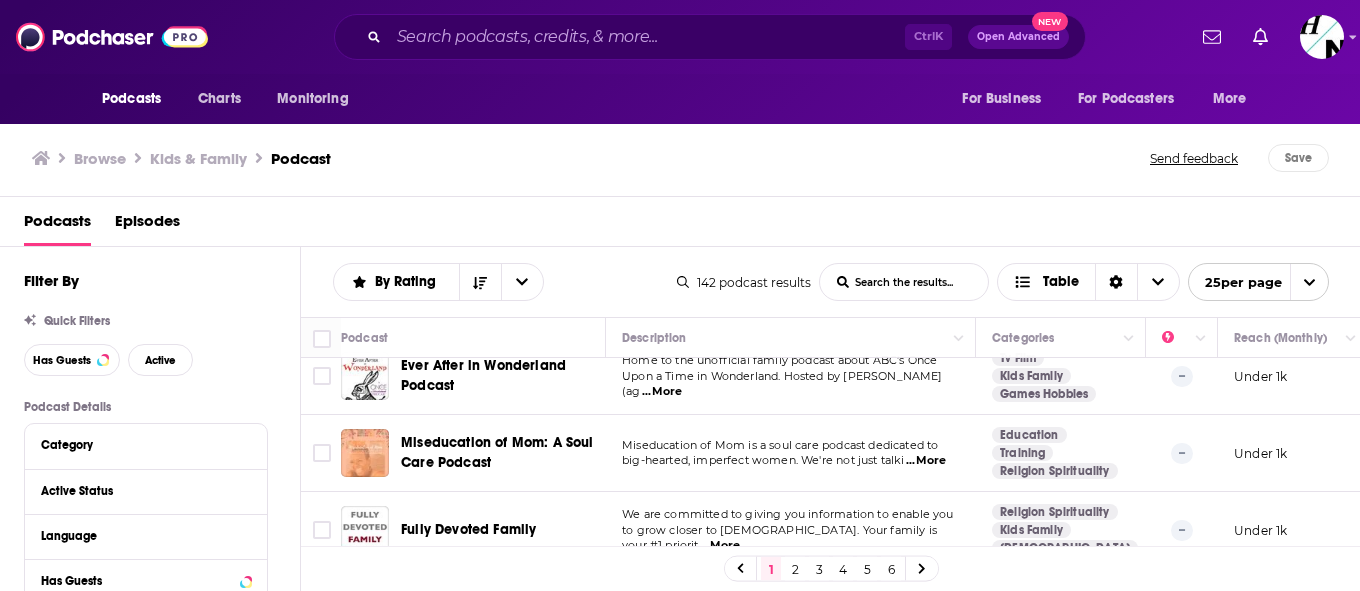 scroll, scrollTop: 0, scrollLeft: 0, axis: both 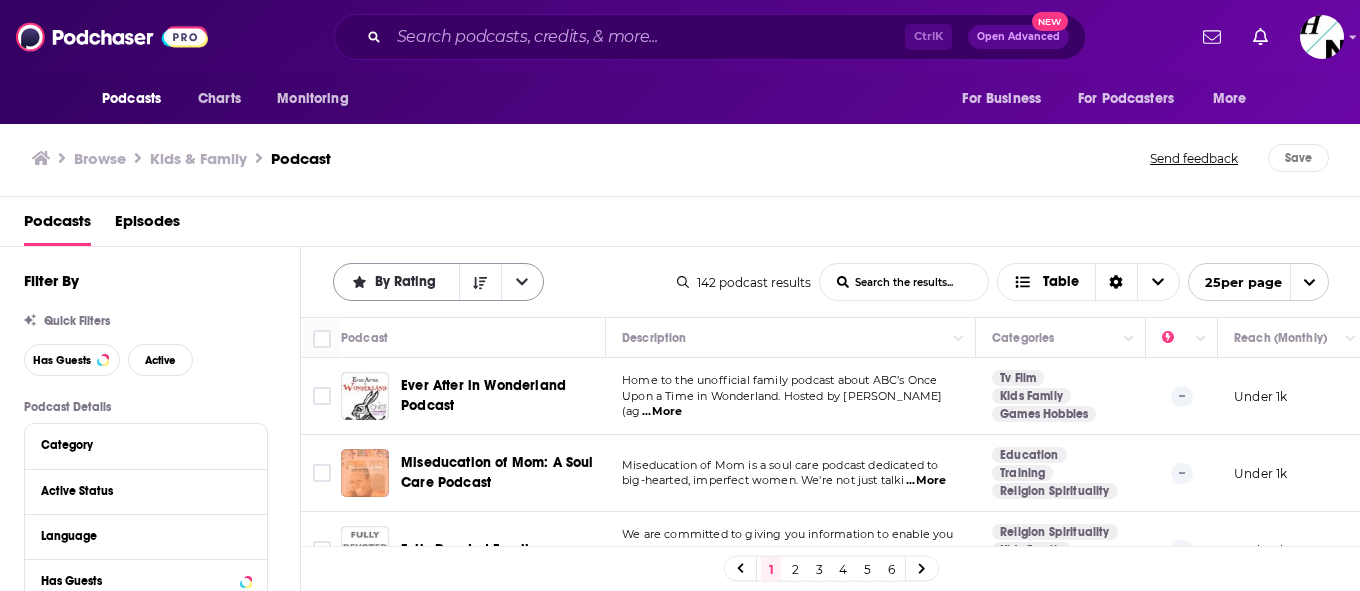 click 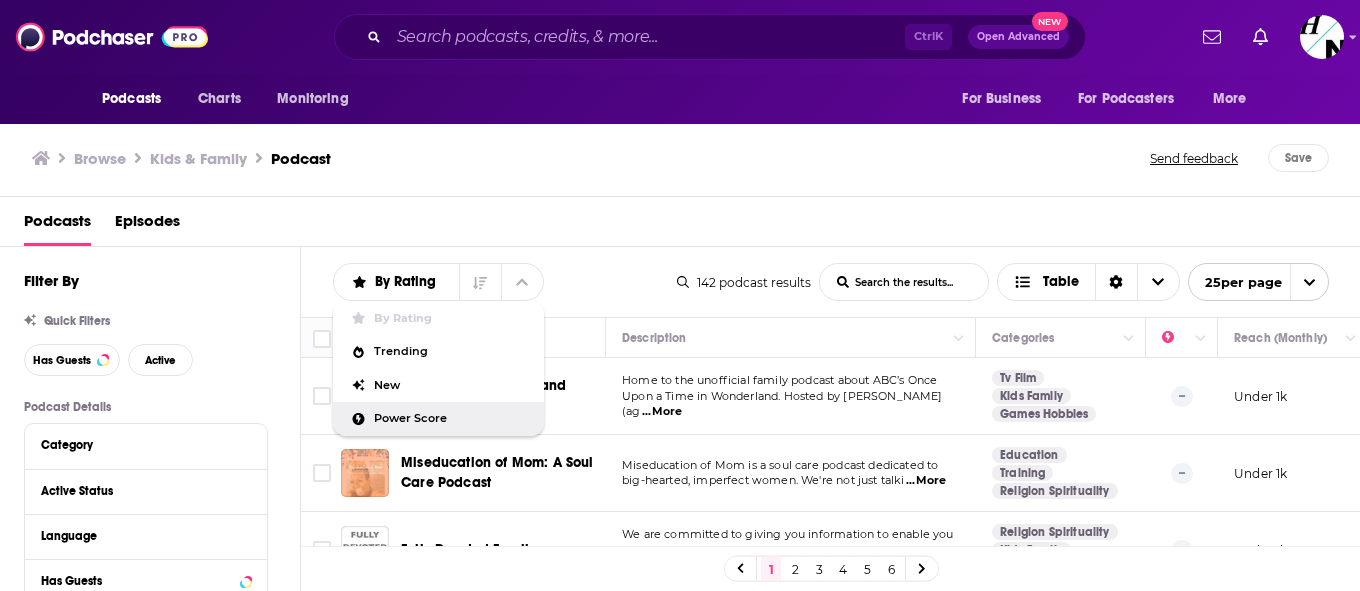 click on "Power Score" at bounding box center [438, 419] 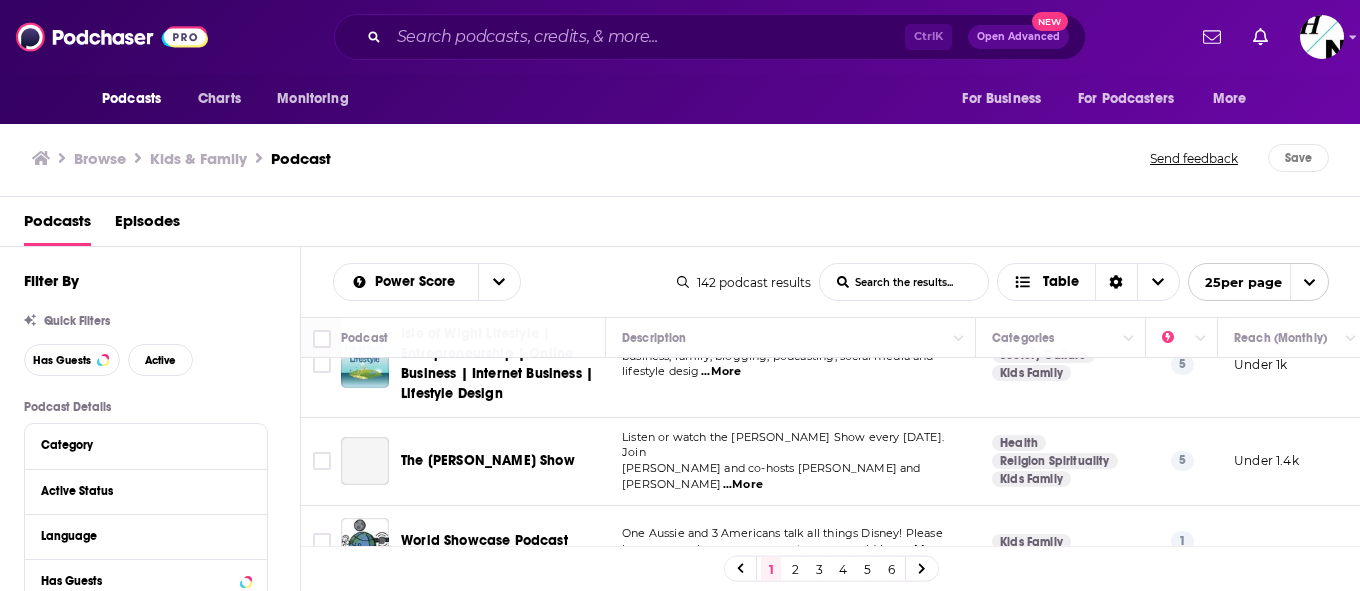 scroll, scrollTop: 616, scrollLeft: 0, axis: vertical 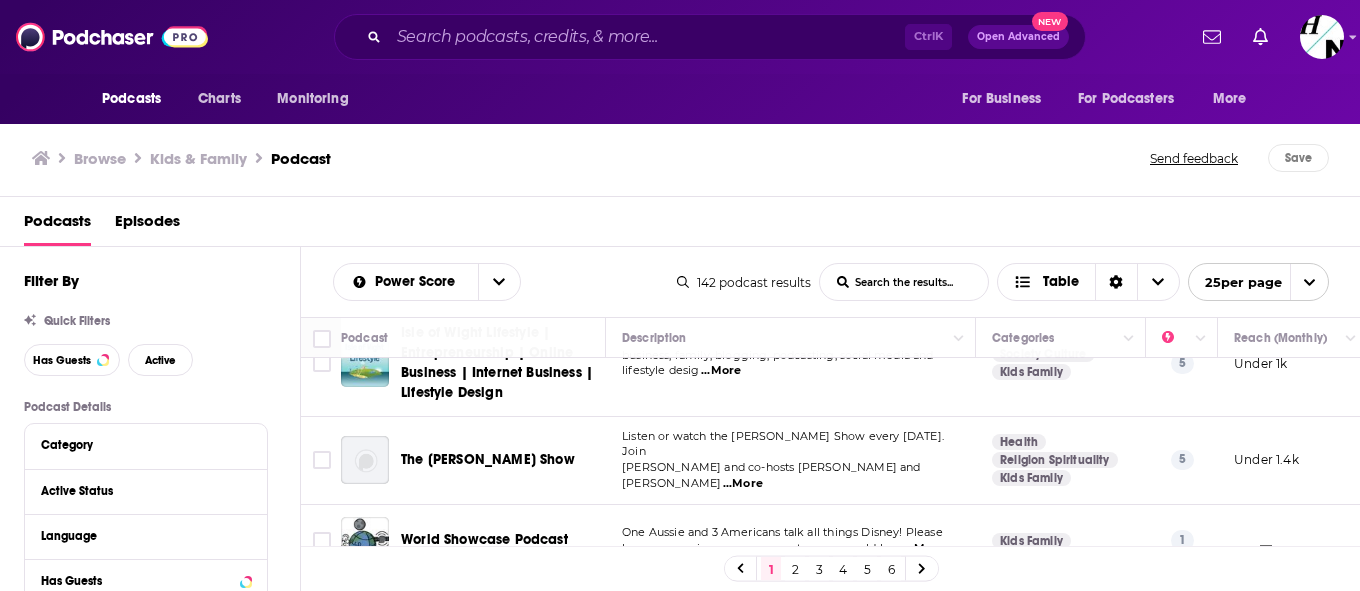 click on "Podcasts Episodes" at bounding box center [684, 225] 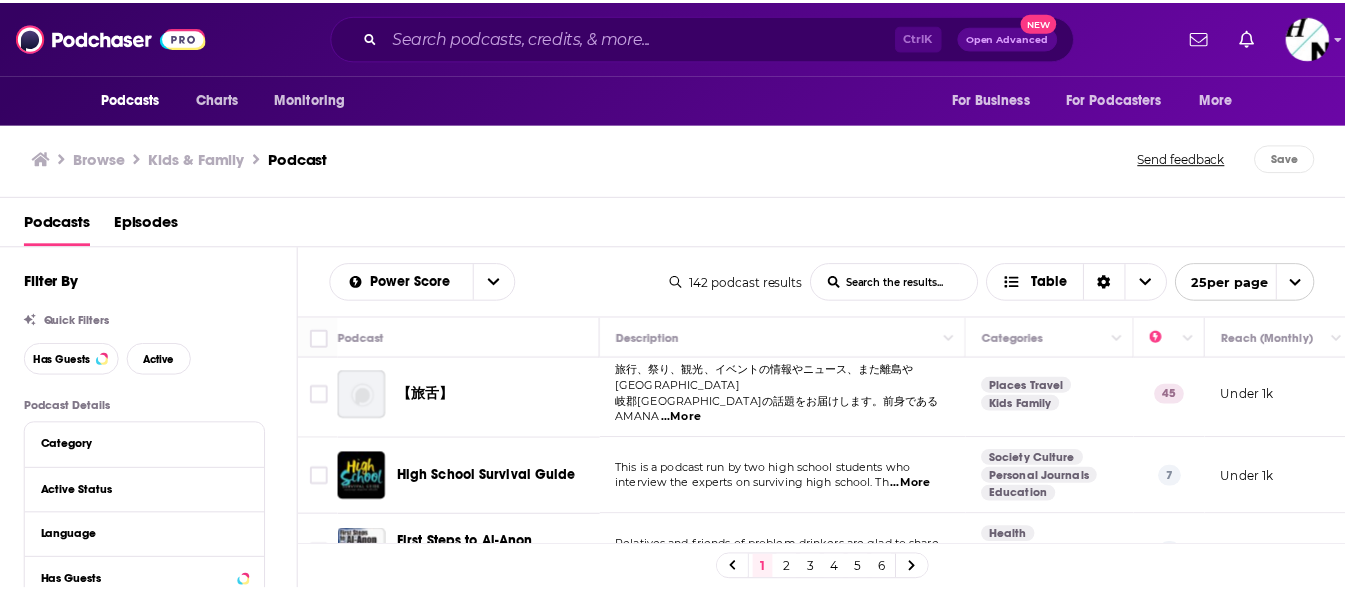 scroll, scrollTop: 0, scrollLeft: 0, axis: both 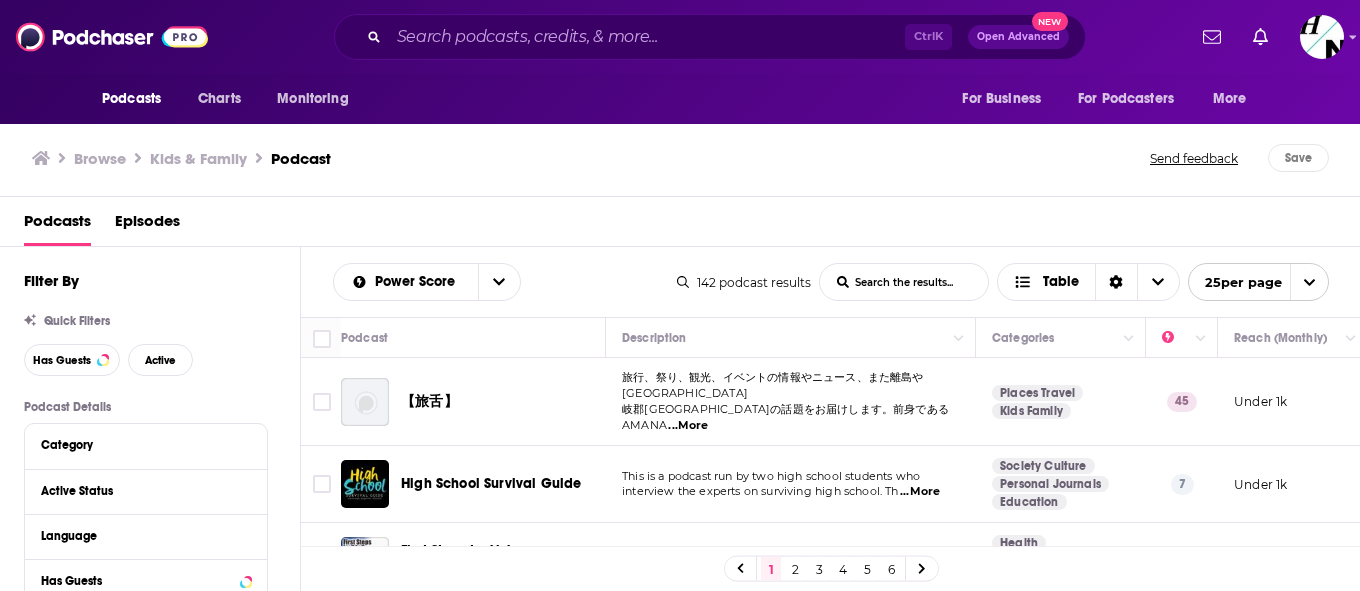 click on "Browse" at bounding box center (100, 158) 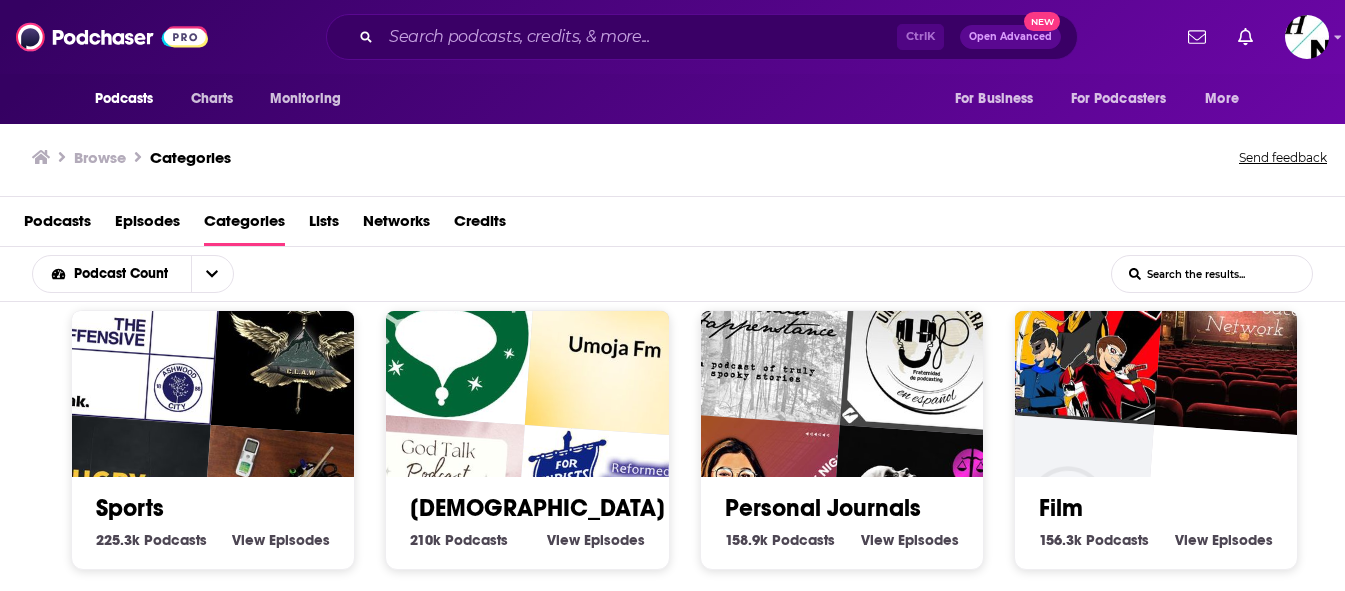 scroll, scrollTop: 1030, scrollLeft: 0, axis: vertical 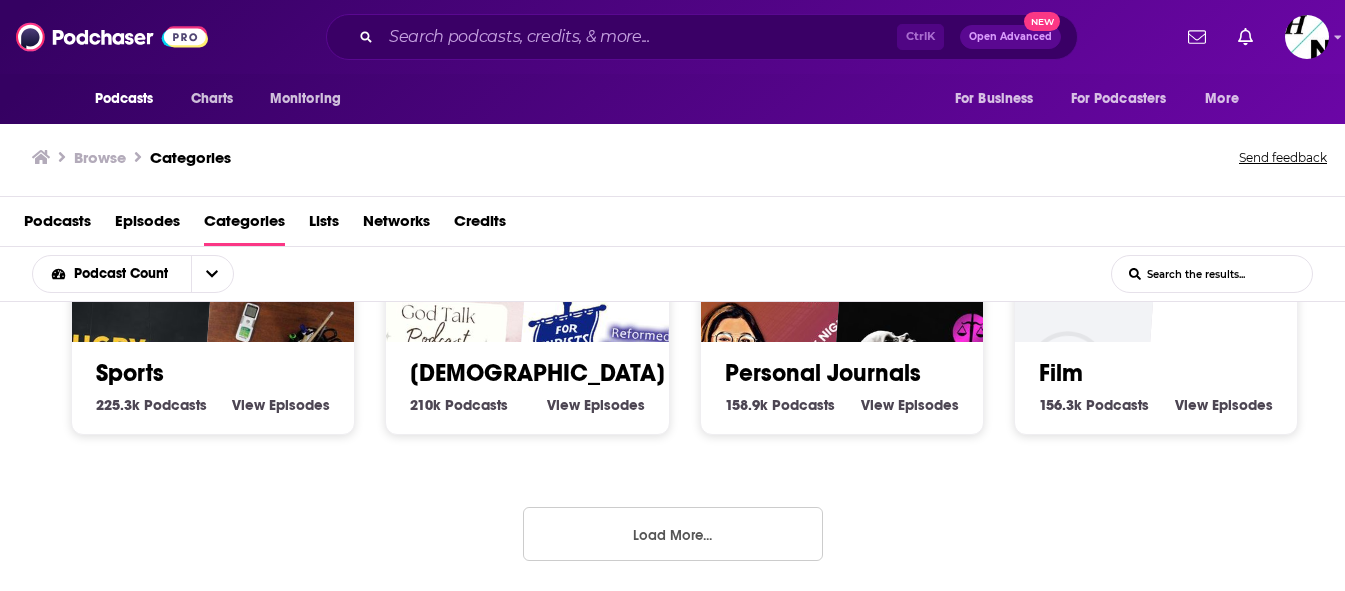 click on "Load More..." at bounding box center (673, 534) 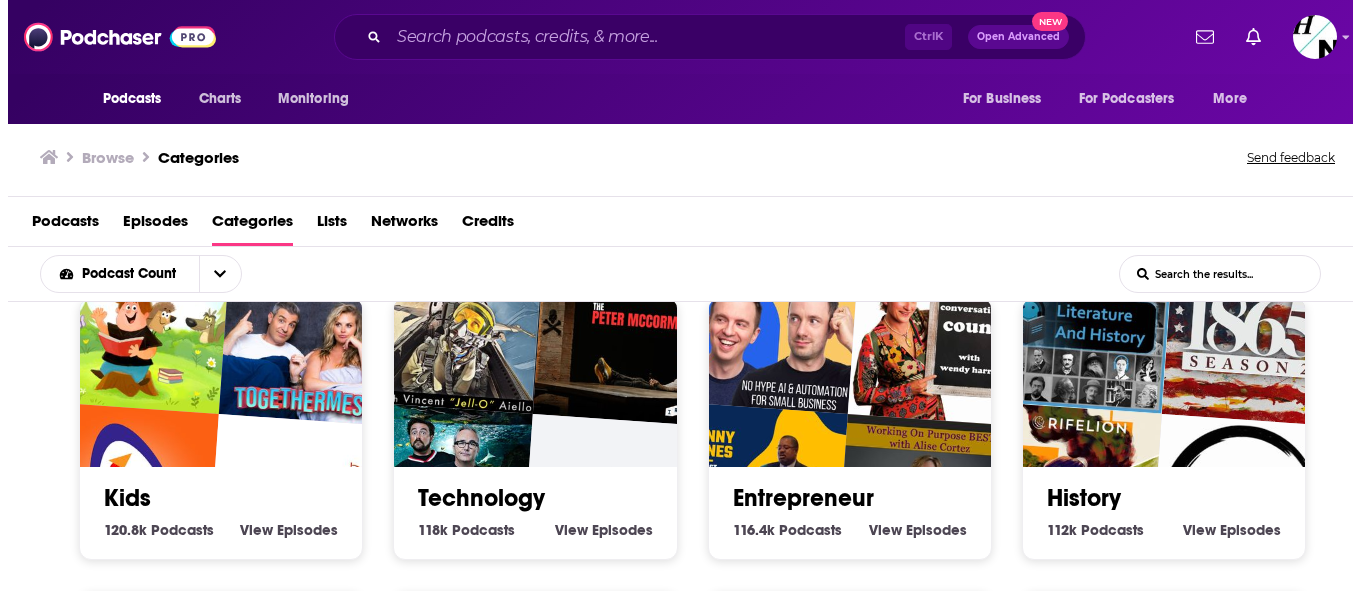 scroll, scrollTop: 1488, scrollLeft: 0, axis: vertical 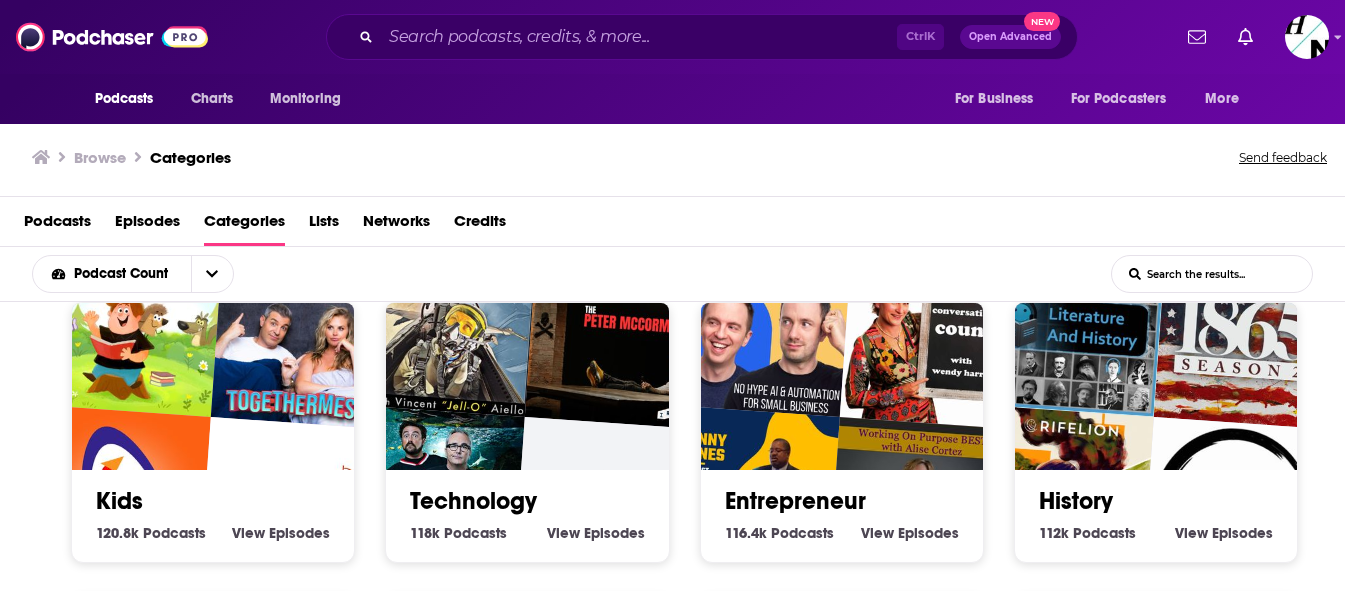 click at bounding box center [301, 339] 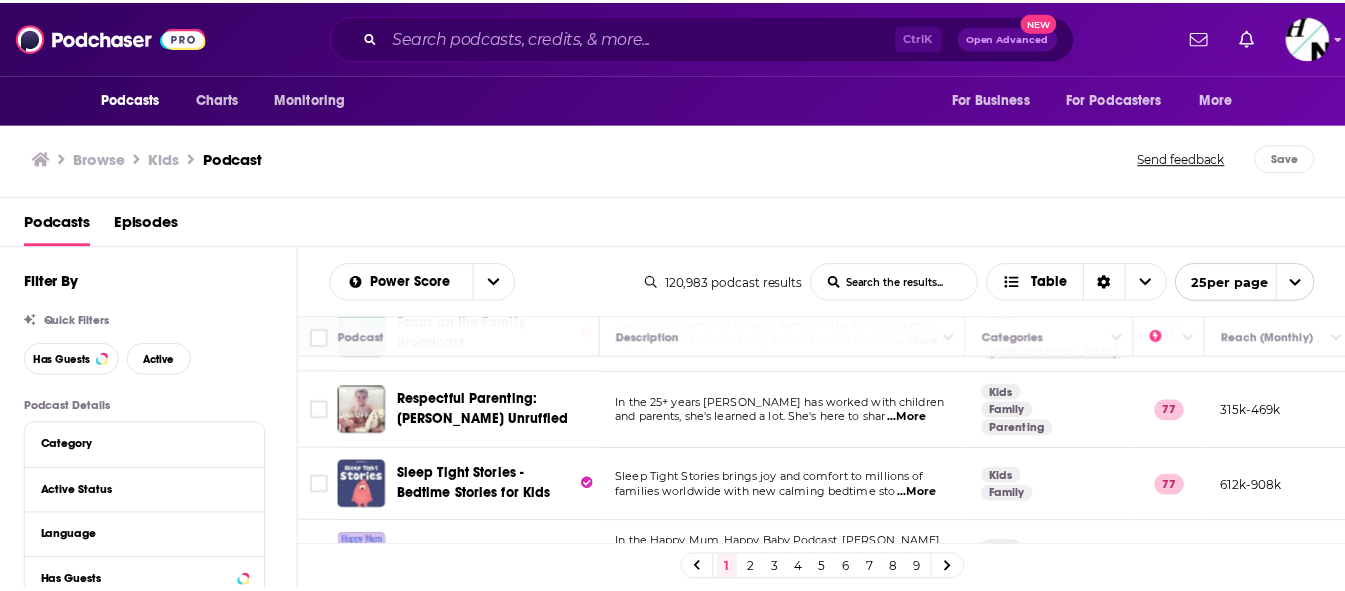 scroll, scrollTop: 1737, scrollLeft: 0, axis: vertical 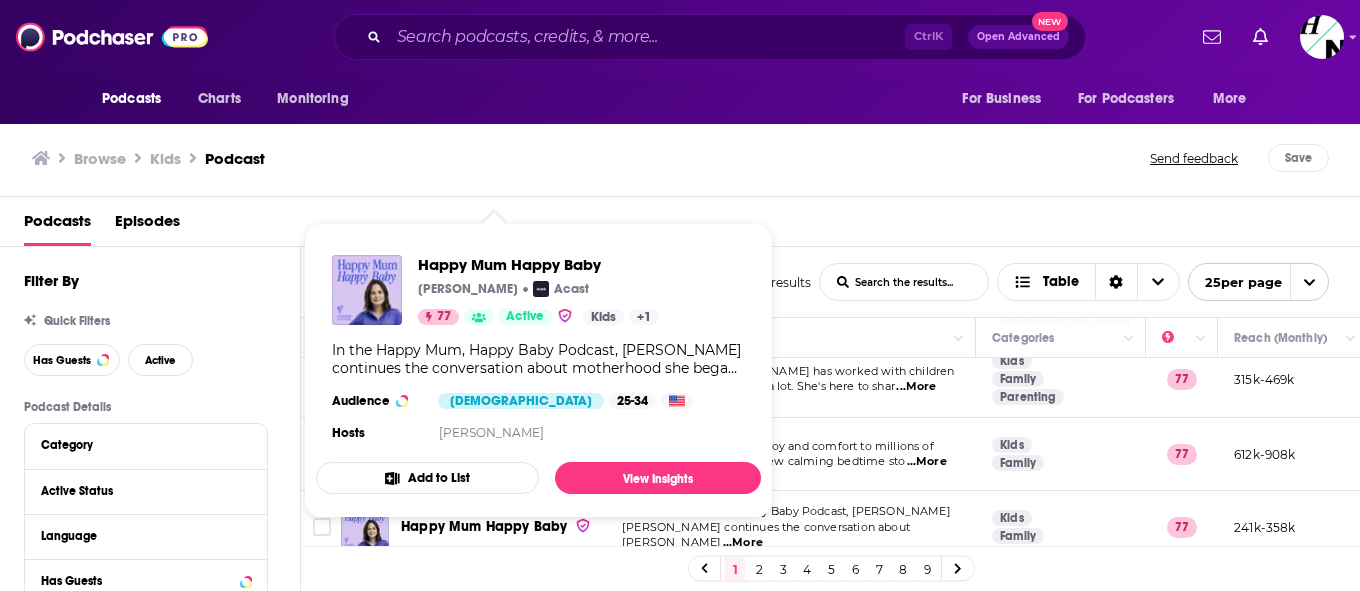 click on "Happy Mum Happy Baby [PERSON_NAME] Acast 77 Active Kids + 1 In the Happy Mum, Happy Baby Podcast, [PERSON_NAME] continues the conversation about motherhood she began in her bestselling book of the same title. In a series of [PERSON_NAME] and warm conversations with other high-profile mums and dads, [PERSON_NAME] discusses all aspects of parenthood - the highs, the lows, the challenges and rewards. There is no such thing as the perfect parent, and we’re all simply doing our best, something [PERSON_NAME] fully encourages. It’s time to stop comparing ourselves and champion each other instead. Each episode is truly unique yet unifying. No topic is out of bounds, therefore this podcast is essential listening for any parent seeking solidarity and support. A Pixiu production.   Hosted on Acast. See [DOMAIN_NAME][URL] for more information. Audience [DEMOGRAPHIC_DATA] 25-34 Hosts   [PERSON_NAME] Add to List View Insights" at bounding box center (538, 370) 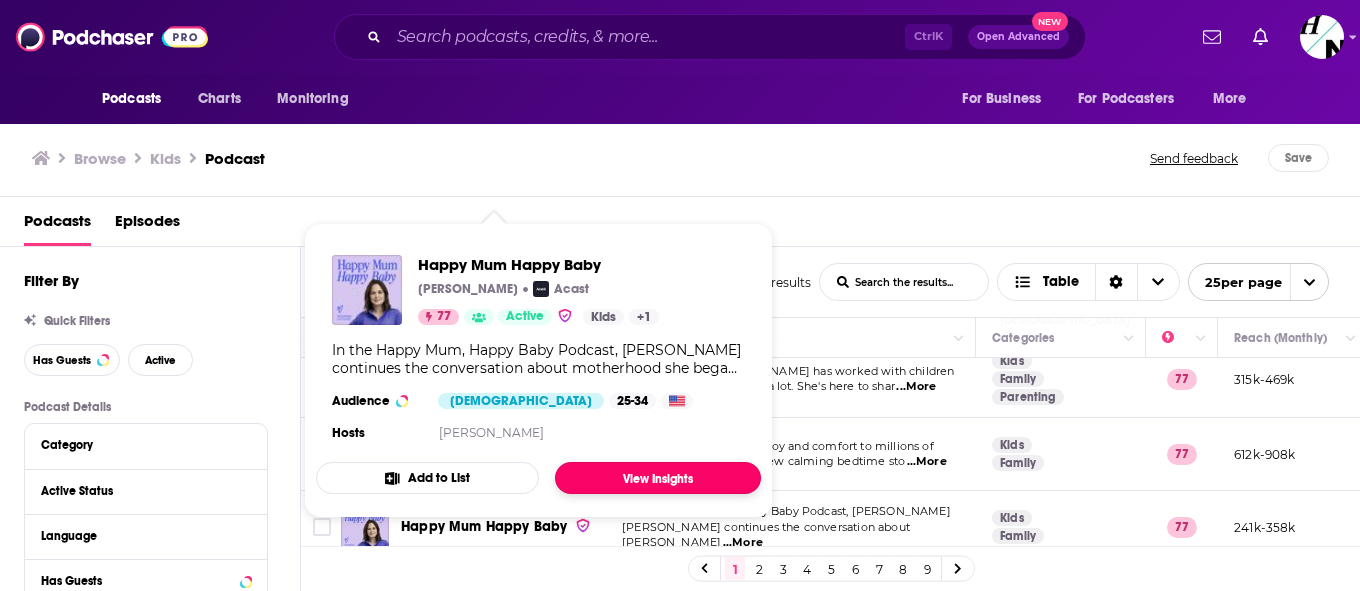 click on "View Insights" at bounding box center [658, 478] 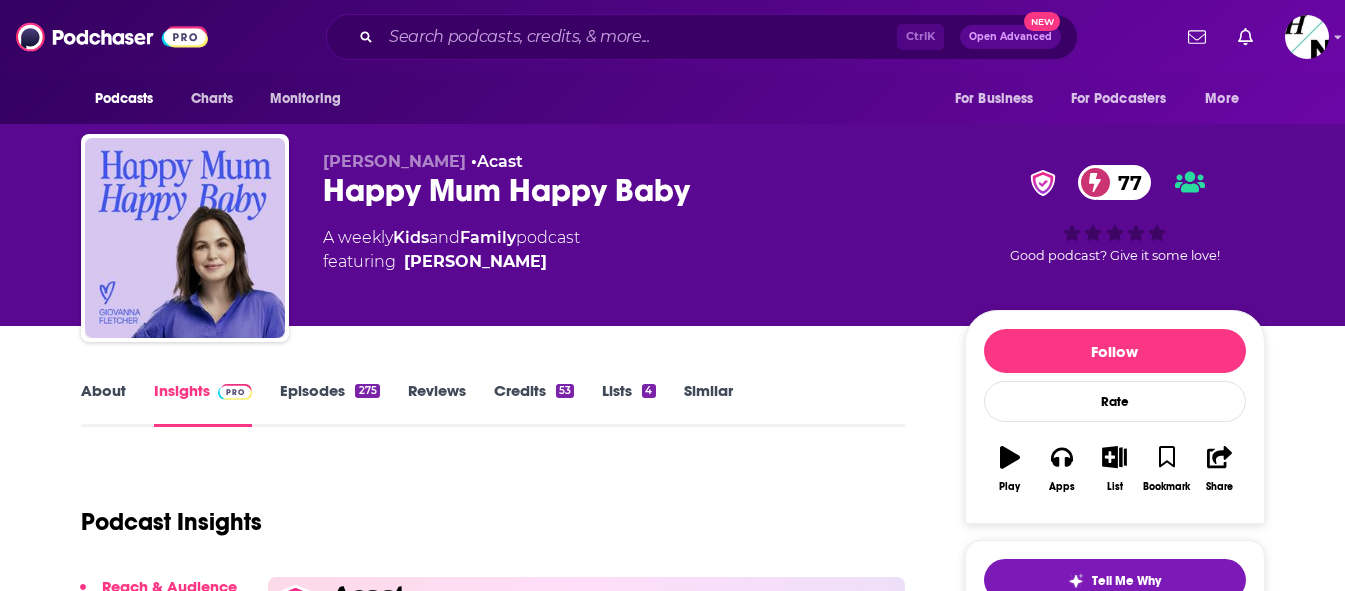 click on "Episodes 275" at bounding box center (329, 404) 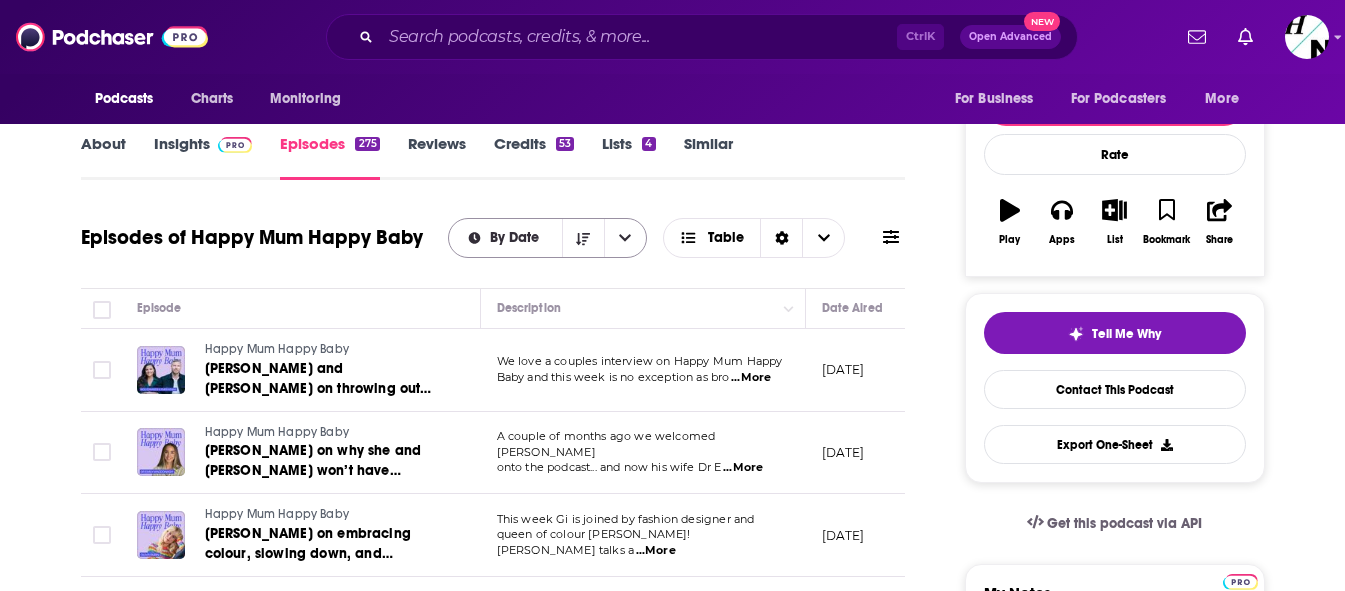 scroll, scrollTop: 0, scrollLeft: 0, axis: both 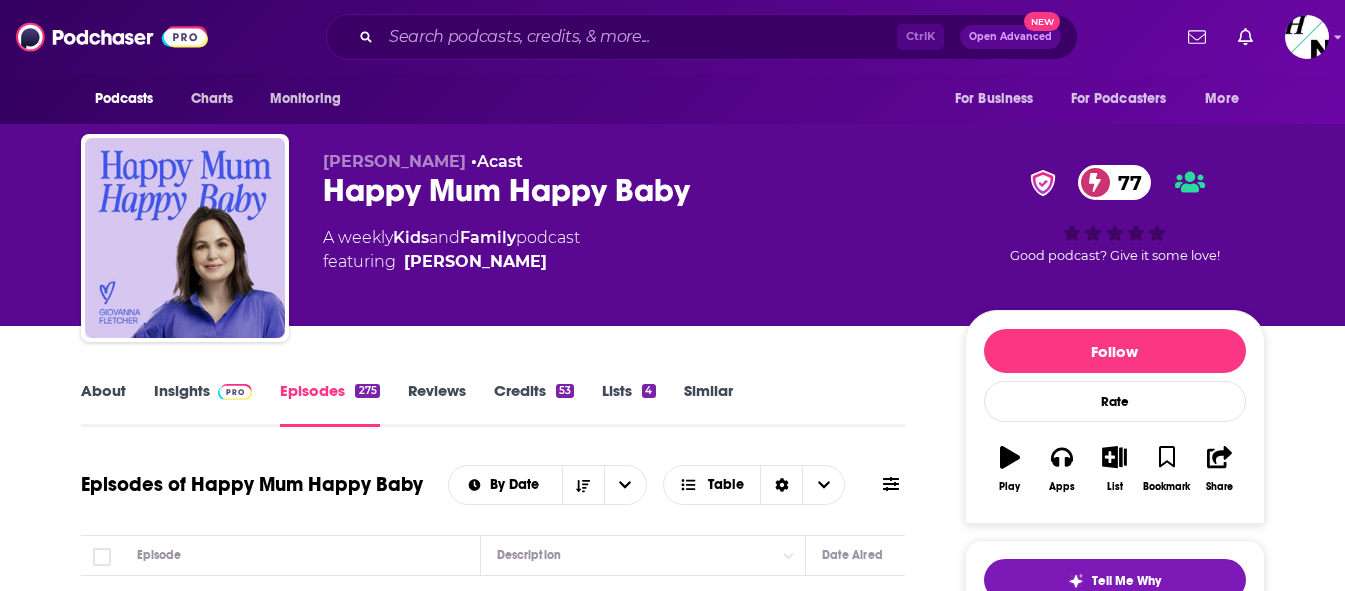 click on "Insights" at bounding box center [203, 404] 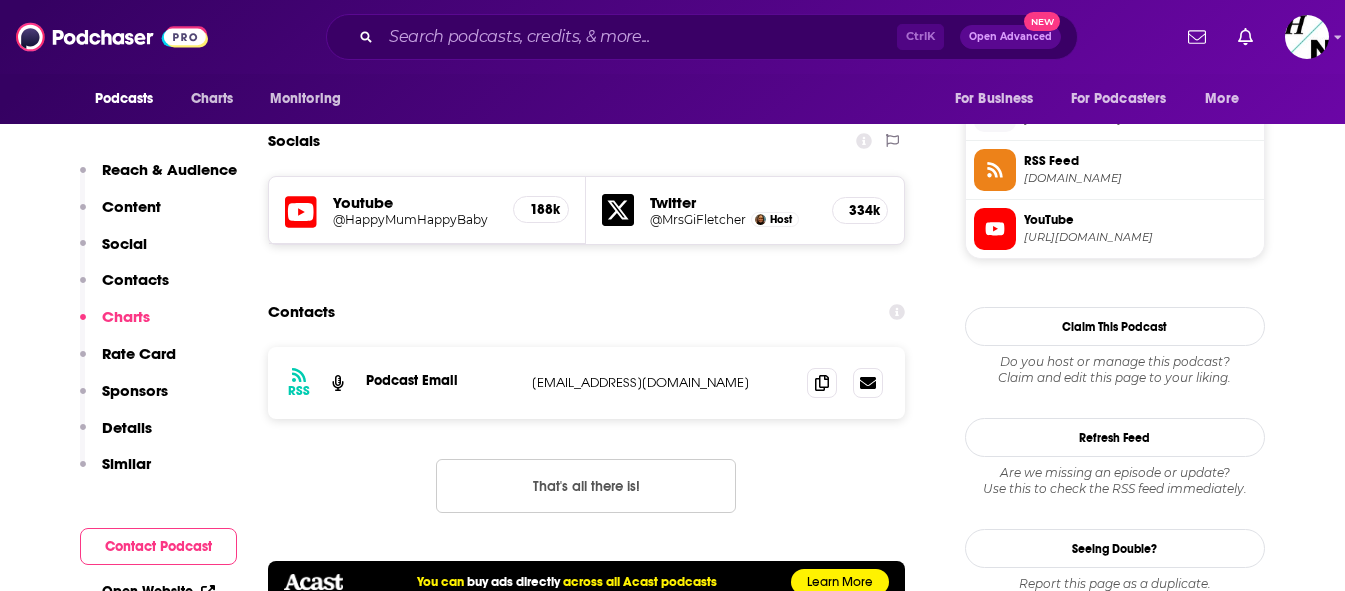 scroll, scrollTop: 1798, scrollLeft: 0, axis: vertical 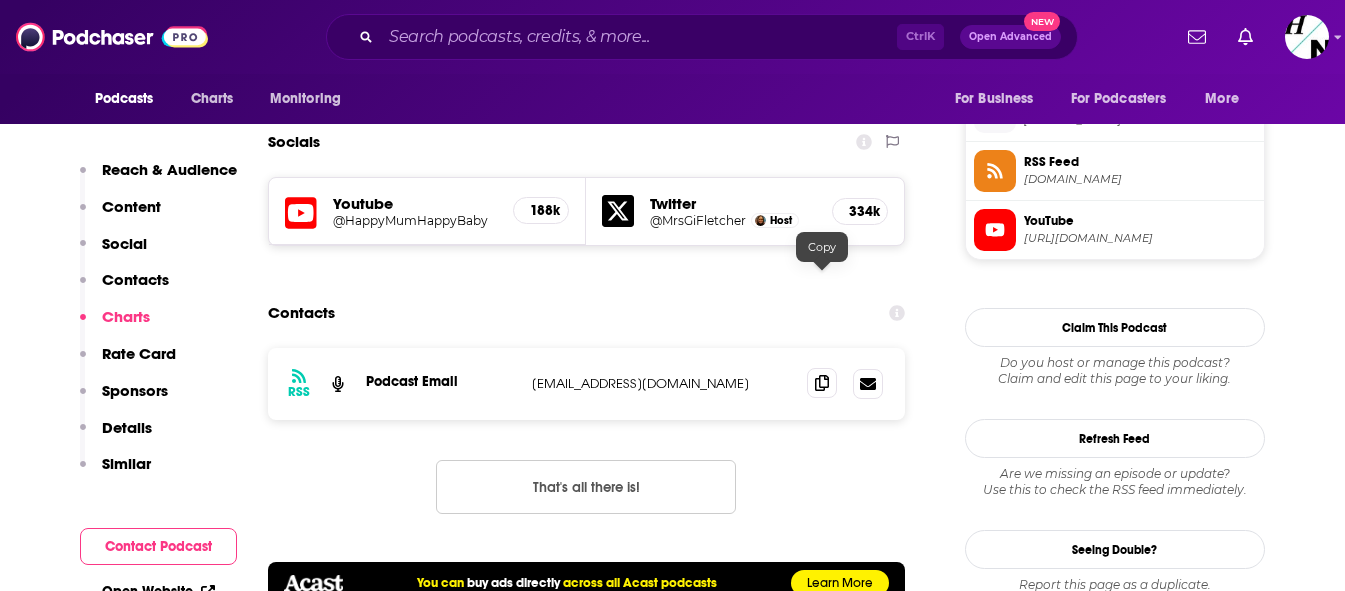 click 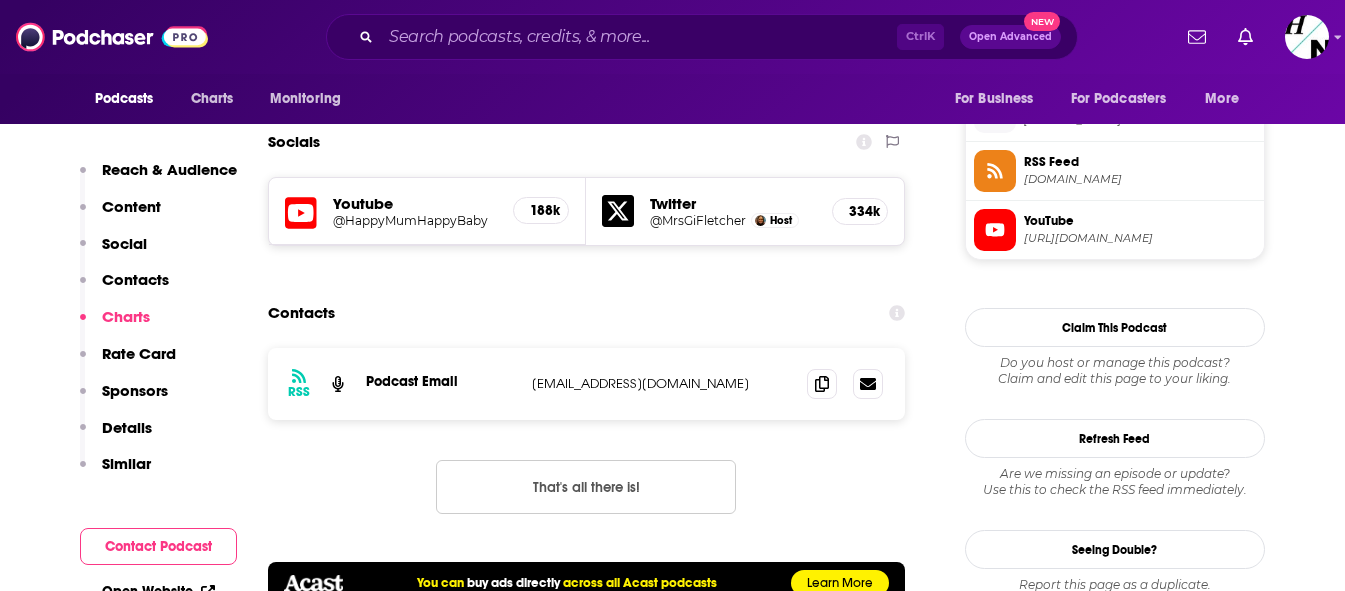 click on "About Insights Episodes 275 Reviews Credits 53 Lists 4 Similar Podcast Insights Reach & Audience Content Social Contacts Charts Rate Card Sponsors Details Similar Contact Podcast Open Website  Verified Partner
Podcast level reach data from Acast podcasts has been independently verified via Podchaser's partner verification program
Reach Power Score™ 77 Total Monthly Listens 241k-358k New Episode Listens 37k-45k Export One-Sheet Audience Demographics Gender [DEMOGRAPHIC_DATA] Age [DEMOGRAPHIC_DATA] yo Income $ $ $ $ $ Parental Status Parents Countries 1 [GEOGRAPHIC_DATA] 2 [GEOGRAPHIC_DATA] 3 [GEOGRAPHIC_DATA] 4 [GEOGRAPHIC_DATA] Top Cities [GEOGRAPHIC_DATA] , [GEOGRAPHIC_DATA] , [GEOGRAPHIC_DATA], [GEOGRAPHIC_DATA] , [GEOGRAPHIC_DATA] , [GEOGRAPHIC_DATA], [GEOGRAPHIC_DATA] , [GEOGRAPHIC_DATA] Interests Friends, Family & Relationships , Sports - Rugby , Talk show , Restaurants, Food & Grocery , Toys, Children & Baby , Wedding Jobs Journalists/Reporters , Editors , Authors/Writers , Managers , Directors , PR Specialists Ethnicities White / Caucasian , [DEMOGRAPHIC_DATA] , [DEMOGRAPHIC_DATA] , [DEMOGRAPHIC_DATA] Show More Content Political Skew Socials" at bounding box center [673, 4166] 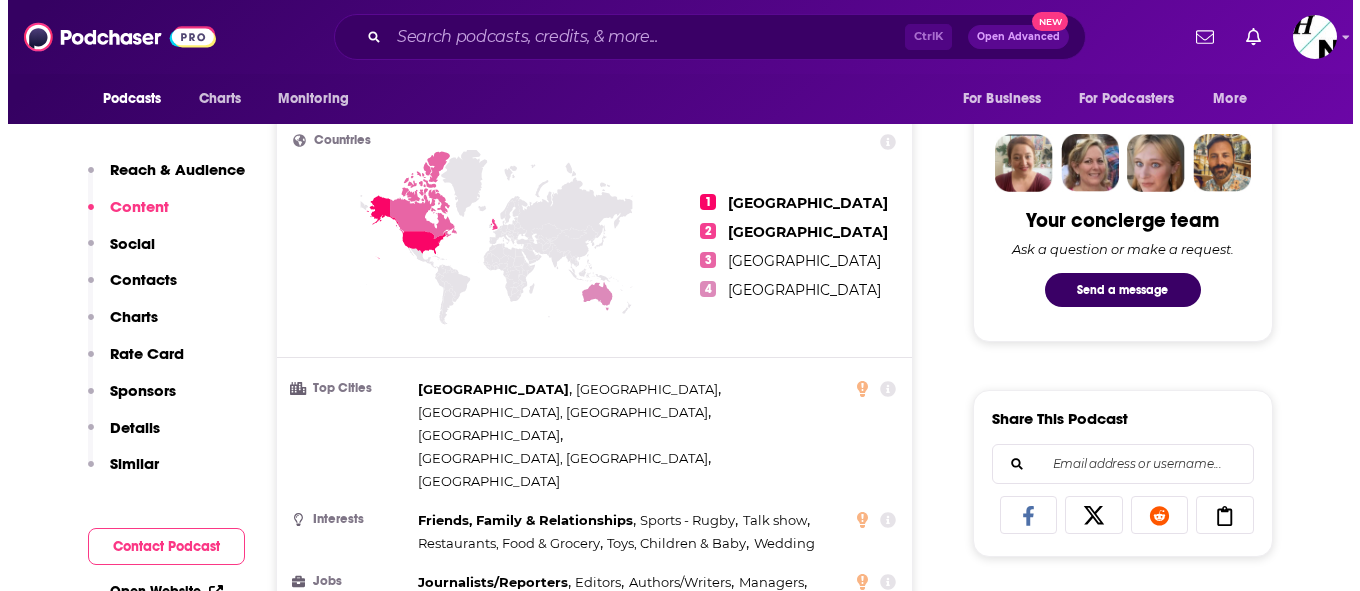 scroll, scrollTop: 0, scrollLeft: 0, axis: both 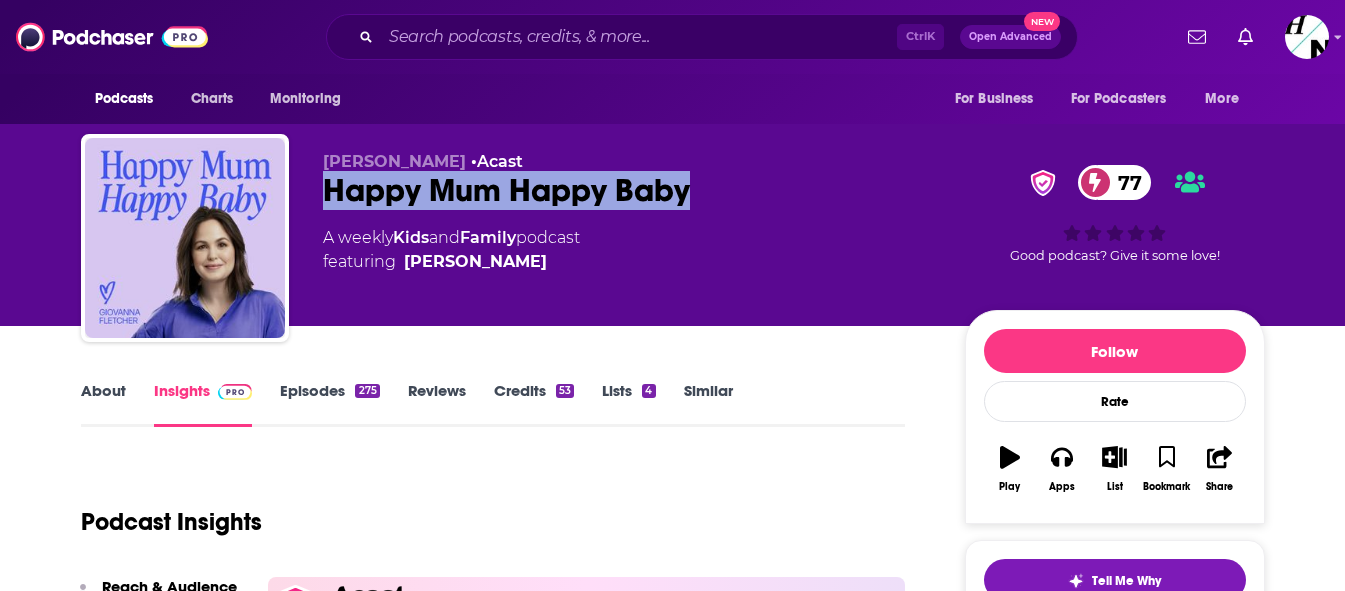 drag, startPoint x: 301, startPoint y: 197, endPoint x: 703, endPoint y: 183, distance: 402.2437 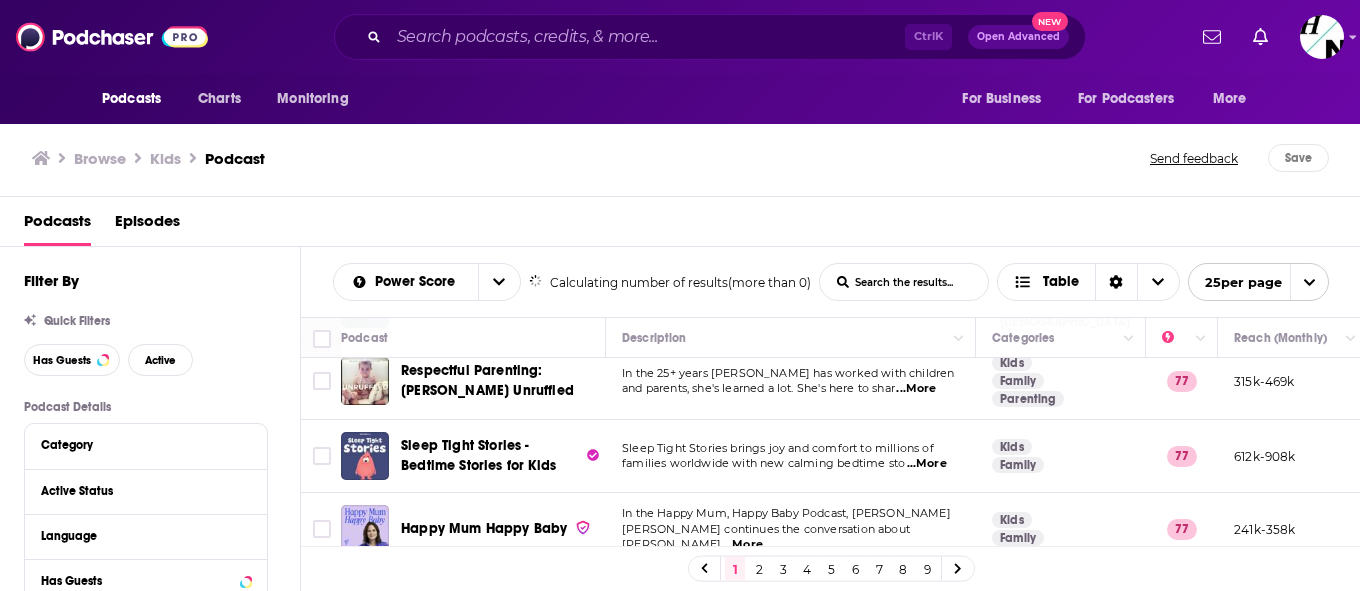 scroll, scrollTop: 1737, scrollLeft: 0, axis: vertical 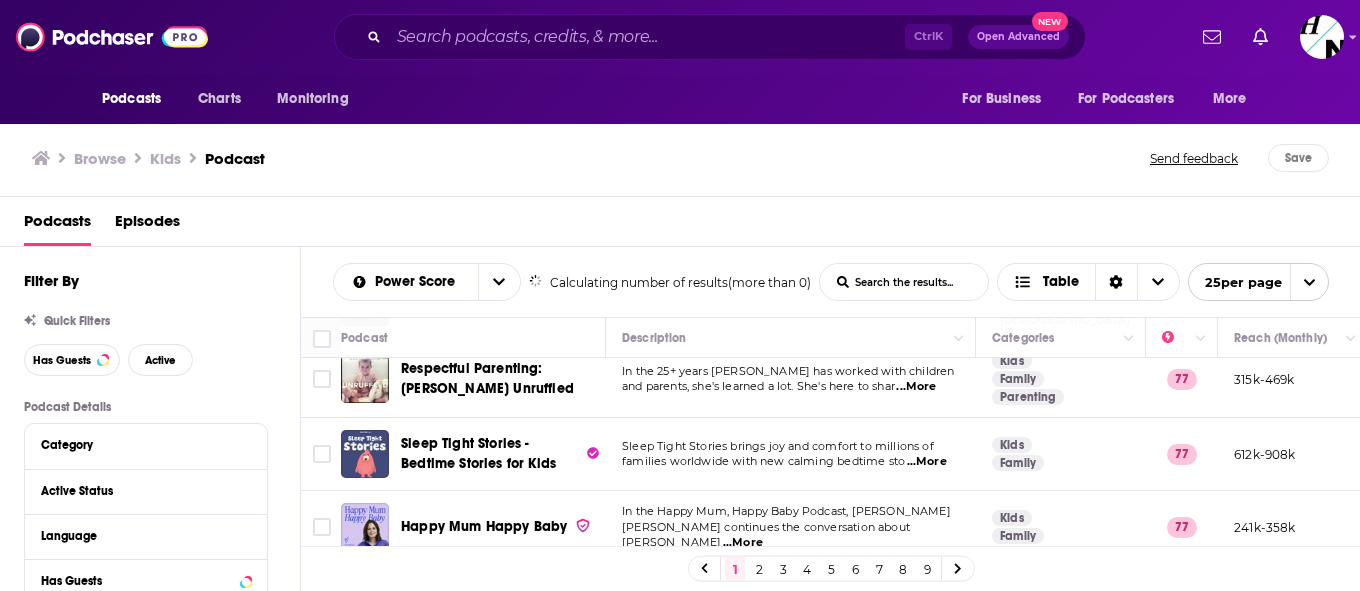 click on "2" at bounding box center (759, 569) 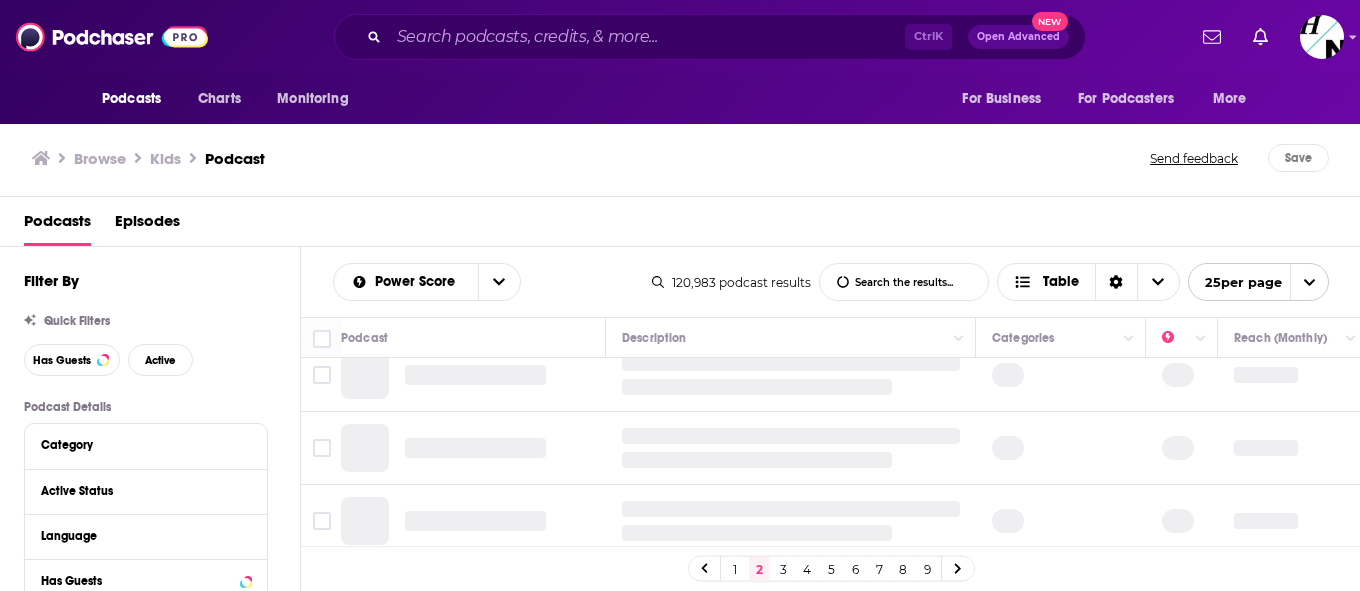 scroll, scrollTop: 0, scrollLeft: 0, axis: both 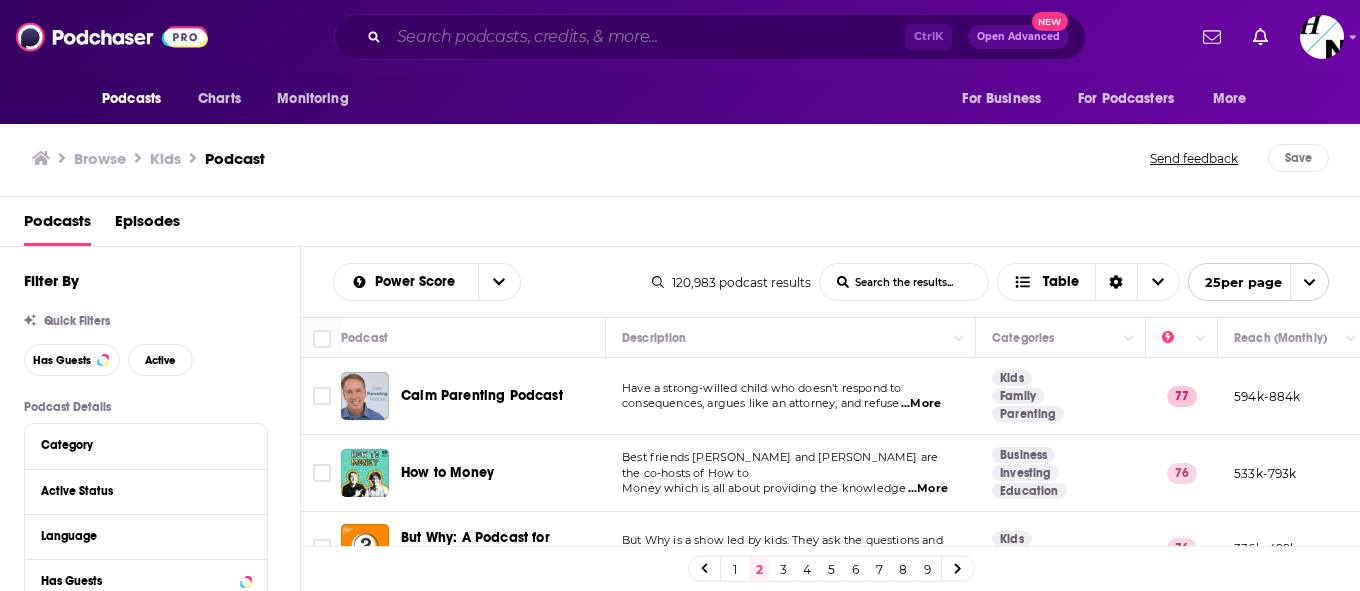 click at bounding box center (647, 37) 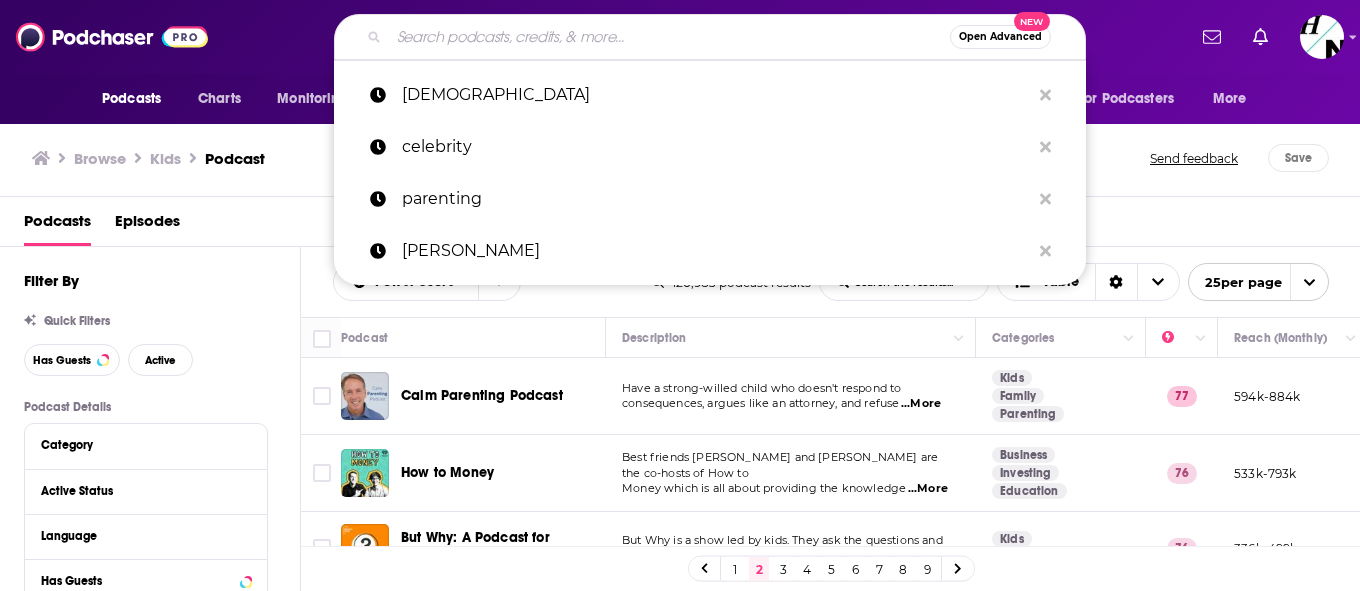 paste on "The Parent Hood" 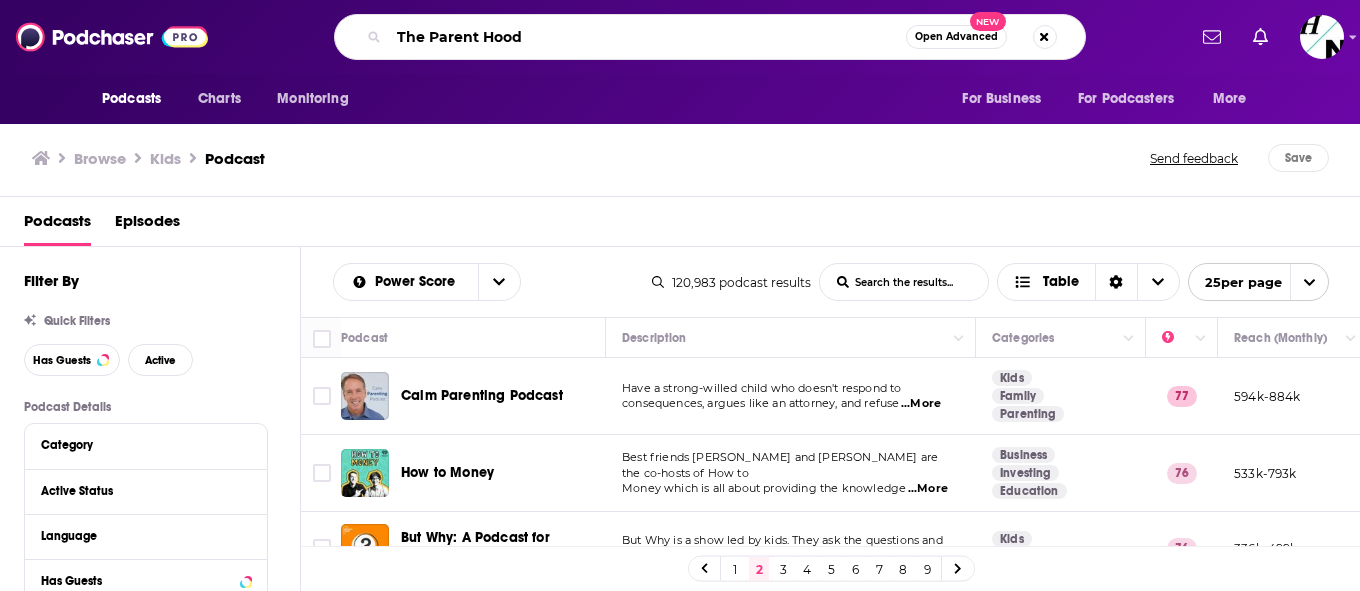 type on "The Parent Hood" 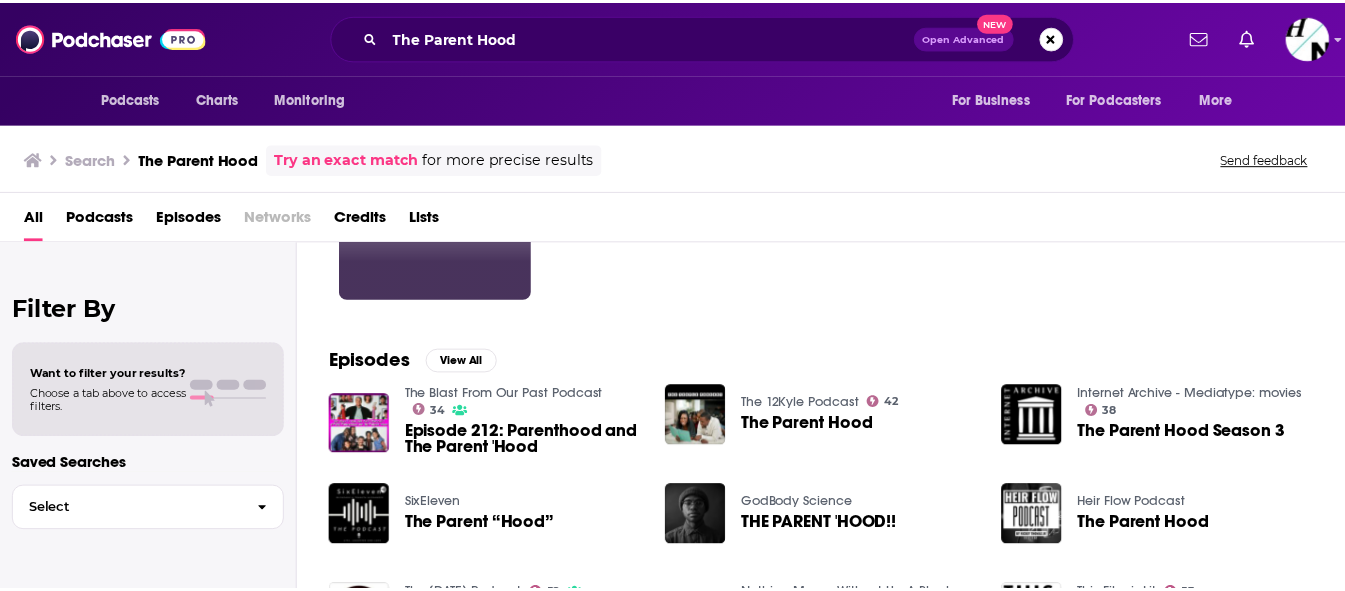 scroll, scrollTop: 0, scrollLeft: 0, axis: both 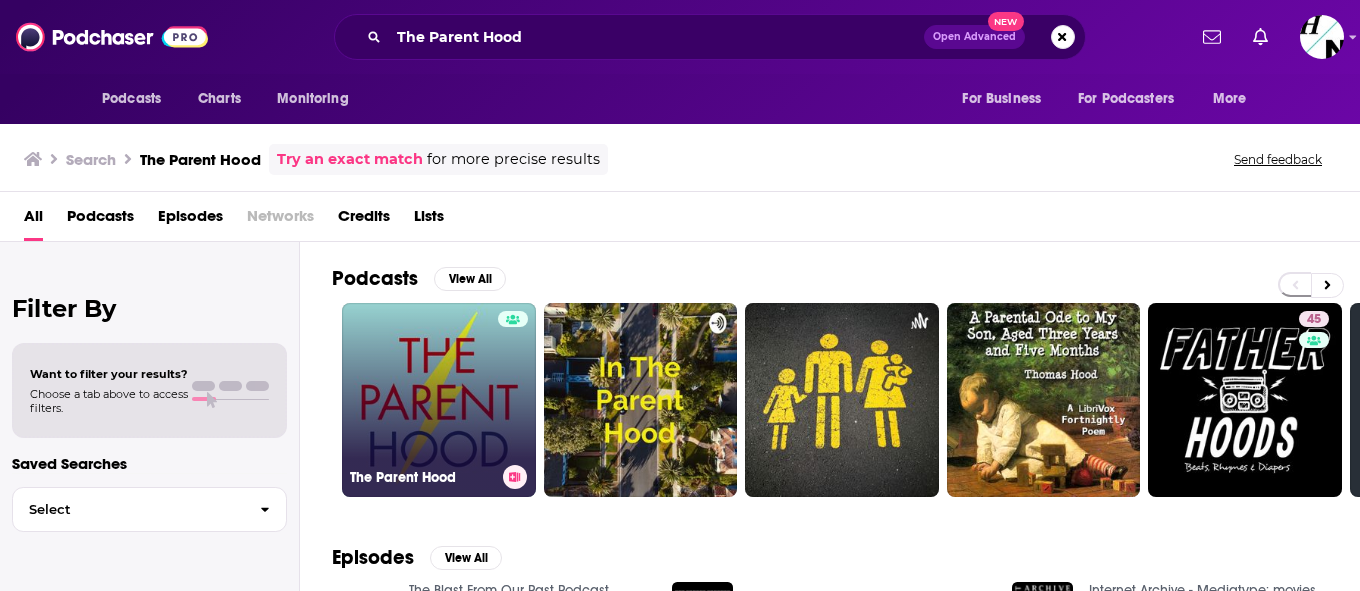 click on "The Parent Hood" at bounding box center [439, 400] 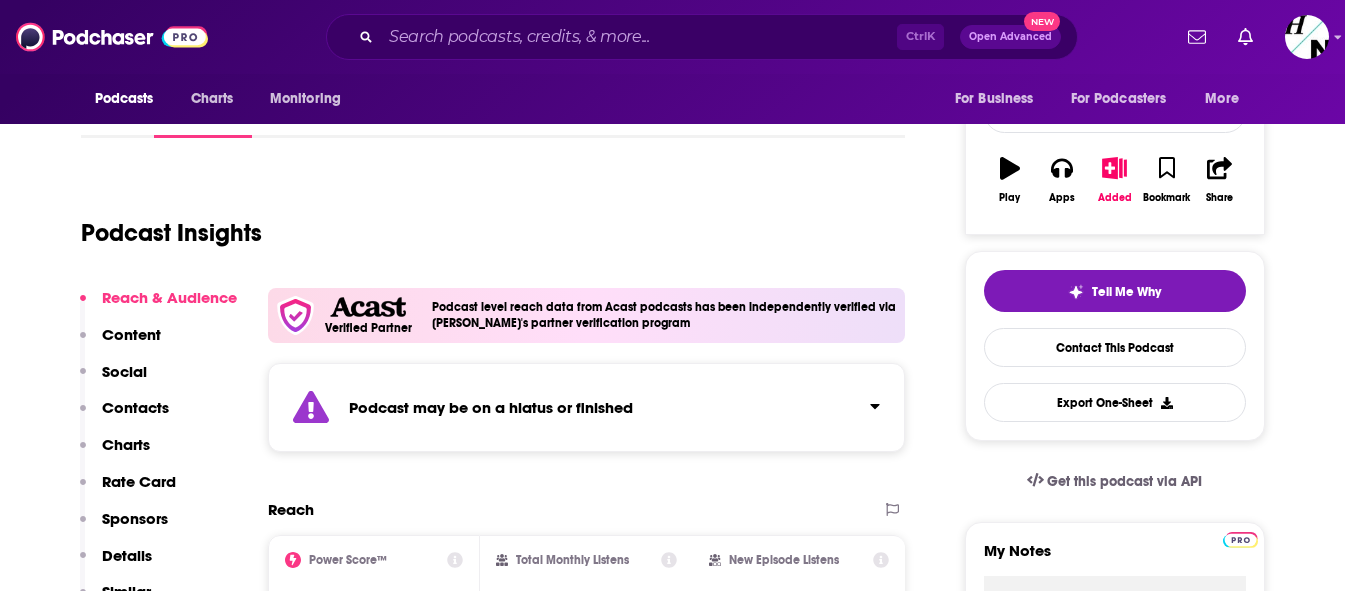 scroll, scrollTop: 109, scrollLeft: 0, axis: vertical 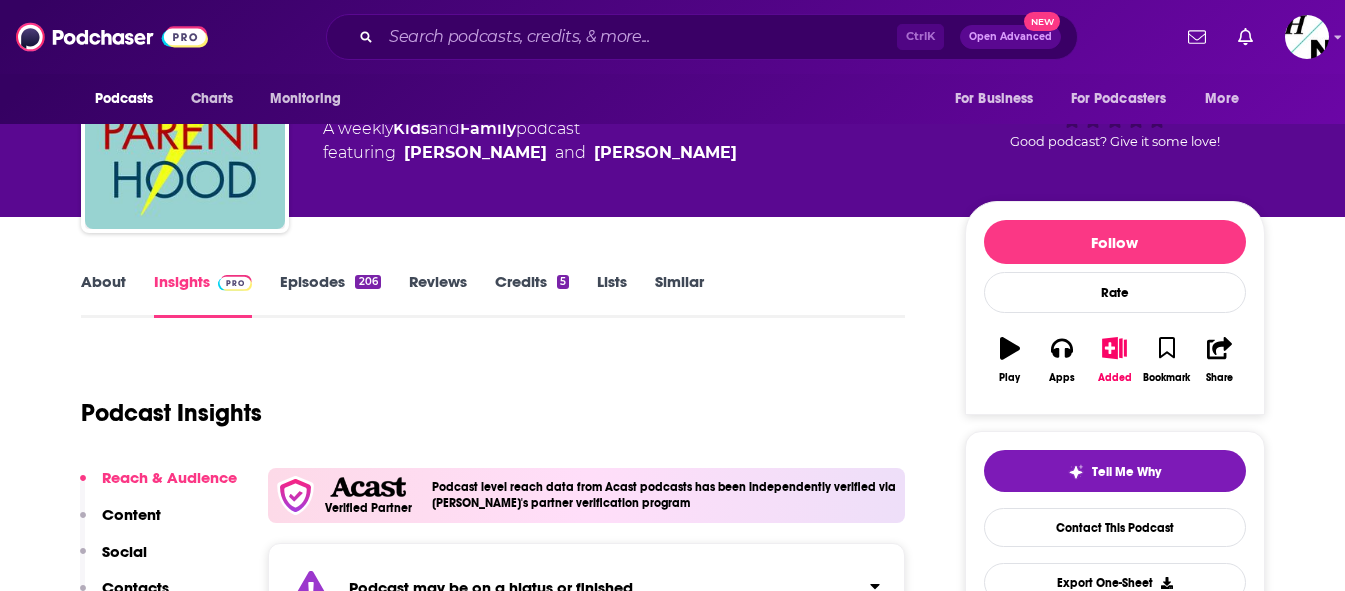 click on "About" at bounding box center (103, 295) 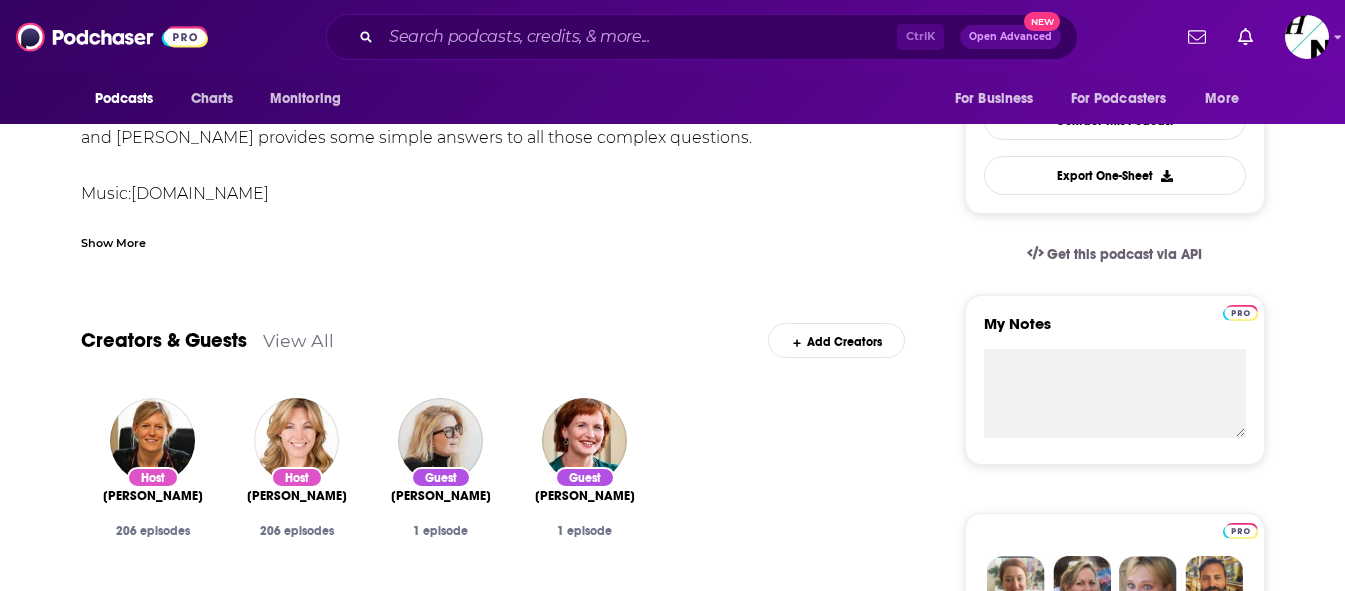 scroll, scrollTop: 0, scrollLeft: 0, axis: both 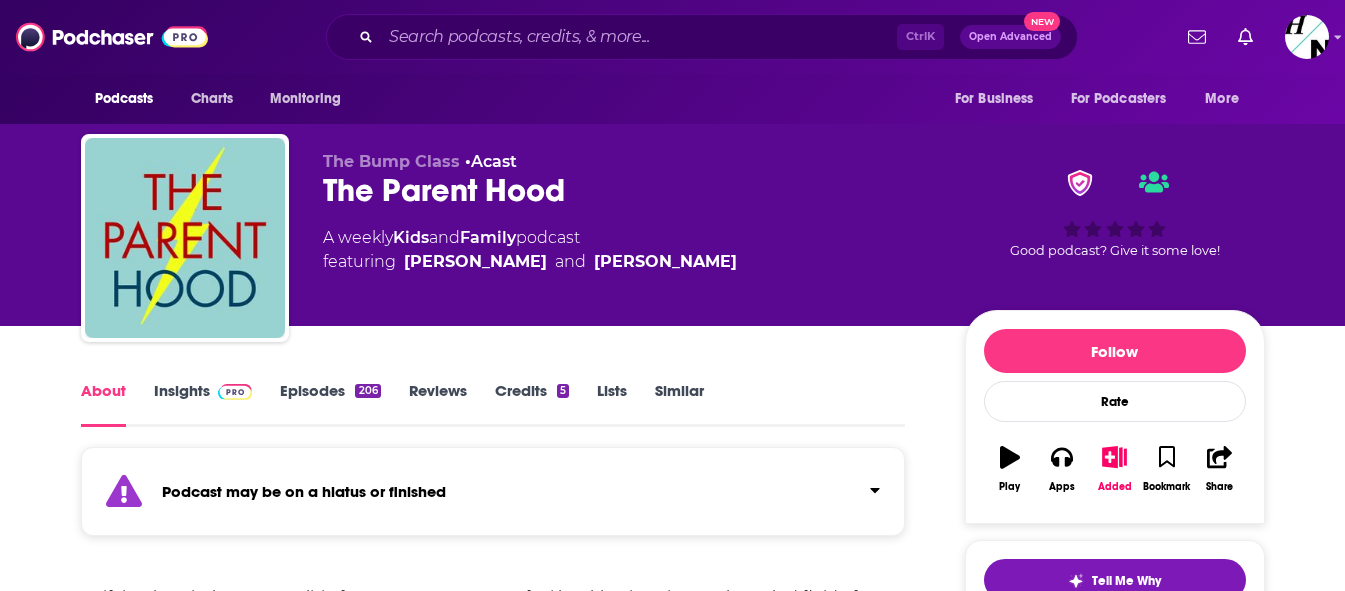 click on "Episodes 206" at bounding box center (330, 404) 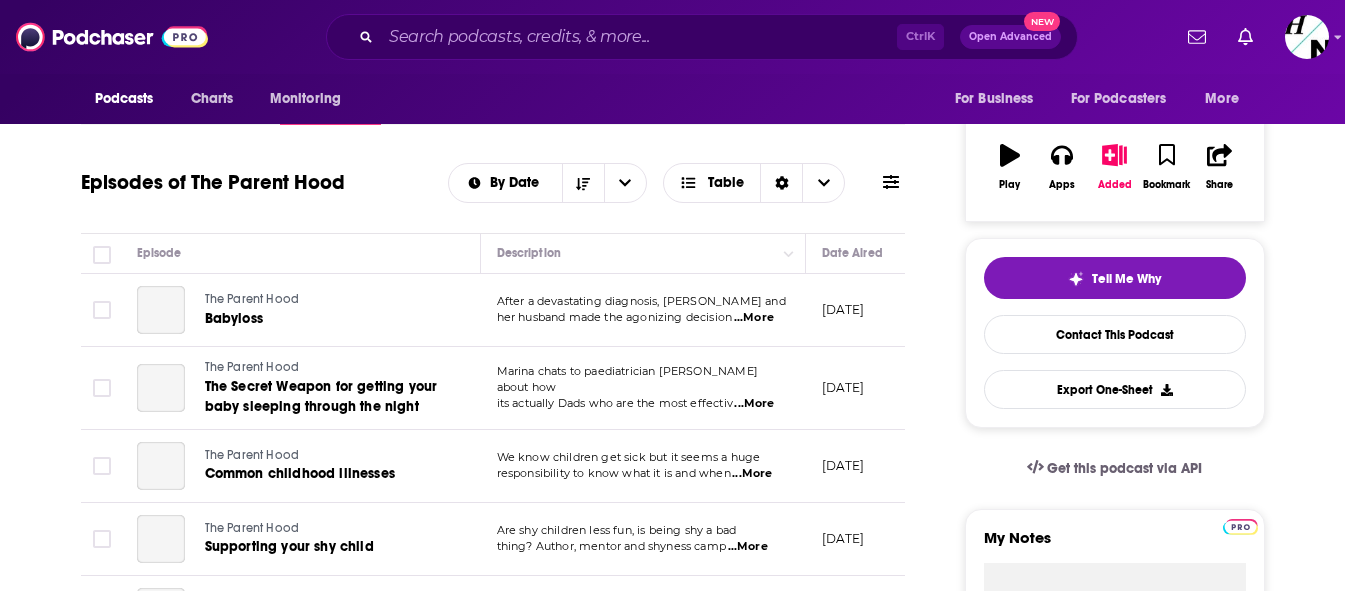 scroll, scrollTop: 303, scrollLeft: 0, axis: vertical 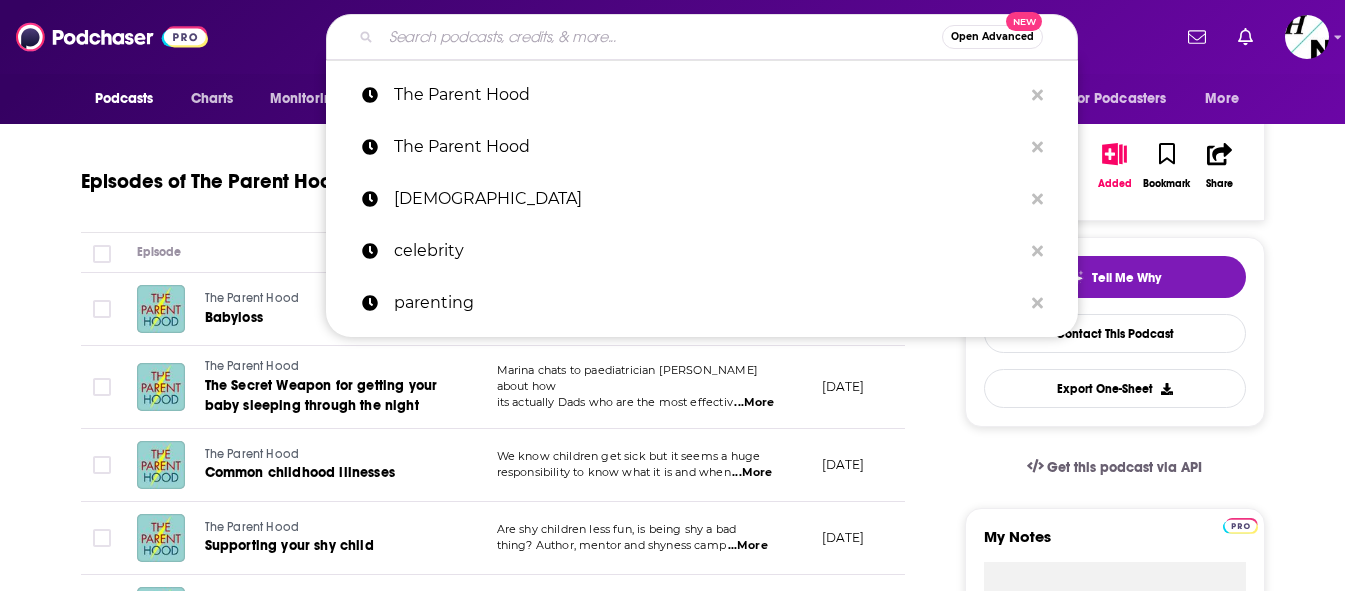 click at bounding box center (661, 37) 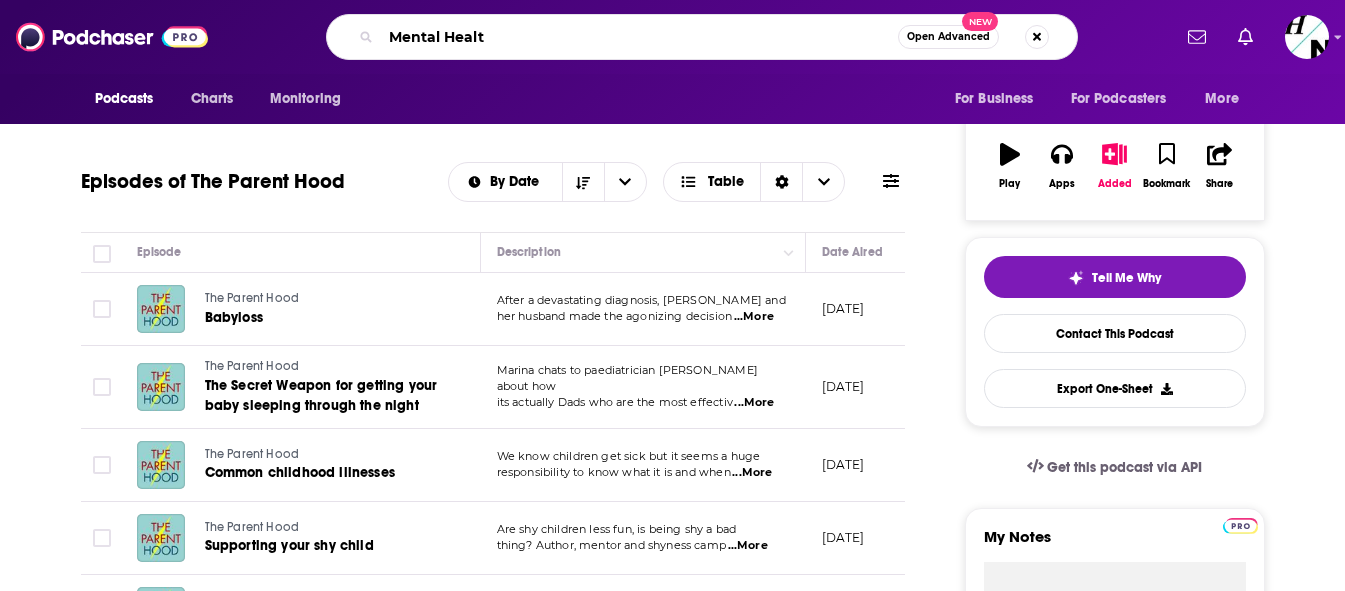 type on "Mental Health" 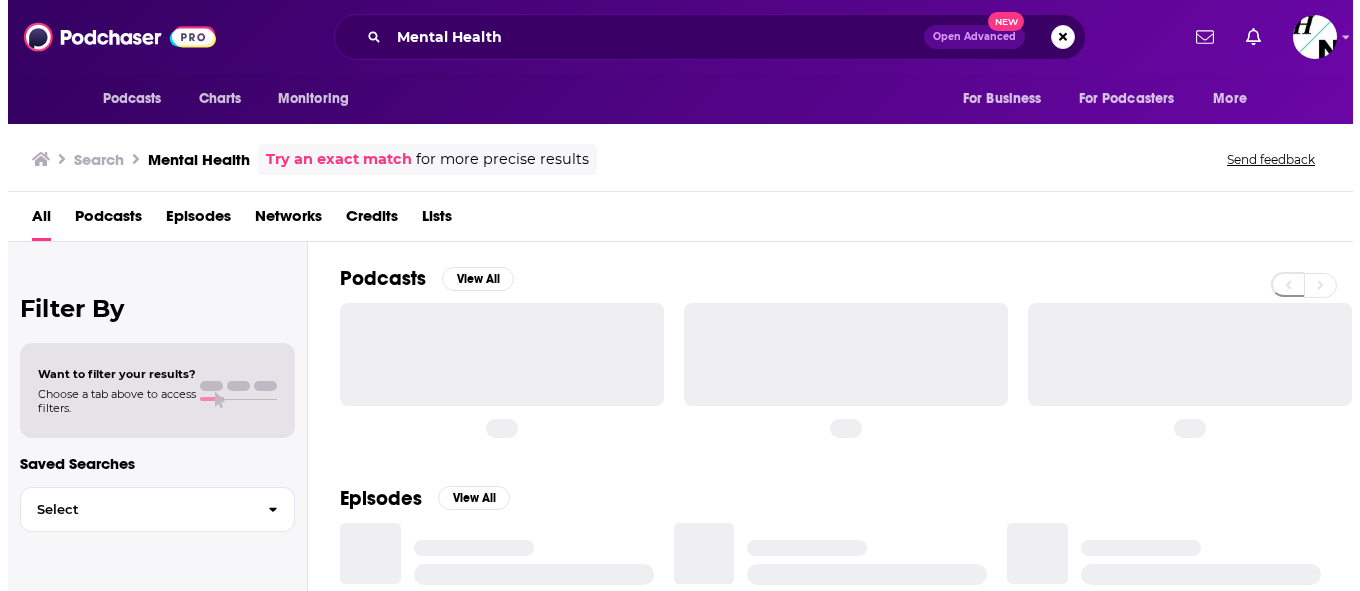 scroll, scrollTop: 0, scrollLeft: 0, axis: both 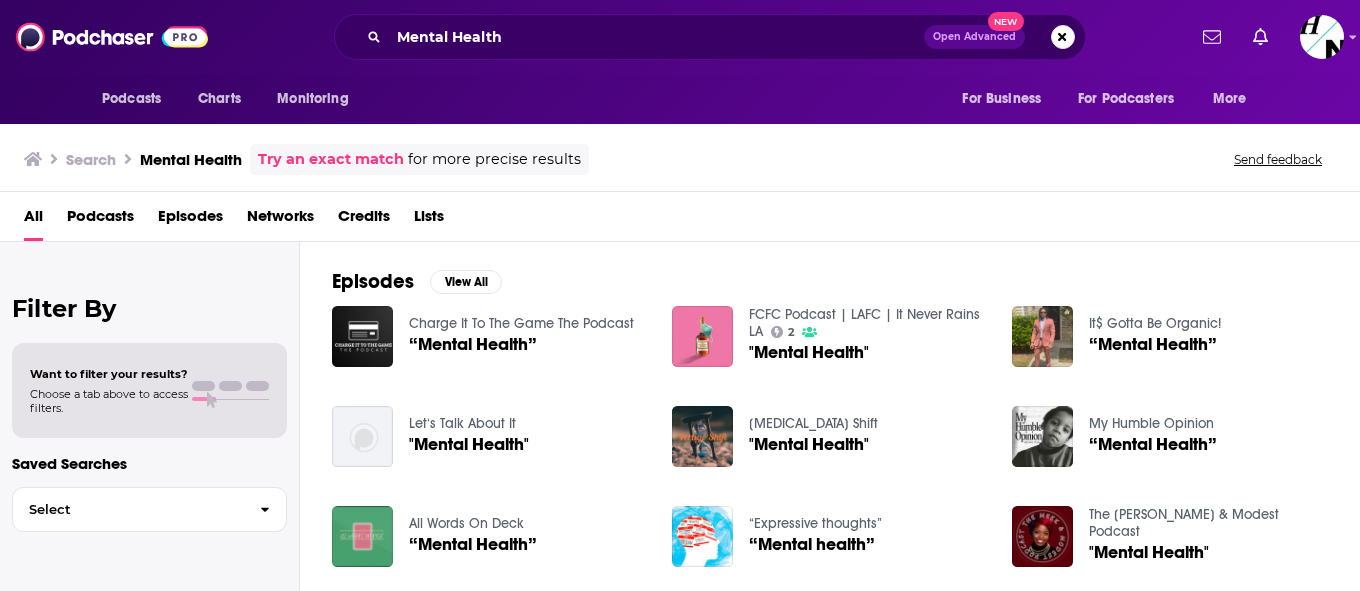 click on "“Expressive thoughts” “Mental health”" at bounding box center (830, 537) 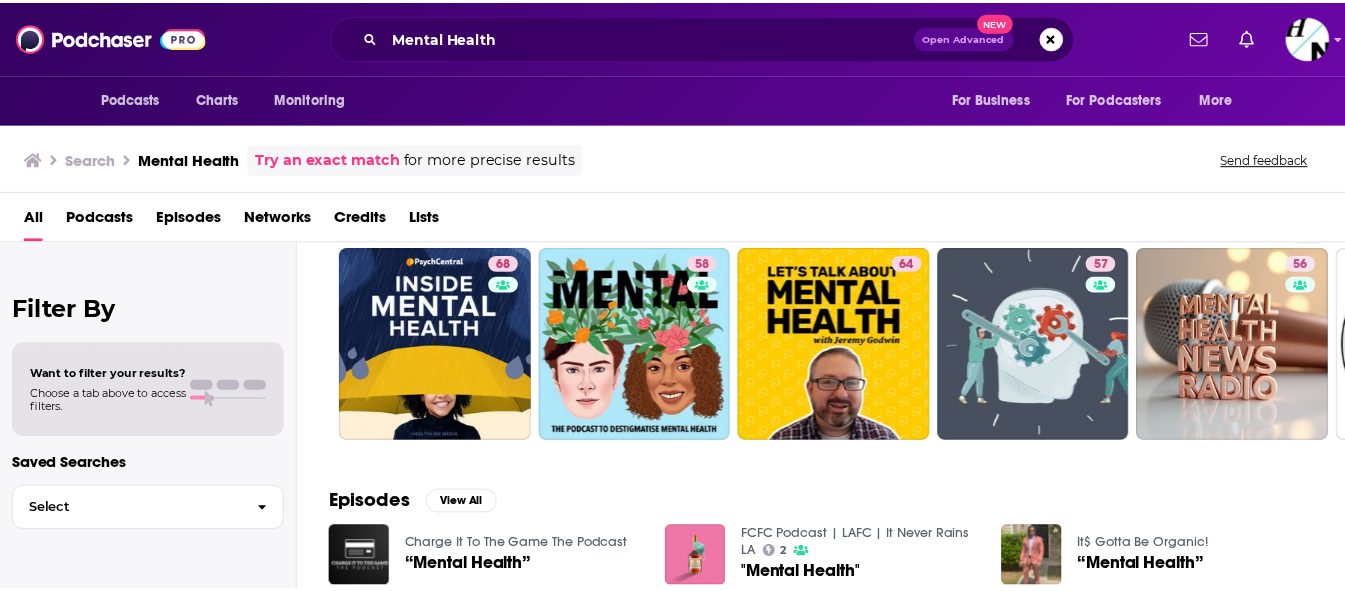 scroll, scrollTop: 0, scrollLeft: 0, axis: both 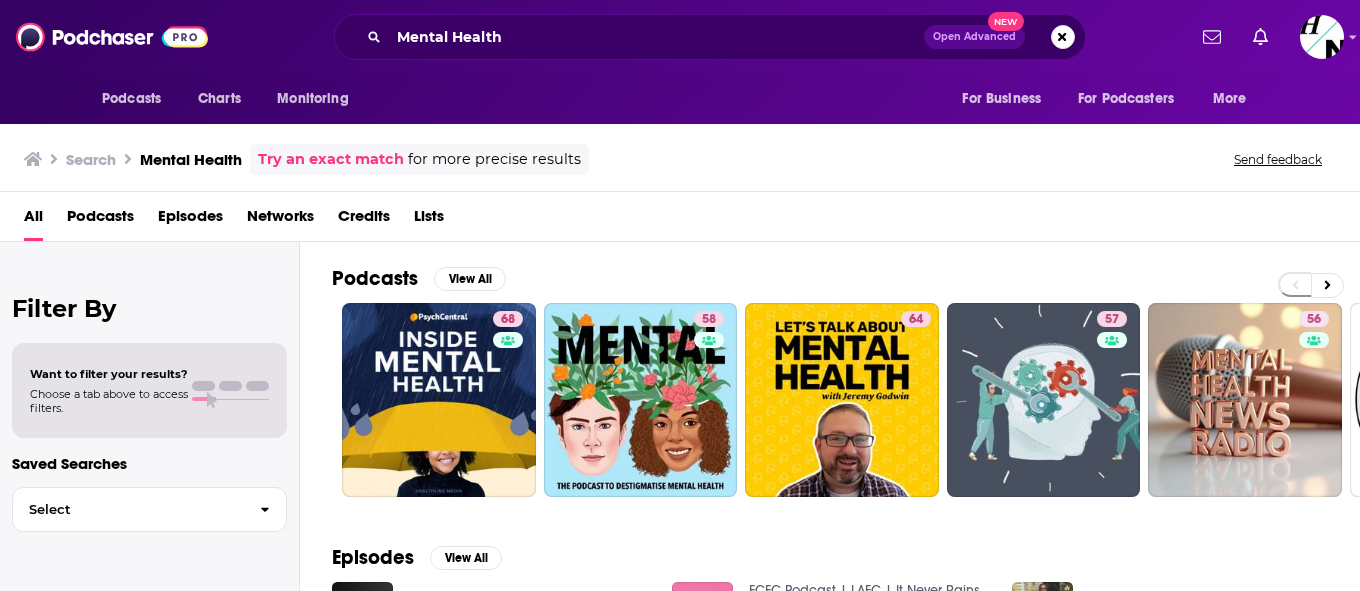 click on "Podcasts View All 68 58 64 57 56 45 43 39 + 42k" at bounding box center [846, 381] 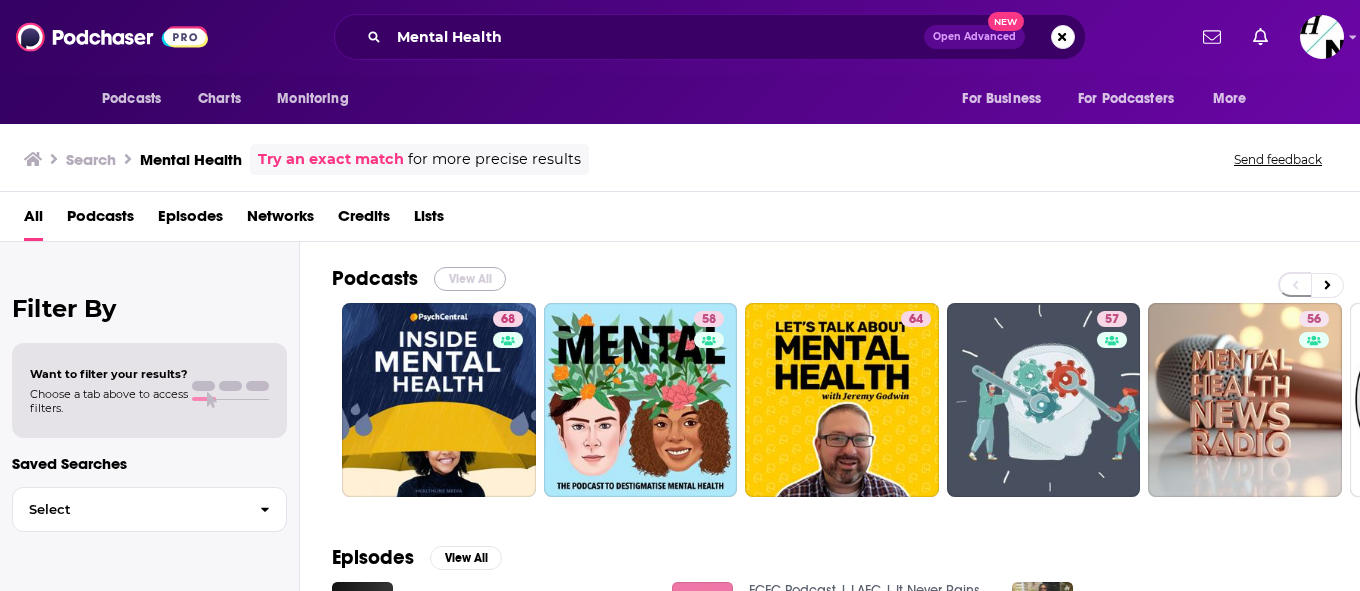 click on "View All" at bounding box center (470, 279) 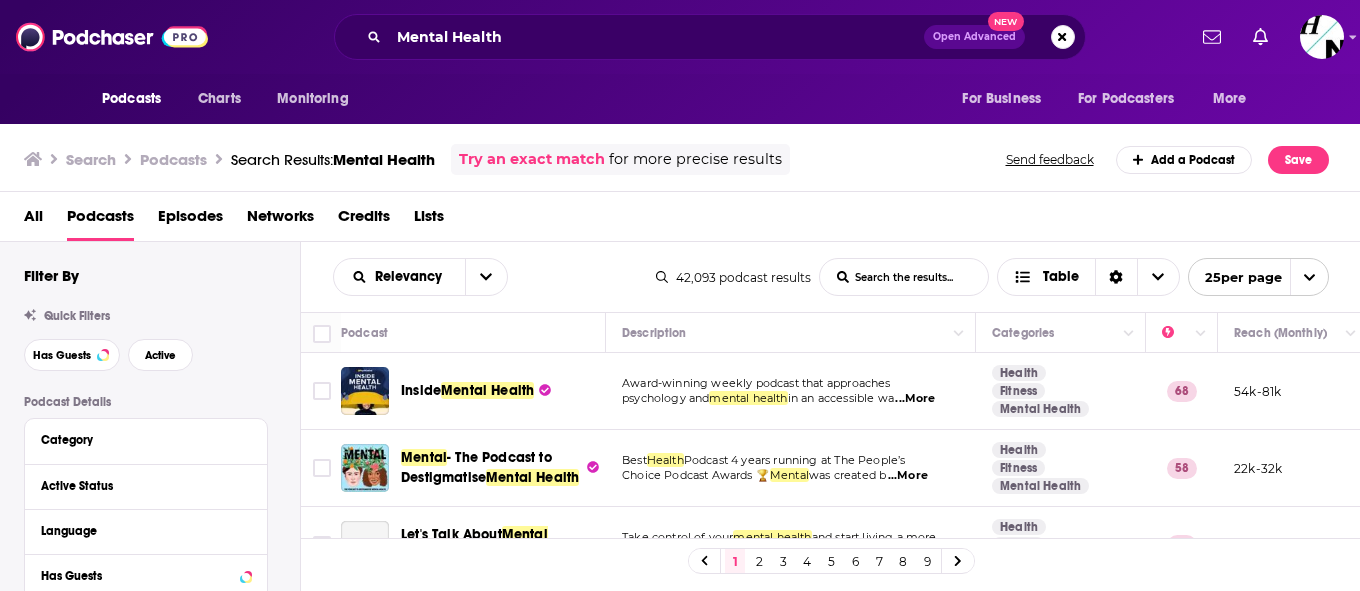 click on "...More" at bounding box center (915, 399) 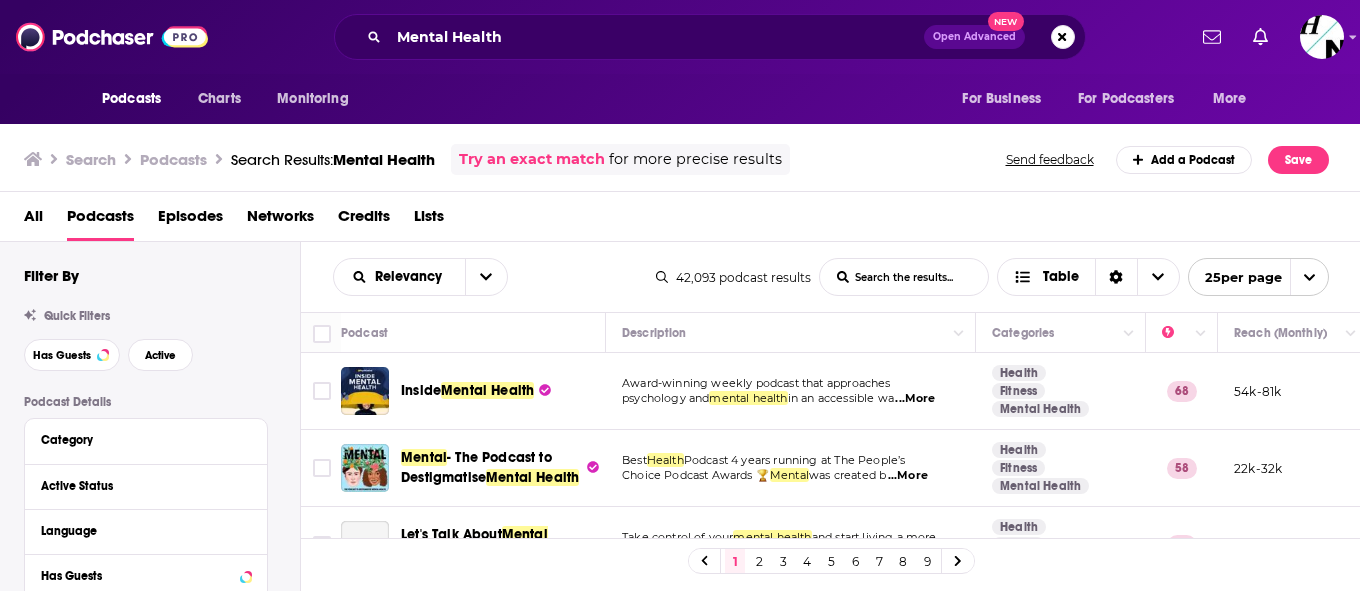 click on "Podcasts Charts Monitoring Mental Health Open Advanced New For Business For Podcasters More Podcasts Charts Monitoring For Business For Podcasters More Search Podcasts Search Results:   Mental Health Try an exact match for more precise results Send feedback Add a Podcast Save All Podcasts Episodes Networks Credits Lists Filter By Quick Filters Has Guests Active Podcast Details Category Active Status Language Has Guests Brand Safety & Suitability Political Skew Beta Show More Audience & Reach Power Score™ Reach (Monthly) Reach (Episode Average) Gender Age Income Show More Saved Searches Select Relevancy List Search Input Search the results... Table 42,093   podcast   results List Search Input Search the results... Table 25  per page Podcast Description Categories Reach (Monthly) Reach (Episode) Top Country Inside  Mental Health Award-winning weekly podcast that approaches psychology and  mental health  in an accessible wa  ...More Health Fitness Mental Health 68 54k-81k 11k-16k   US Mental Mental Health 58" at bounding box center (680, 295) 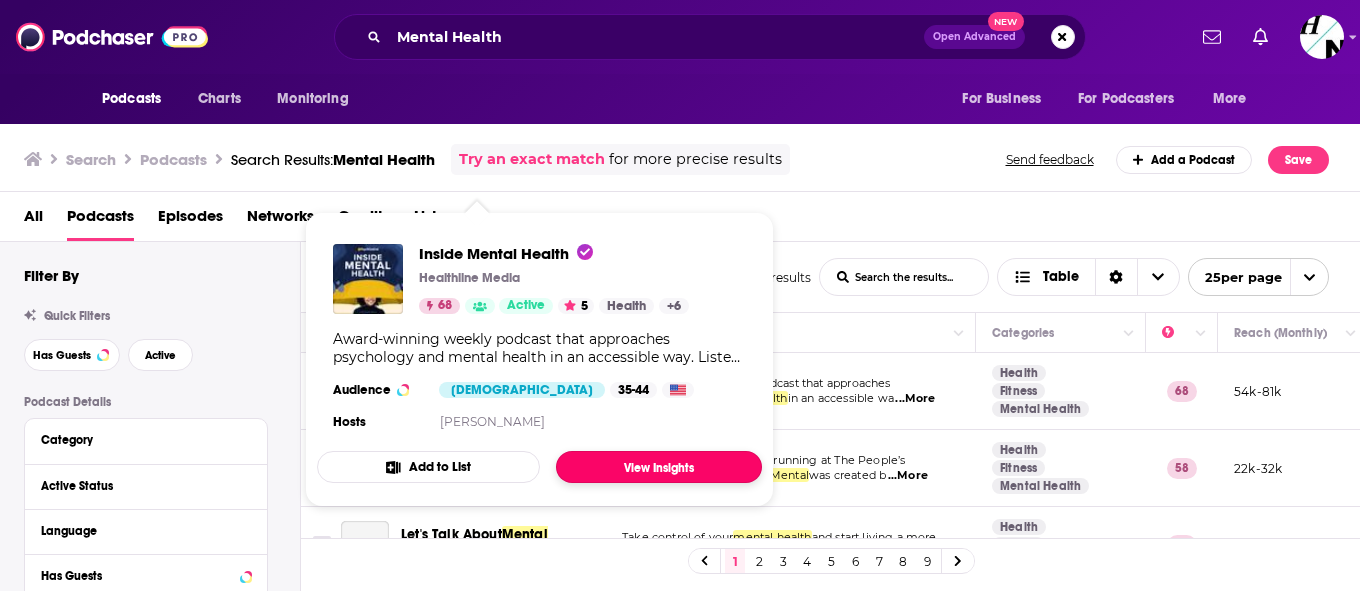 click on "View Insights" at bounding box center [659, 467] 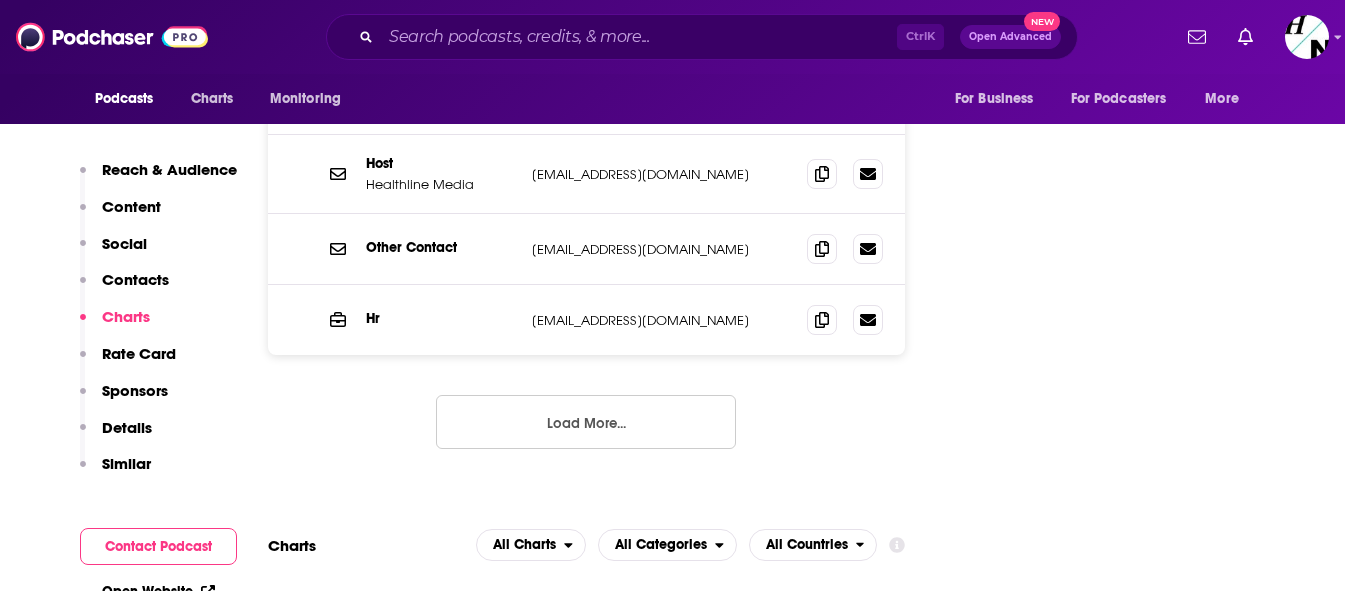 scroll, scrollTop: 2163, scrollLeft: 0, axis: vertical 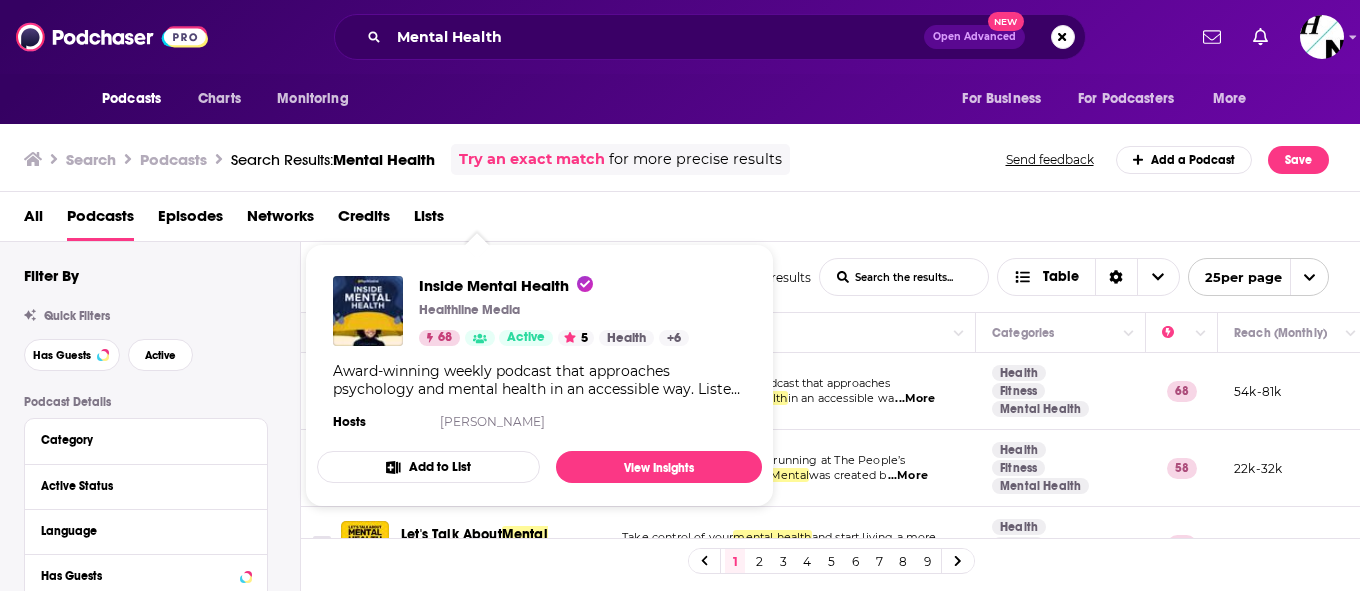 click on "Award-winning weekly podcast that approaches psychology and  mental health  in an accessible wa  ...More" at bounding box center (791, 391) 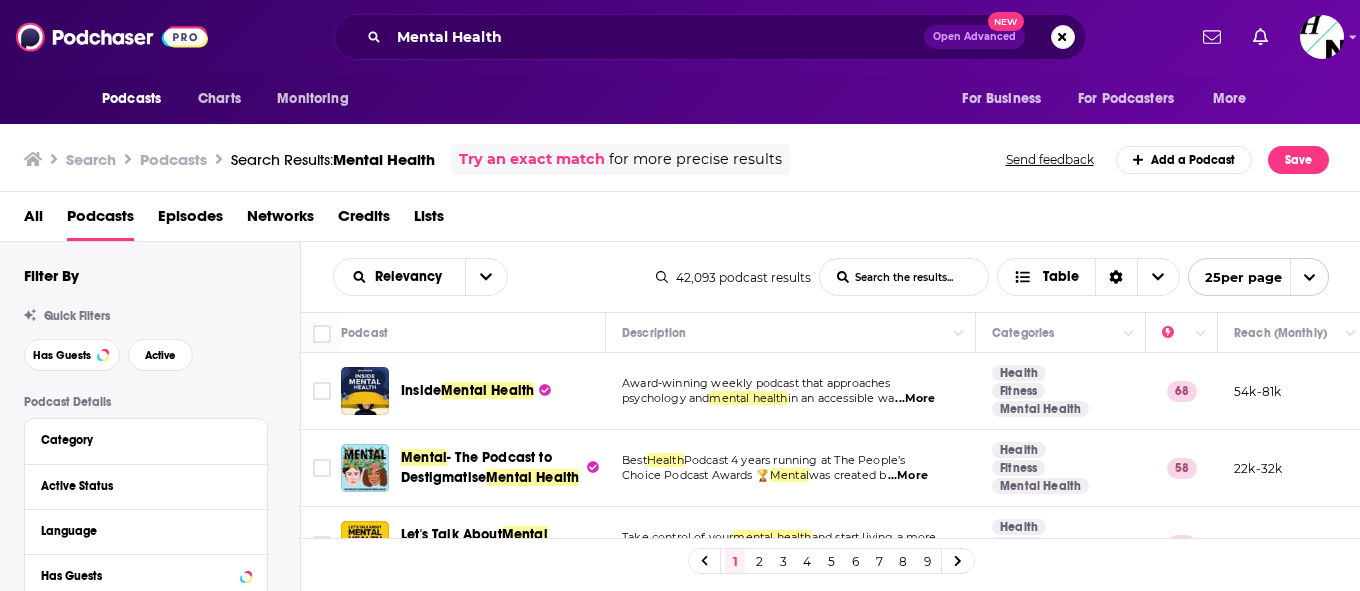 click on "Inside  Mental Health" at bounding box center (505, 391) 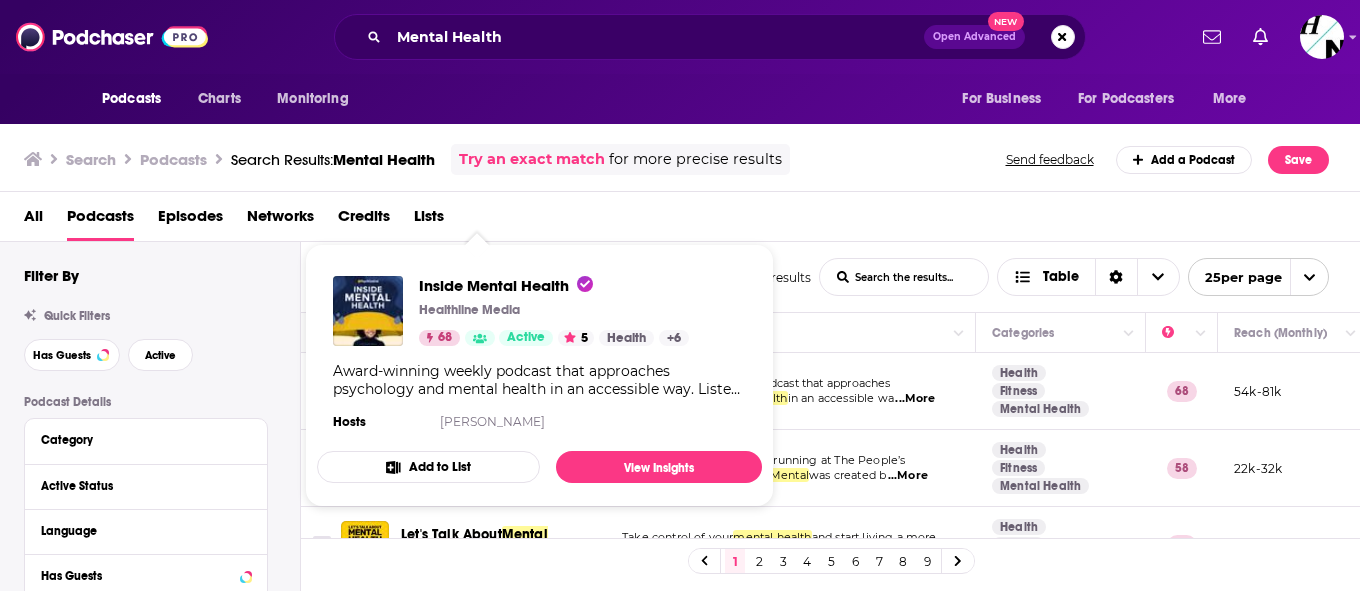 click on "Award-winning weekly podcast that approaches psychology and mental health in an accessible way. Listen as our host [PERSON_NAME] speaks candidly with experts, celebrities, and other notables to break down complex topics into simpler terms." at bounding box center [539, 380] 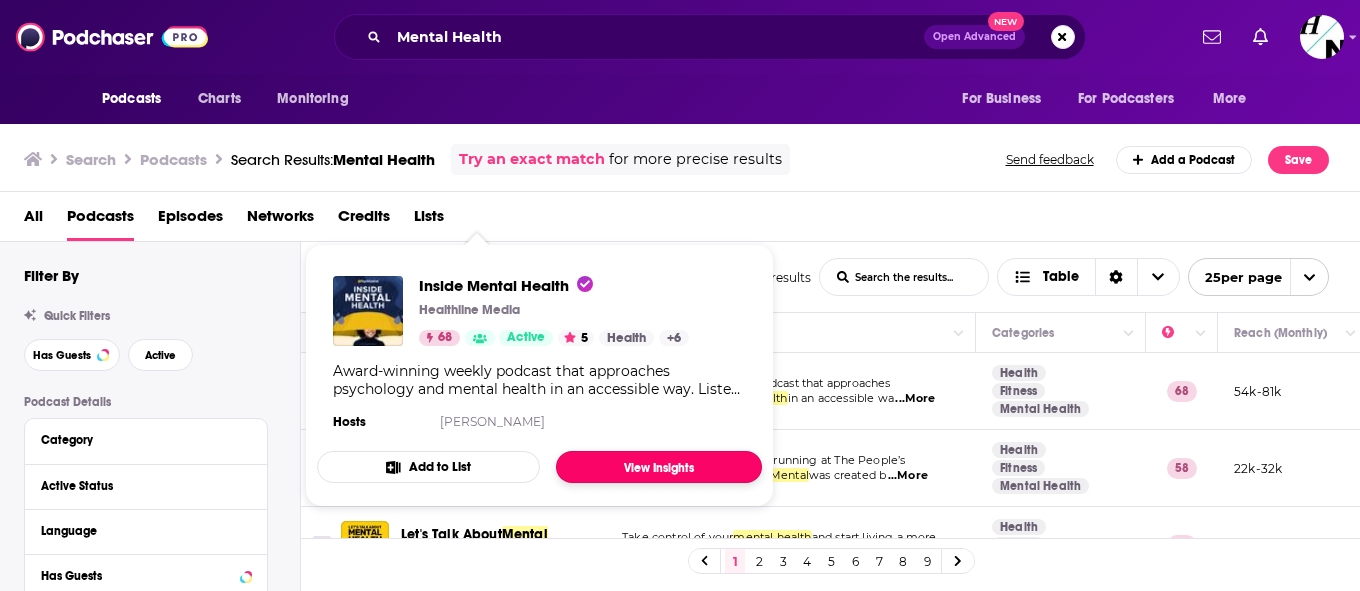 click on "View Insights" at bounding box center (659, 467) 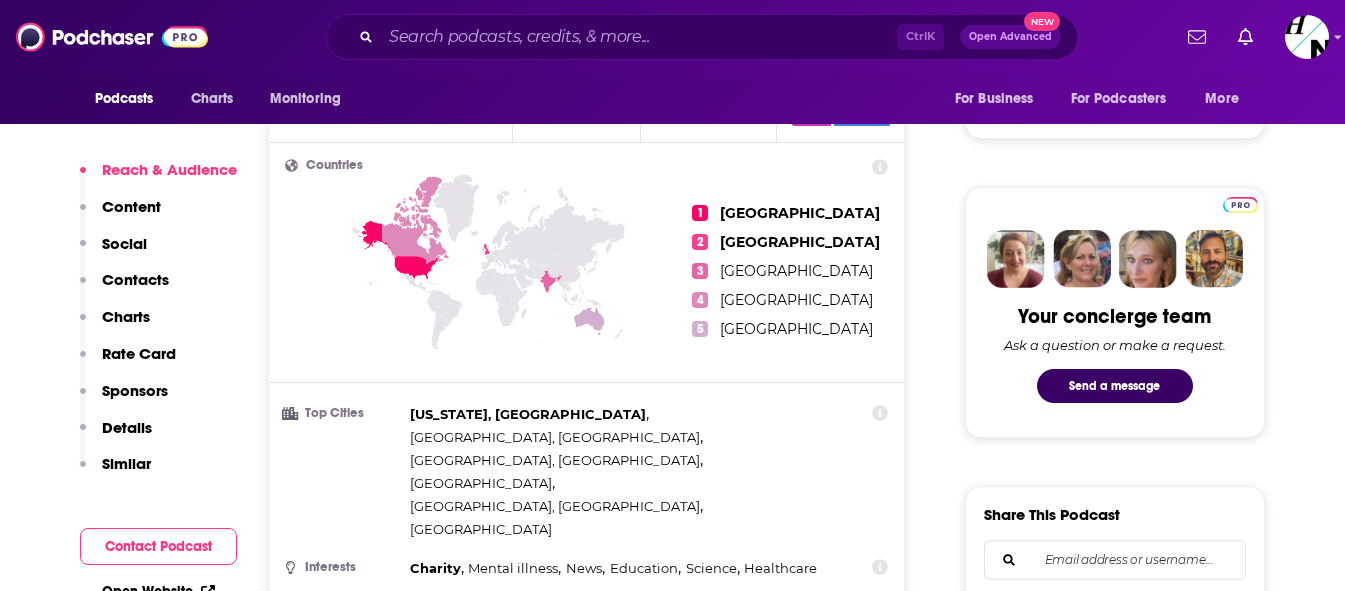 scroll, scrollTop: 1104, scrollLeft: 0, axis: vertical 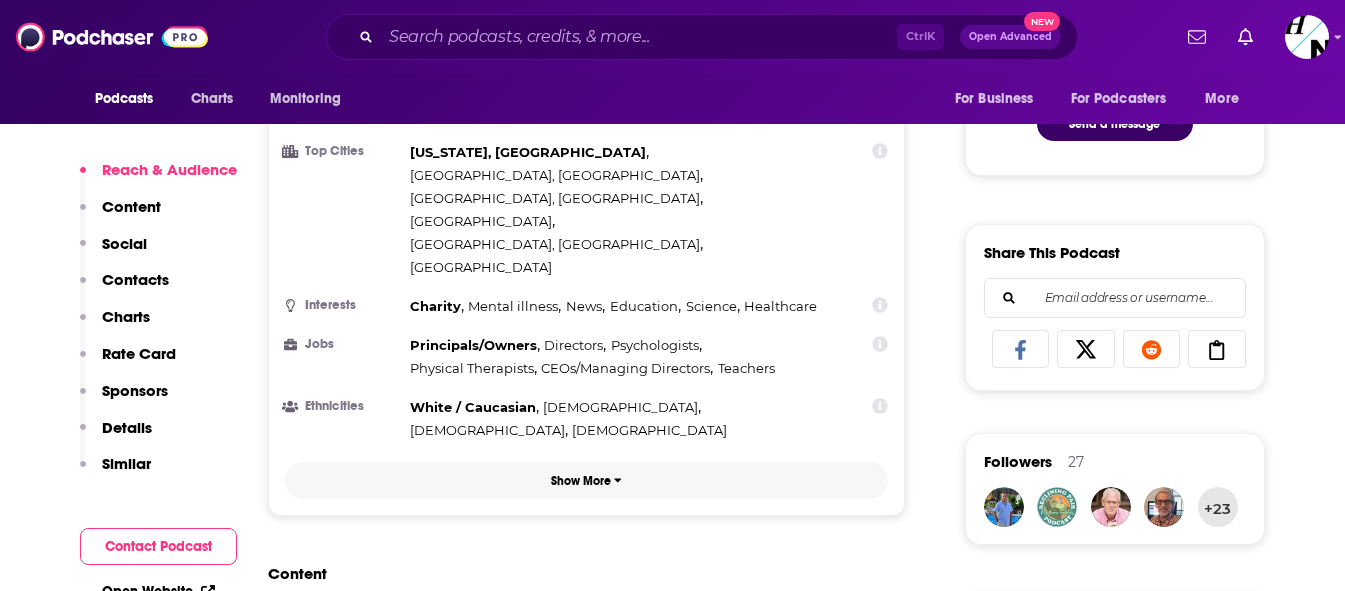 click on "Show More" at bounding box center (587, 480) 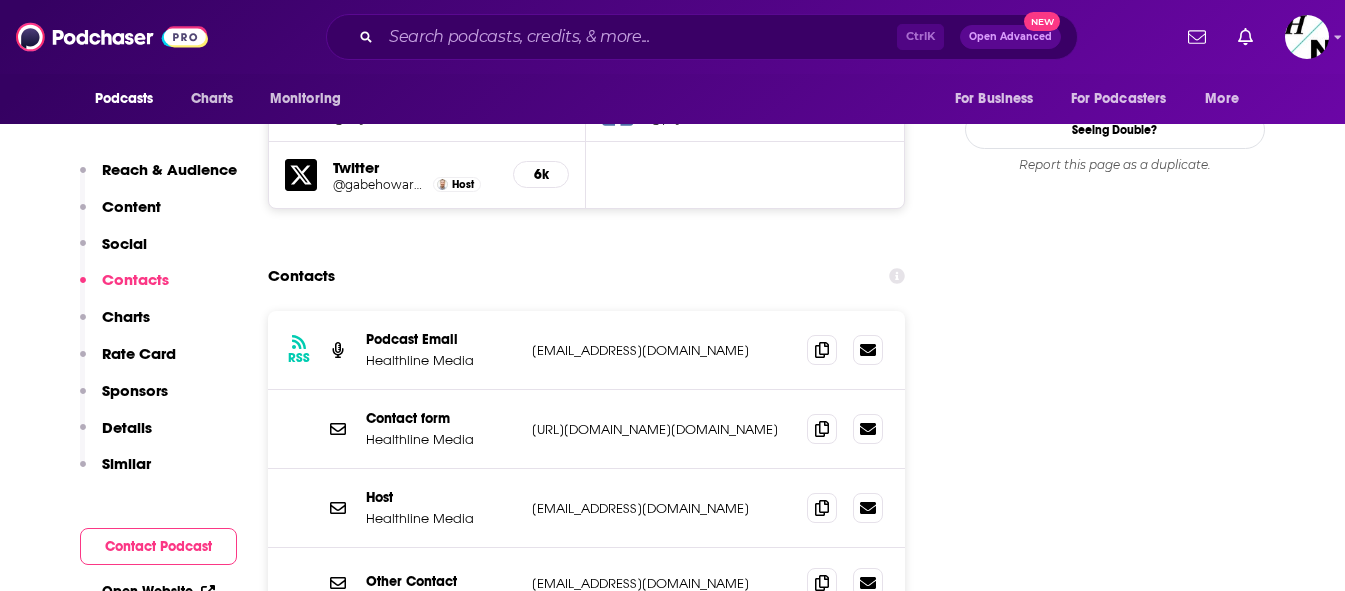 scroll, scrollTop: 2096, scrollLeft: 0, axis: vertical 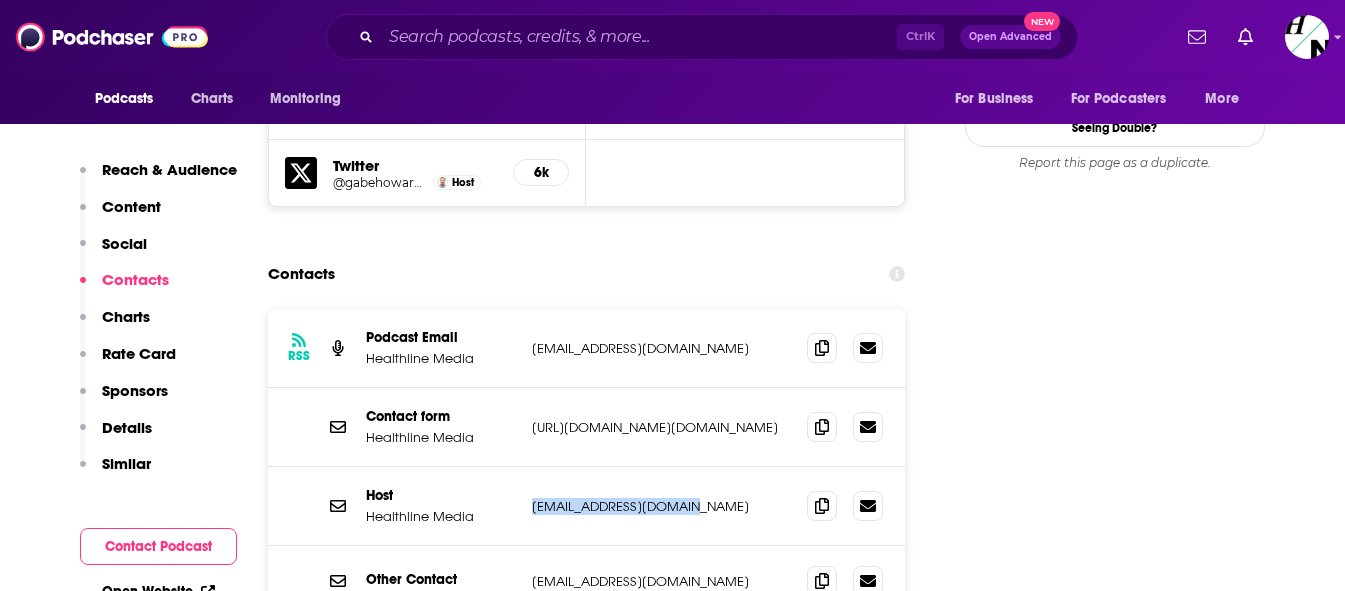 drag, startPoint x: 706, startPoint y: 339, endPoint x: 533, endPoint y: 343, distance: 173.04623 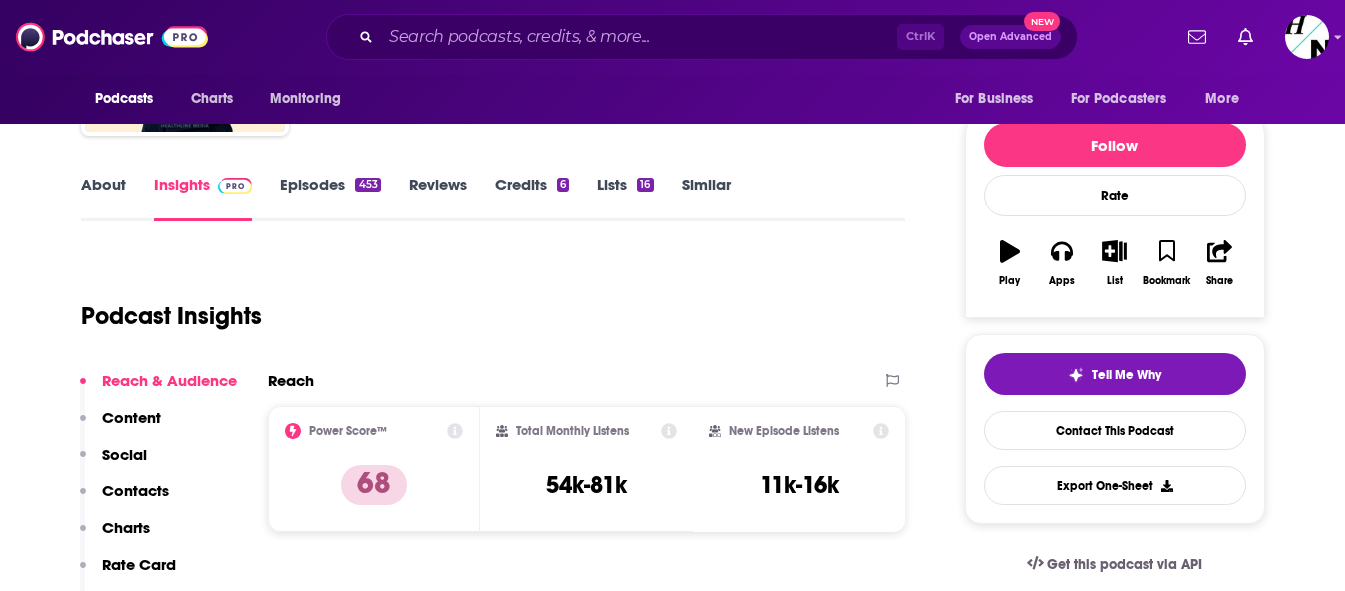 scroll, scrollTop: 0, scrollLeft: 0, axis: both 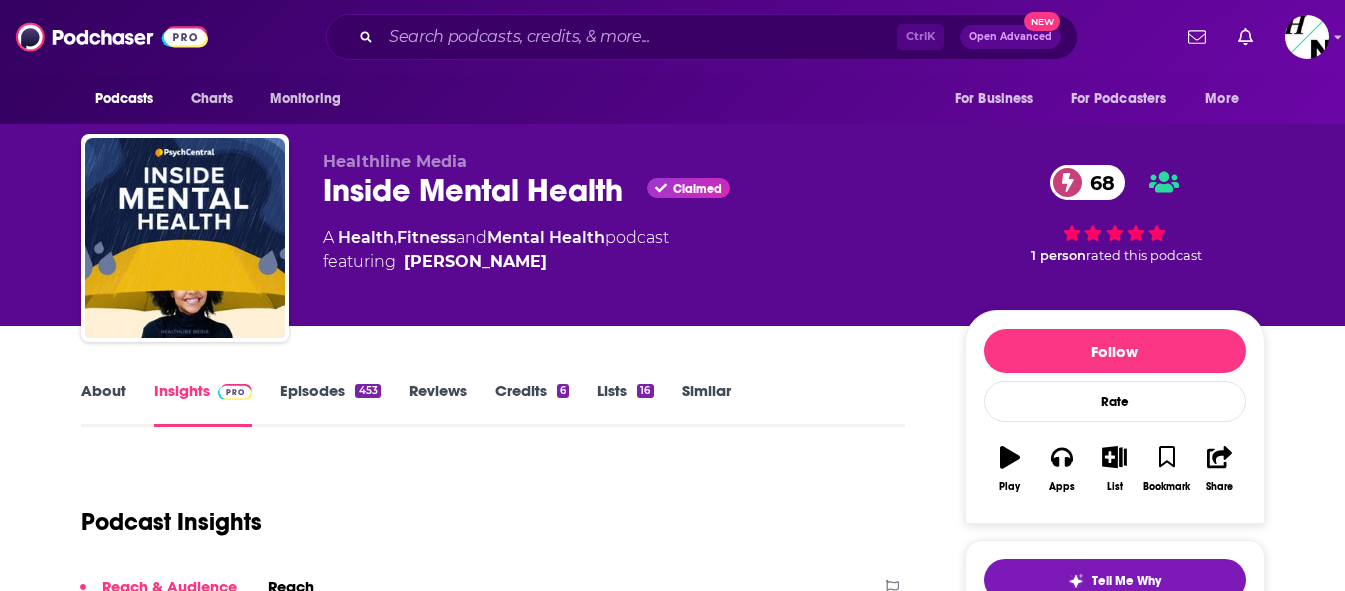 click on "About" at bounding box center [103, 404] 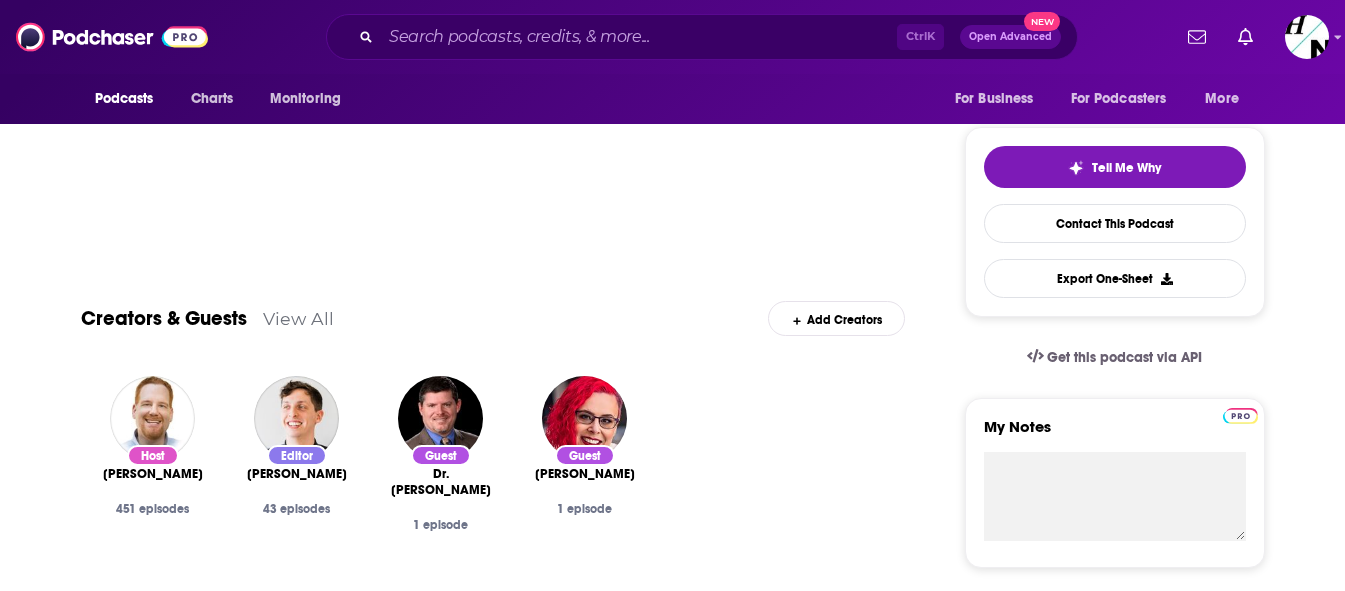 scroll, scrollTop: 0, scrollLeft: 0, axis: both 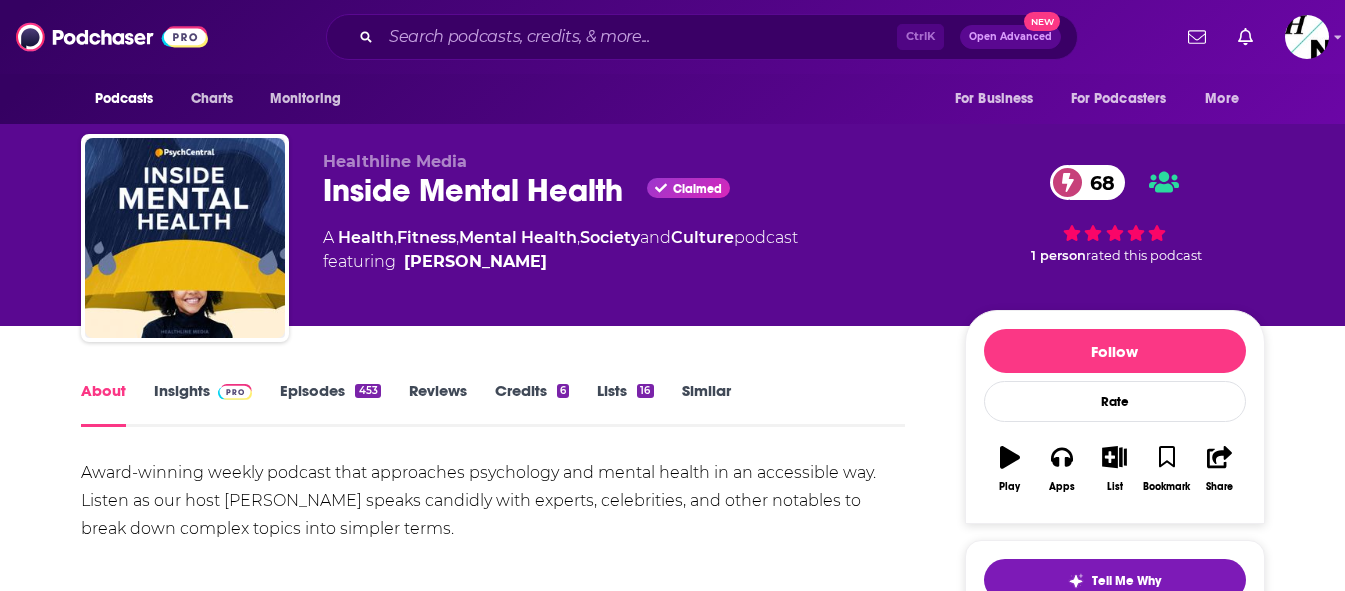 click on "Insights" at bounding box center (203, 404) 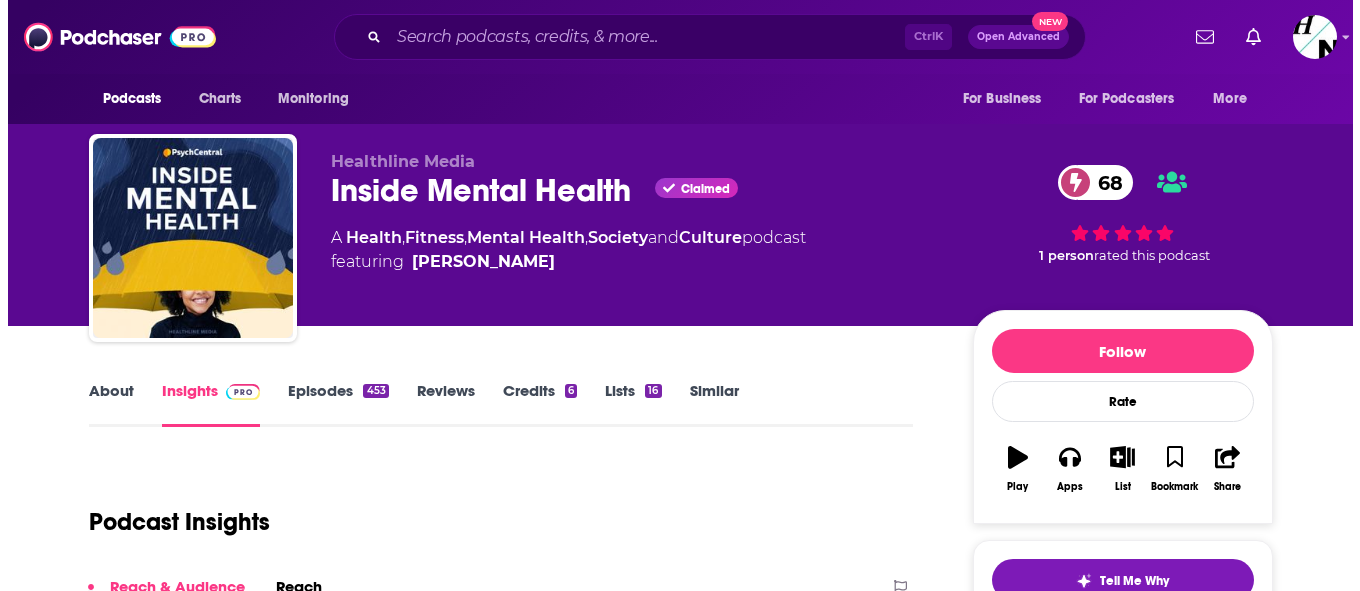 scroll, scrollTop: 0, scrollLeft: 0, axis: both 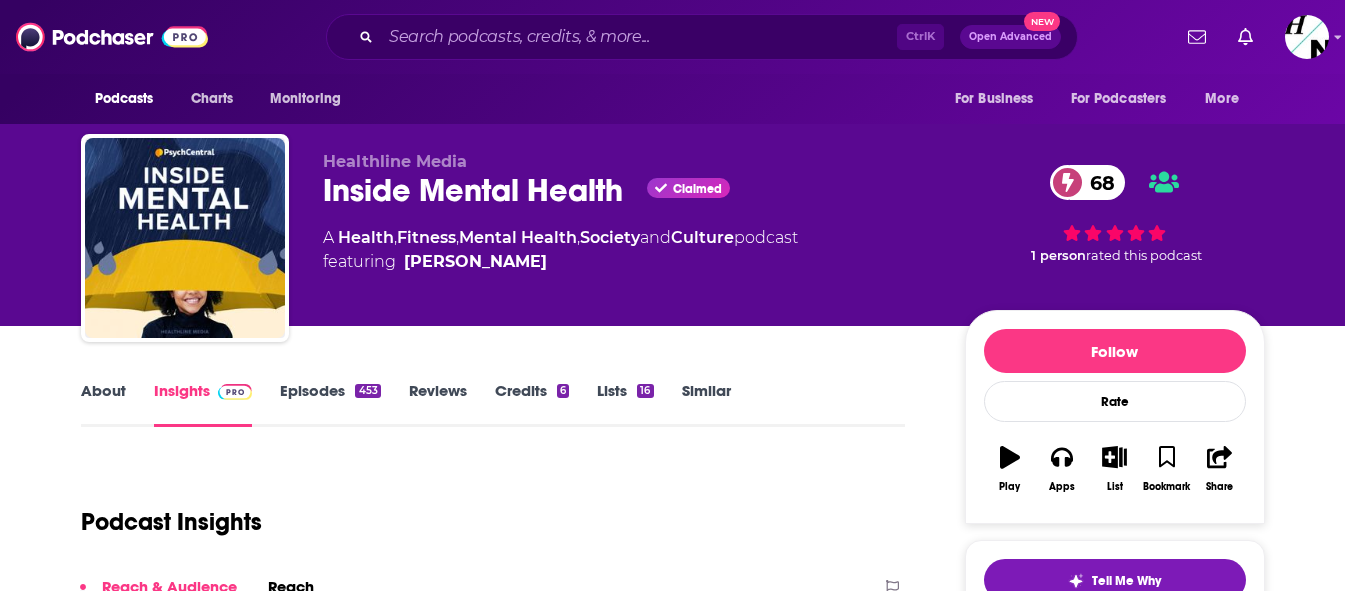 click on "Healthline Media   Inside Mental Health Claimed 68 A   Health ,  Fitness ,  Mental Health ,  Society  and  Culture  podcast  featuring  Gabe Howard 68   1   person  rated this podcast" at bounding box center [673, 163] 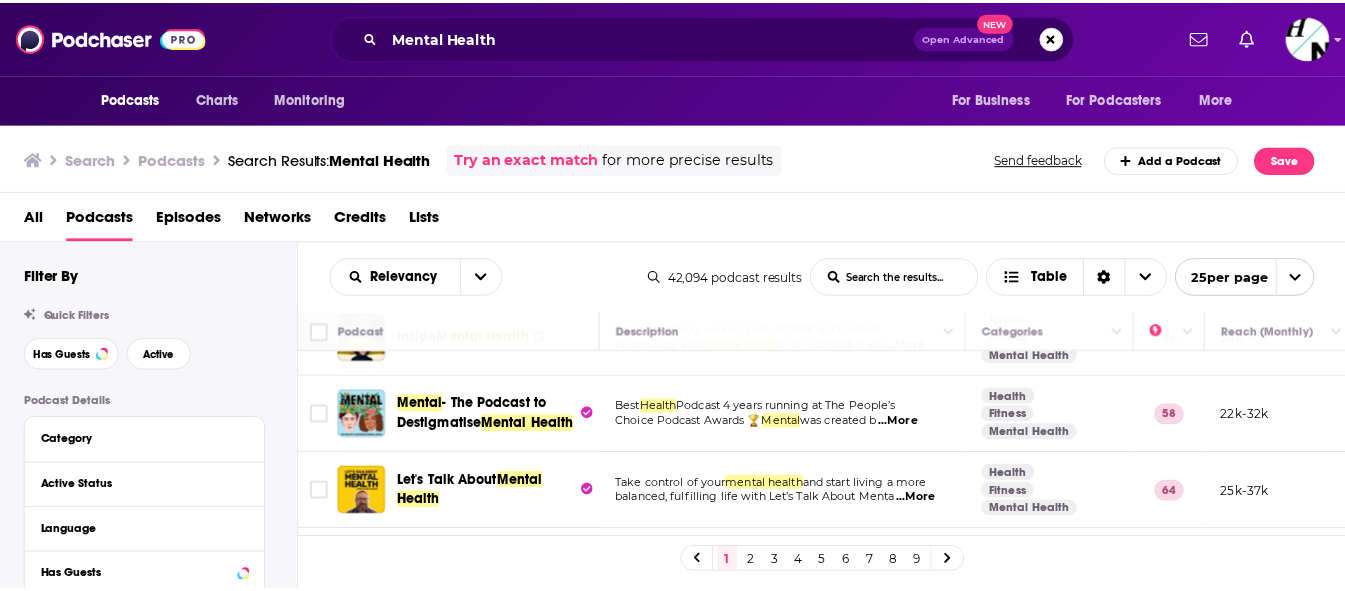 scroll, scrollTop: 53, scrollLeft: 0, axis: vertical 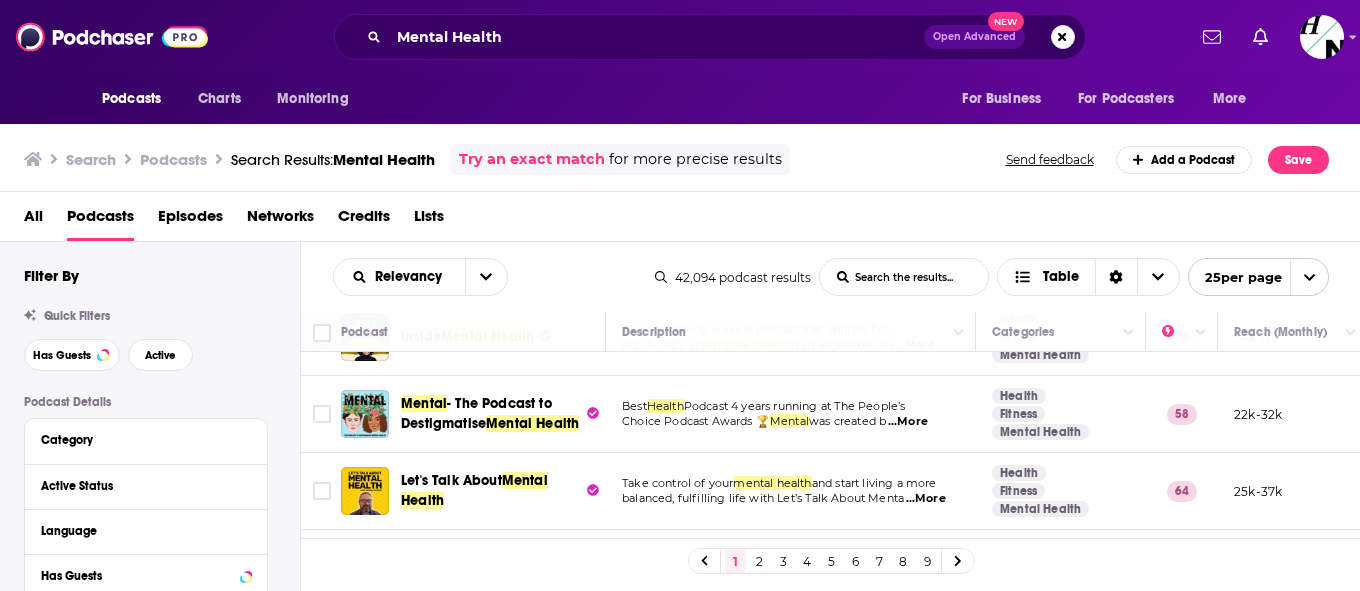 click on "...More" at bounding box center (908, 422) 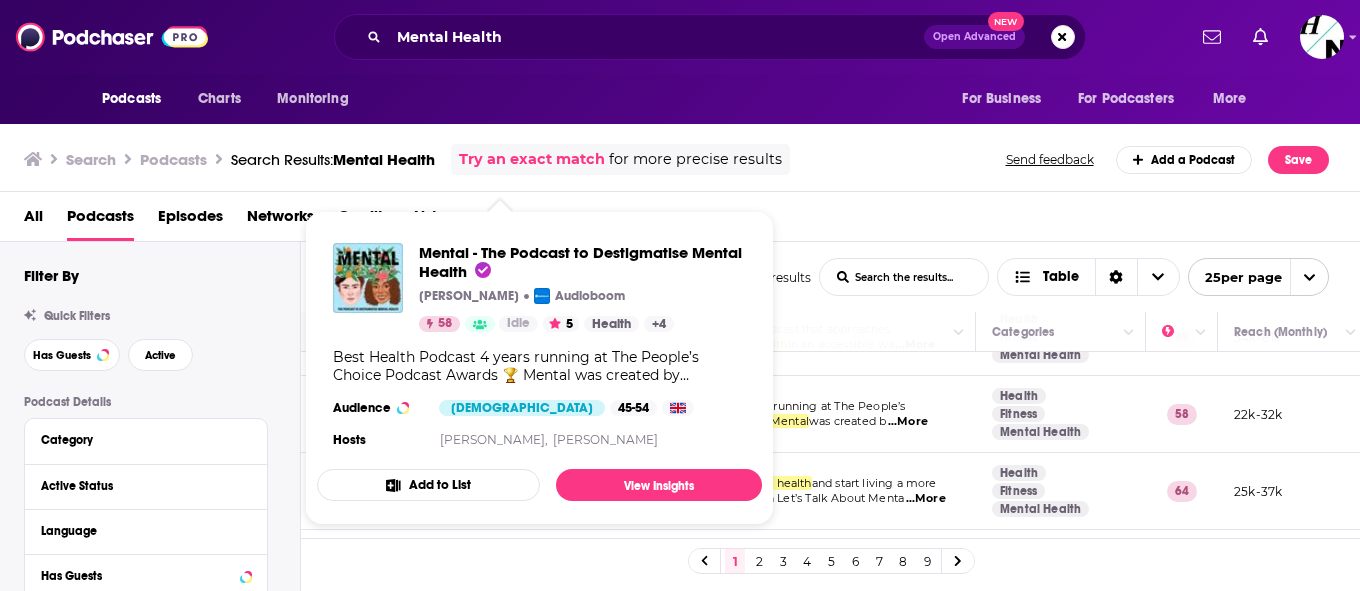 click on "Mental - The Podcast to Destigmatise Mental Health Bobby Temps Audioboom 58 Idle 5 Health + 4 Best Health Podcast 4 years running at The People’s Choice Podcast Awards 🏆
Mental was created by Bobby Temps to break down mental health stigma and discrimination. Joined by special guests, the podcast is a safe space to hear honest and insightful mental health interviews in the hope listeners will feel more empowered to continue the conversation with others.
Every other Thursday we delve into a factor in mental health and how to better manage it. You’ll also better understand different conditions from first-hand experience, with inspiring guests and surprising statistics. Start listening from any episode or topic that interests you.
So whether you have experienced mental illness or not, there’ll be something to relate to in each episode and a reminder that, you are enough! Audience Female 45-54 Hosts   Bobby Temps, Danielle Hogan" at bounding box center (539, 348) 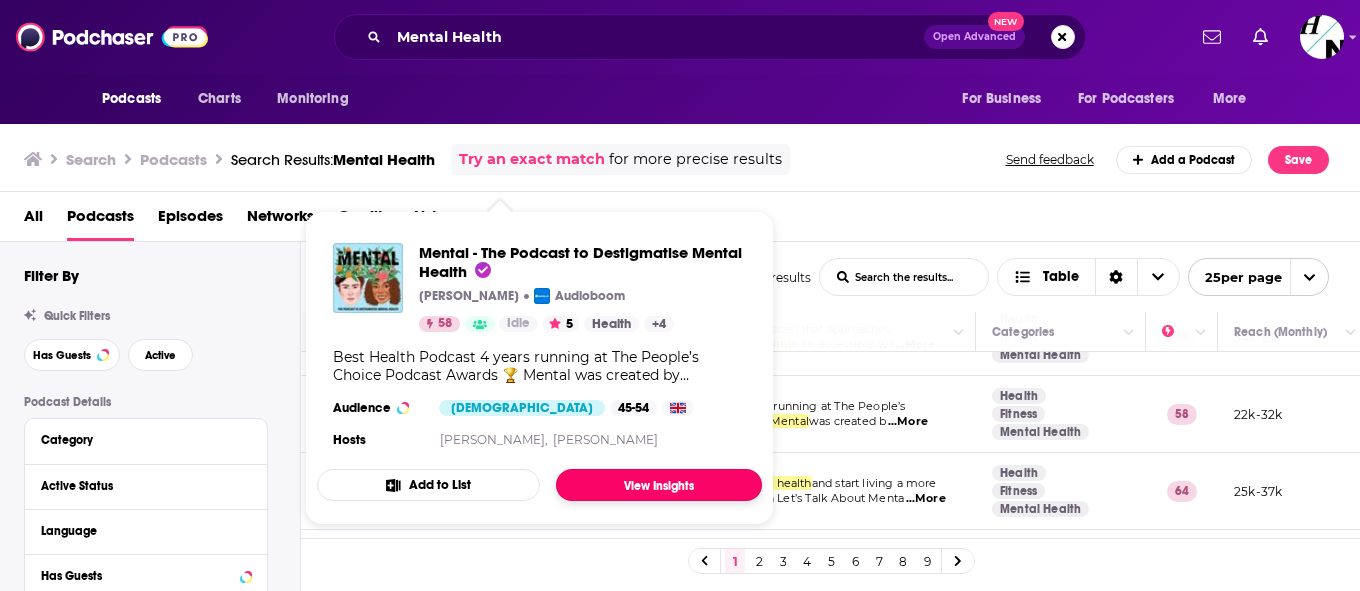 click on "View Insights" at bounding box center (659, 485) 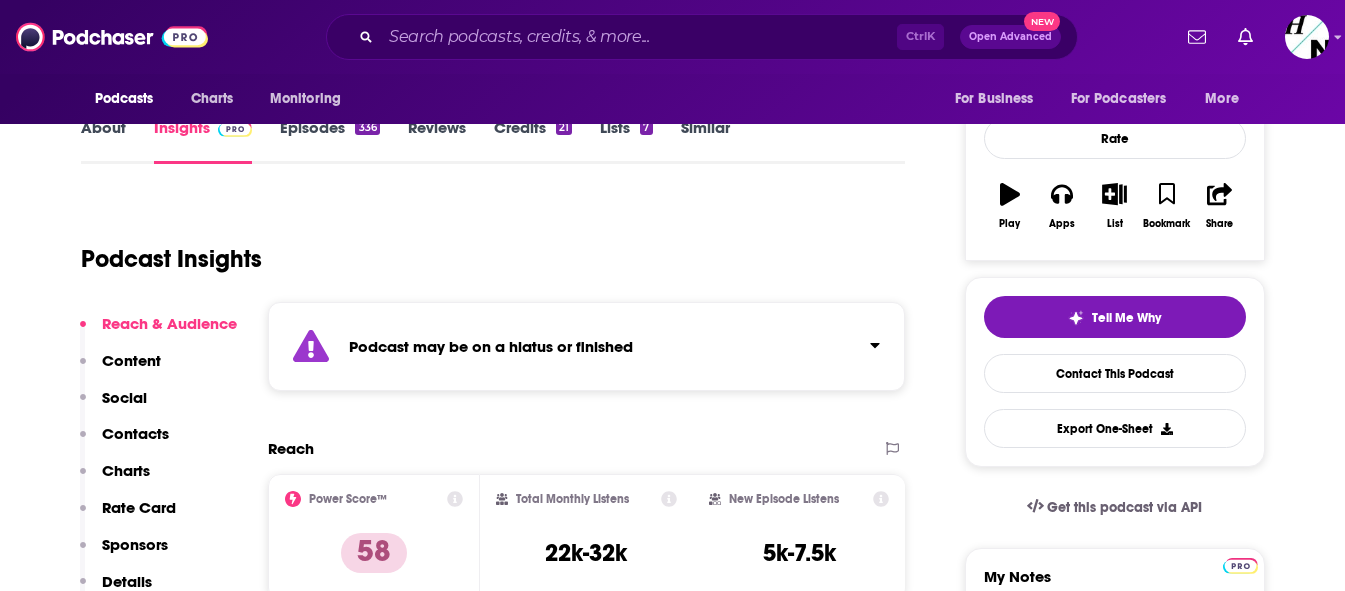 scroll, scrollTop: 157, scrollLeft: 0, axis: vertical 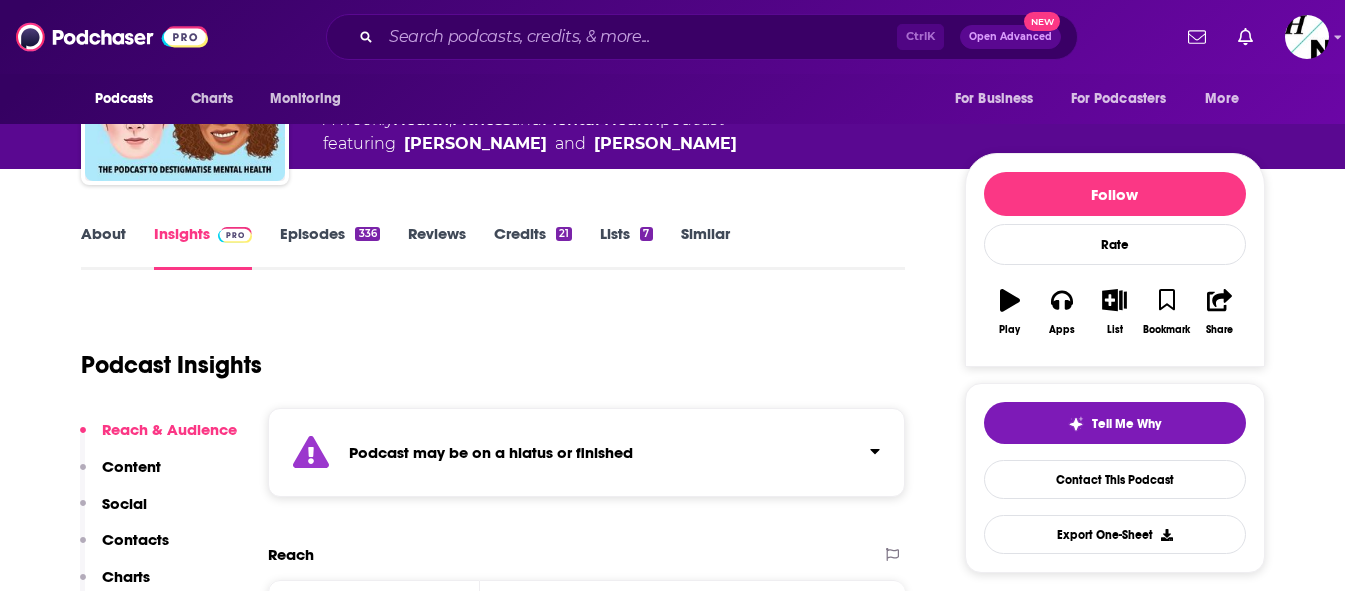 click on "Episodes 336" at bounding box center [329, 247] 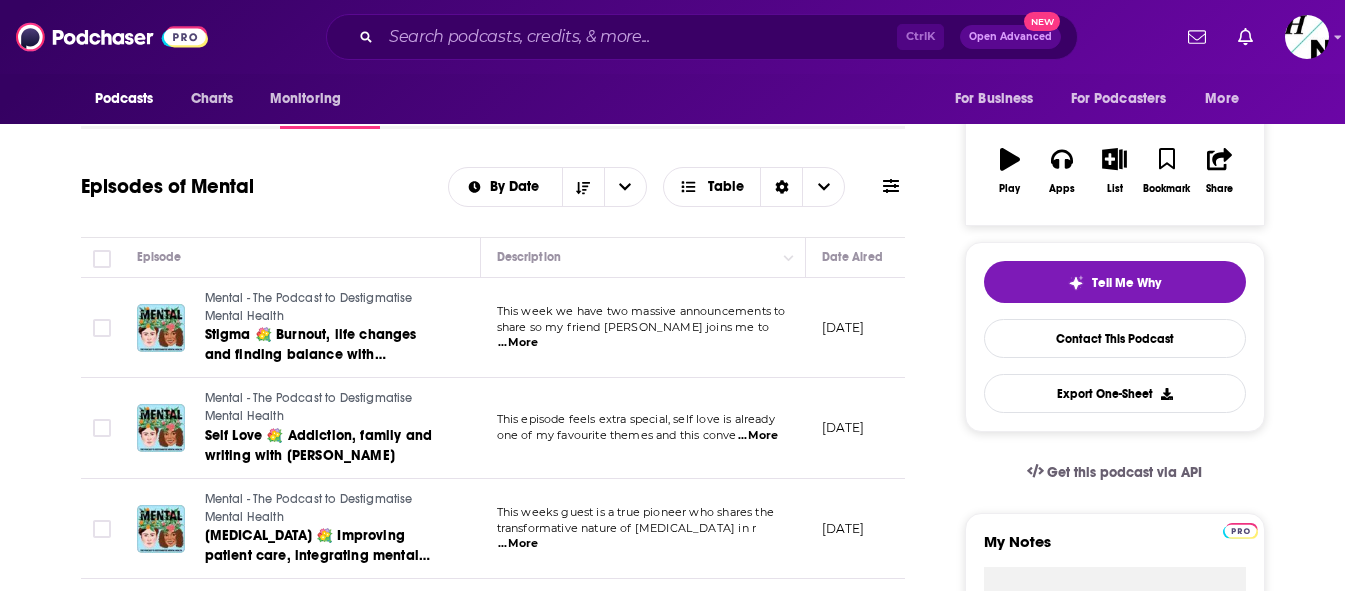 scroll, scrollTop: 0, scrollLeft: 0, axis: both 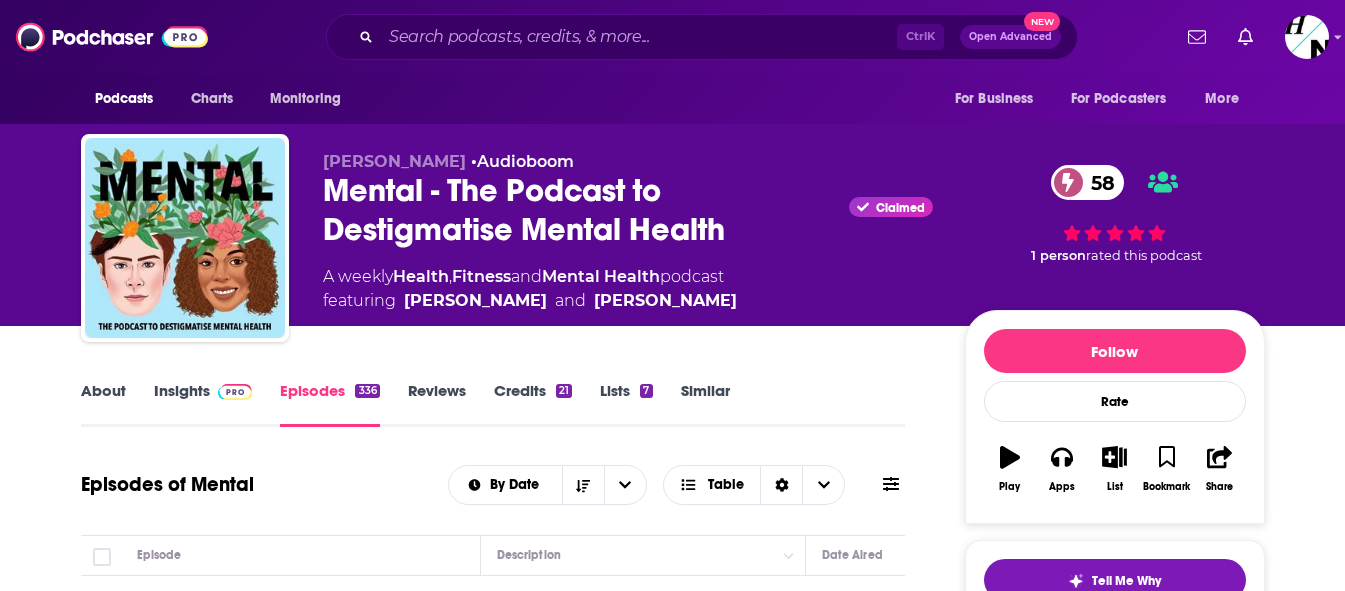 click on "Insights" at bounding box center (203, 404) 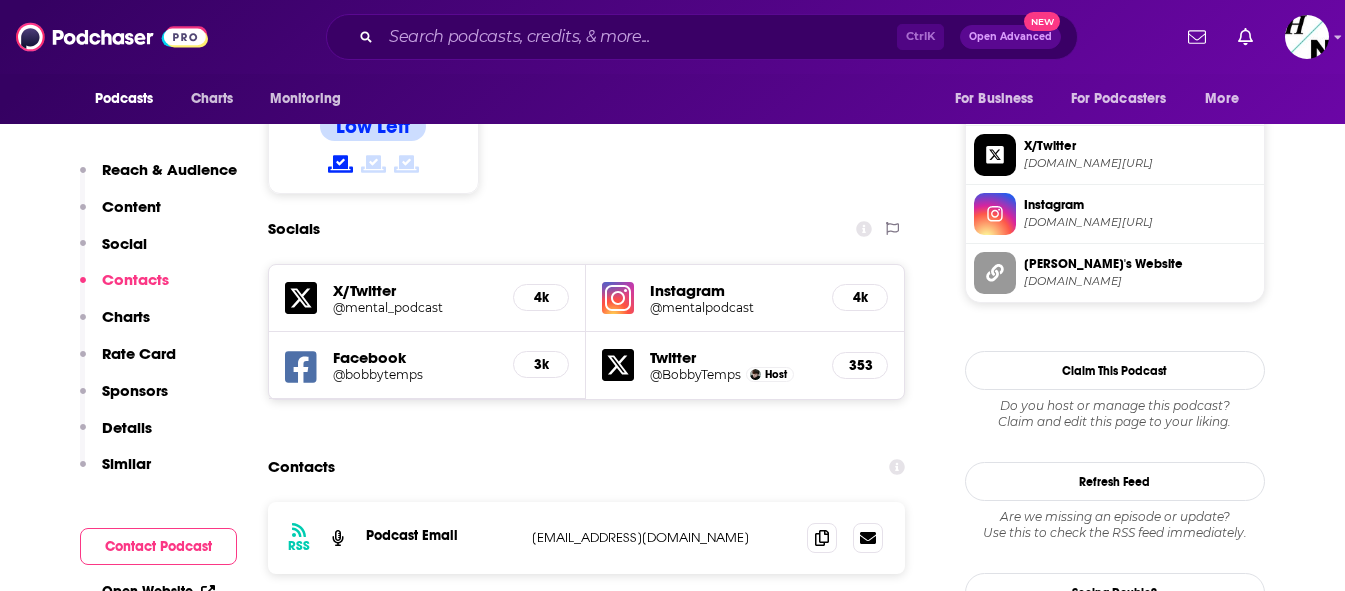 scroll, scrollTop: 1748, scrollLeft: 0, axis: vertical 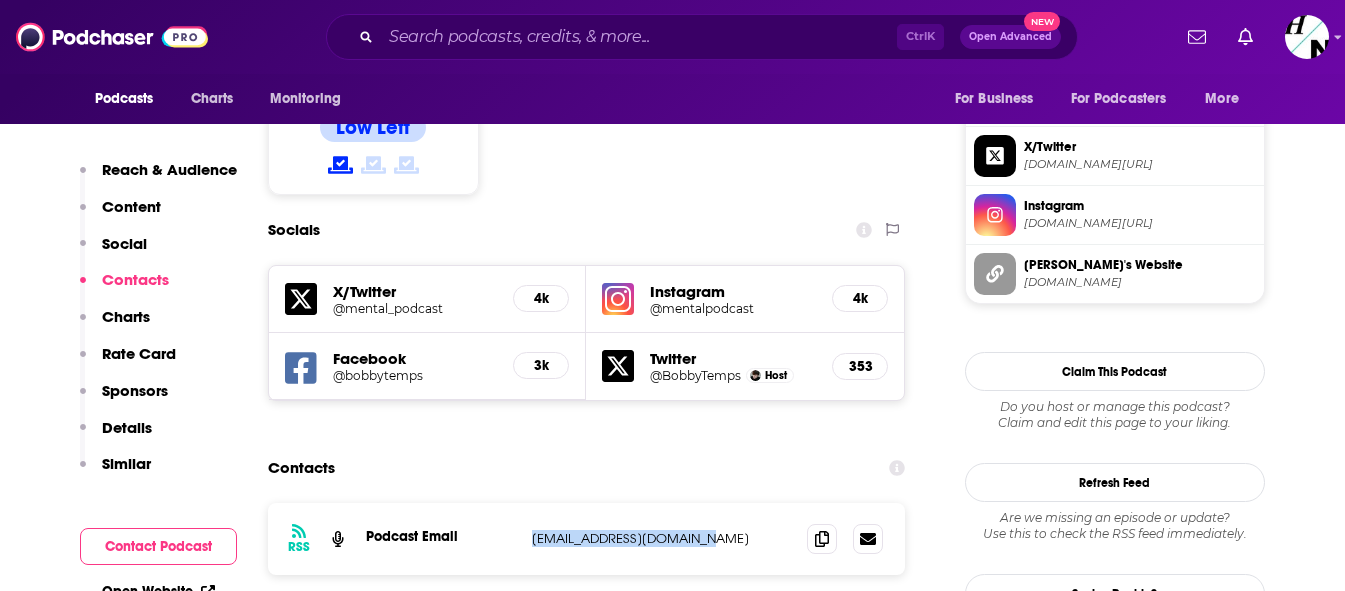 drag, startPoint x: 725, startPoint y: 412, endPoint x: 520, endPoint y: 424, distance: 205.35092 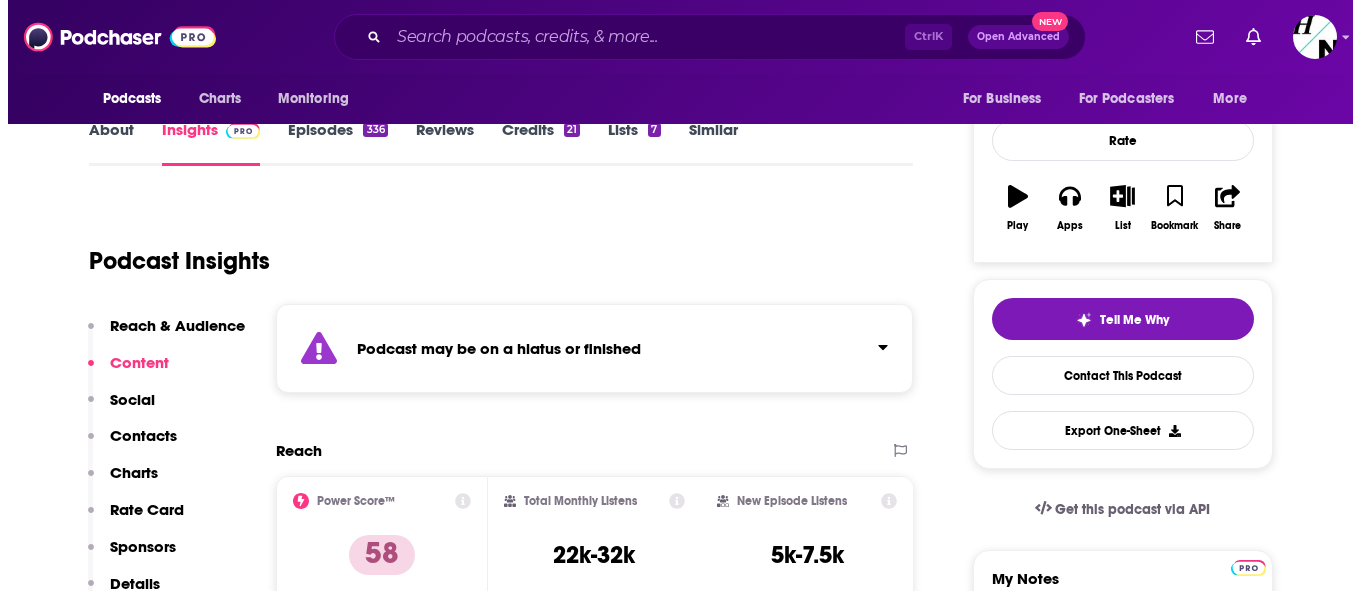 scroll, scrollTop: 0, scrollLeft: 0, axis: both 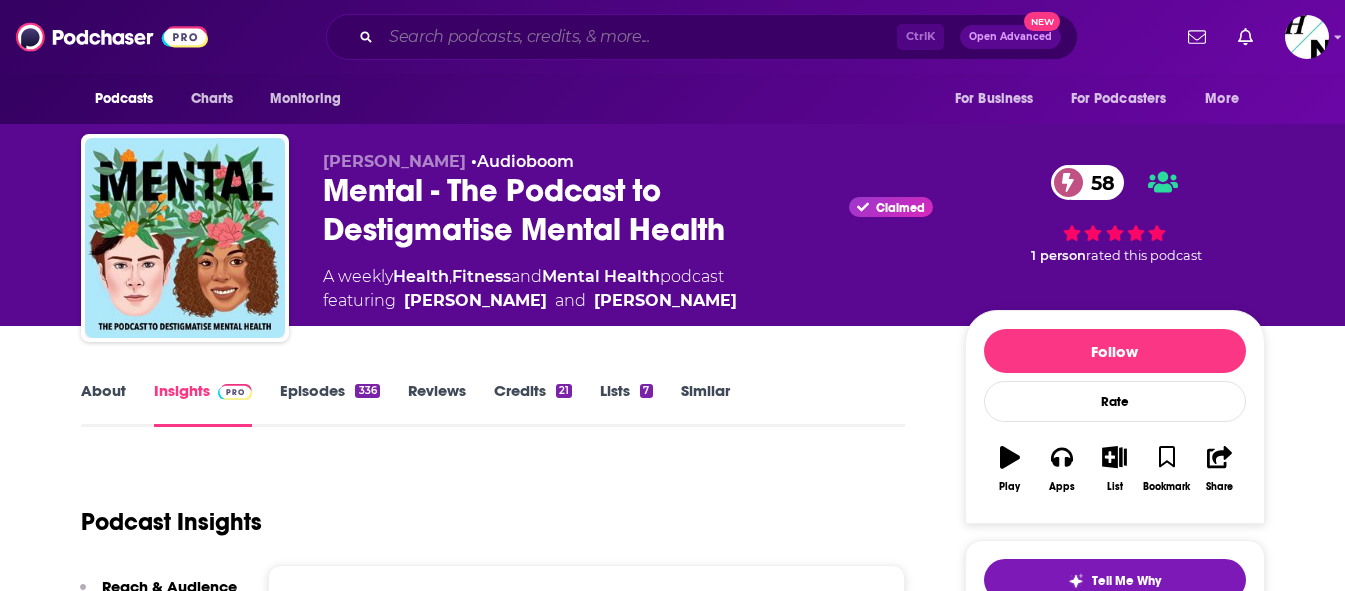 click at bounding box center (639, 37) 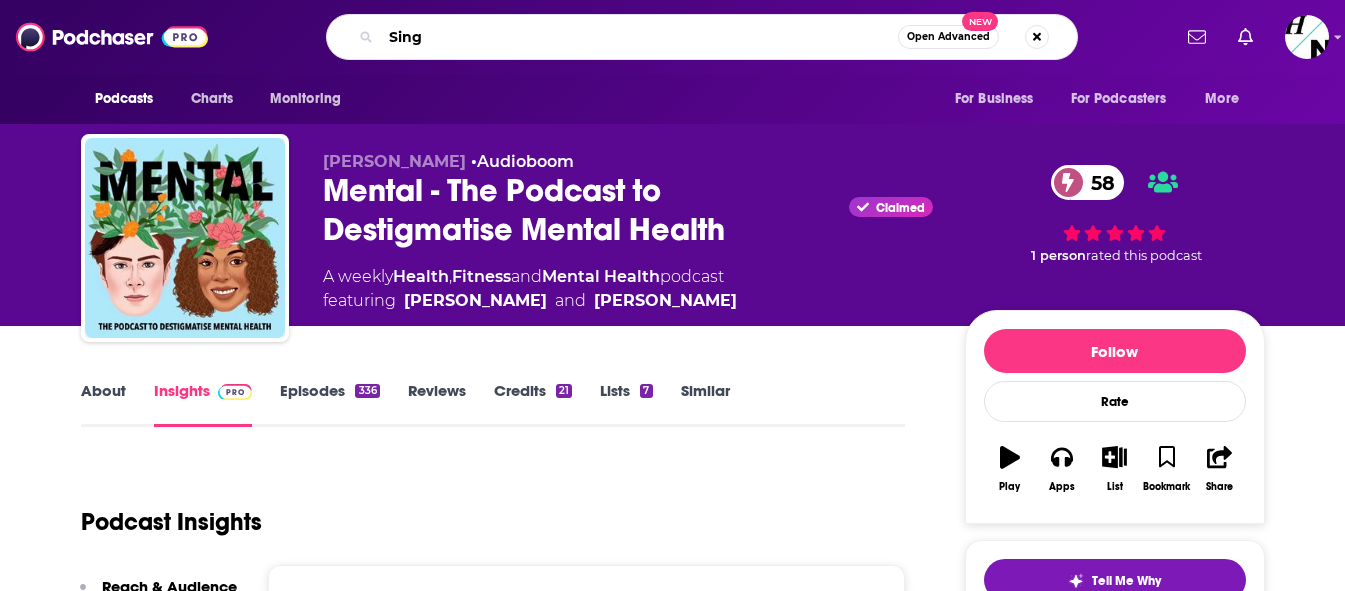 type on "Singh" 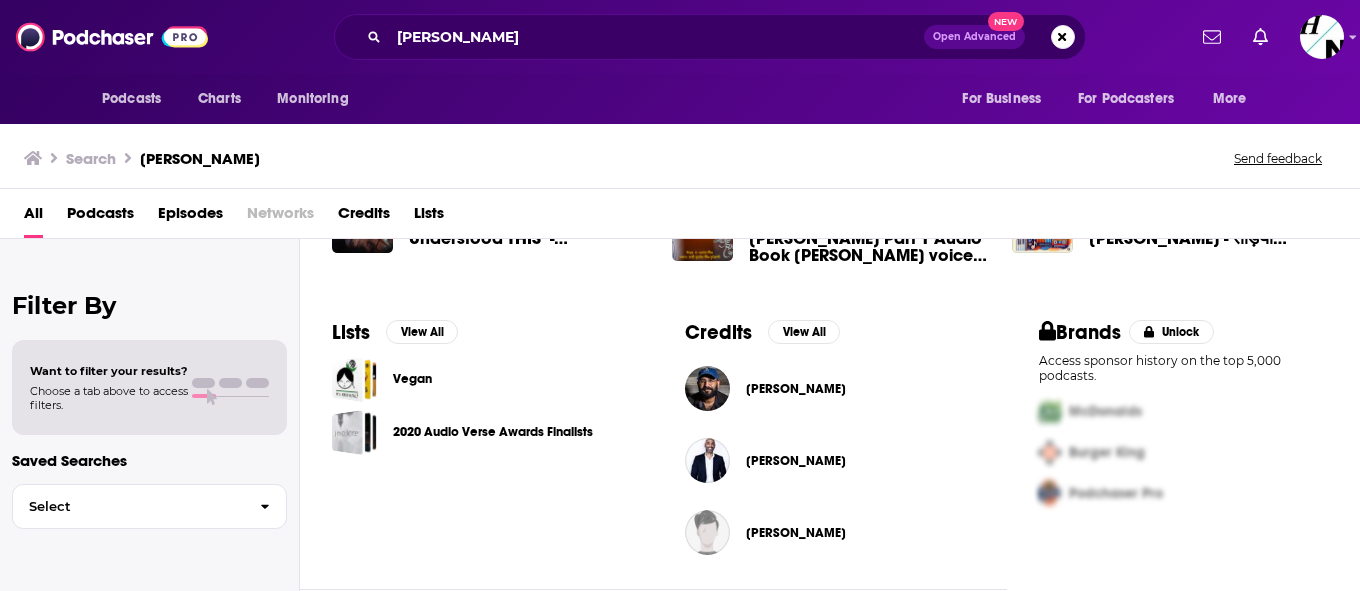 scroll, scrollTop: 0, scrollLeft: 0, axis: both 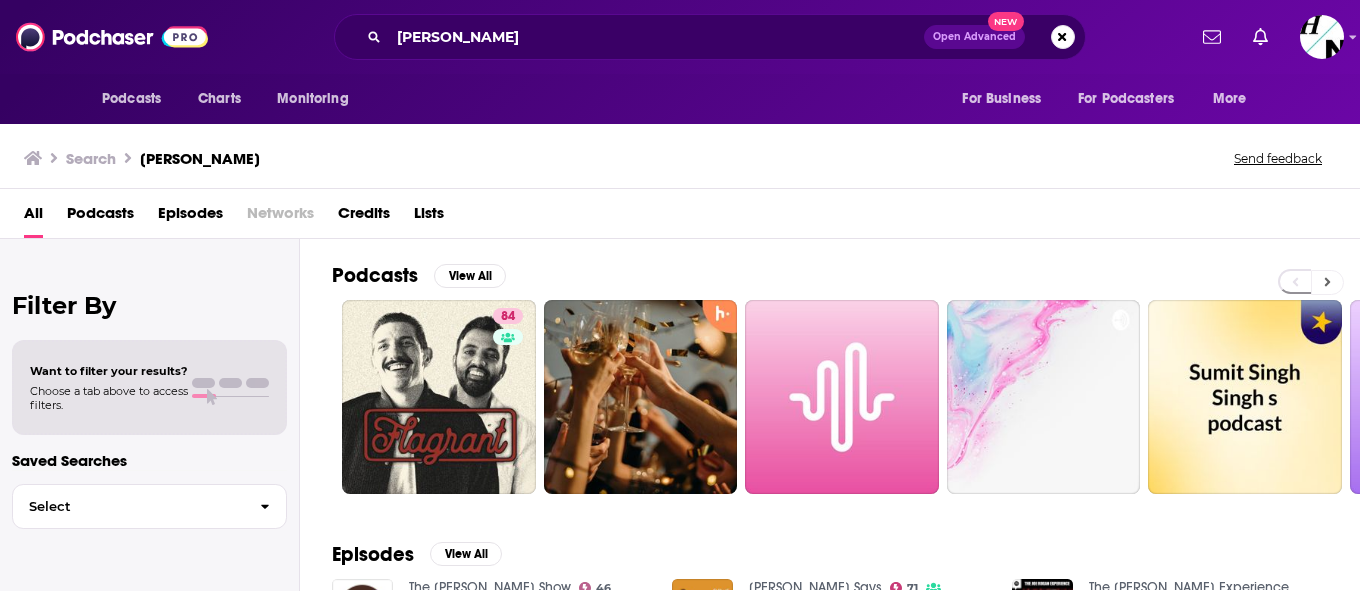 click at bounding box center [1327, 282] 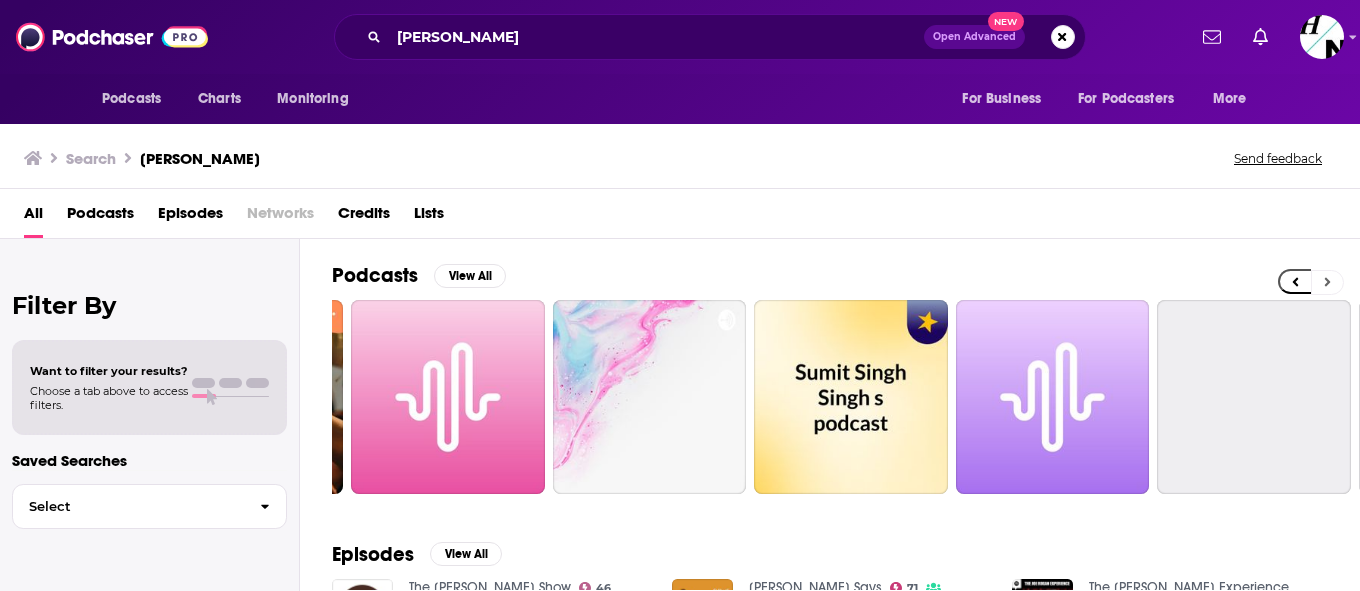 scroll, scrollTop: 0, scrollLeft: 809, axis: horizontal 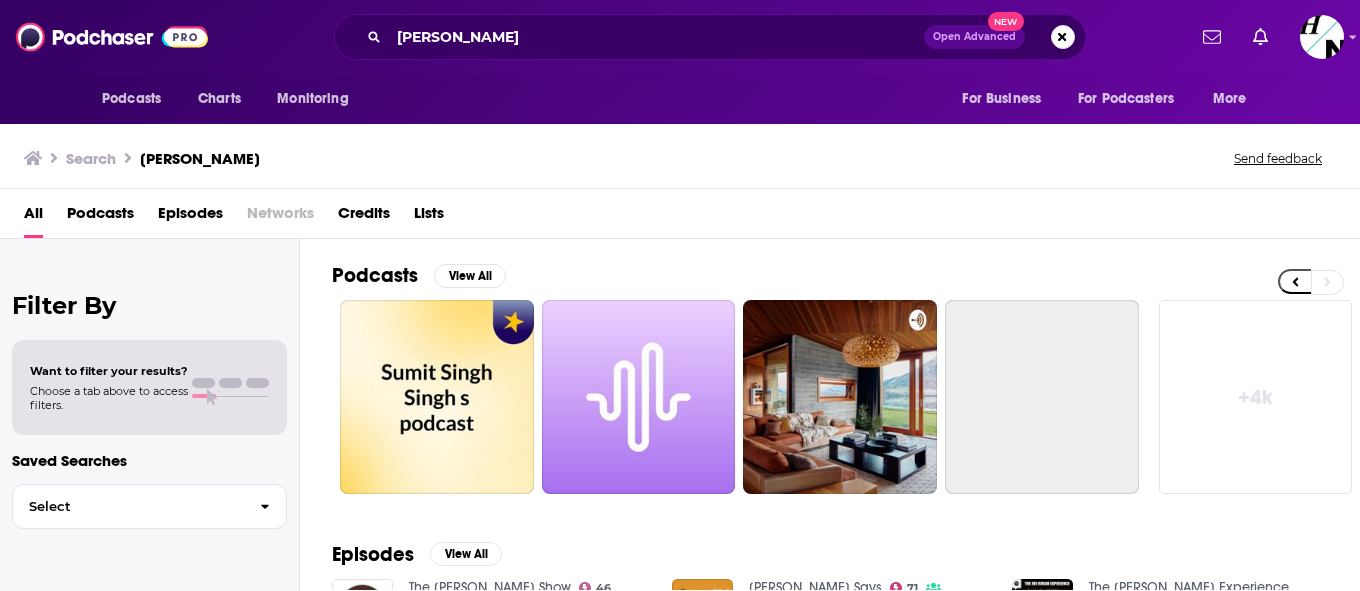 click on "Episodes" at bounding box center (190, 217) 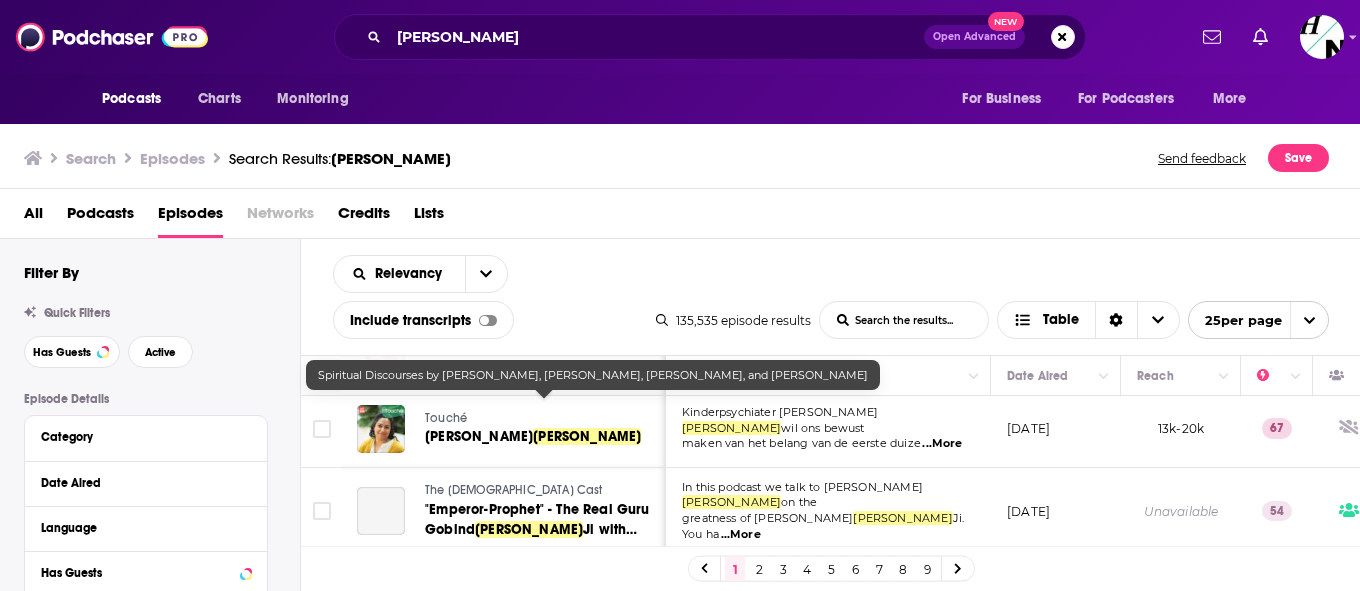 scroll, scrollTop: 1930, scrollLeft: 0, axis: vertical 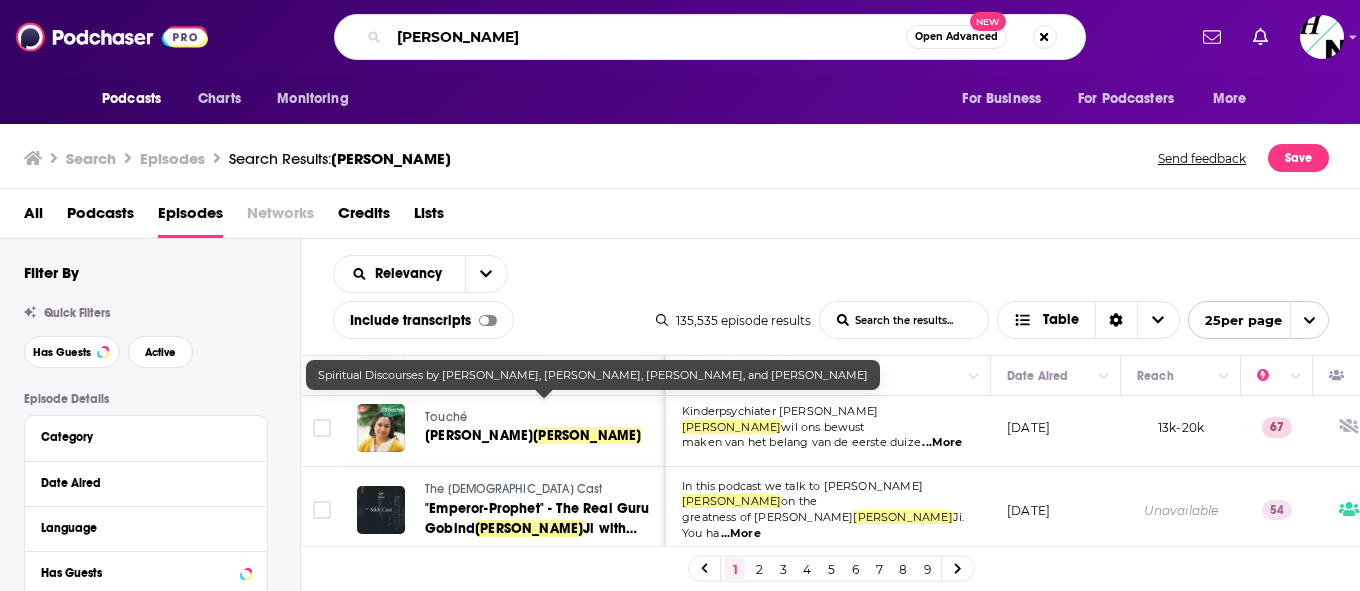click on "Singh" at bounding box center [647, 37] 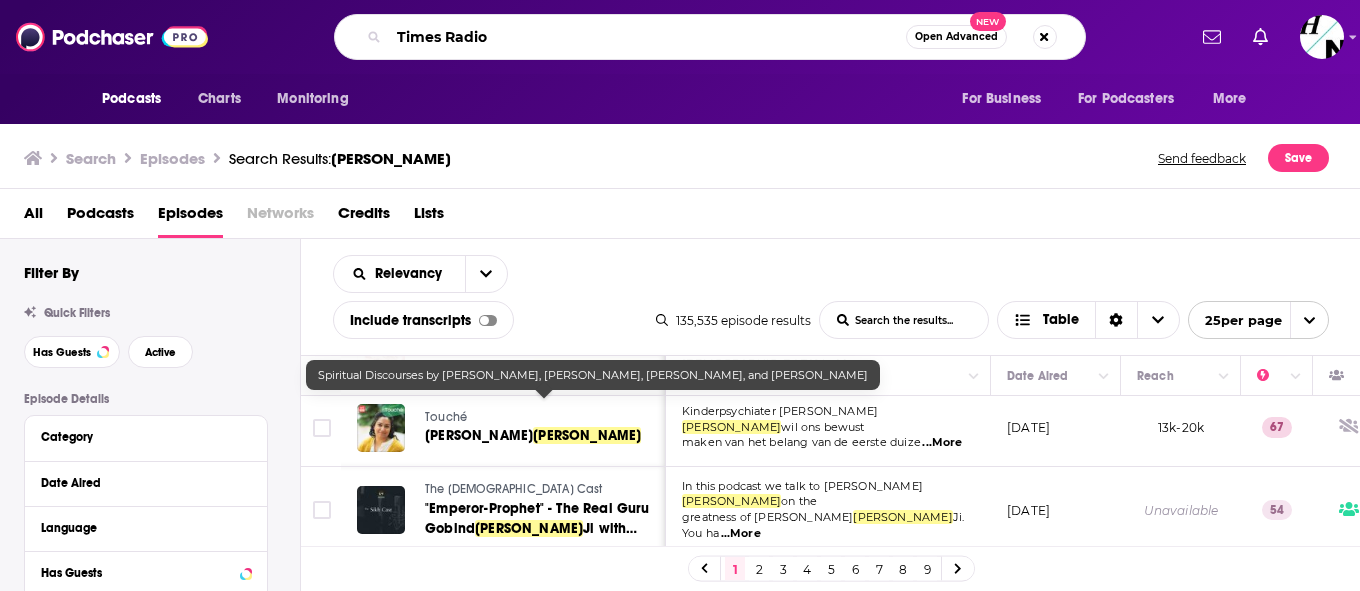 type on "Times Radio" 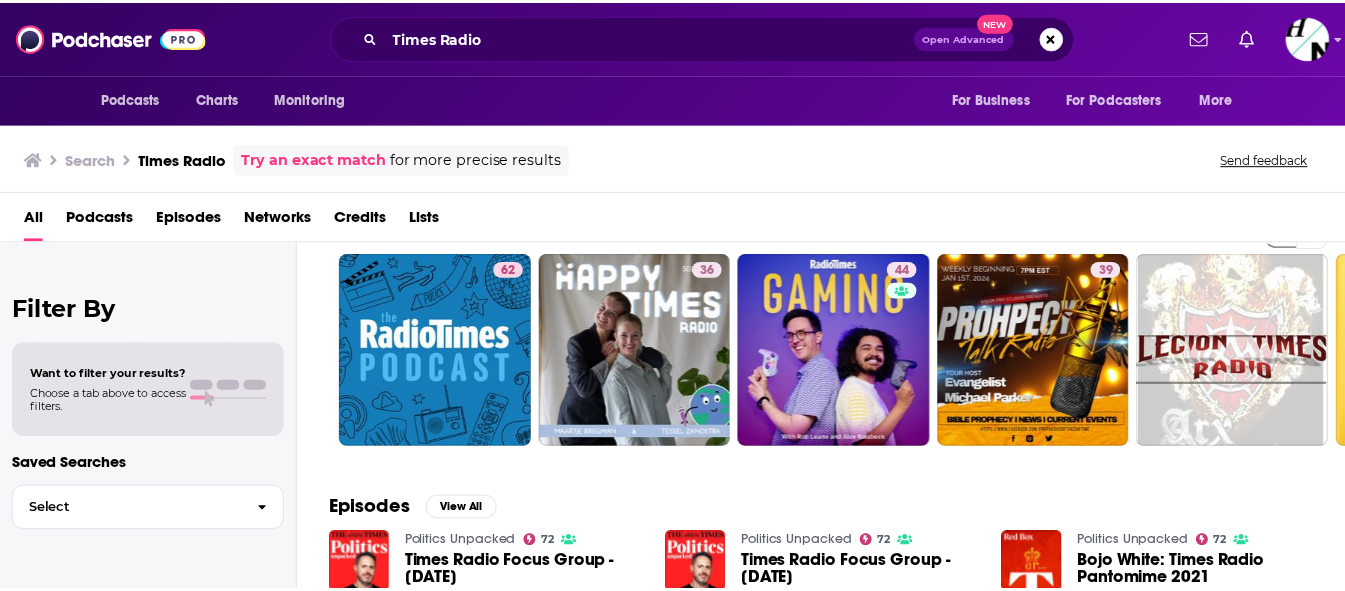 scroll, scrollTop: 0, scrollLeft: 0, axis: both 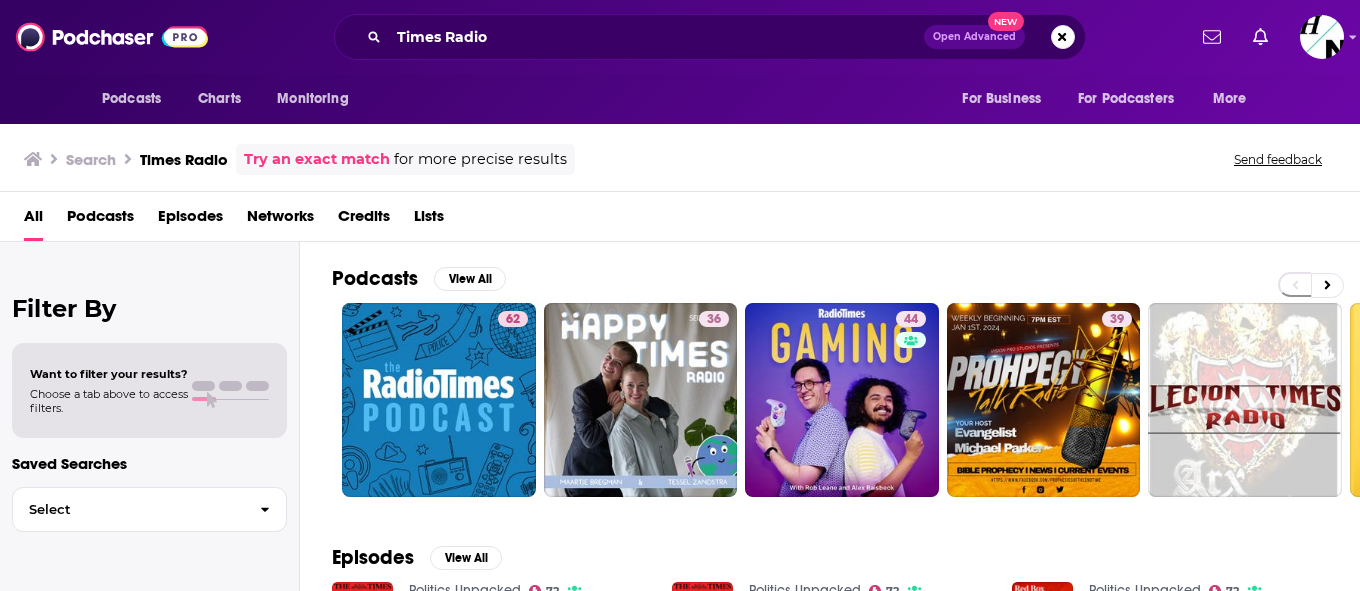 click on "Networks" at bounding box center [280, 220] 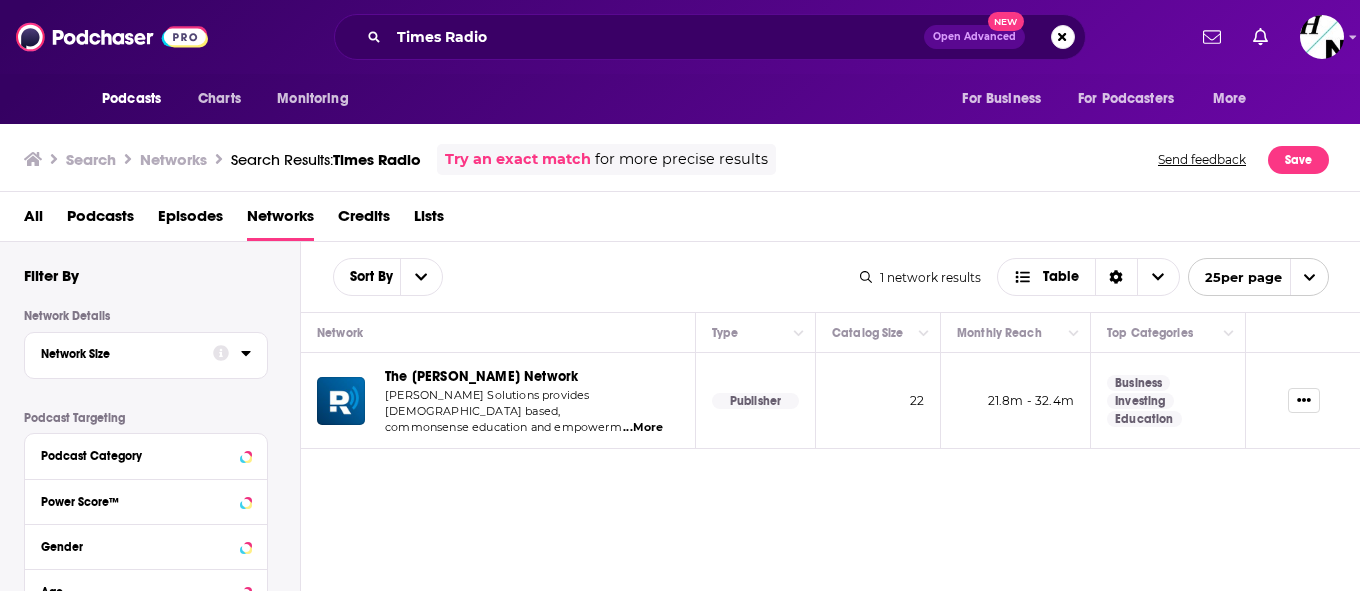 click 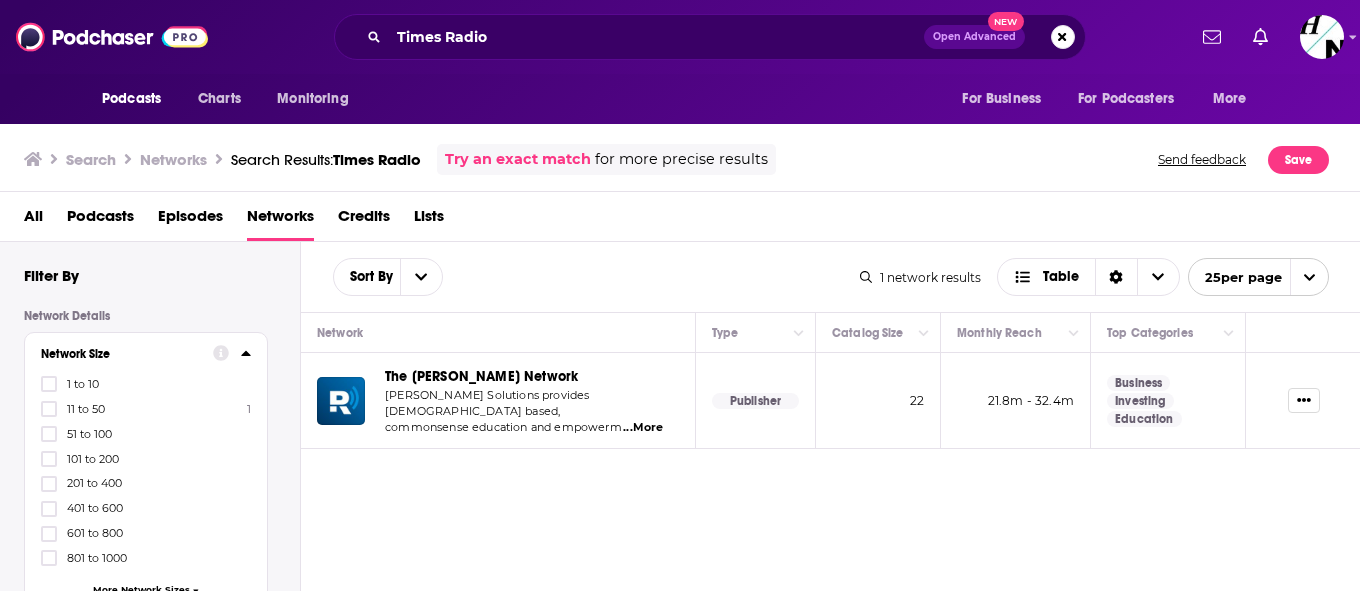 click 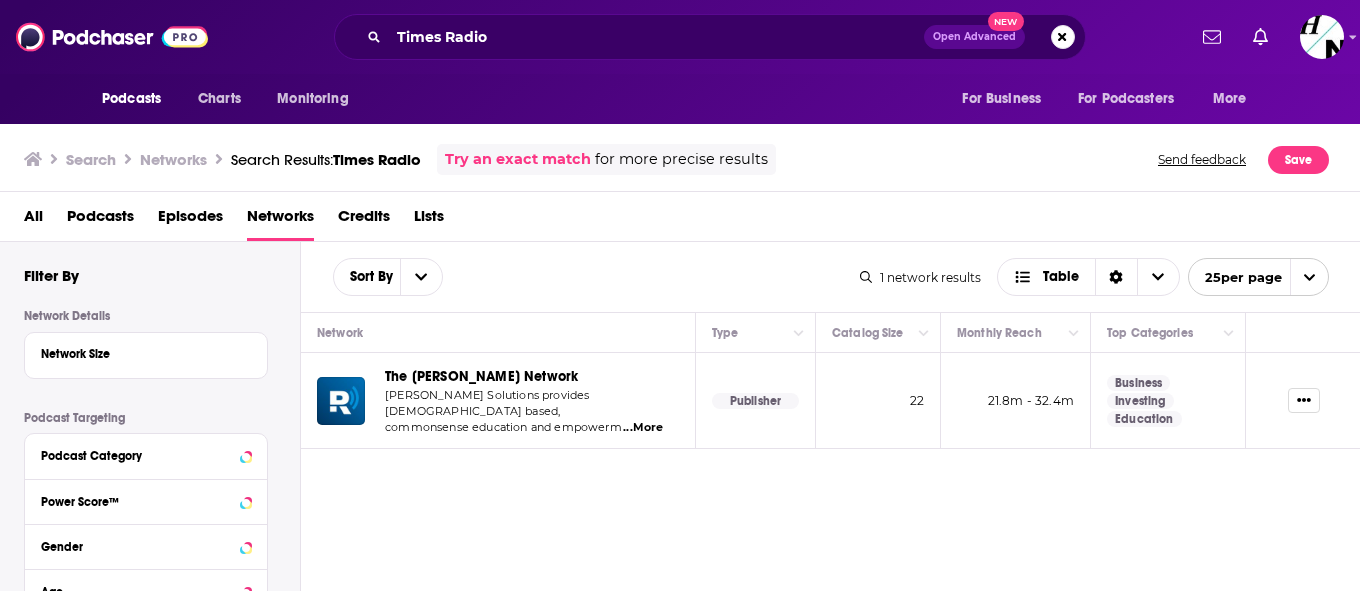 click on "All" at bounding box center [33, 220] 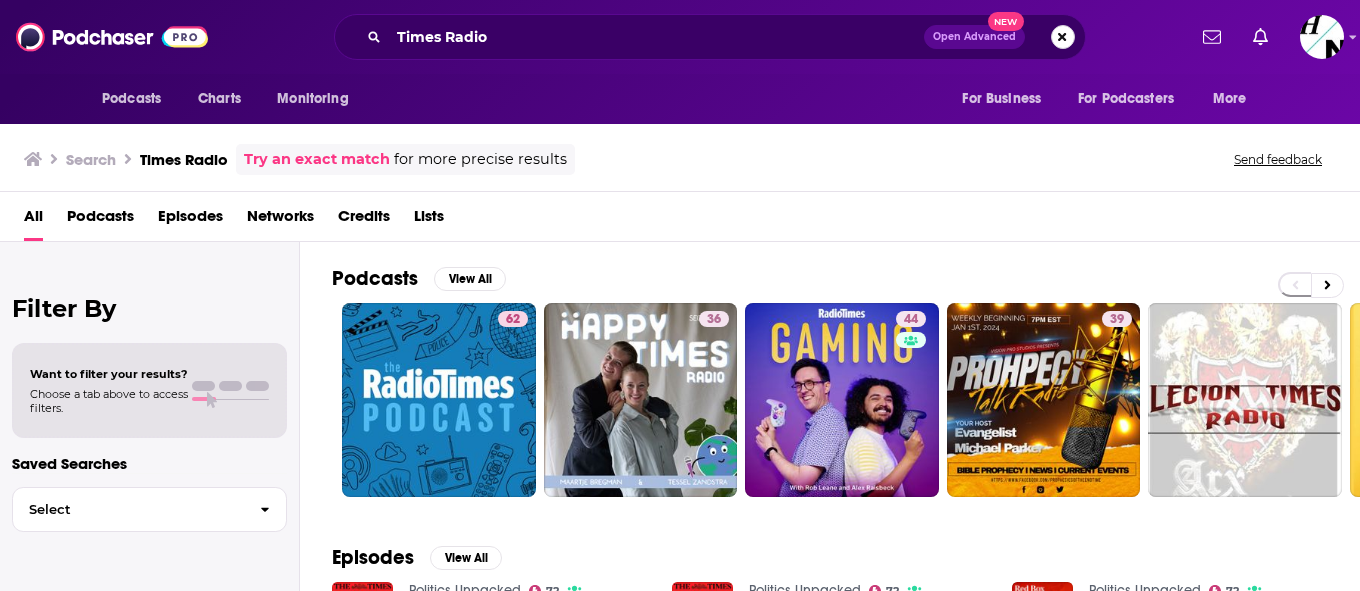 click at bounding box center (1063, 37) 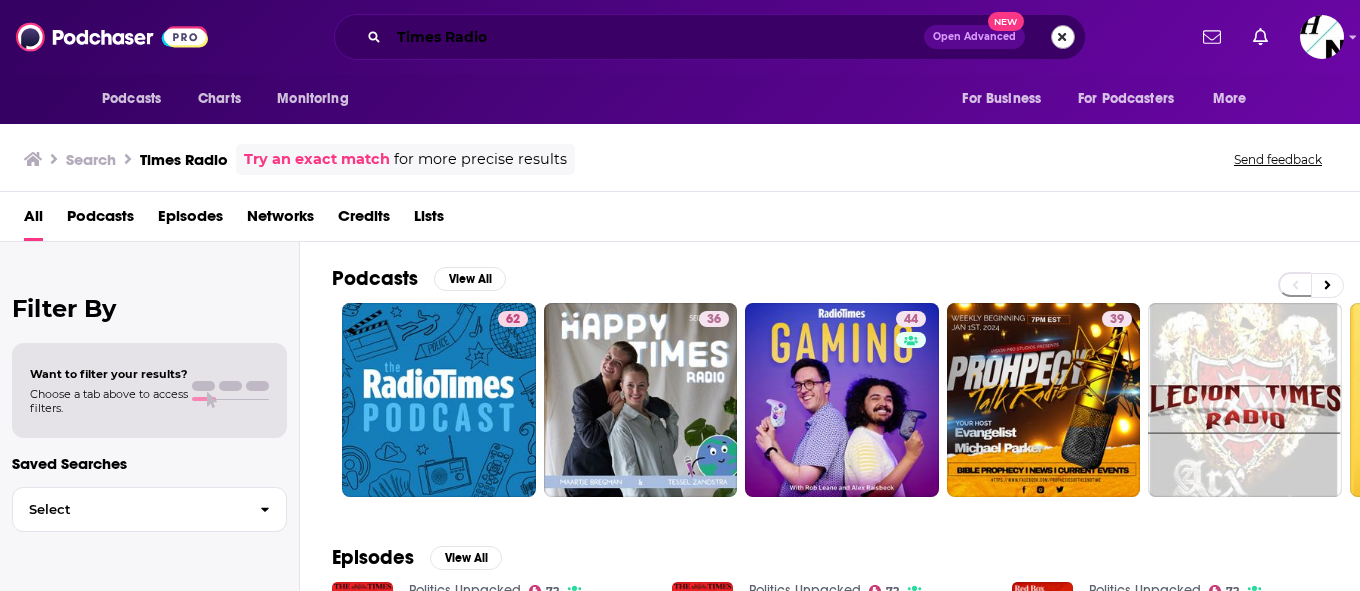 type 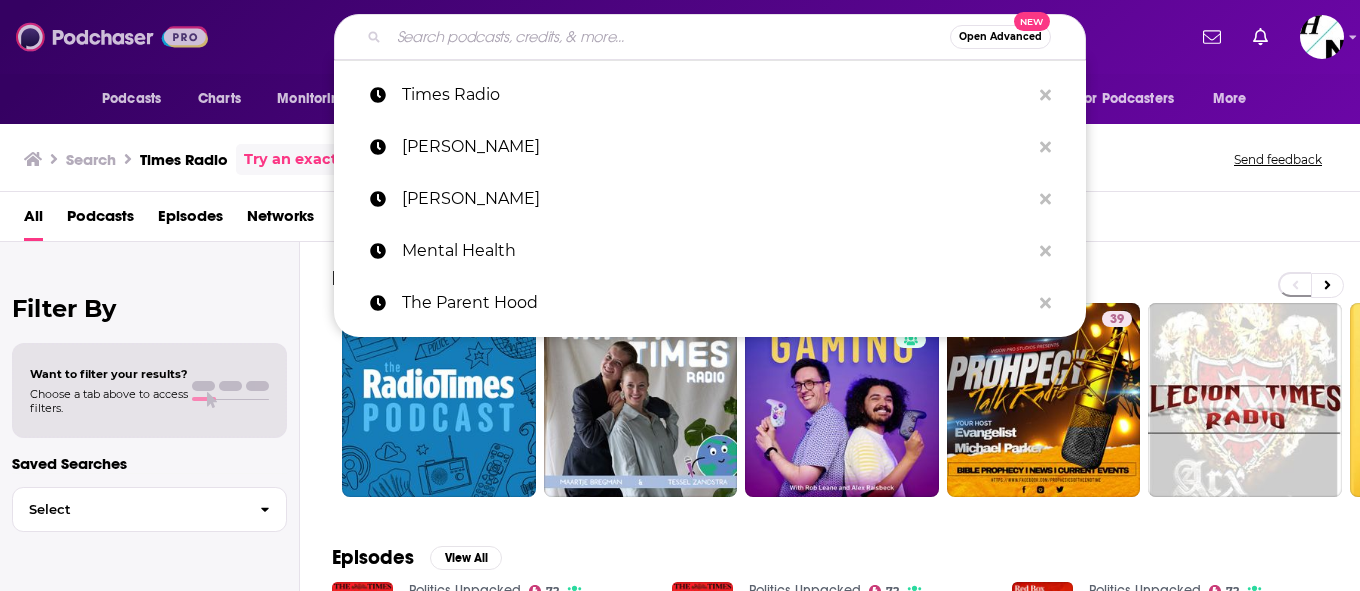 click at bounding box center (112, 37) 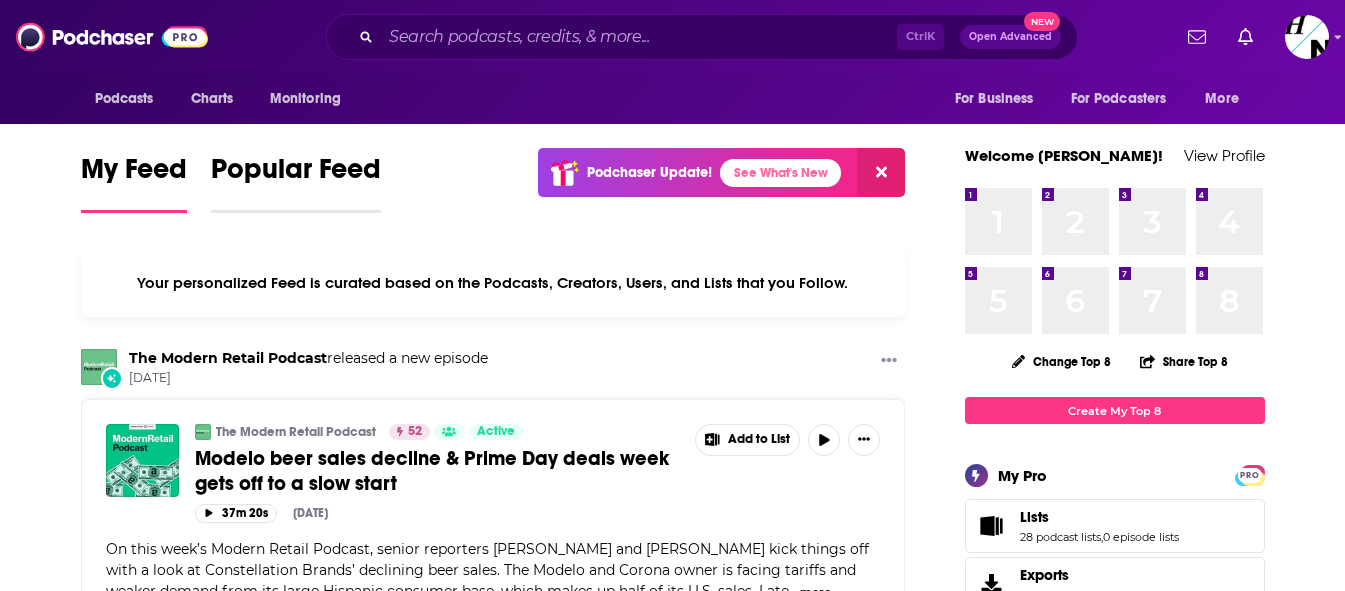 click on "Popular Feed" at bounding box center [296, 175] 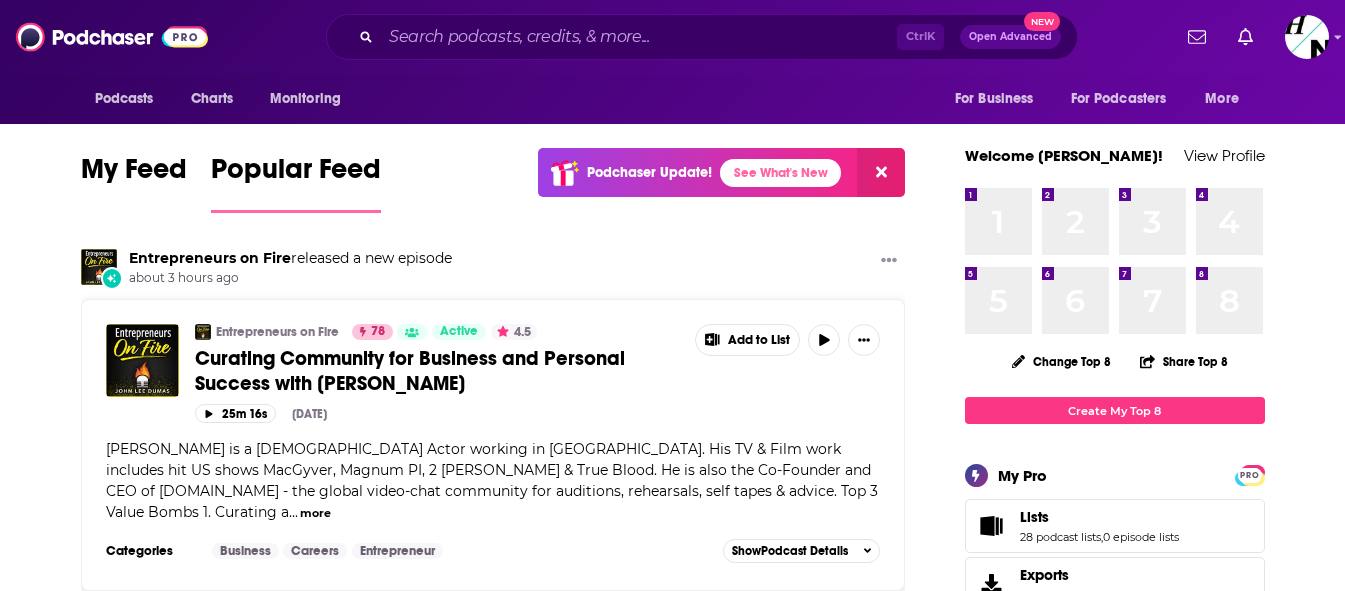 scroll, scrollTop: 54, scrollLeft: 0, axis: vertical 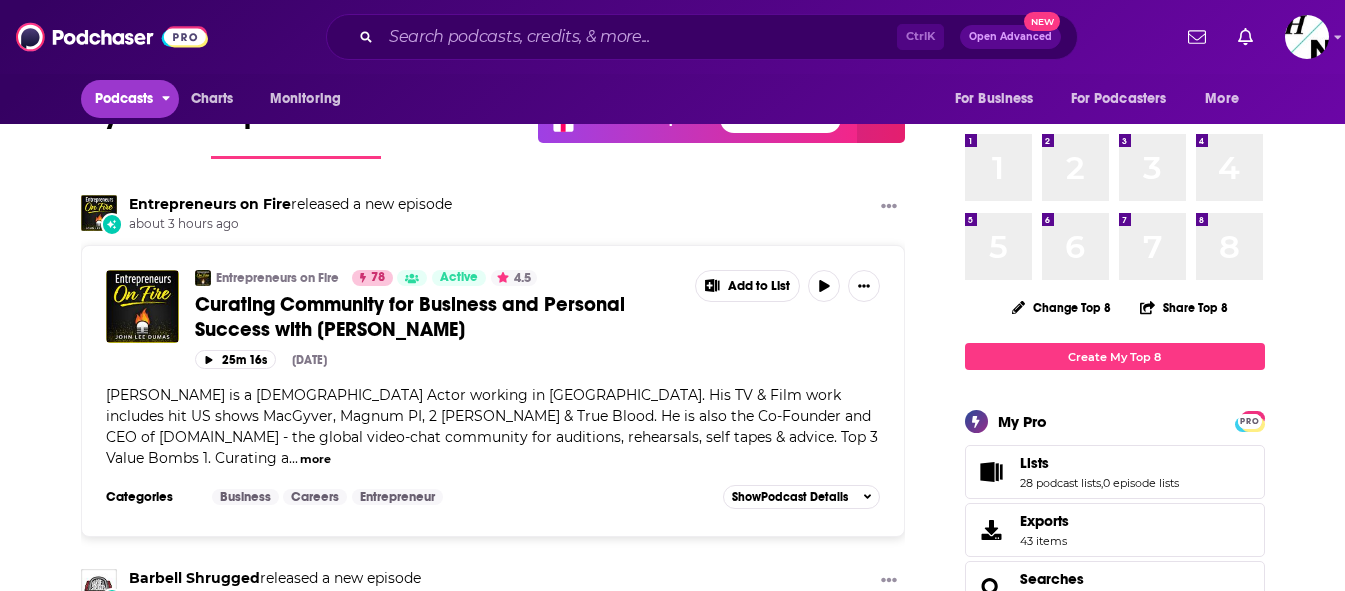 click on "Podcasts" at bounding box center [124, 99] 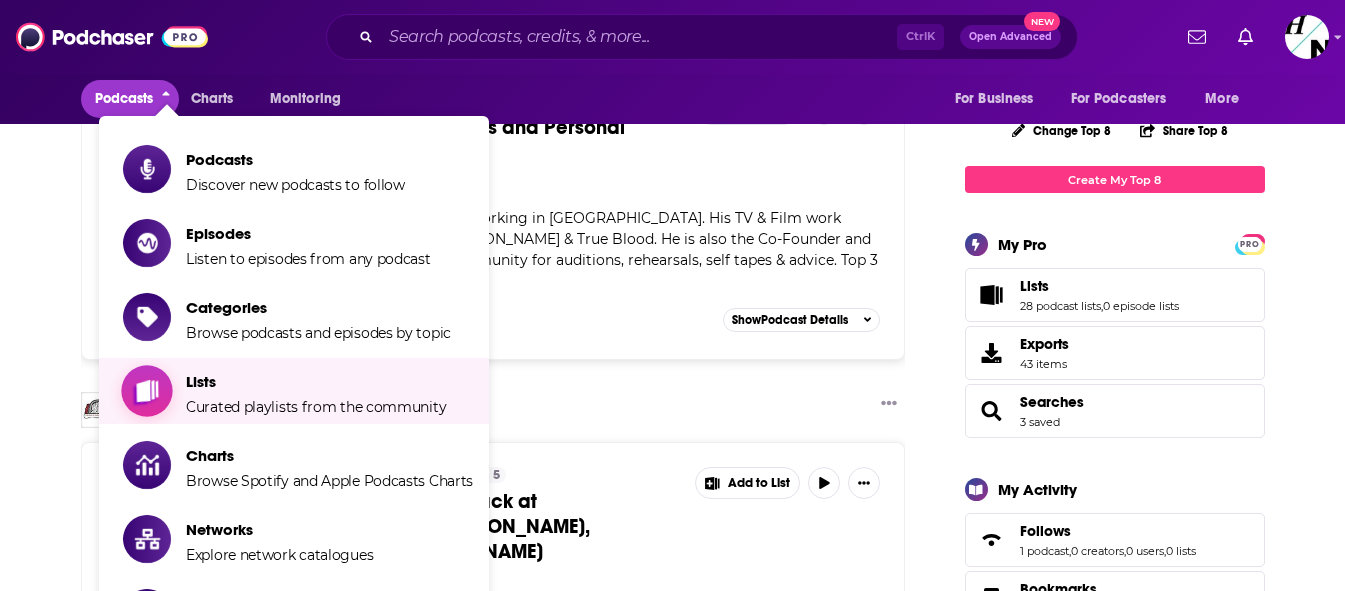 scroll, scrollTop: 232, scrollLeft: 0, axis: vertical 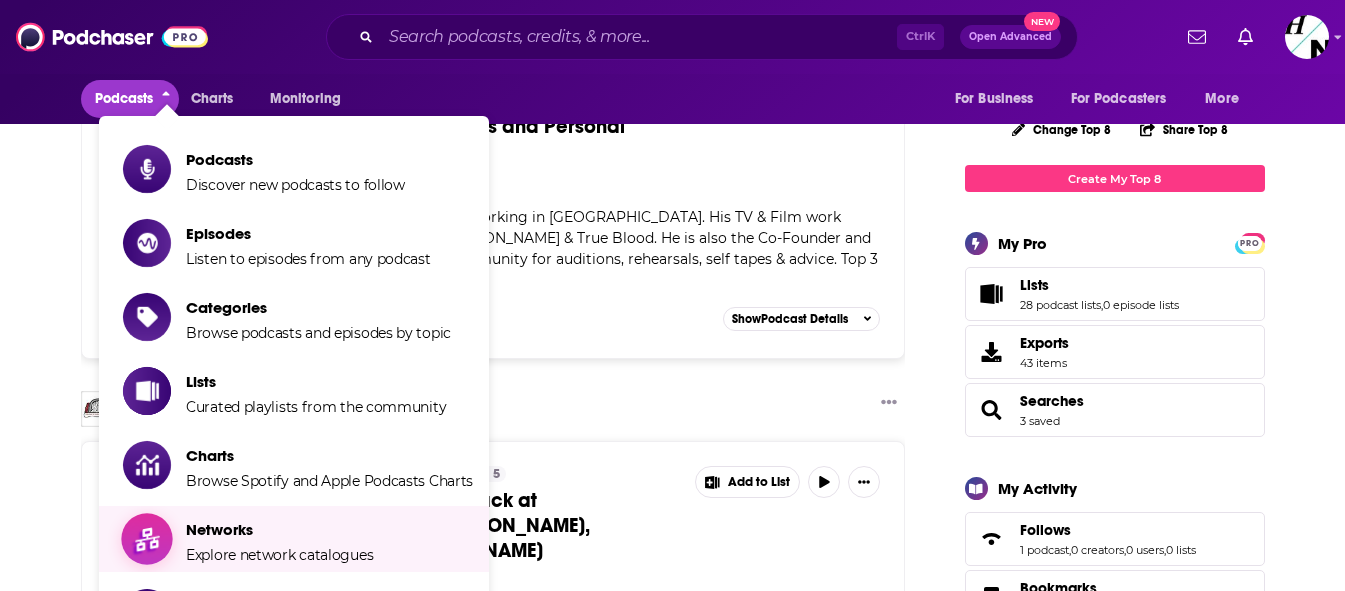 click on "Networks Explore network catalogues" at bounding box center (279, 539) 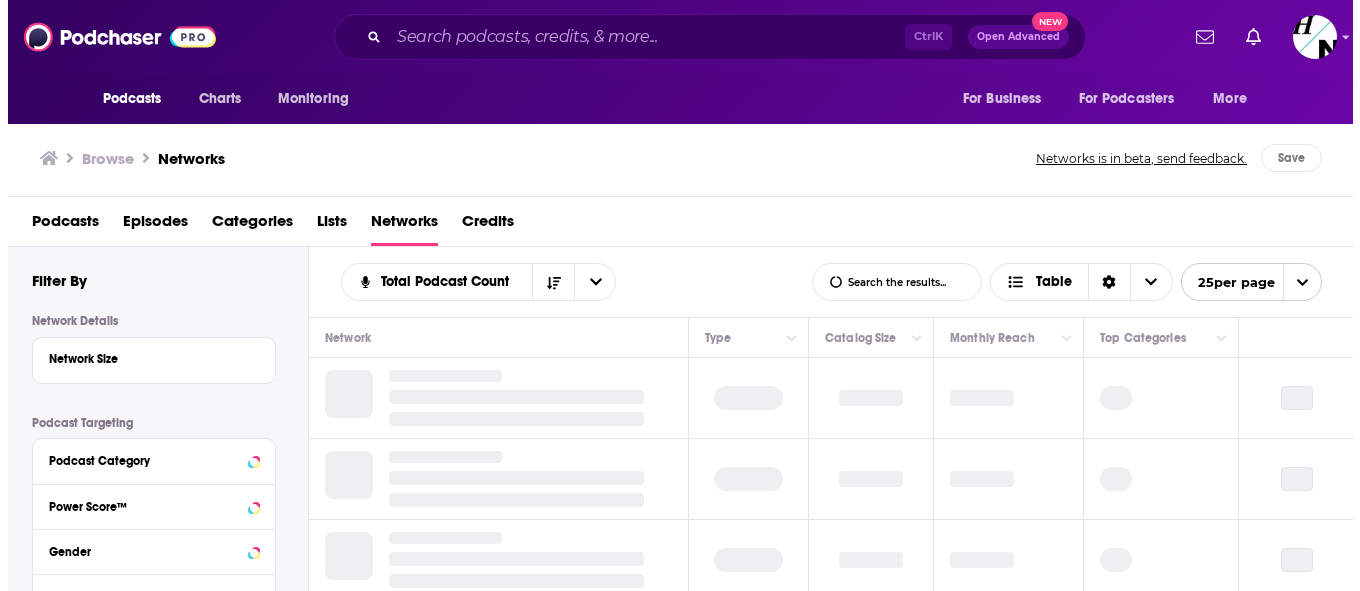 scroll, scrollTop: 0, scrollLeft: 0, axis: both 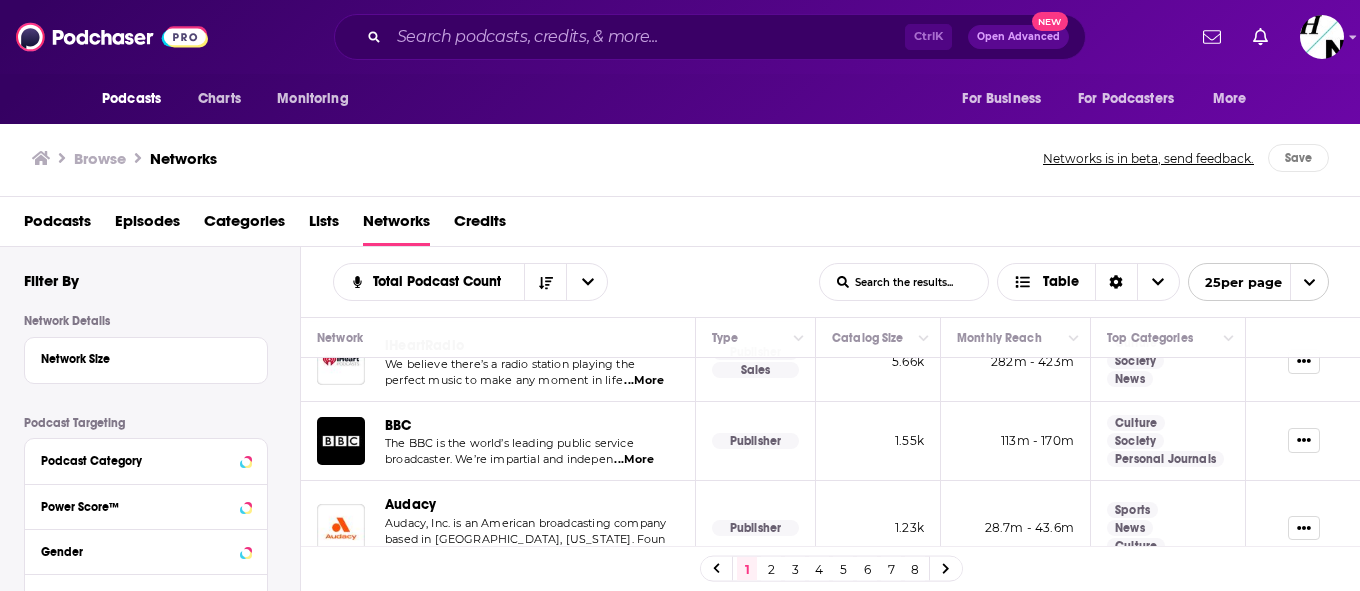 click on "BBC" at bounding box center [398, 425] 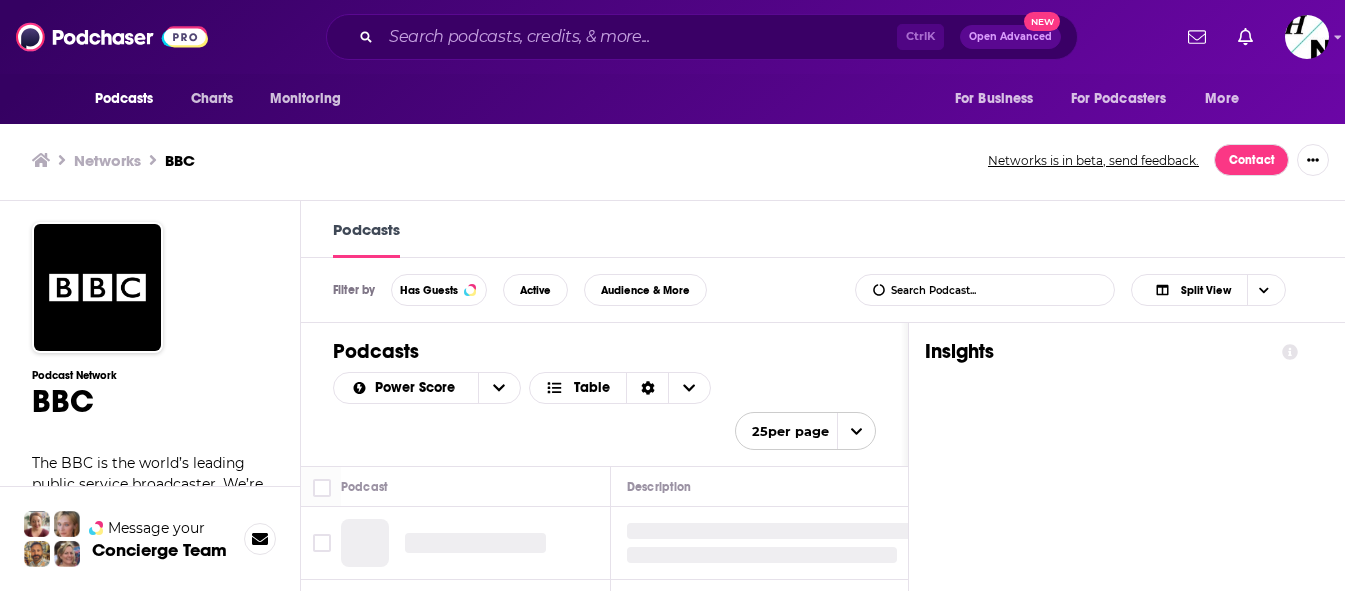 click on "Power Score Table 25  per page" at bounding box center (604, 415) 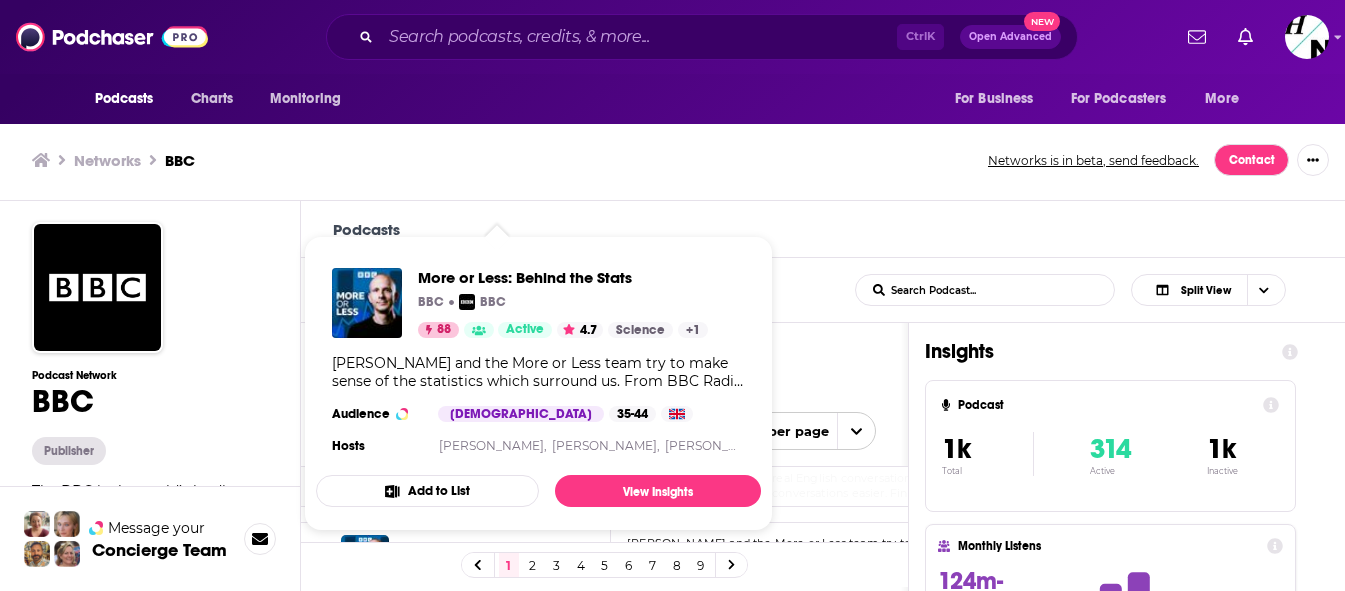 scroll, scrollTop: 504, scrollLeft: 0, axis: vertical 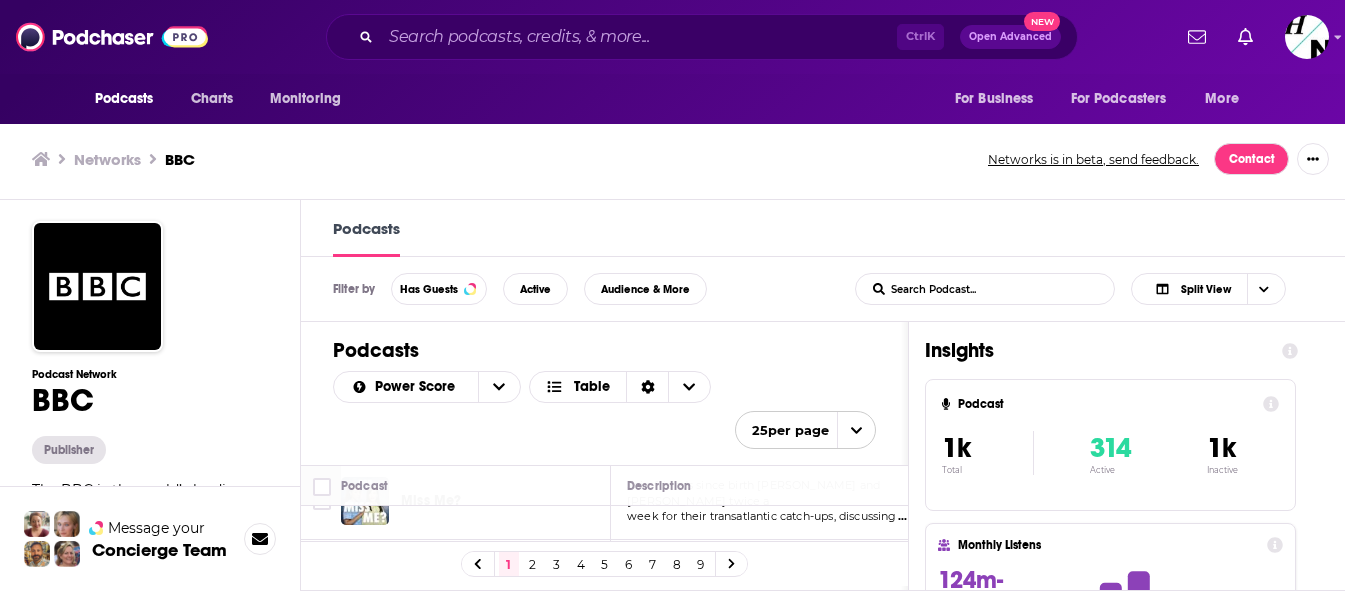 click 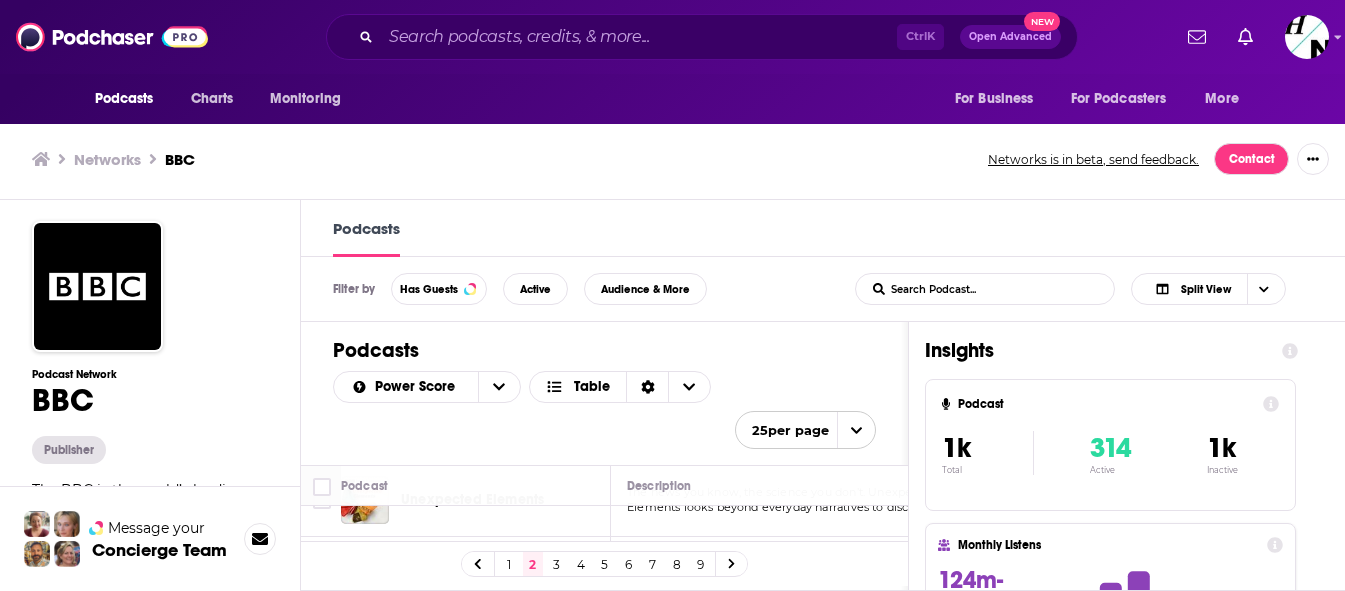scroll, scrollTop: 1764, scrollLeft: 0, axis: vertical 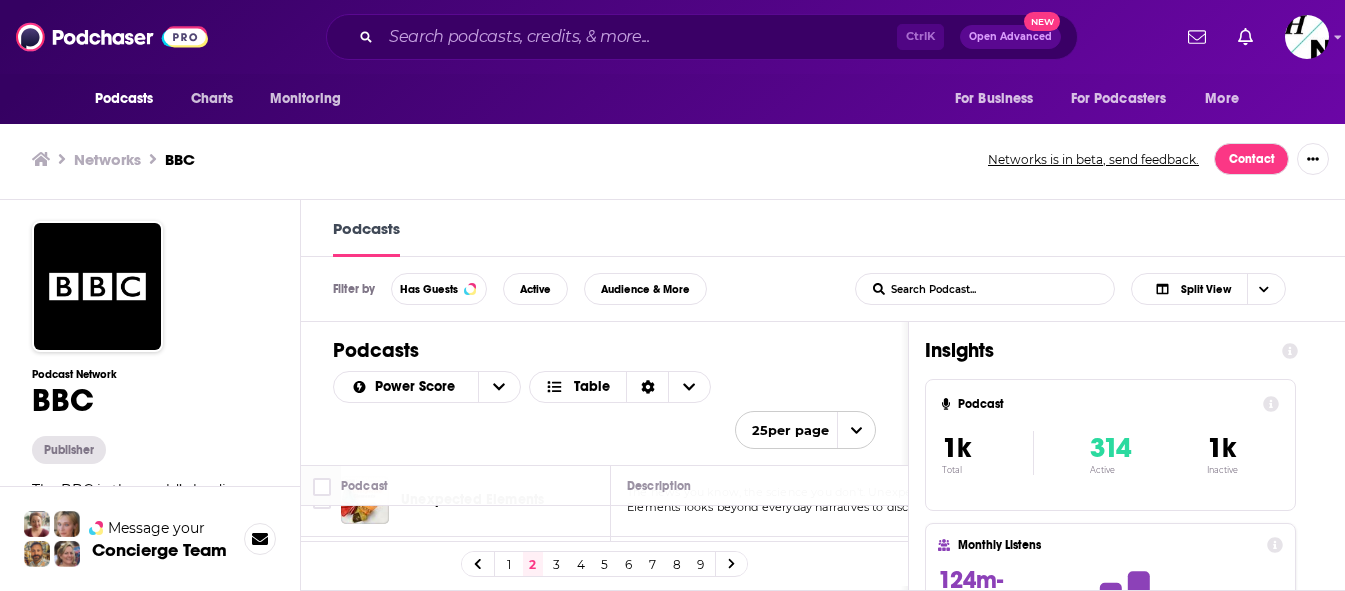 click on "1 2 3 4 5 6 7 8 9" at bounding box center [604, 564] 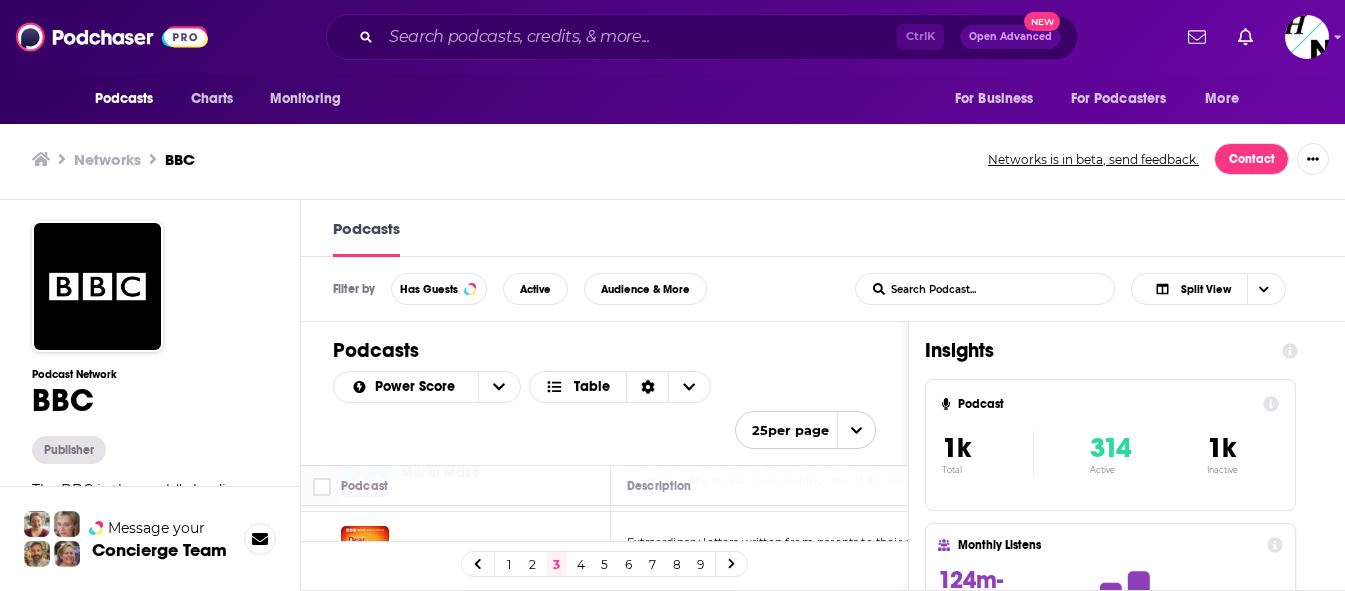 scroll, scrollTop: 804, scrollLeft: 0, axis: vertical 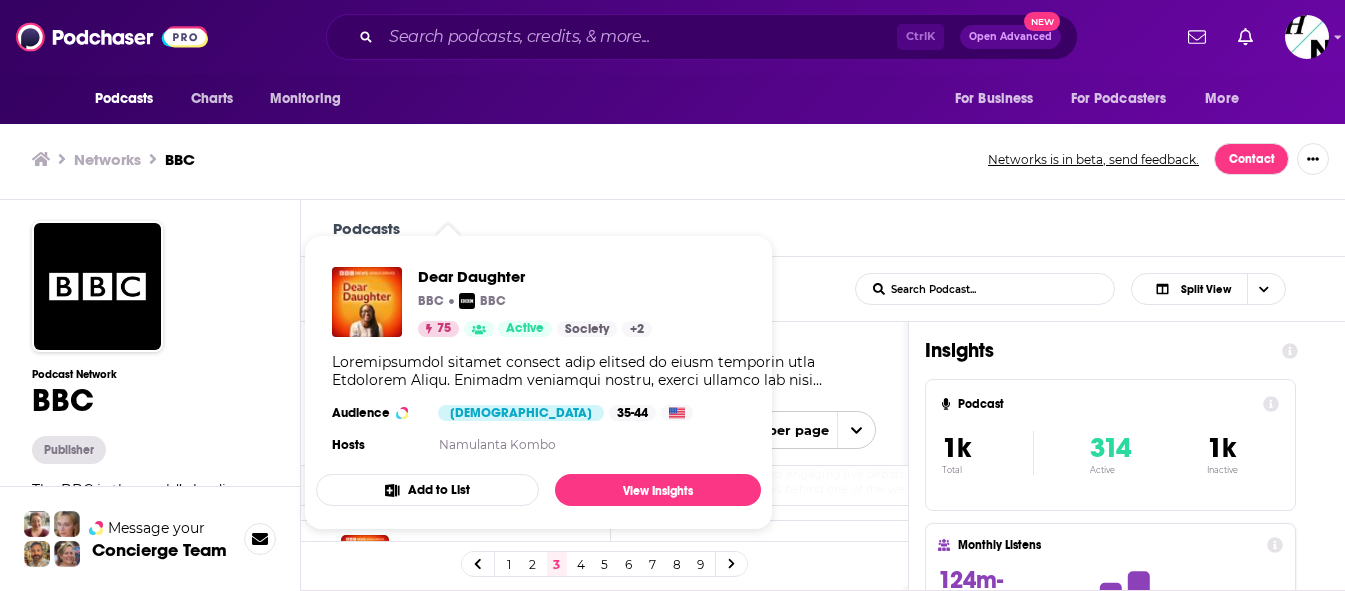 click on "Dear Daughter BBC BBC 75 Active Society + 2 Audience Female 35-44 Hosts   Namulanta Kombo Add to List View Insights" at bounding box center [538, 382] 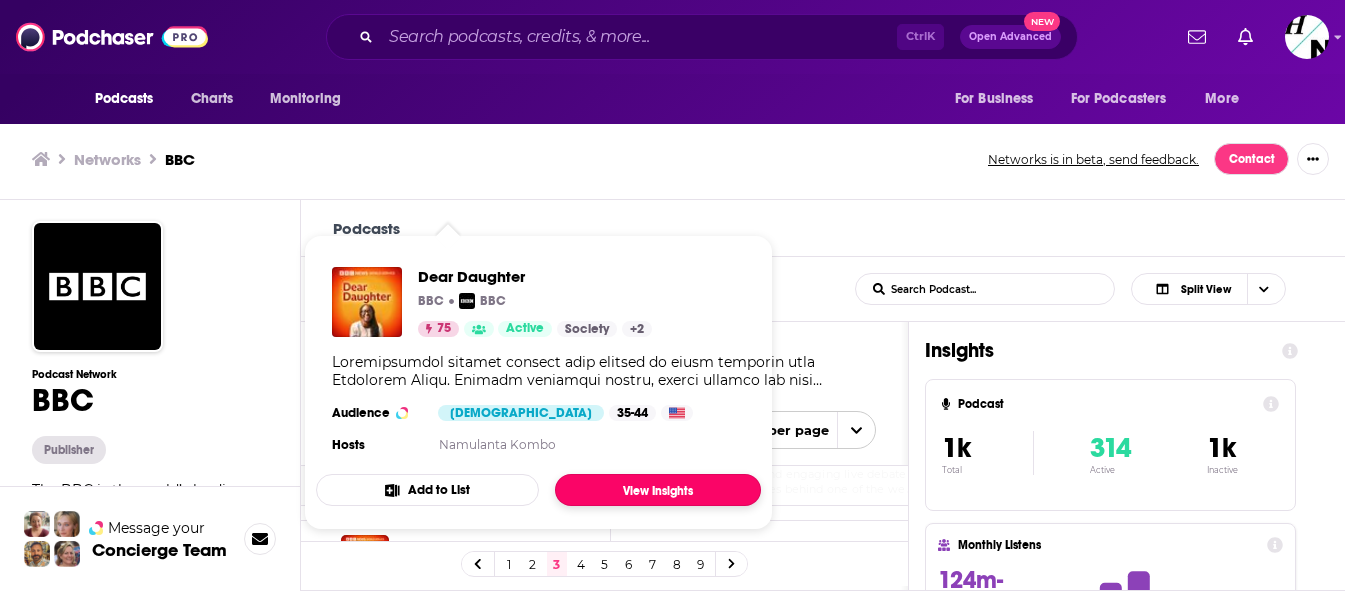 click on "View Insights" at bounding box center (658, 490) 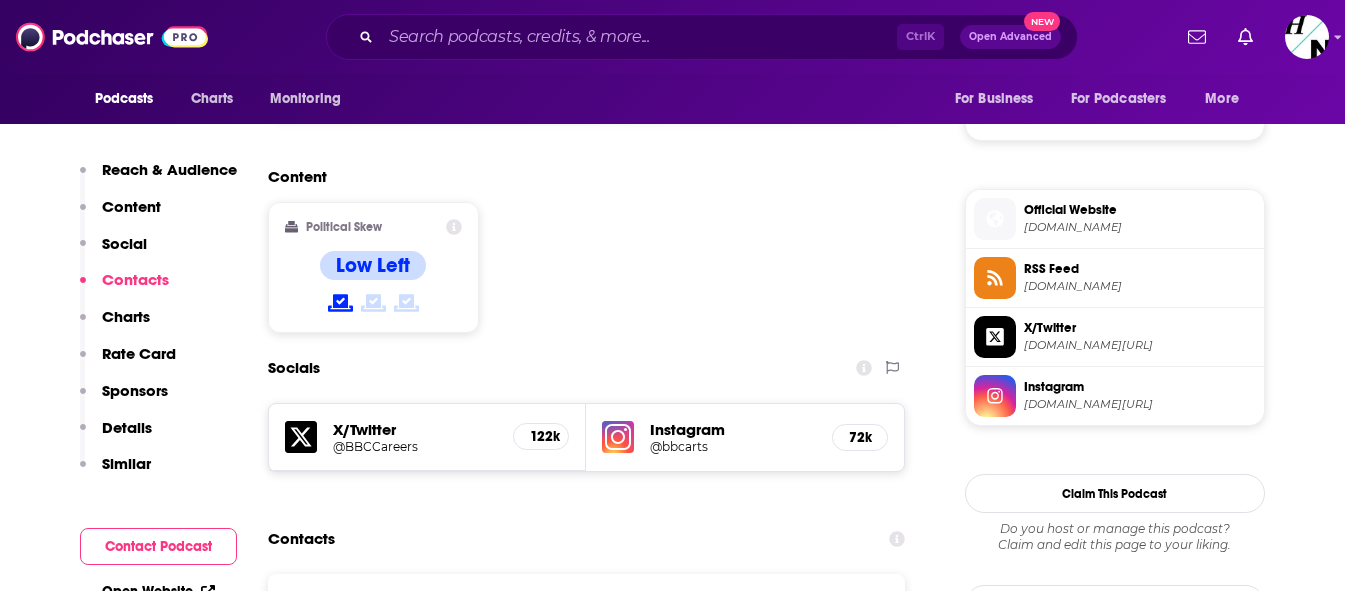 scroll, scrollTop: 1783, scrollLeft: 0, axis: vertical 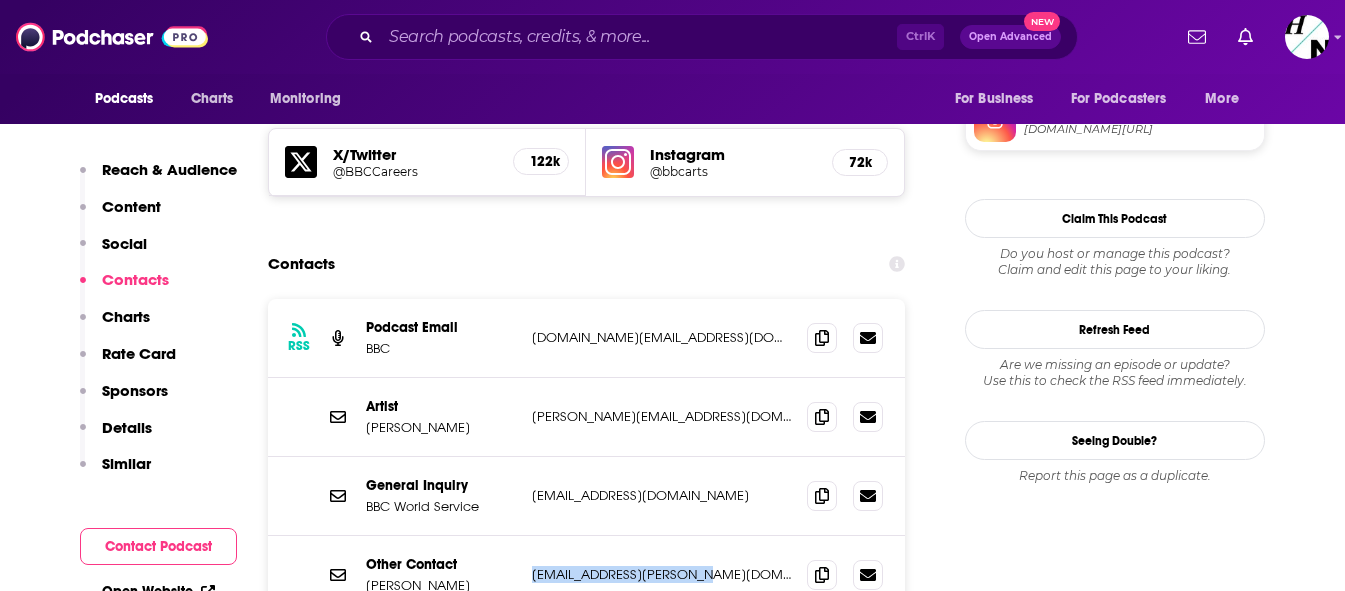 drag, startPoint x: 711, startPoint y: 450, endPoint x: 529, endPoint y: 451, distance: 182.00275 